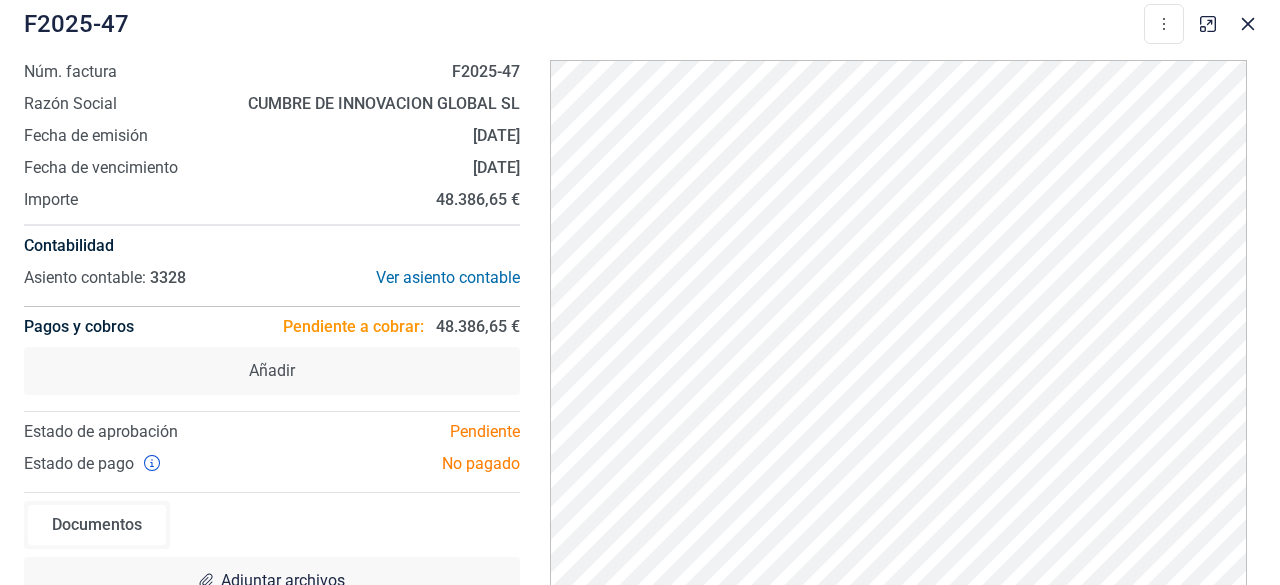 scroll, scrollTop: 0, scrollLeft: 0, axis: both 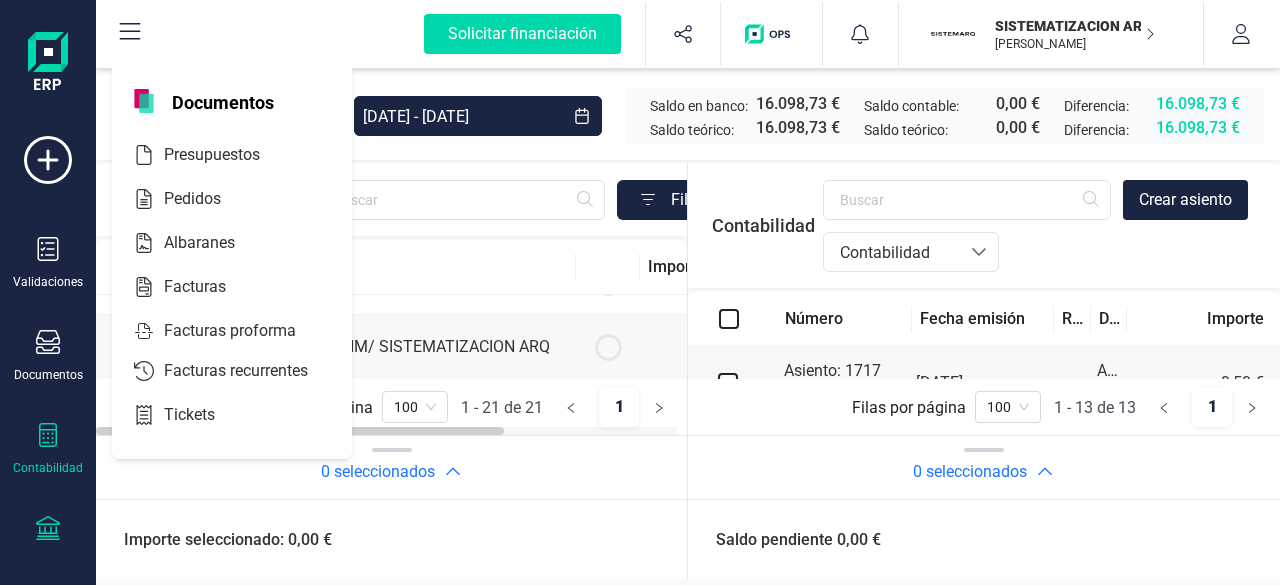 click on "Contabilidad" at bounding box center [48, 449] 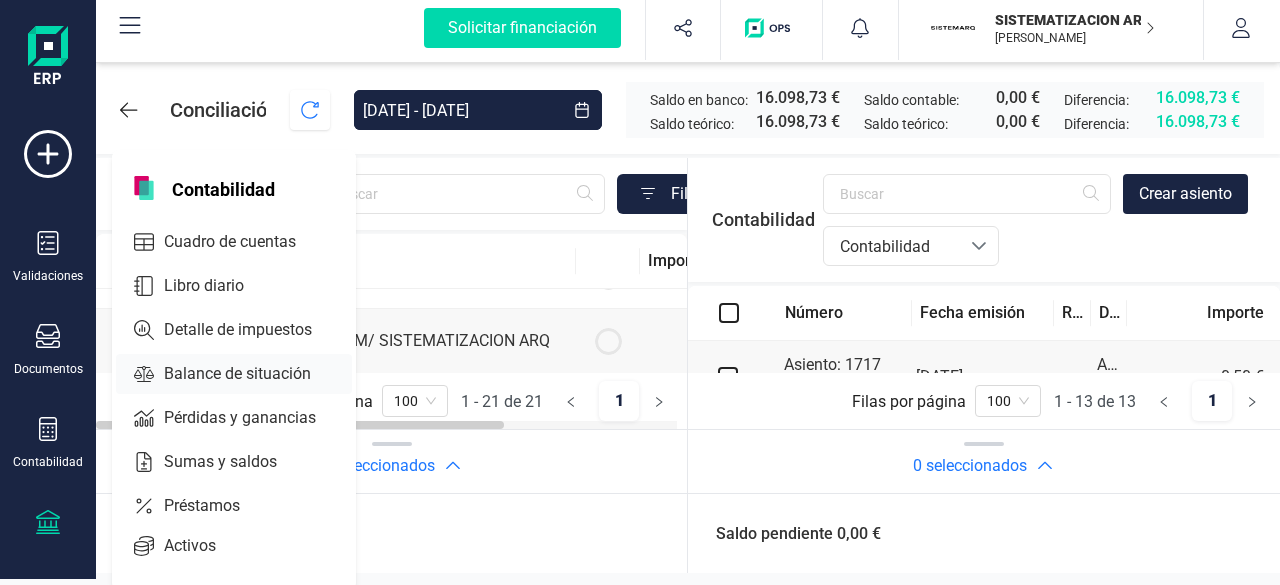 scroll, scrollTop: 9, scrollLeft: 0, axis: vertical 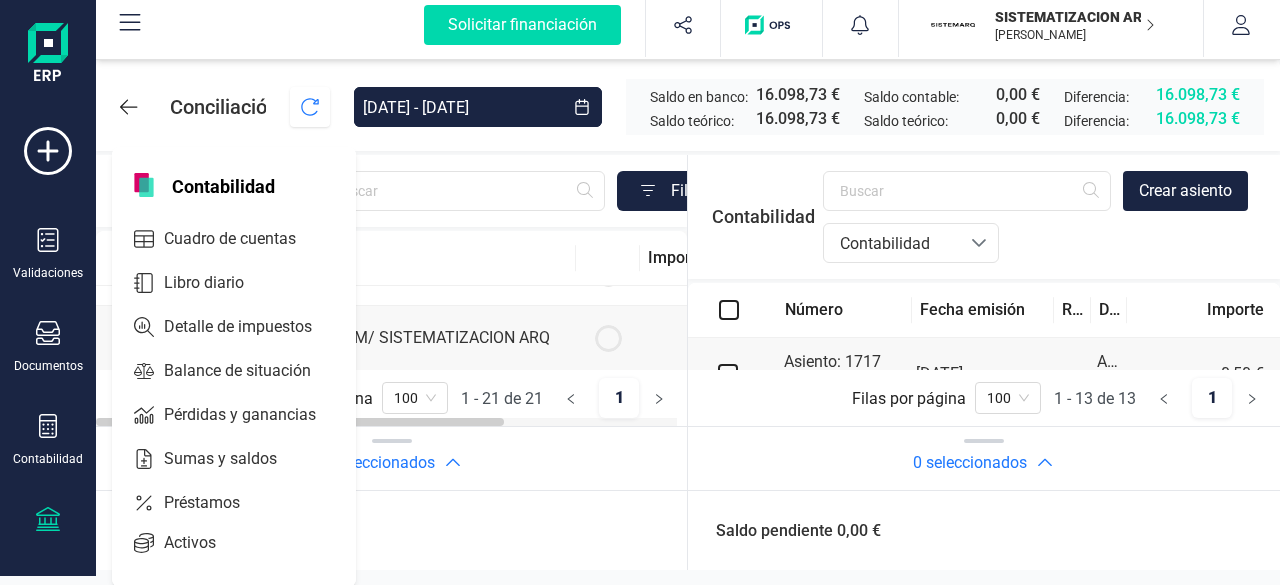 click 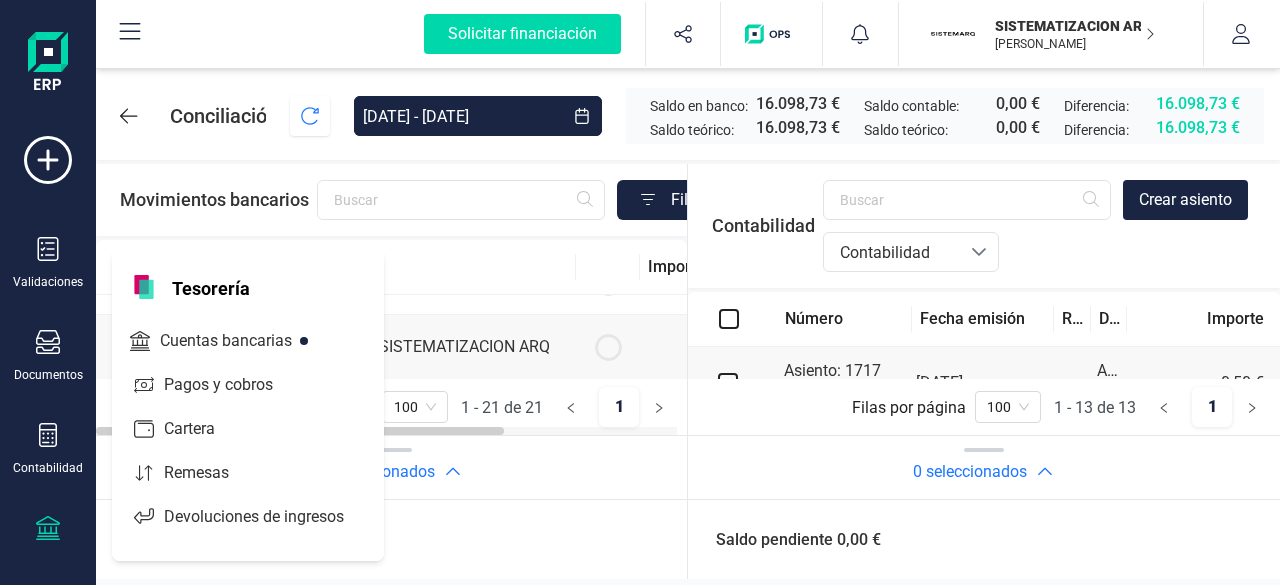 drag, startPoint x: 200, startPoint y: 485, endPoint x: 214, endPoint y: 471, distance: 19.79899 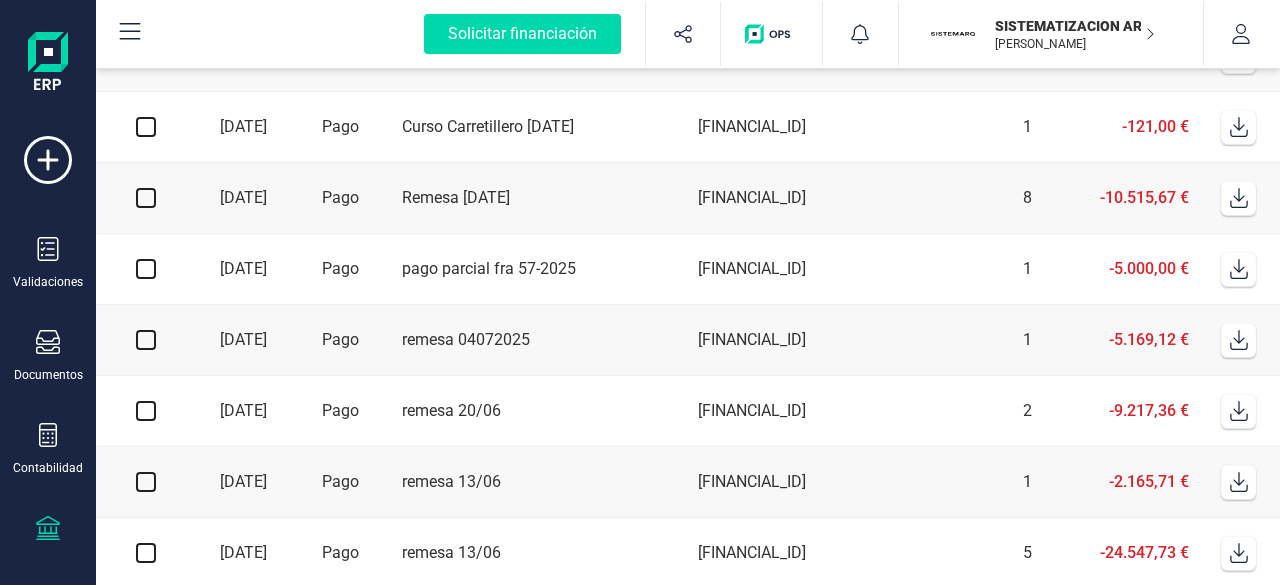 scroll, scrollTop: 300, scrollLeft: 0, axis: vertical 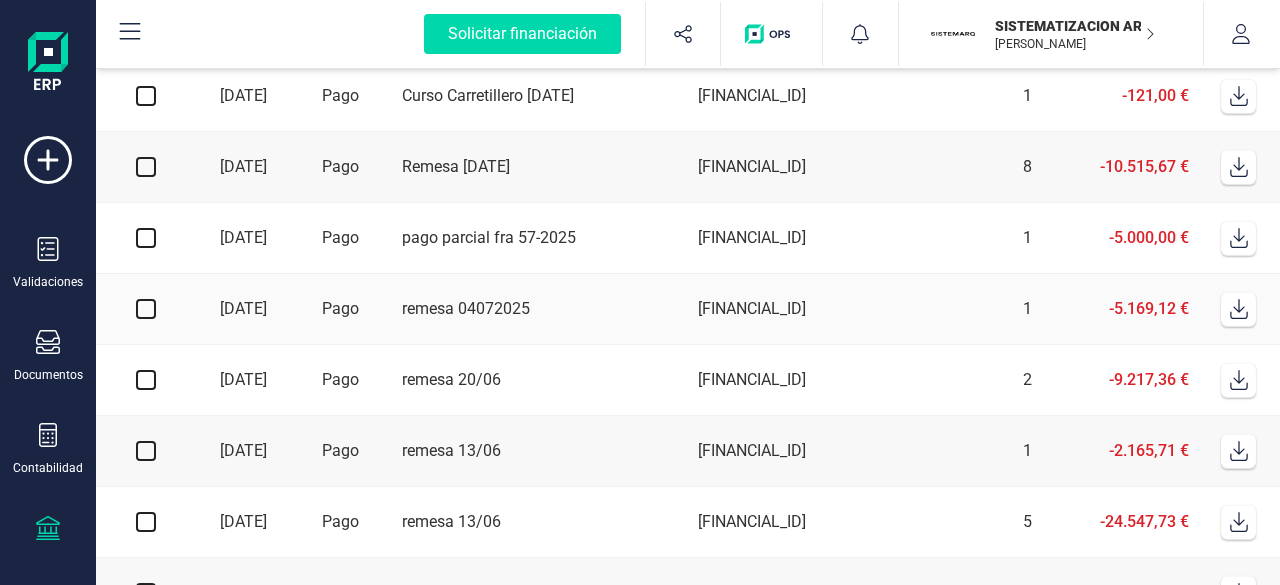 click on "remesa 04072025" at bounding box center (542, 309) 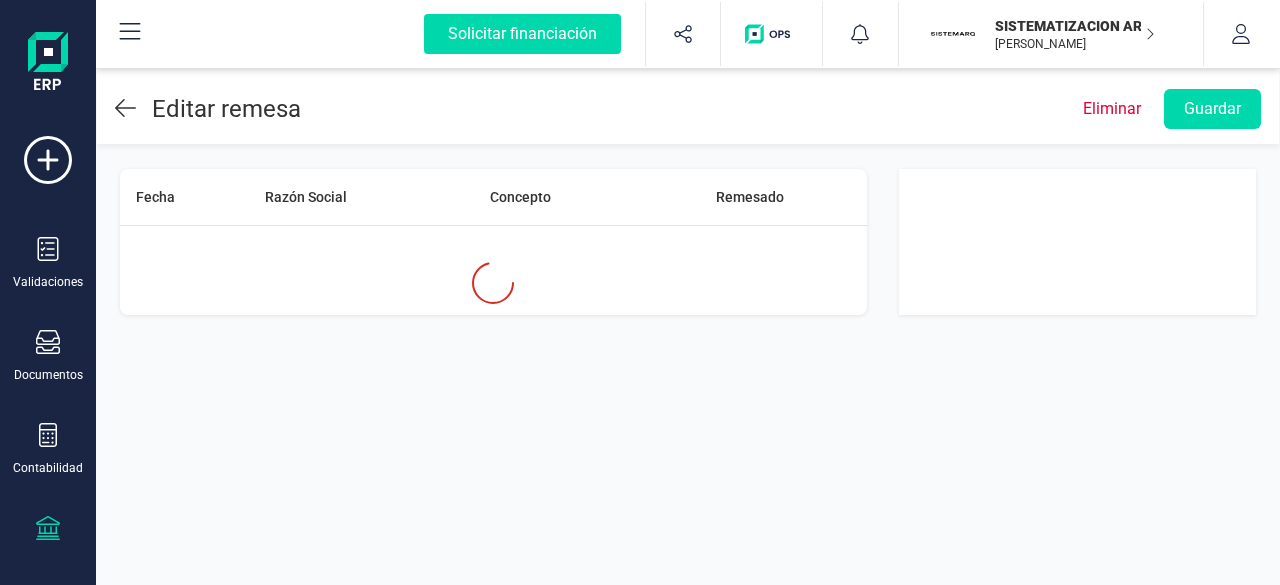 scroll, scrollTop: 0, scrollLeft: 0, axis: both 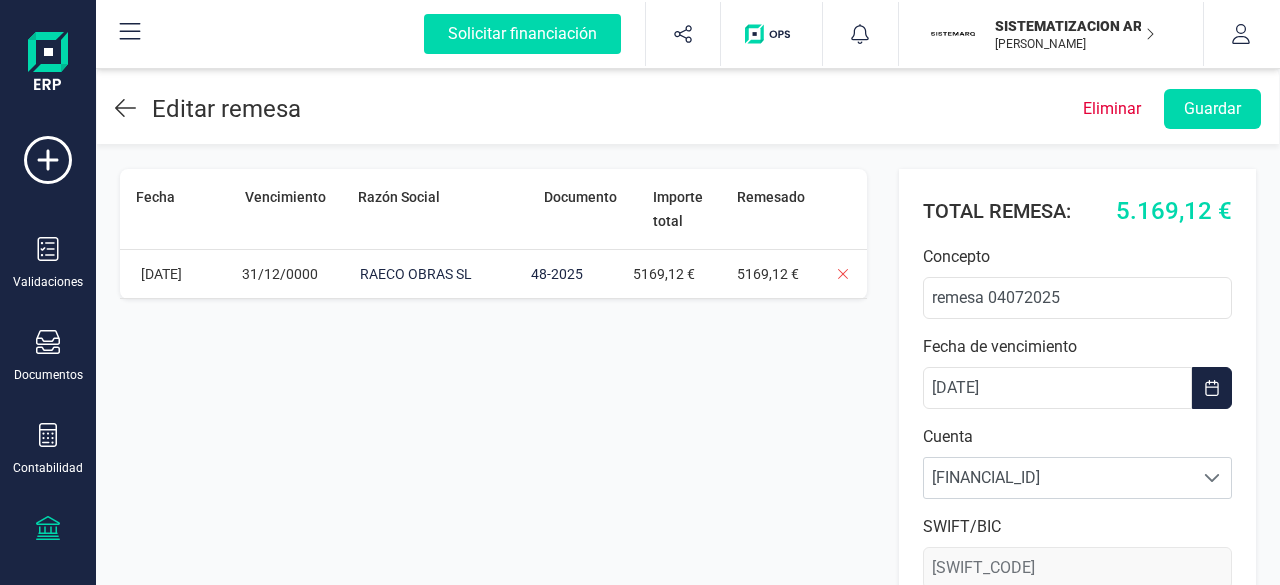 click on "Editar remesa Eliminar Guardar" at bounding box center [688, 104] 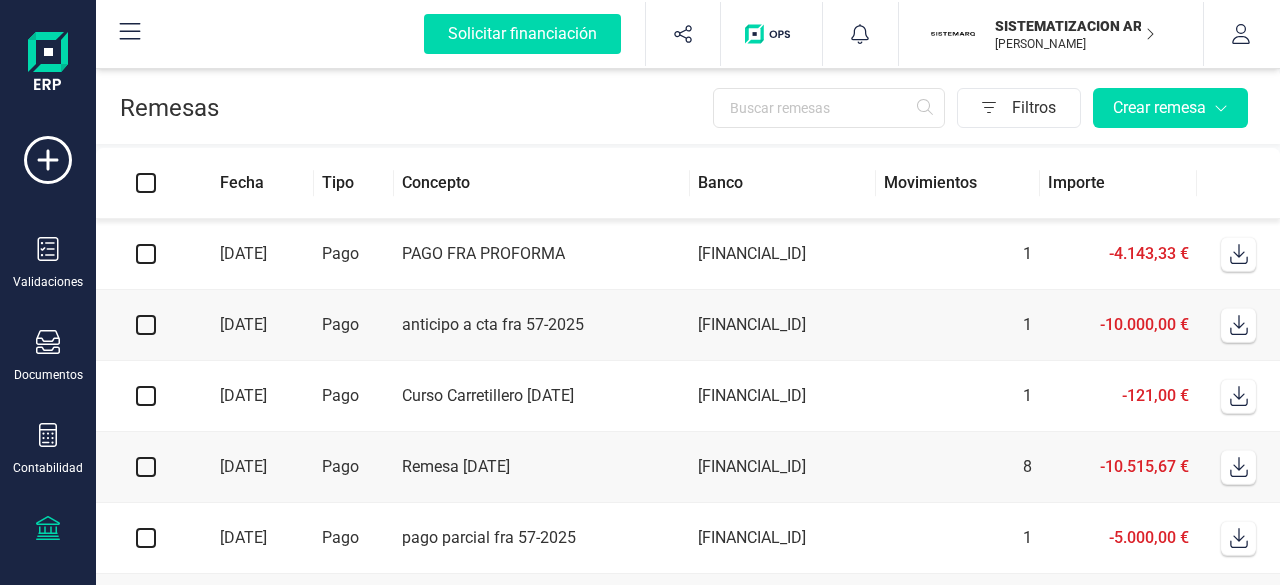 click on "[FINANCIAL_ID]" at bounding box center (783, 467) 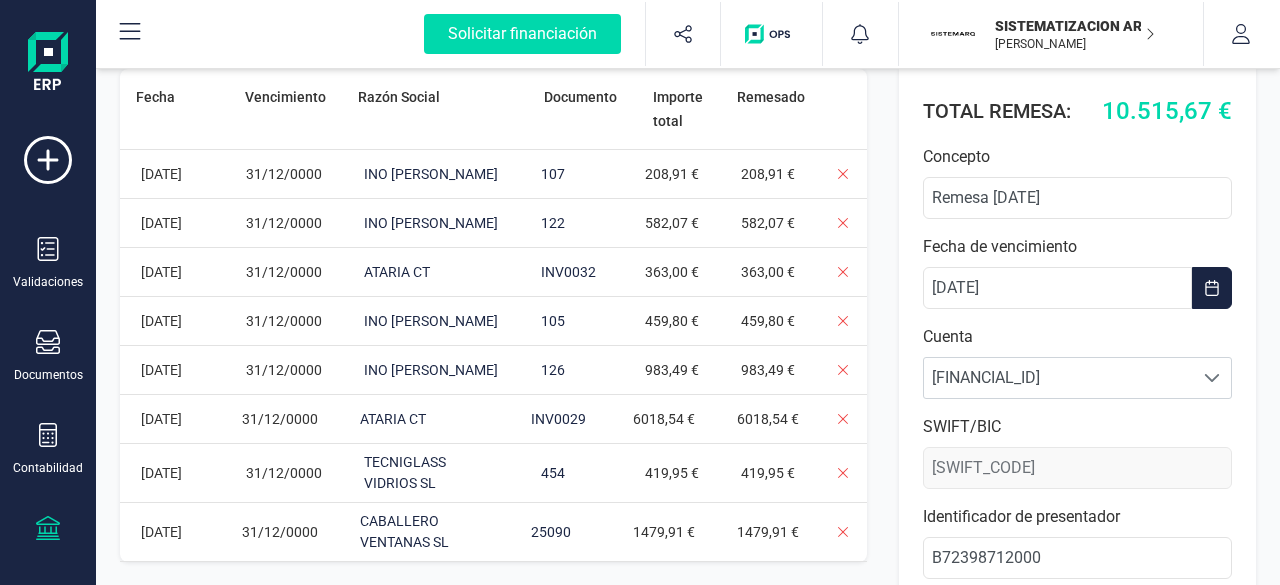 scroll, scrollTop: 154, scrollLeft: 0, axis: vertical 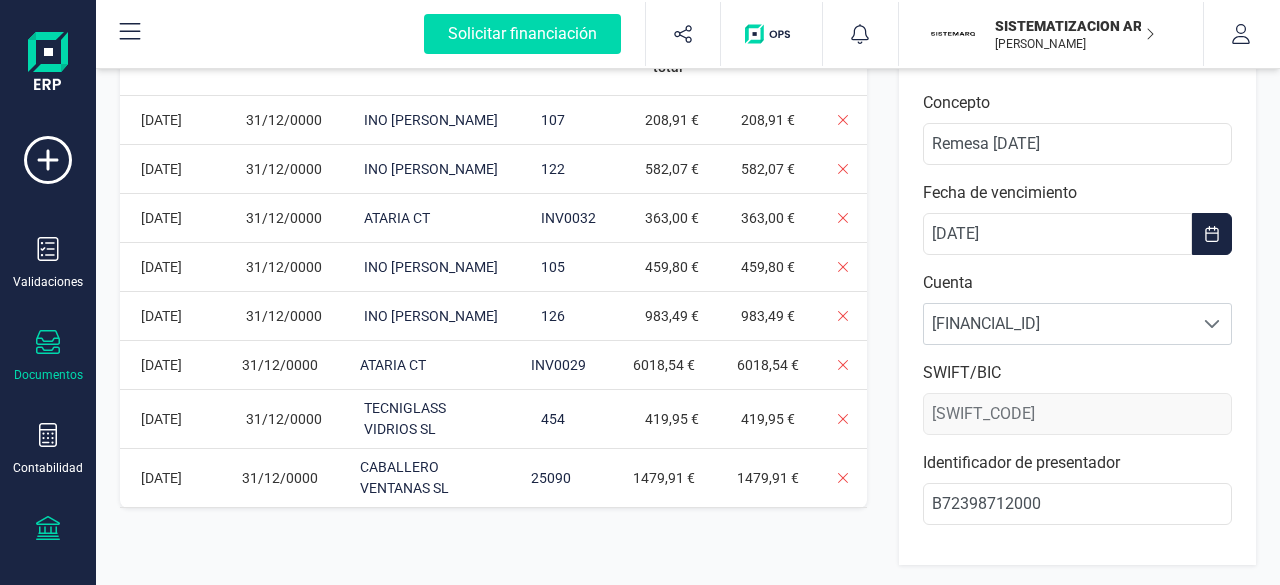 drag, startPoint x: 44, startPoint y: 369, endPoint x: 51, endPoint y: 357, distance: 13.892444 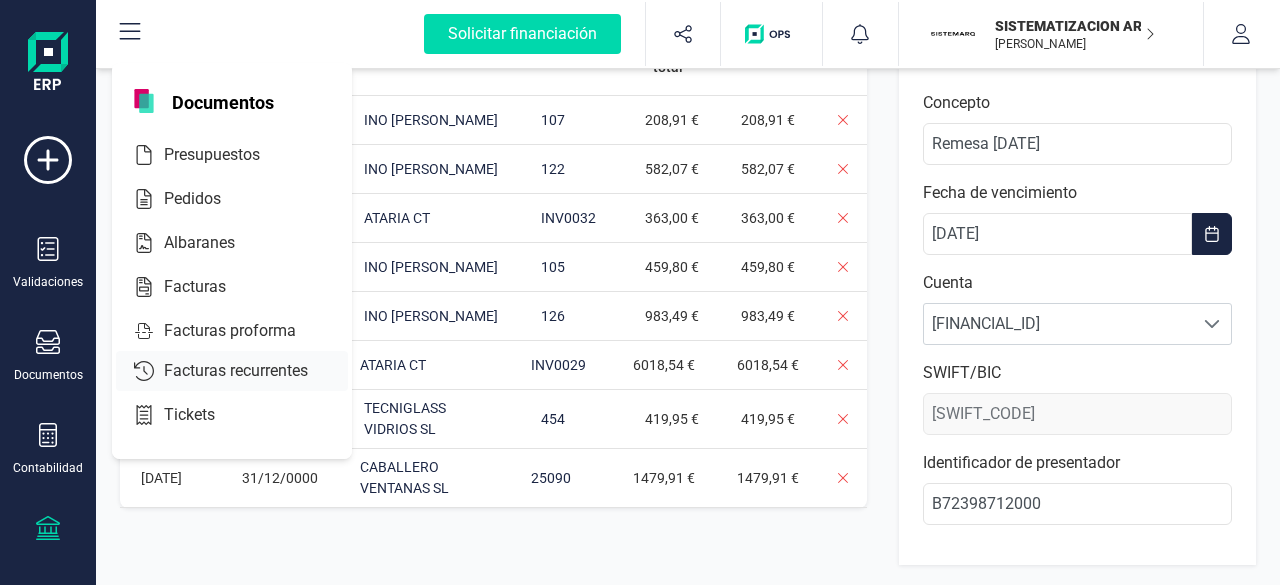 click on "Facturas" at bounding box center (209, 287) 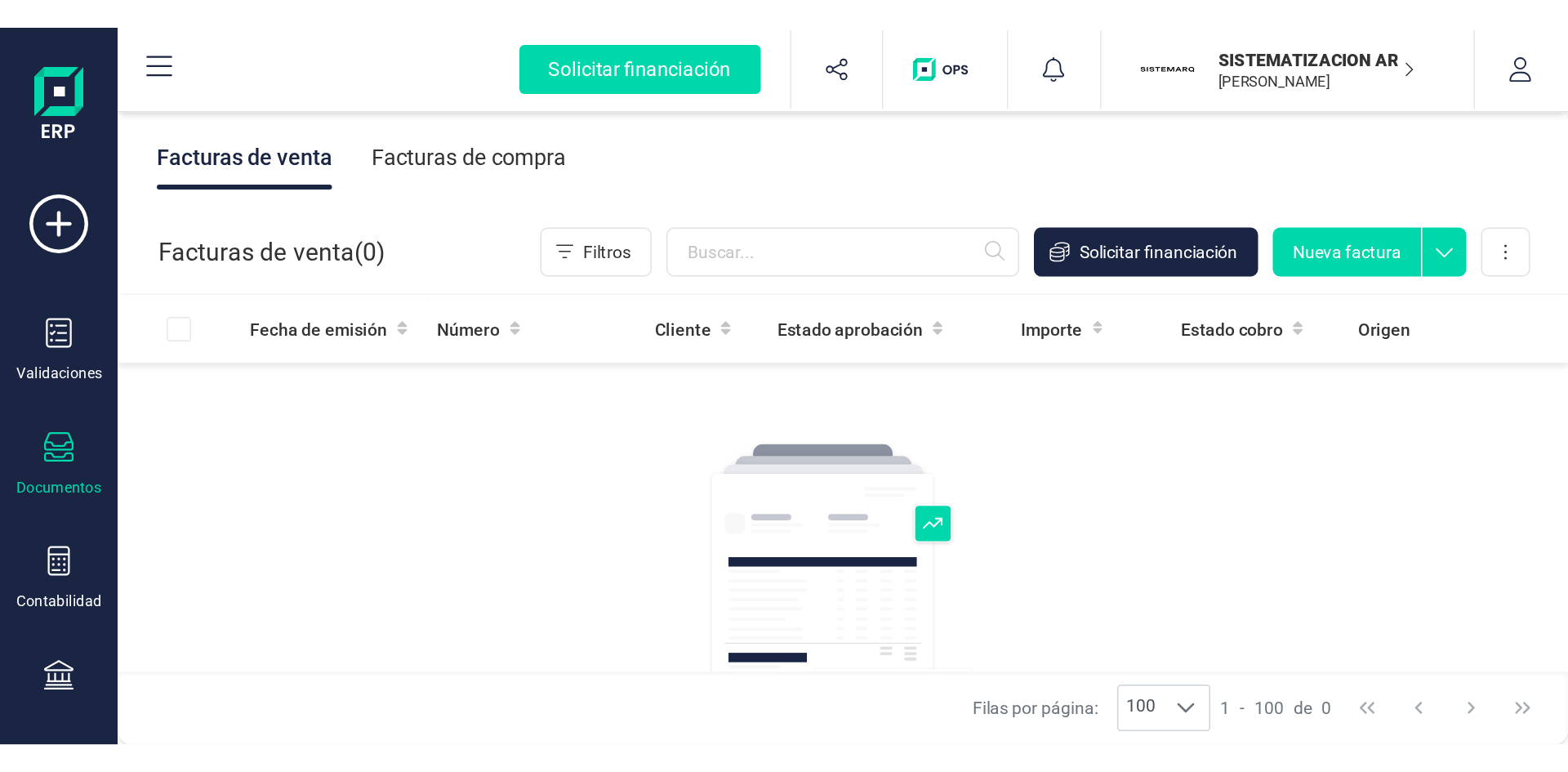 scroll, scrollTop: 0, scrollLeft: 0, axis: both 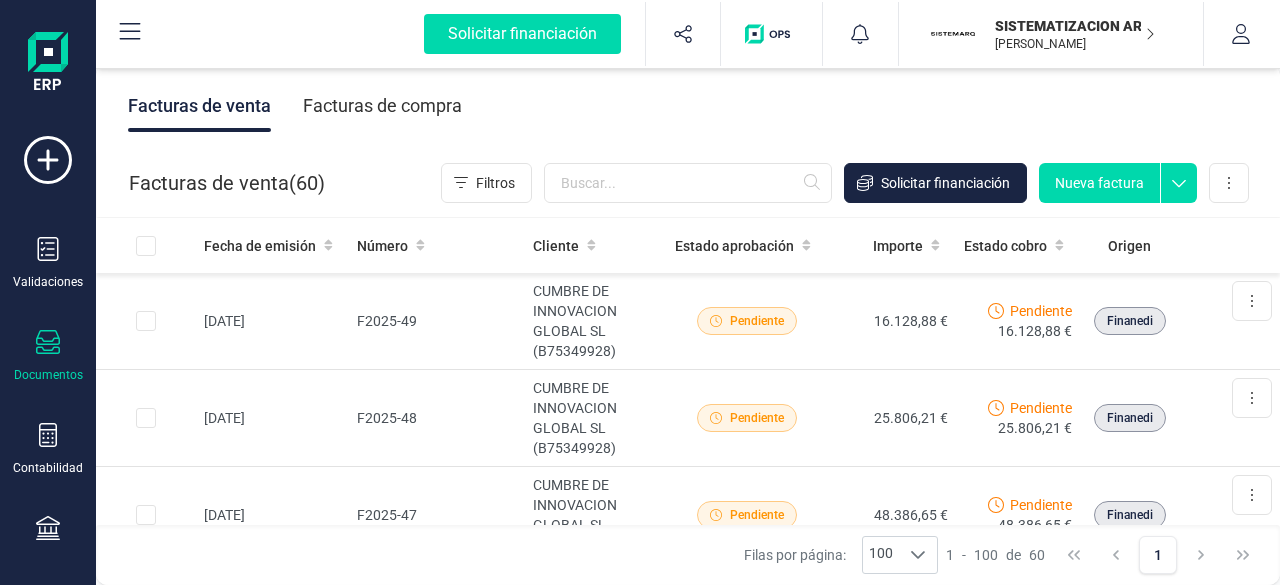 click on "Facturas de compra" at bounding box center [382, 106] 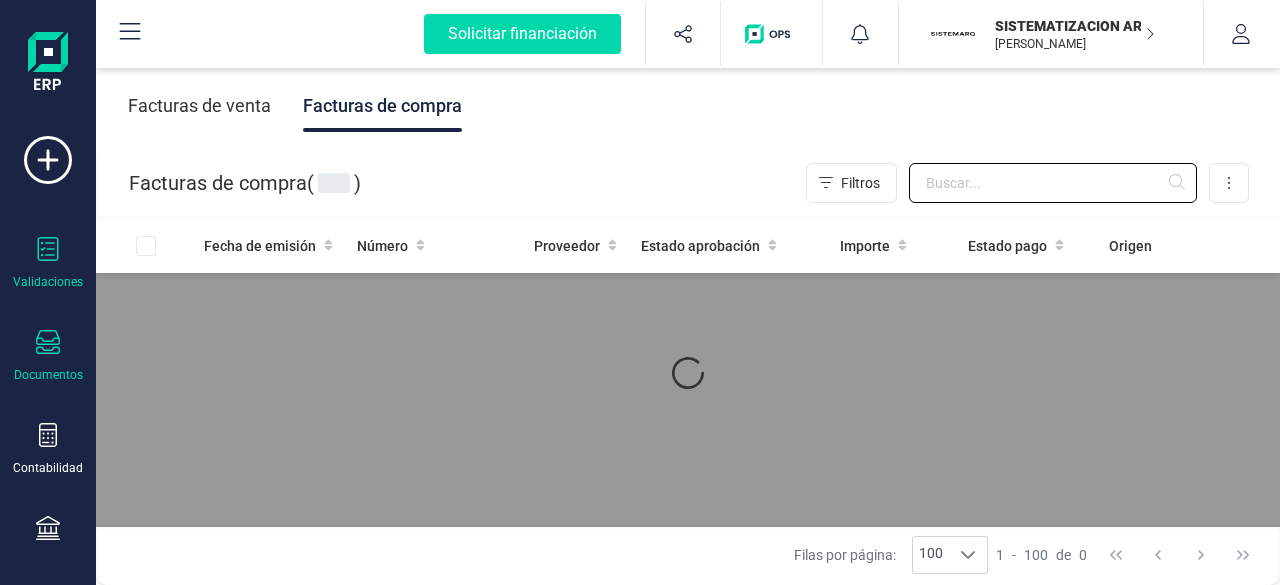 click at bounding box center (1053, 183) 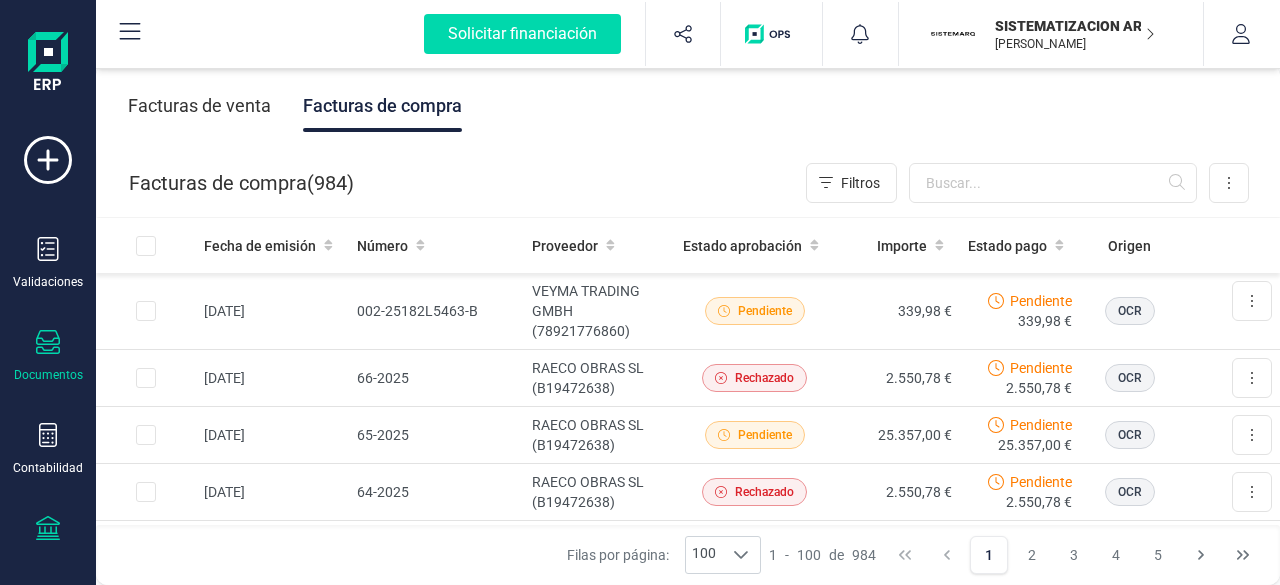 click on "Validaciones Documentos Documentos Presupuestos Pedidos Albaranes Facturas Facturas proforma Facturas recurrentes Tickets Contabilidad Contabilidad Cuadro de cuentas Libro diario Detalle de impuestos Balance de situación Pérdidas y ganancias Sumas y saldos Préstamos Activos Tesorería Tesorería Cuentas bancarias Pagos y cobros Cartera Remesas Devoluciones de ingresos Contactos Inventario Inventario Artículos Catálogos Categorías   Importar Importar Facturas Productos Contactos Activos   OCR" at bounding box center (48, 546) 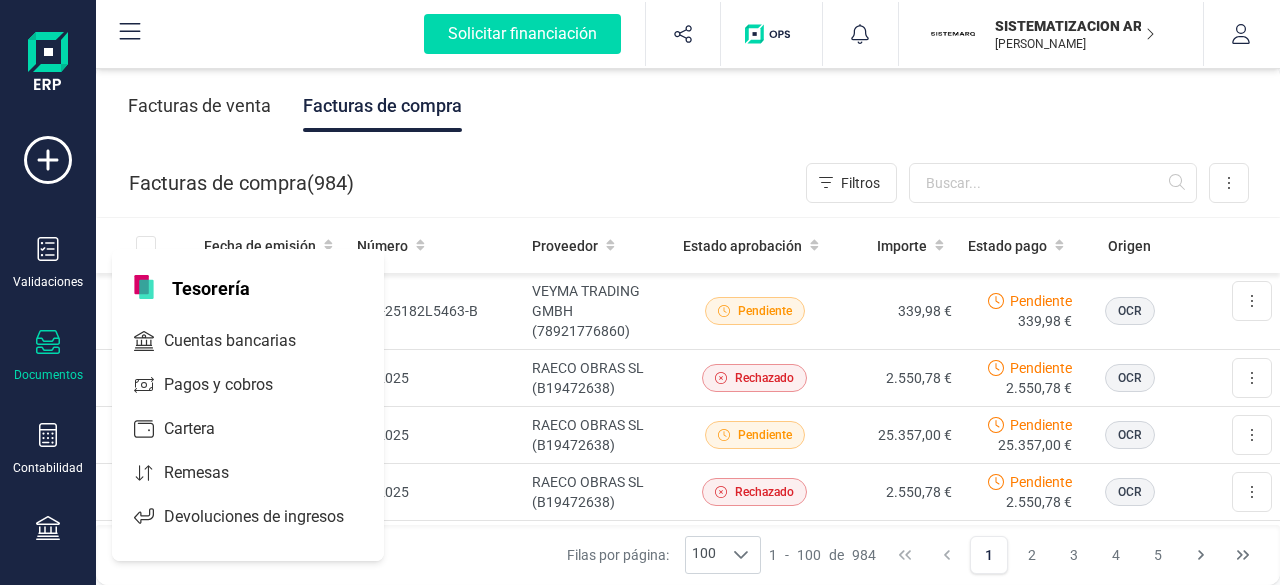 click 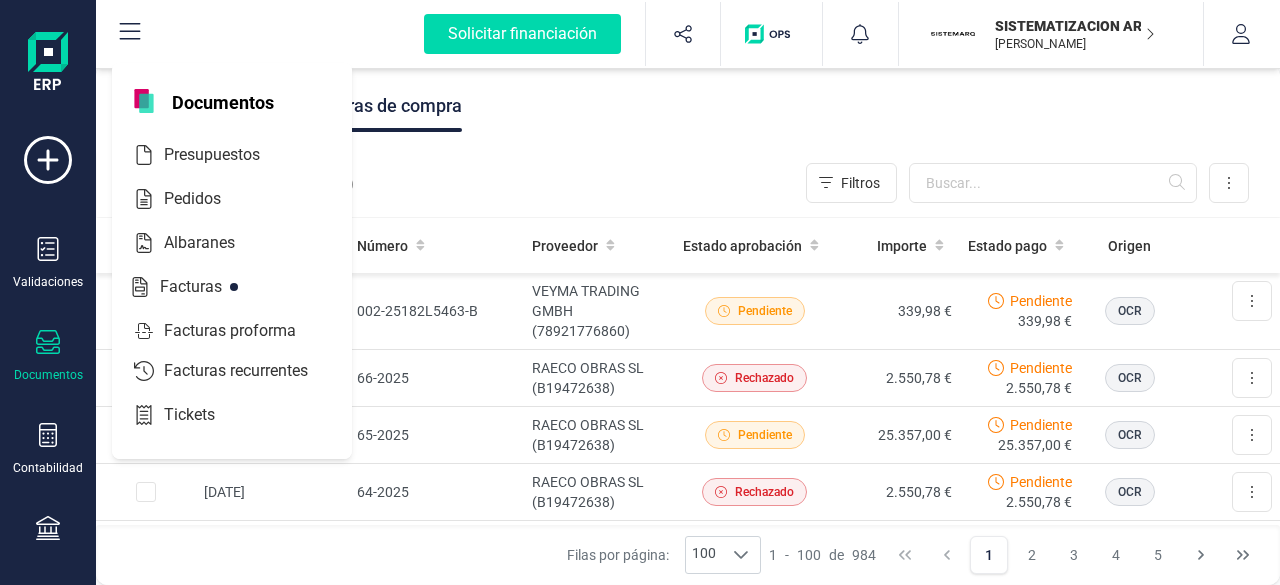 drag, startPoint x: 462, startPoint y: 125, endPoint x: 724, endPoint y: 117, distance: 262.1221 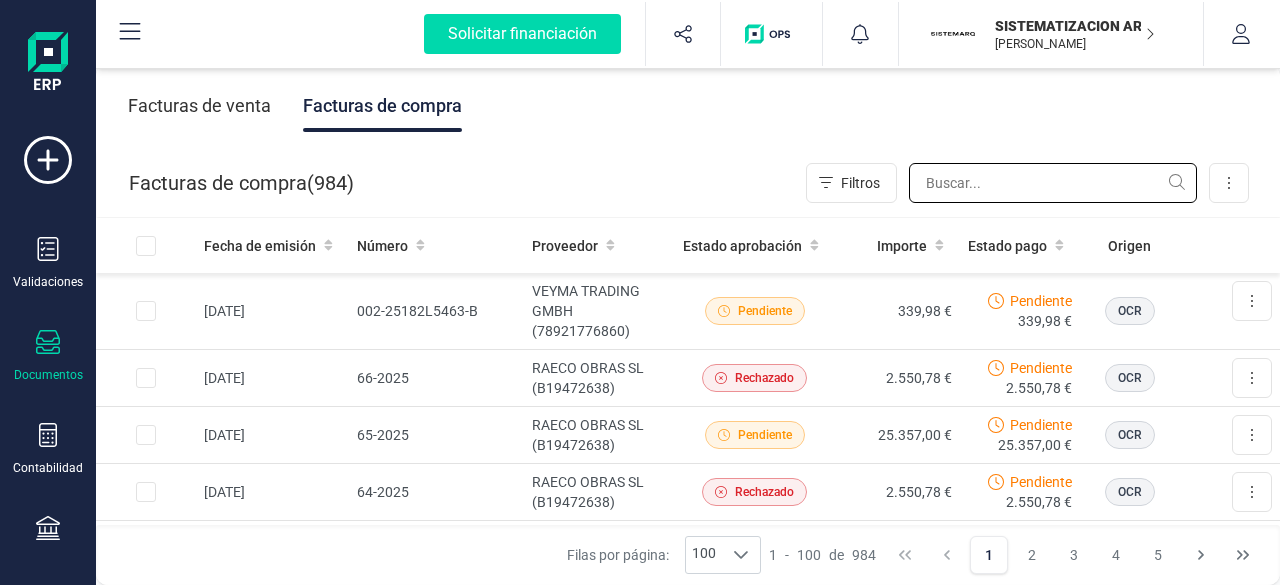 click at bounding box center (1053, 183) 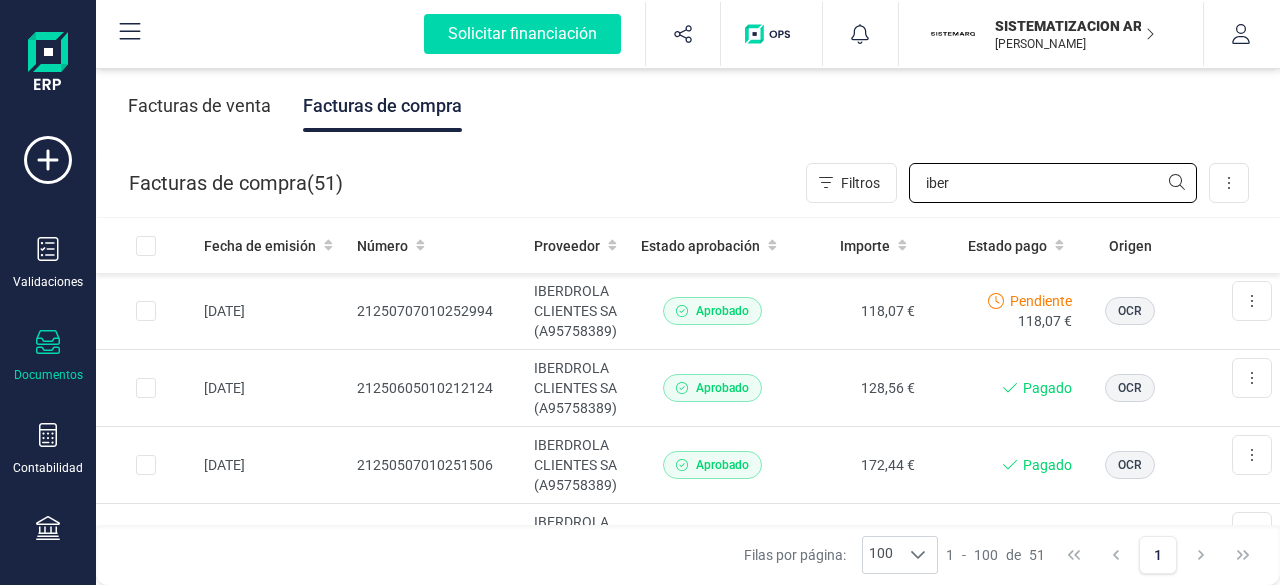 type on "iber" 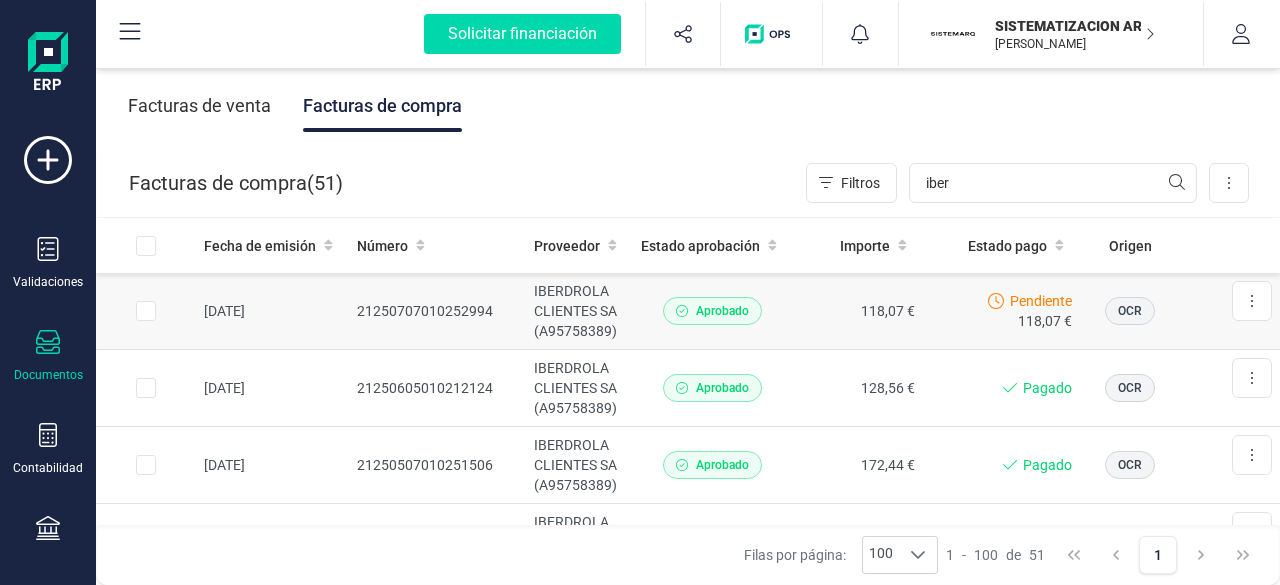 click on "118,07 €" at bounding box center (1045, 321) 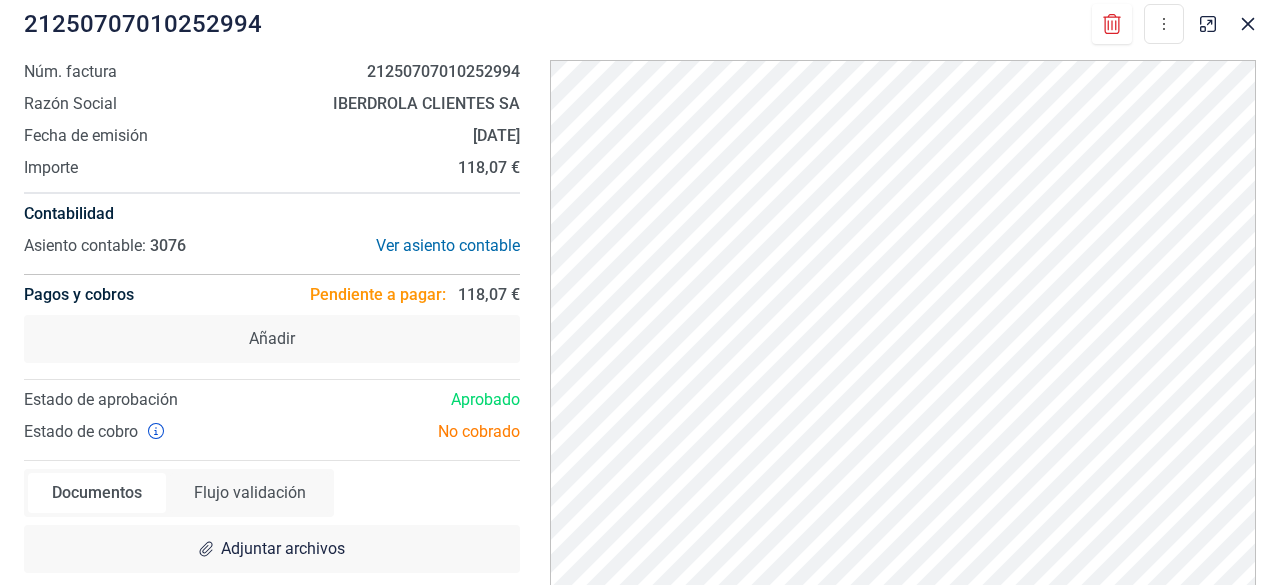 drag, startPoint x: 456, startPoint y: 401, endPoint x: 539, endPoint y: 359, distance: 93.0215 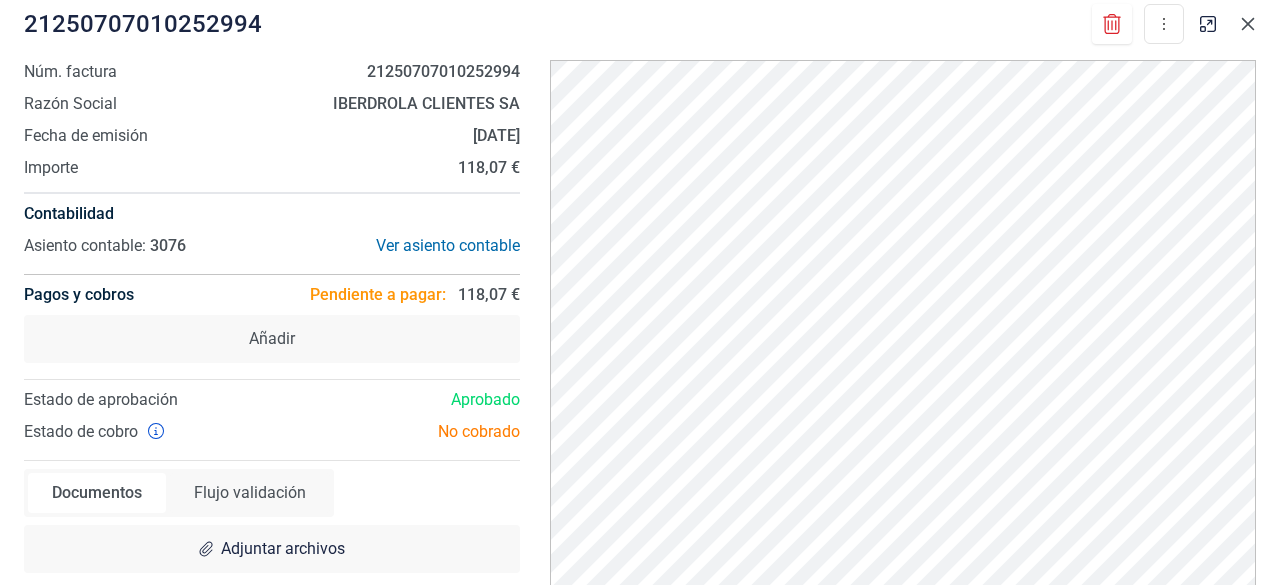 drag, startPoint x: 1244, startPoint y: 25, endPoint x: 1192, endPoint y: 59, distance: 62.1289 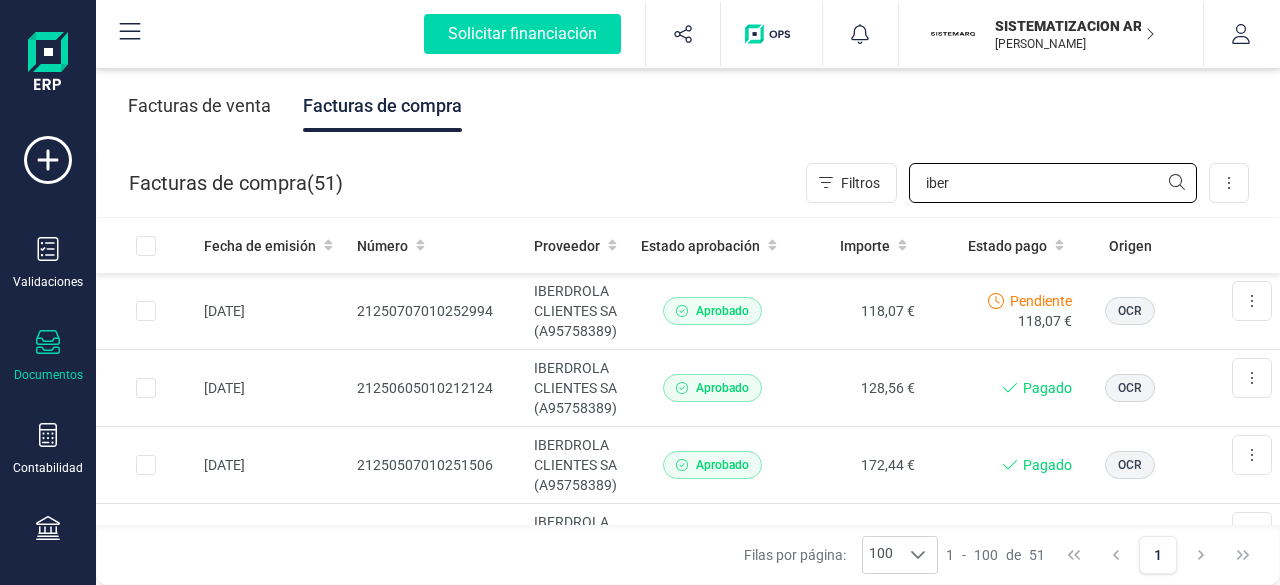 drag, startPoint x: 992, startPoint y: 179, endPoint x: 788, endPoint y: 186, distance: 204.12006 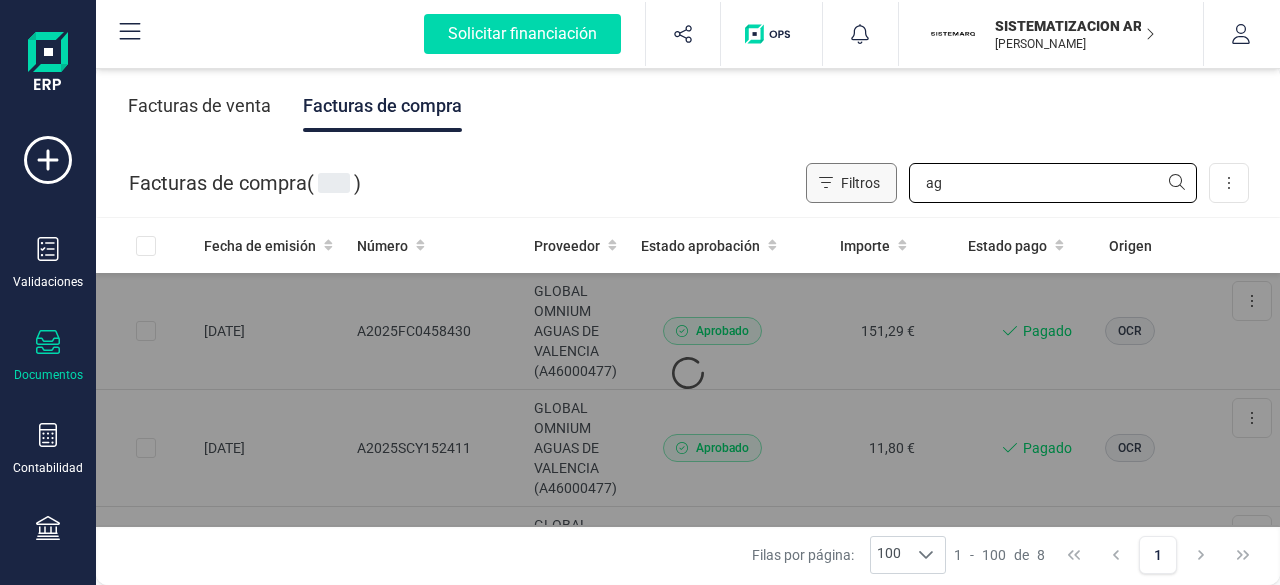 type on "a" 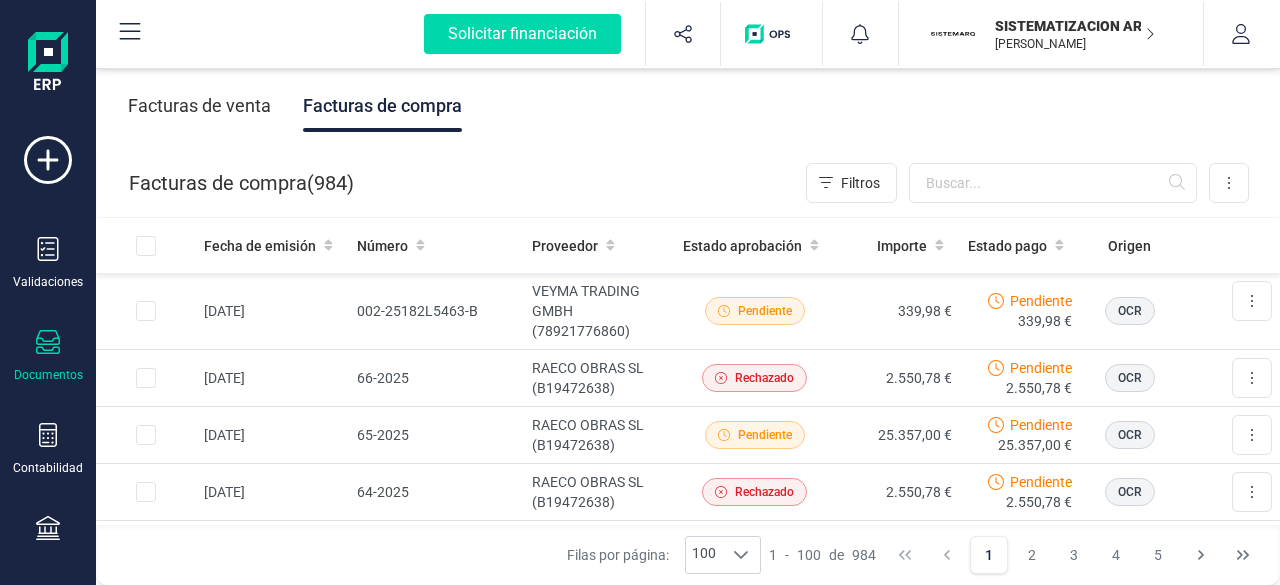 click on "Facturas de venta Facturas de compra" at bounding box center [688, 106] 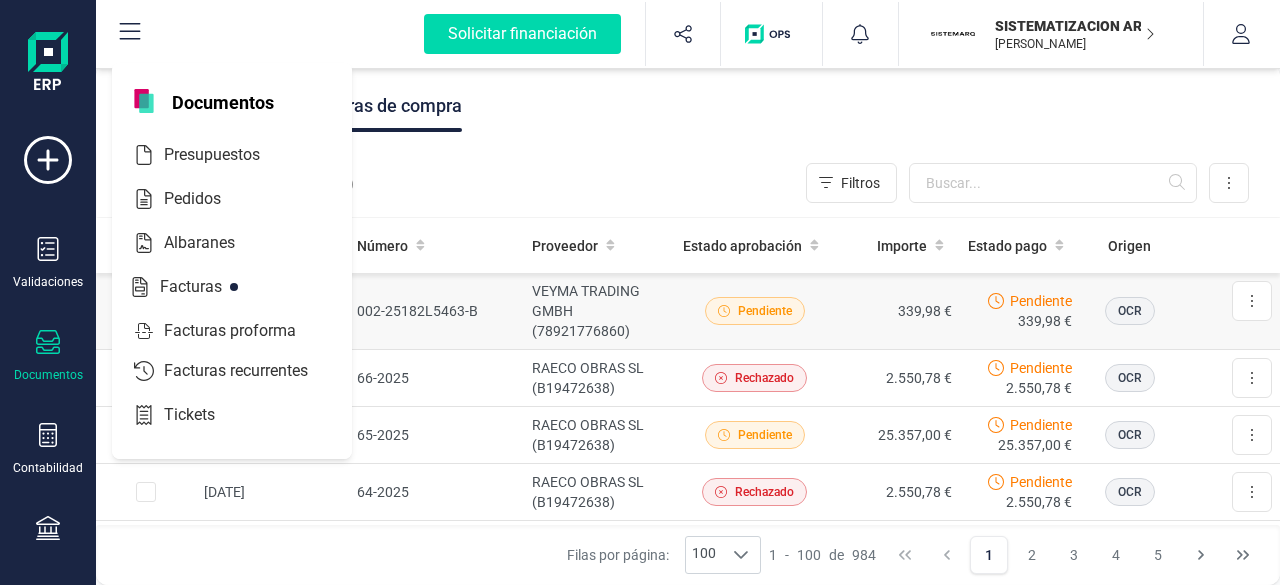 drag, startPoint x: 231, startPoint y: 280, endPoint x: 258, endPoint y: 274, distance: 27.658634 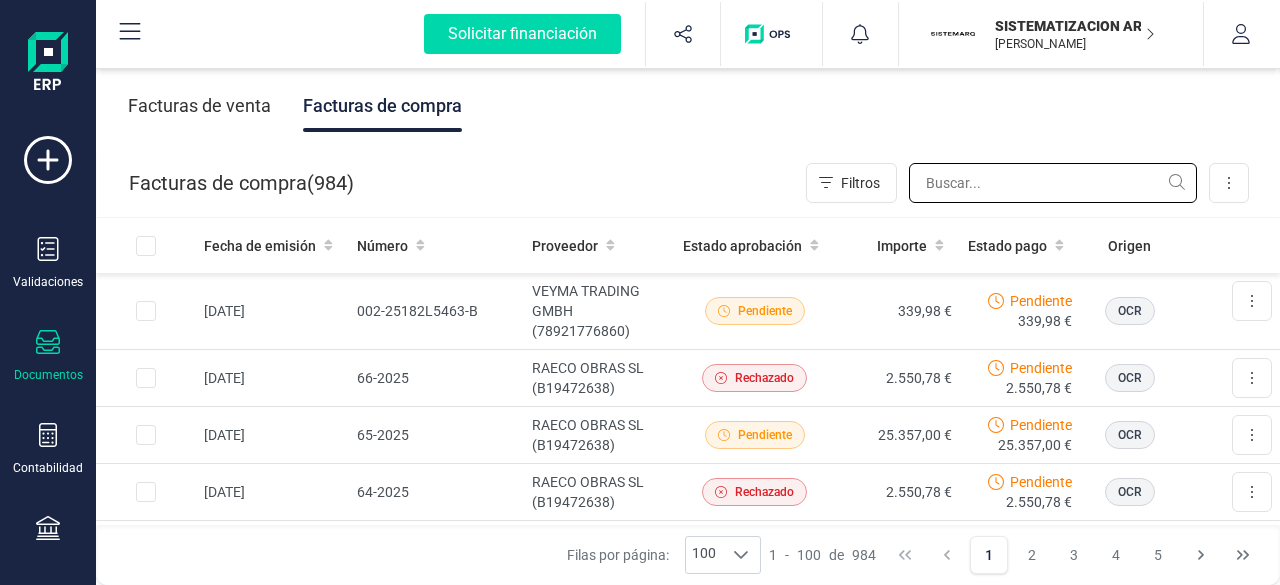 click at bounding box center (1053, 183) 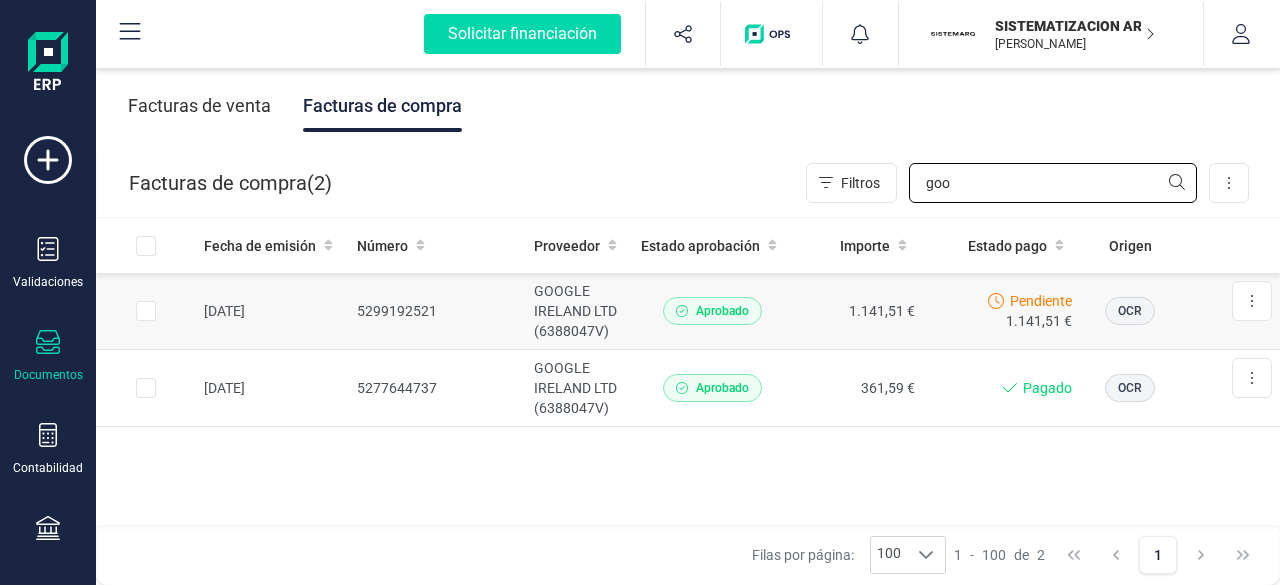 type on "goo" 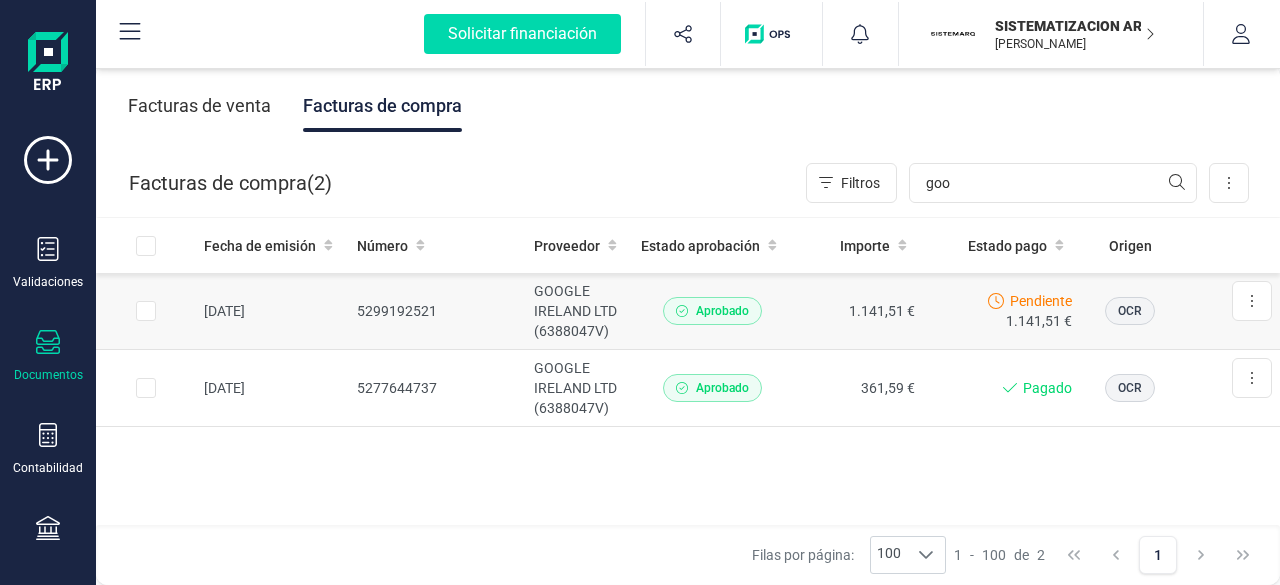 click on "Aprobado" at bounding box center (713, 311) 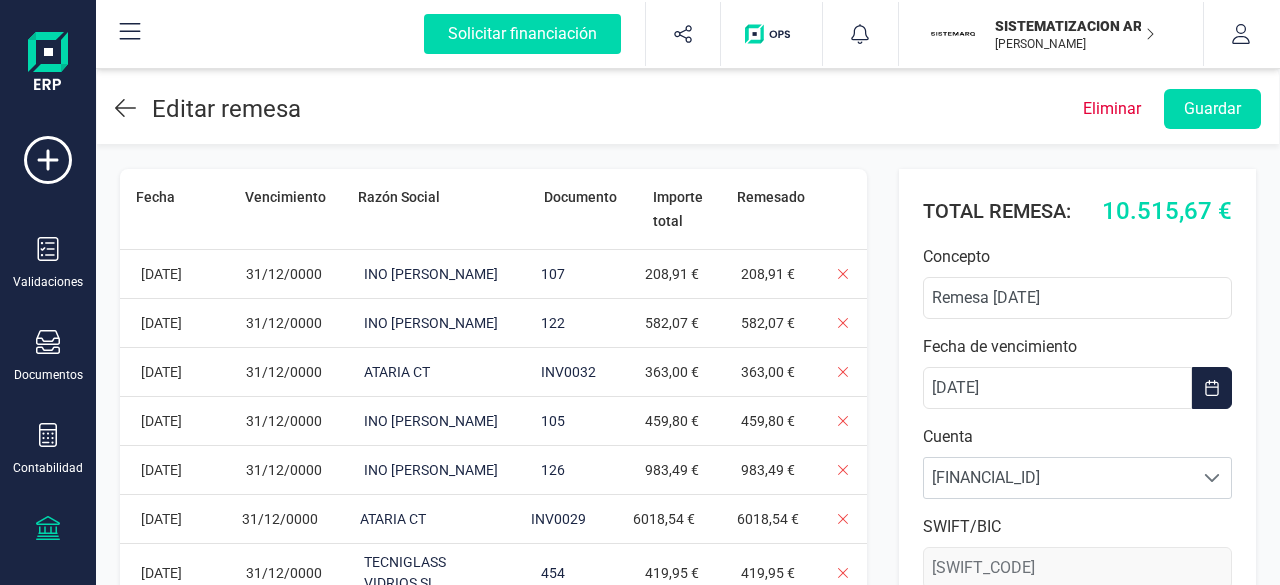 click on "Editar remesa Eliminar Guardar" at bounding box center [688, 104] 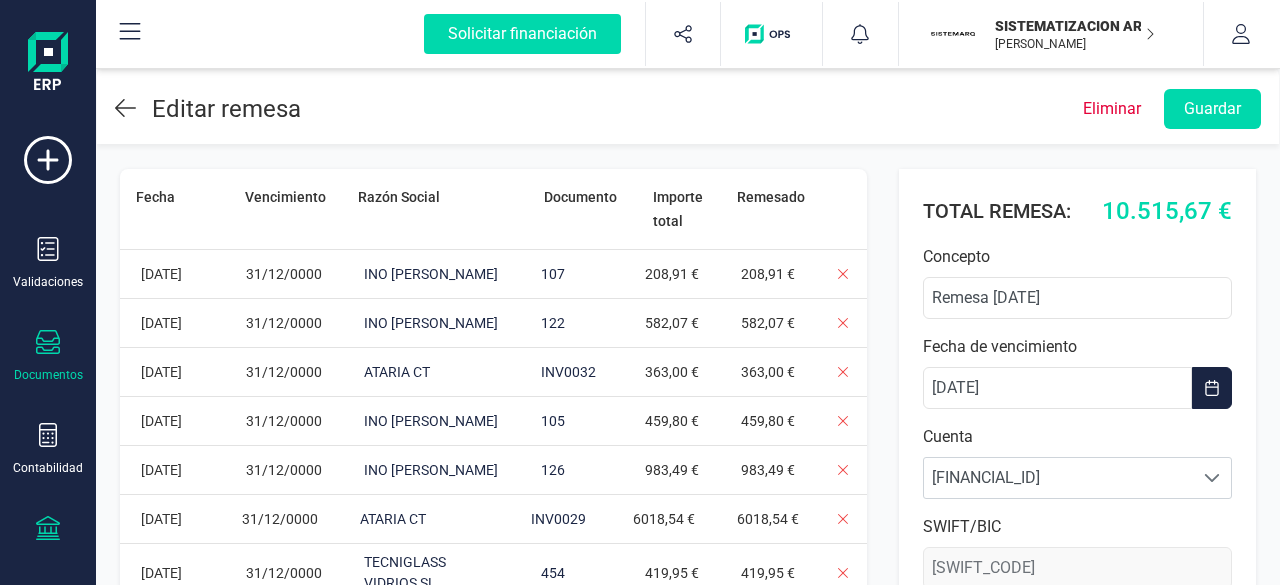 click 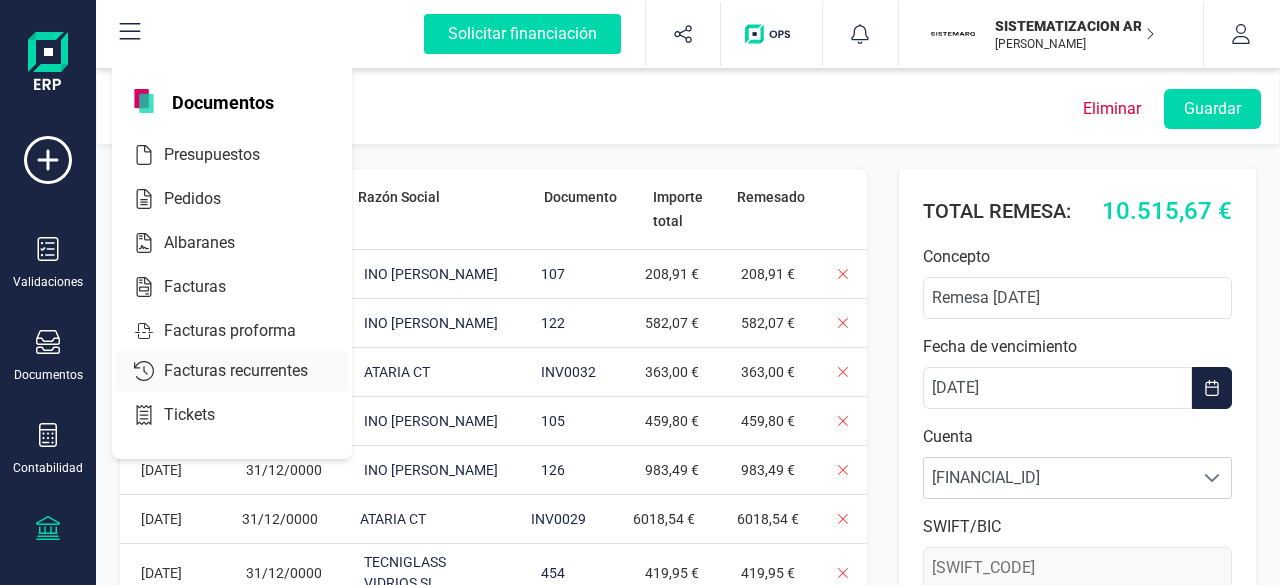 drag, startPoint x: 197, startPoint y: 283, endPoint x: 219, endPoint y: 283, distance: 22 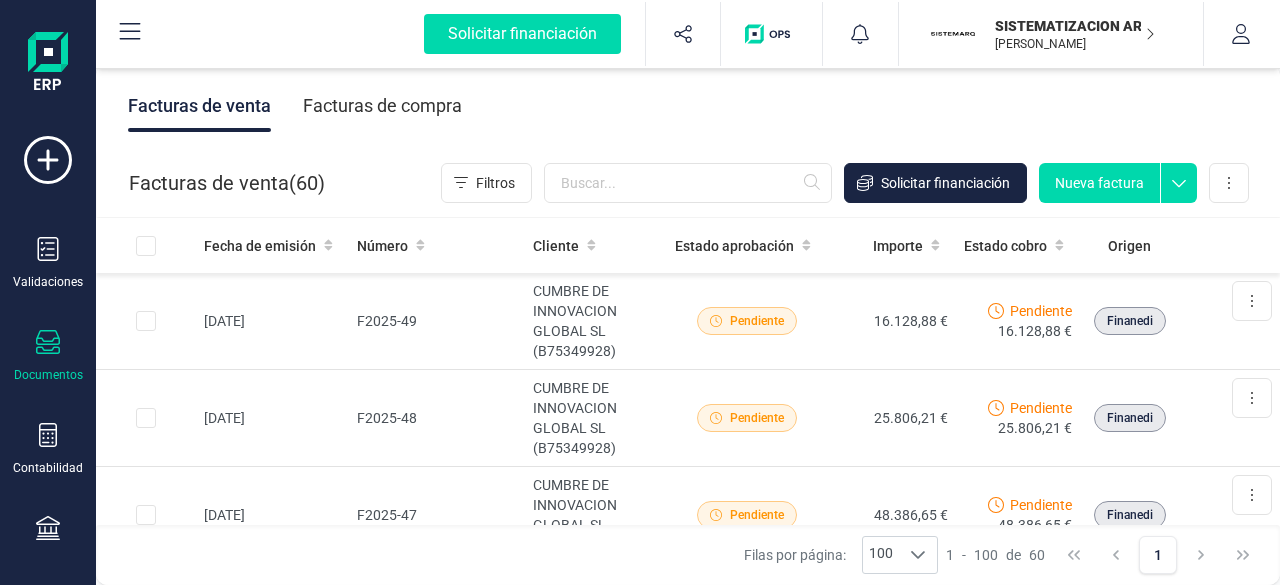 drag, startPoint x: 338, startPoint y: 101, endPoint x: 484, endPoint y: 106, distance: 146.08559 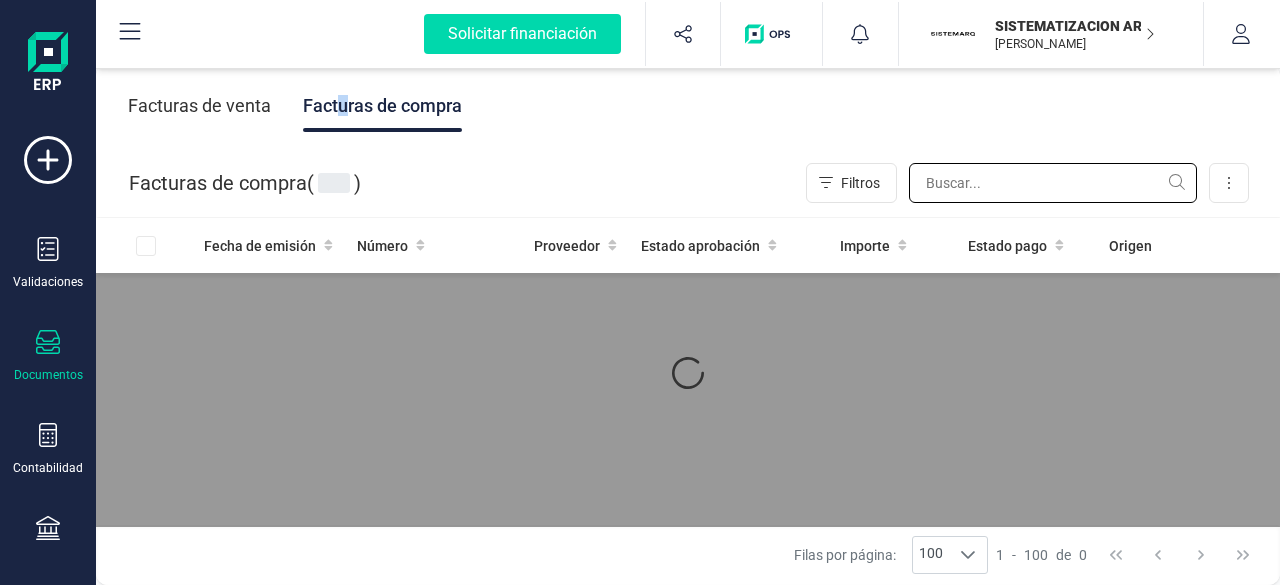 click at bounding box center [1053, 183] 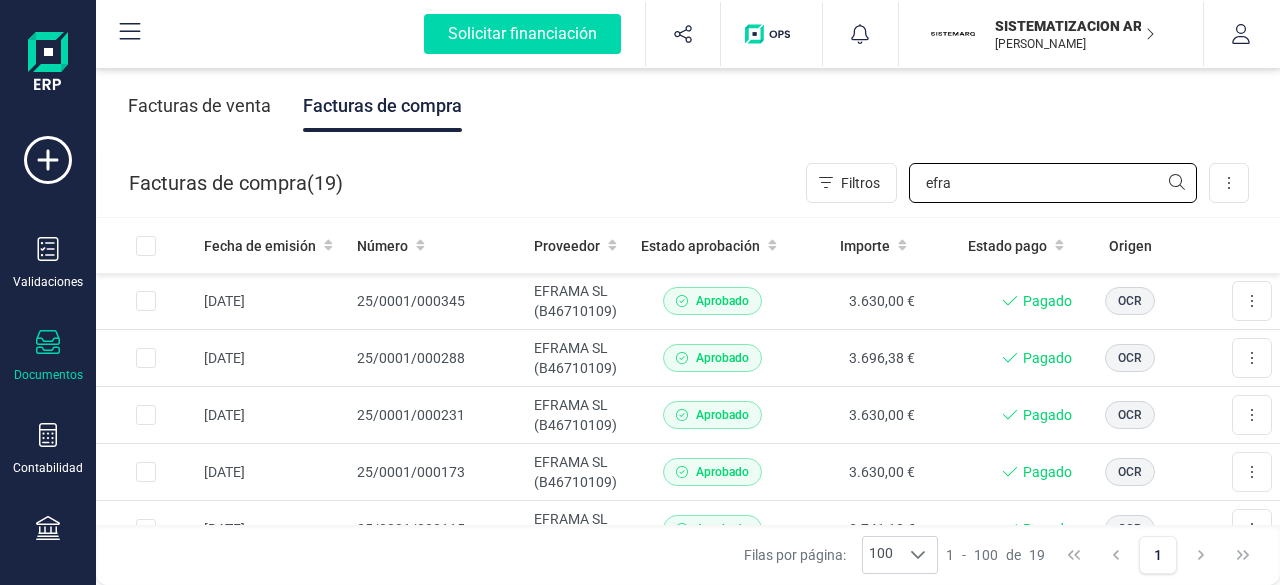 type on "efra" 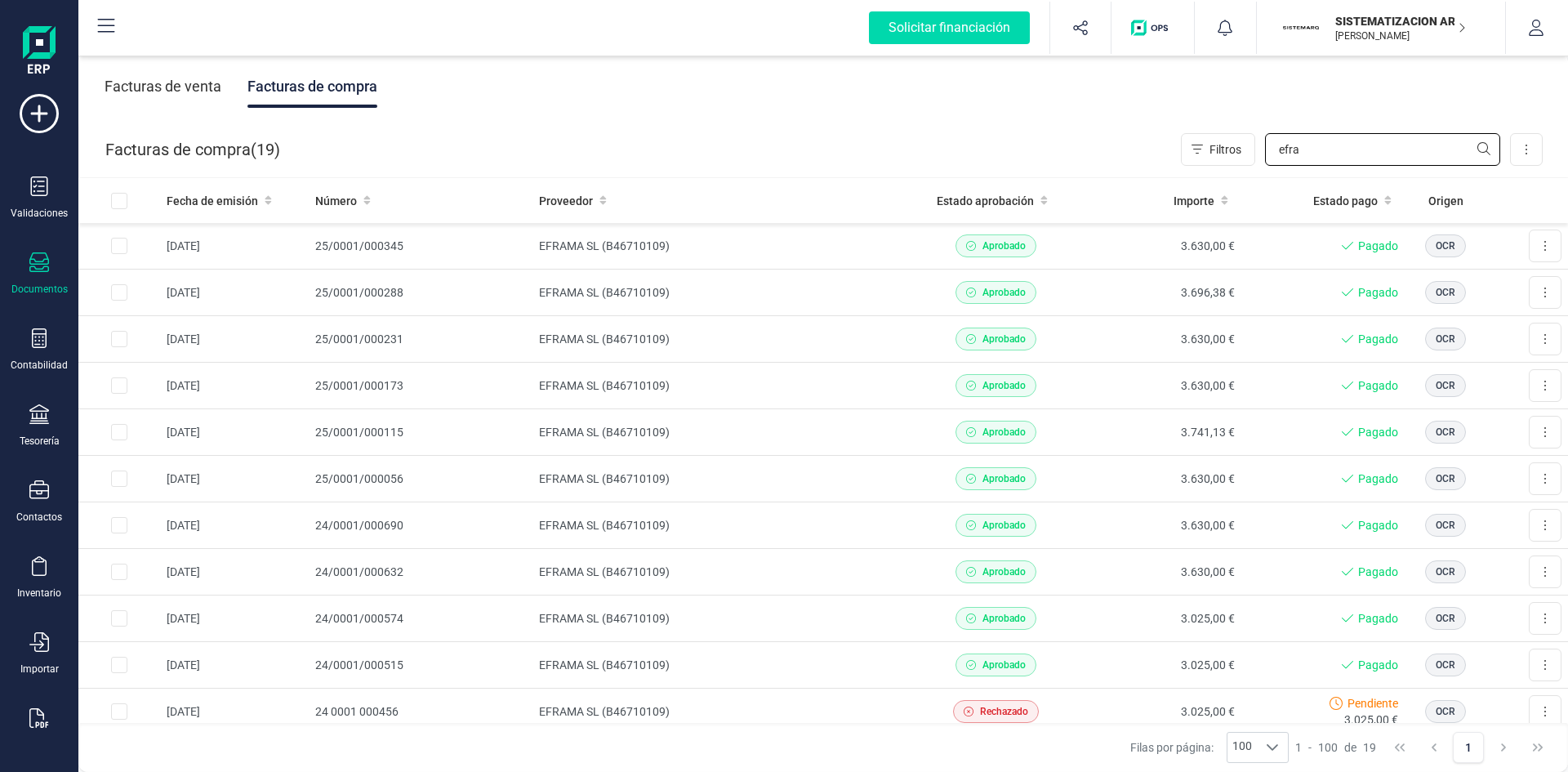 scroll, scrollTop: 42, scrollLeft: 0, axis: vertical 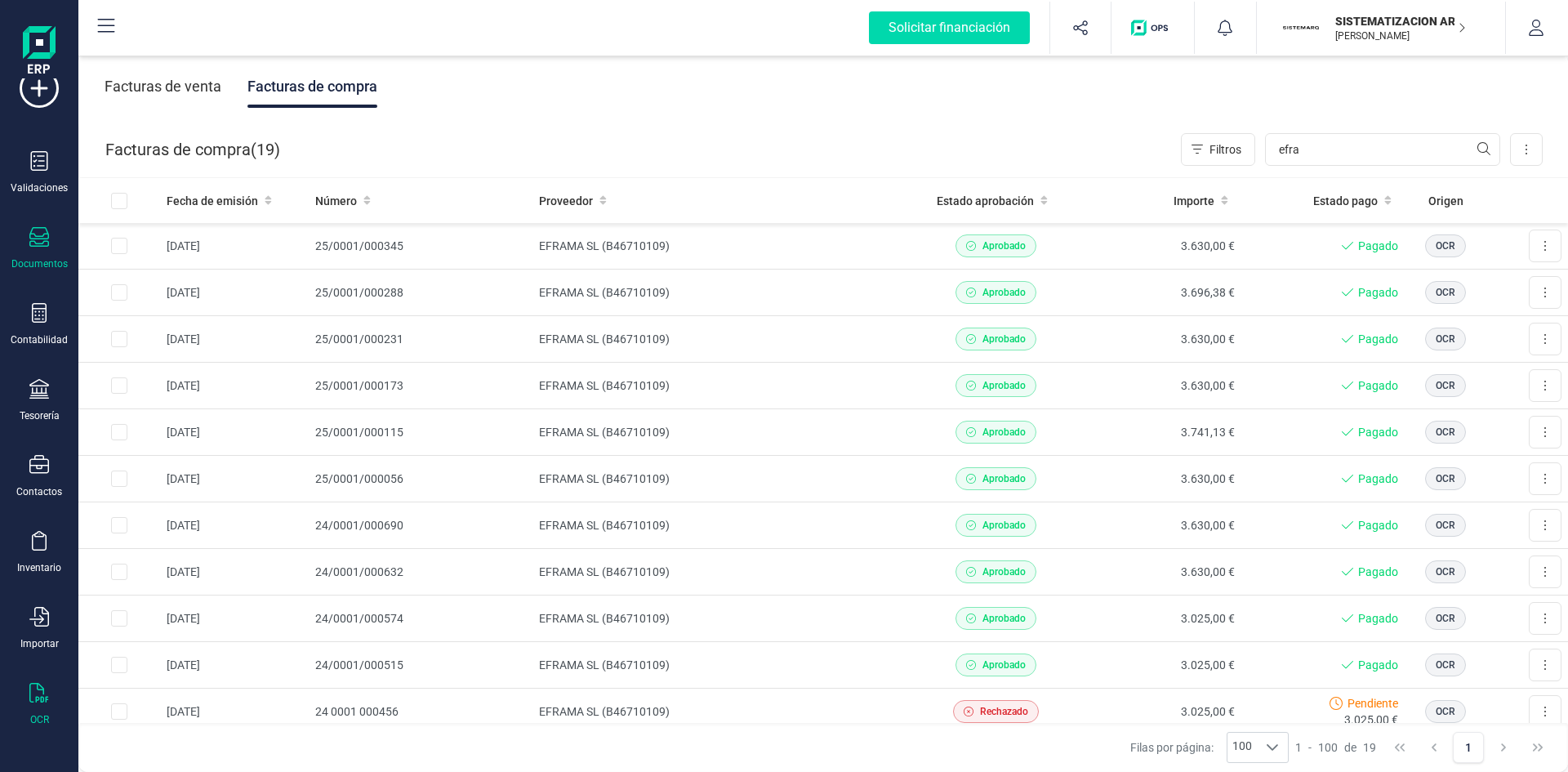 click 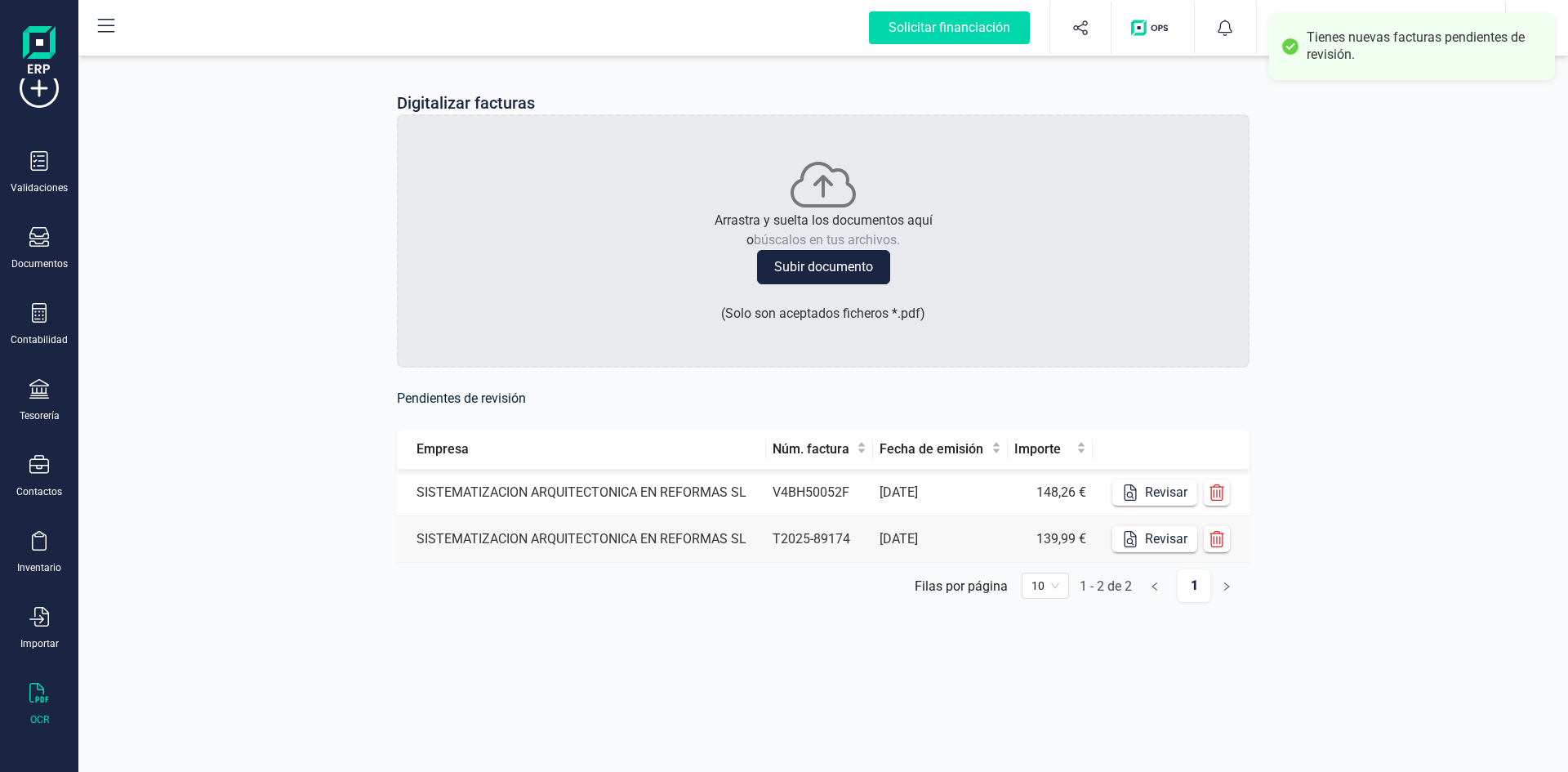 click on "V4BH50052F" at bounding box center (819, 493) 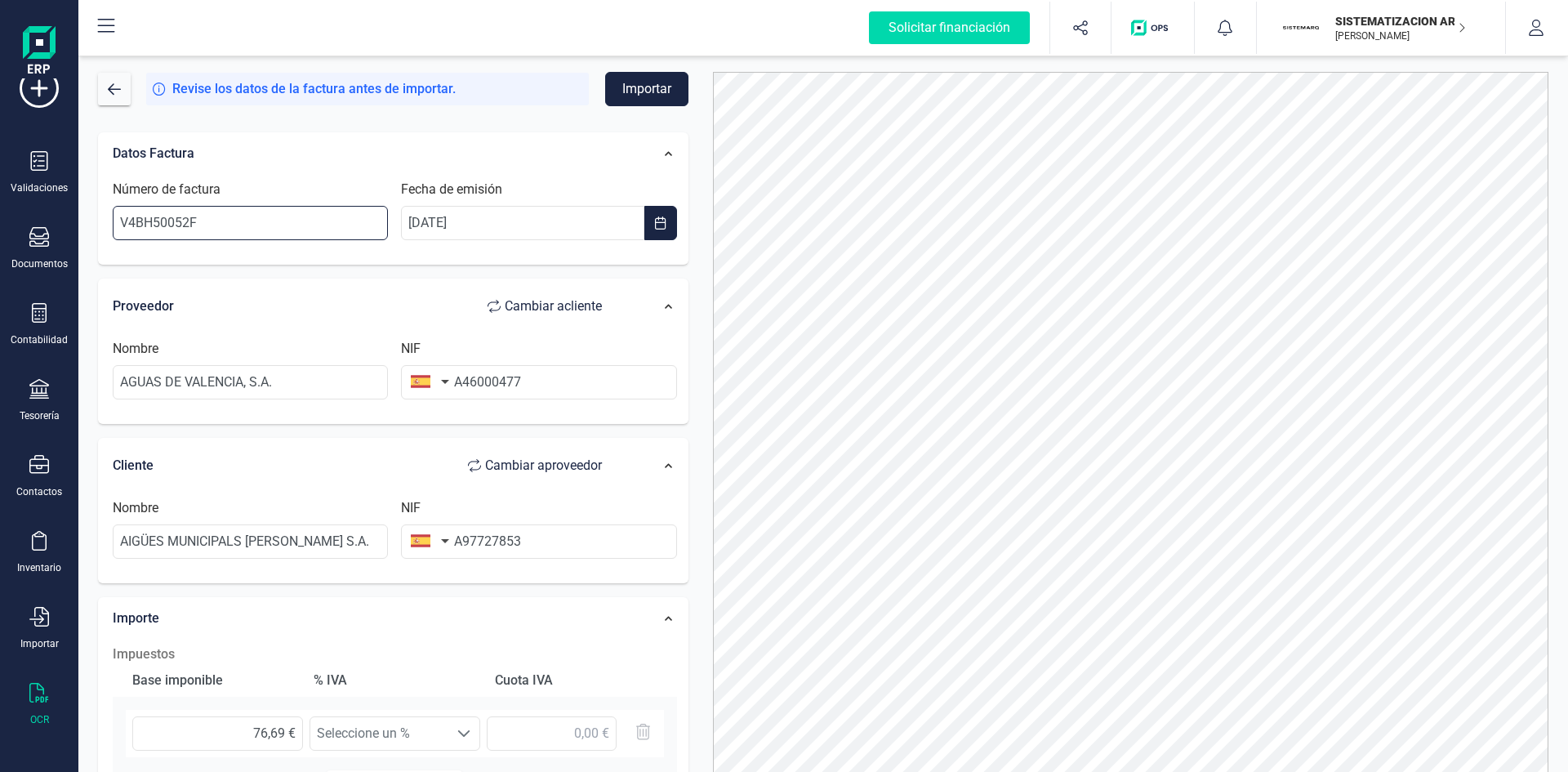 drag, startPoint x: 195, startPoint y: 216, endPoint x: 37, endPoint y: 221, distance: 158.07909 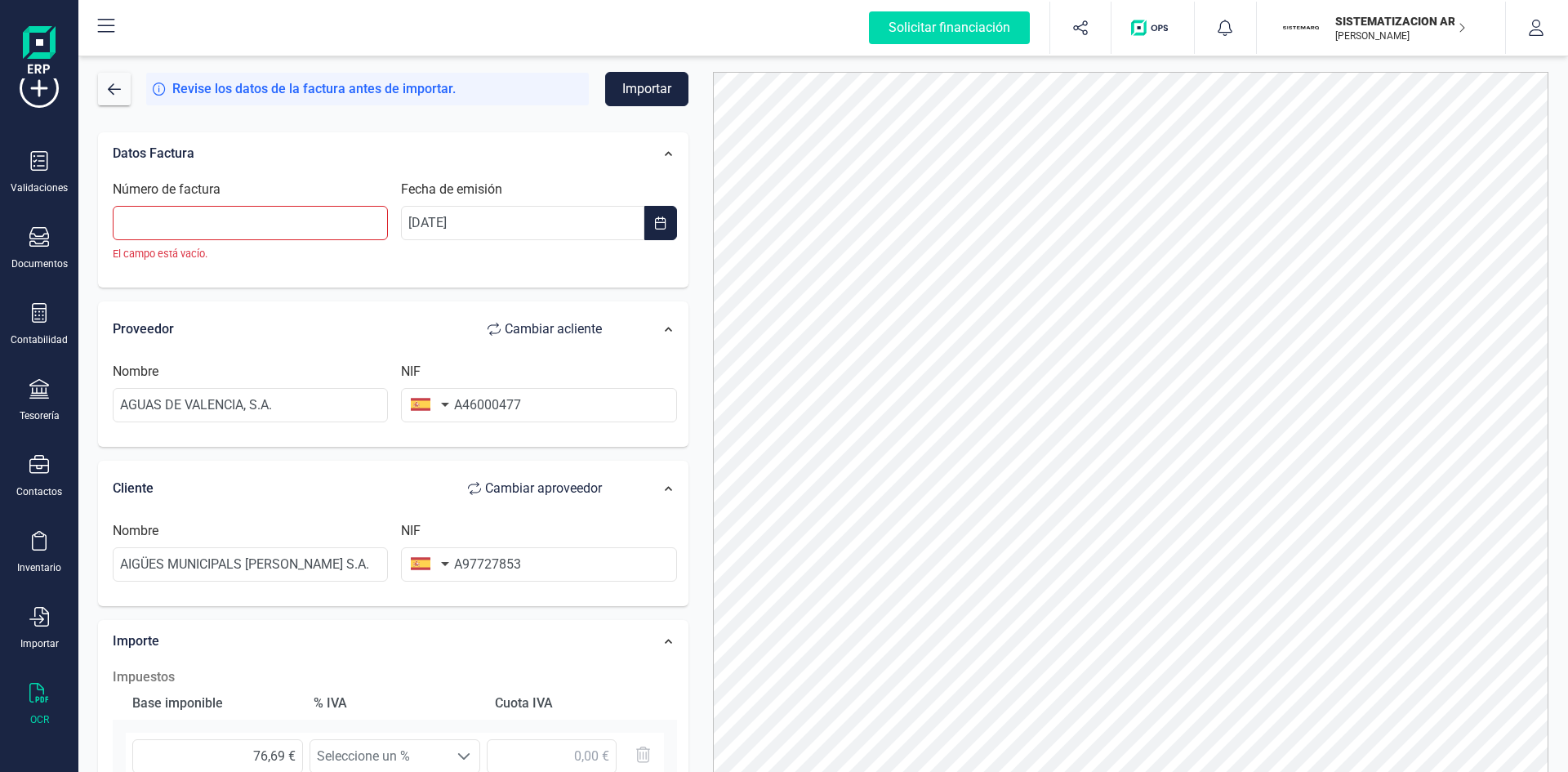 scroll, scrollTop: 0, scrollLeft: 0, axis: both 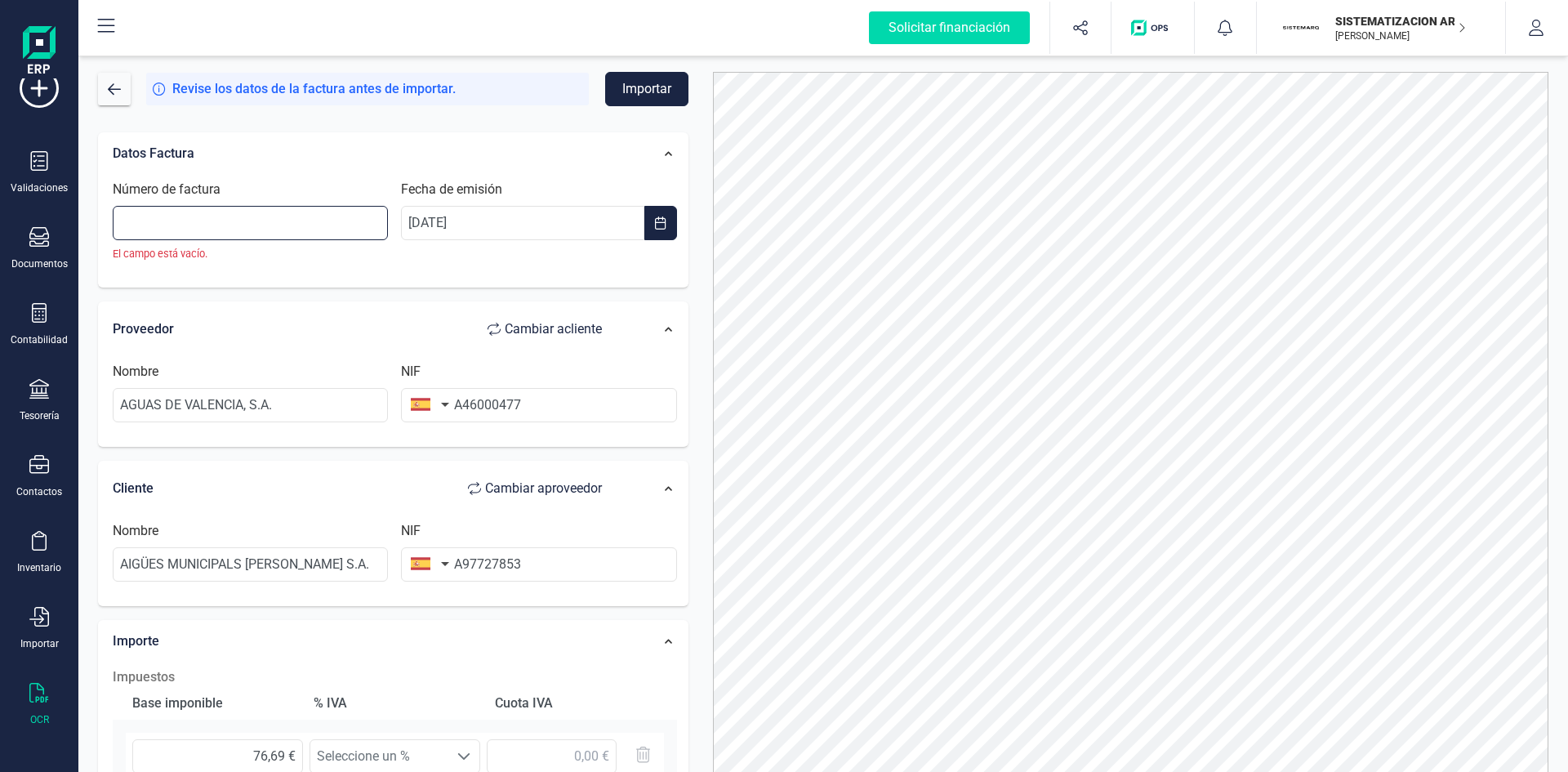 click on "Número de factura" at bounding box center (250, 223) 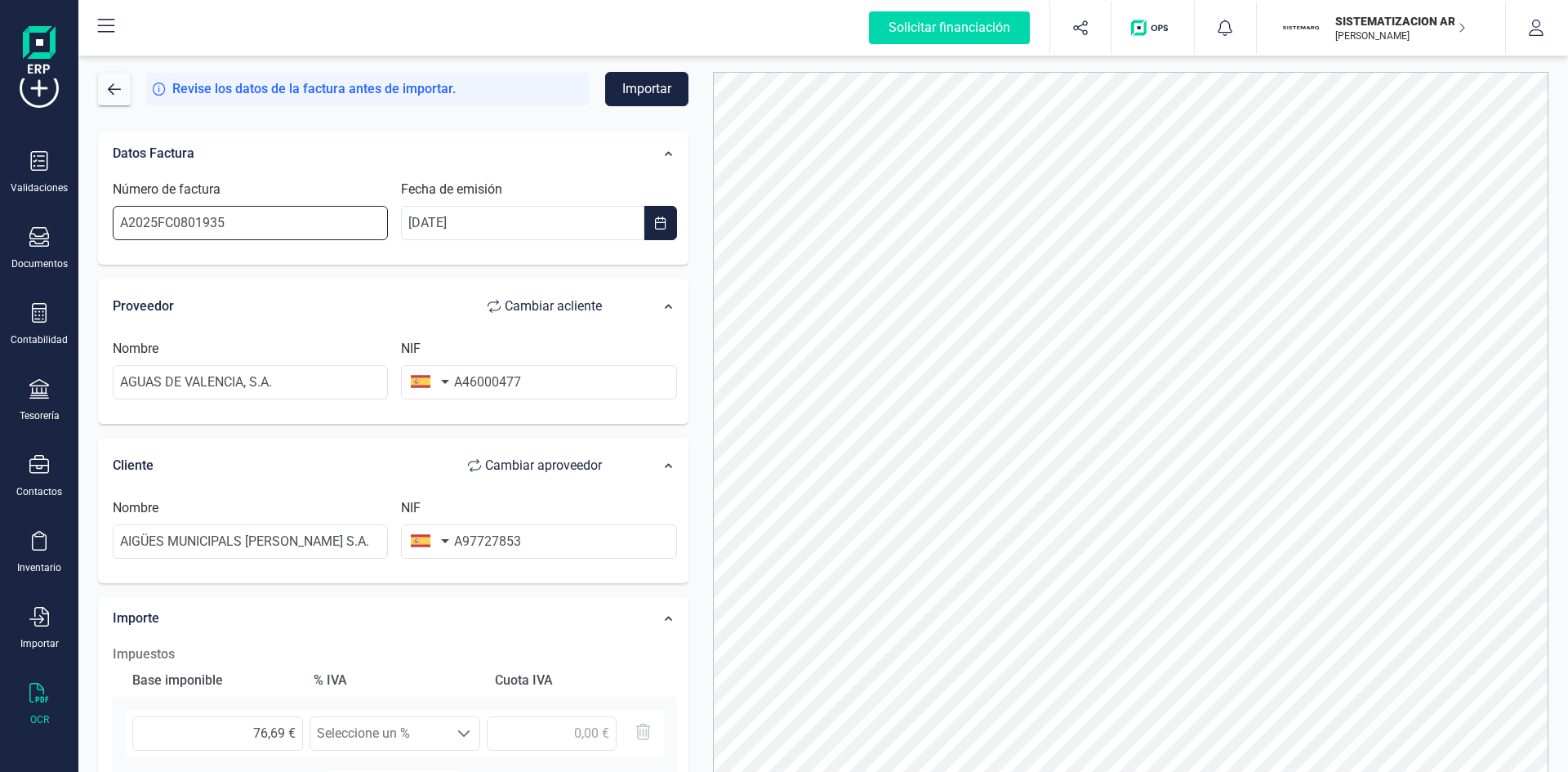 type on "A2025FC0801935" 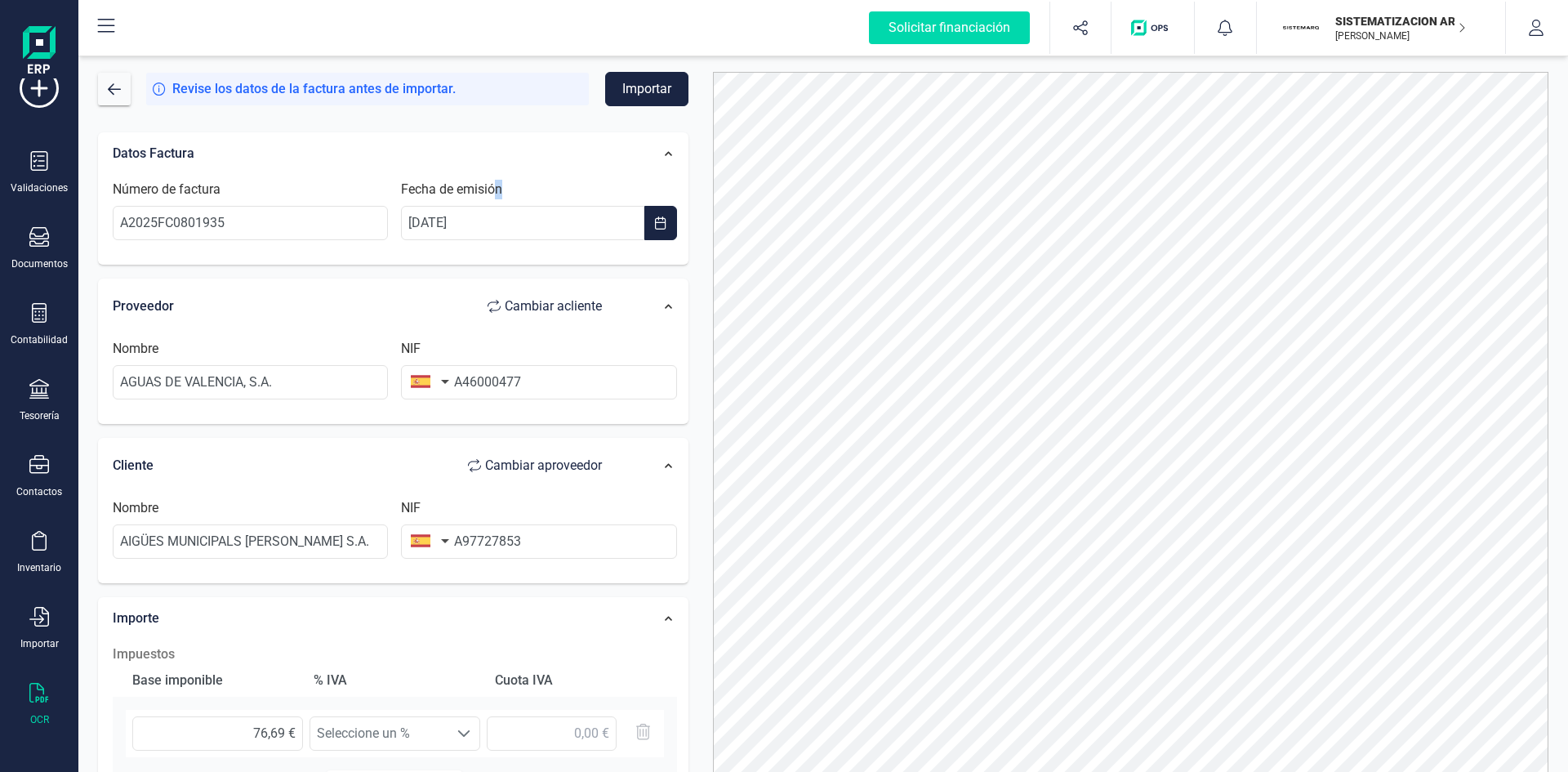 click on "Fecha de emisión" at bounding box center (452, 190) 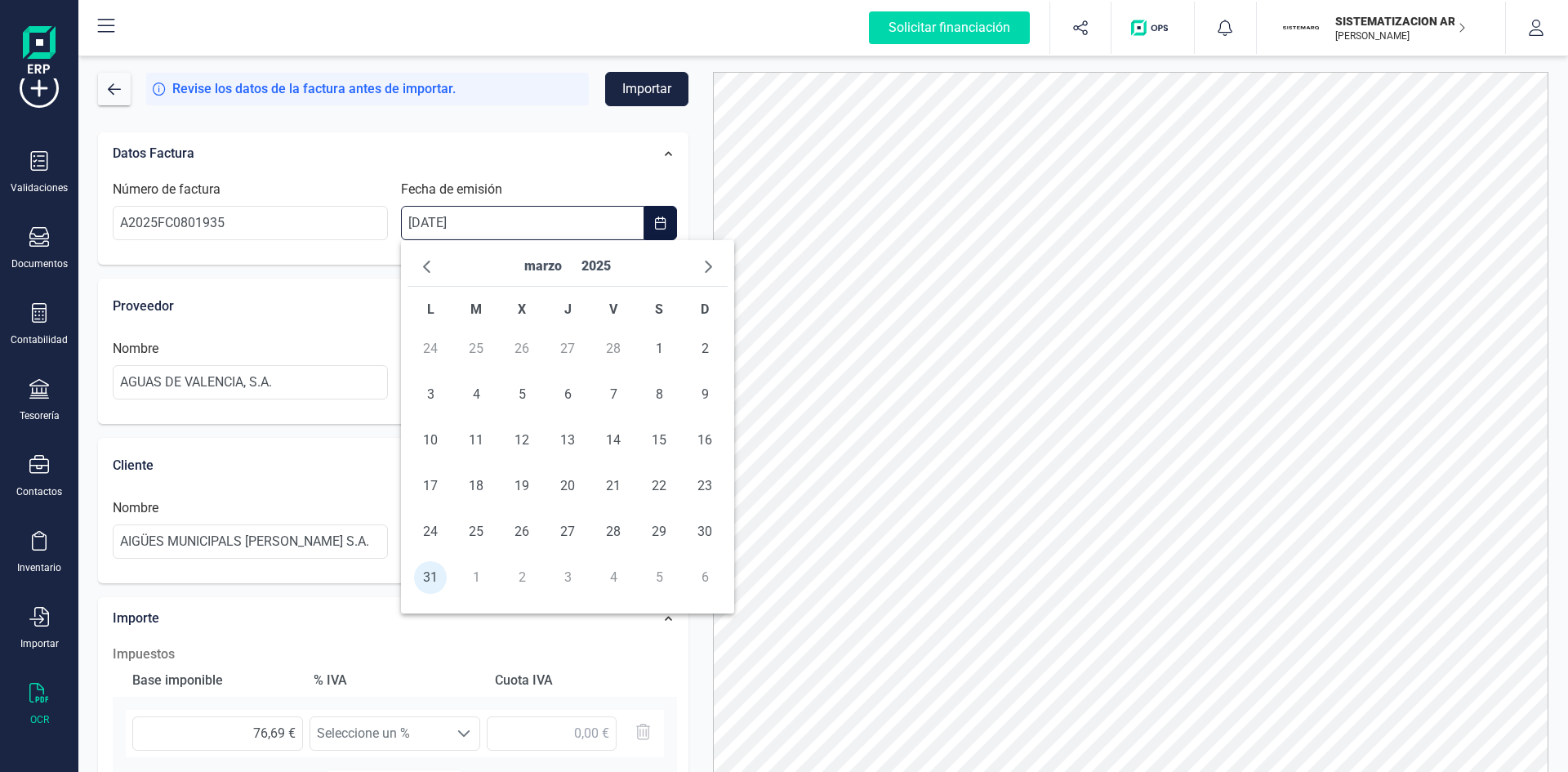 click on "31/03/2025" at bounding box center (522, 223) 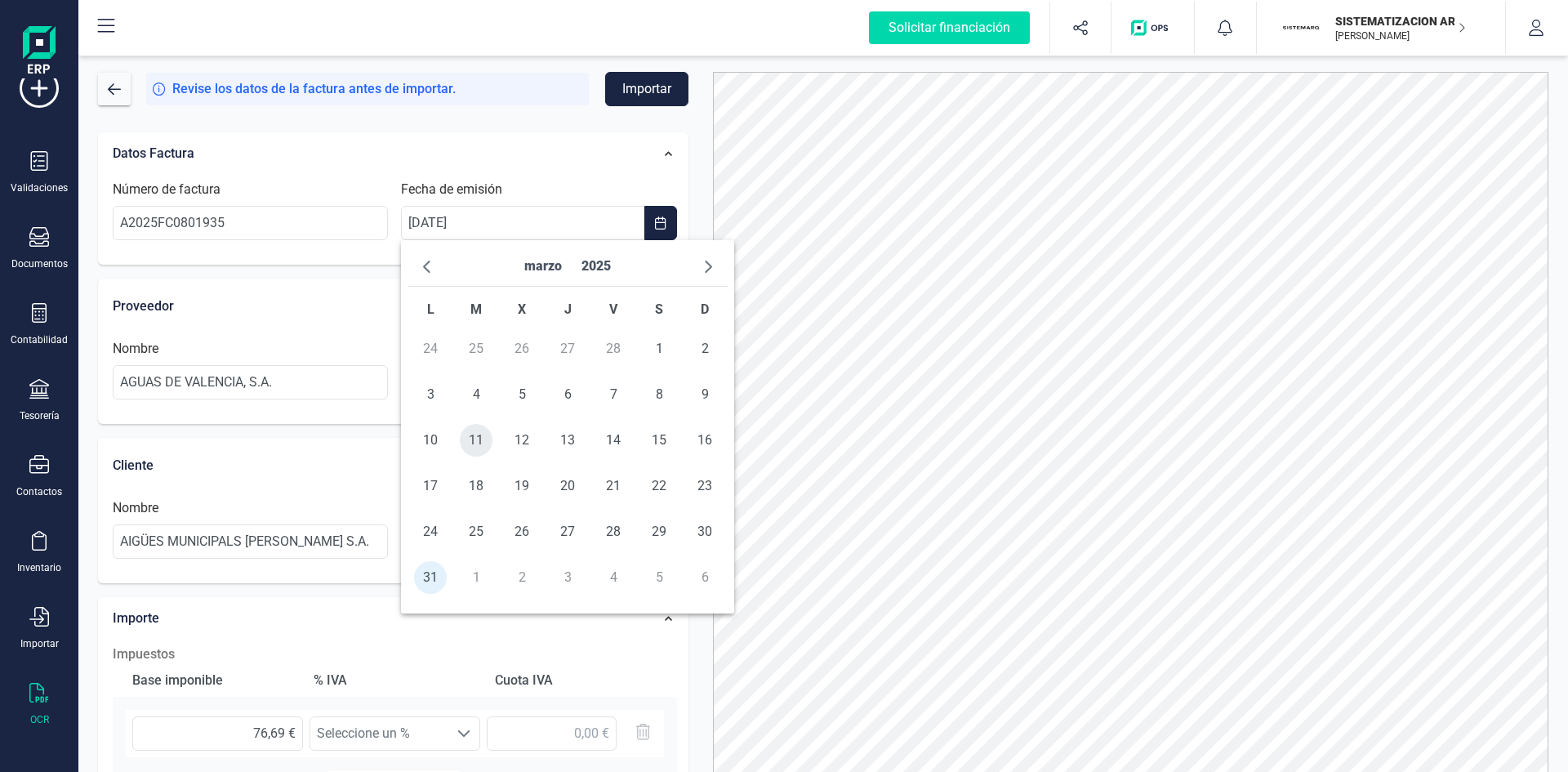 click on "11" at bounding box center [476, 440] 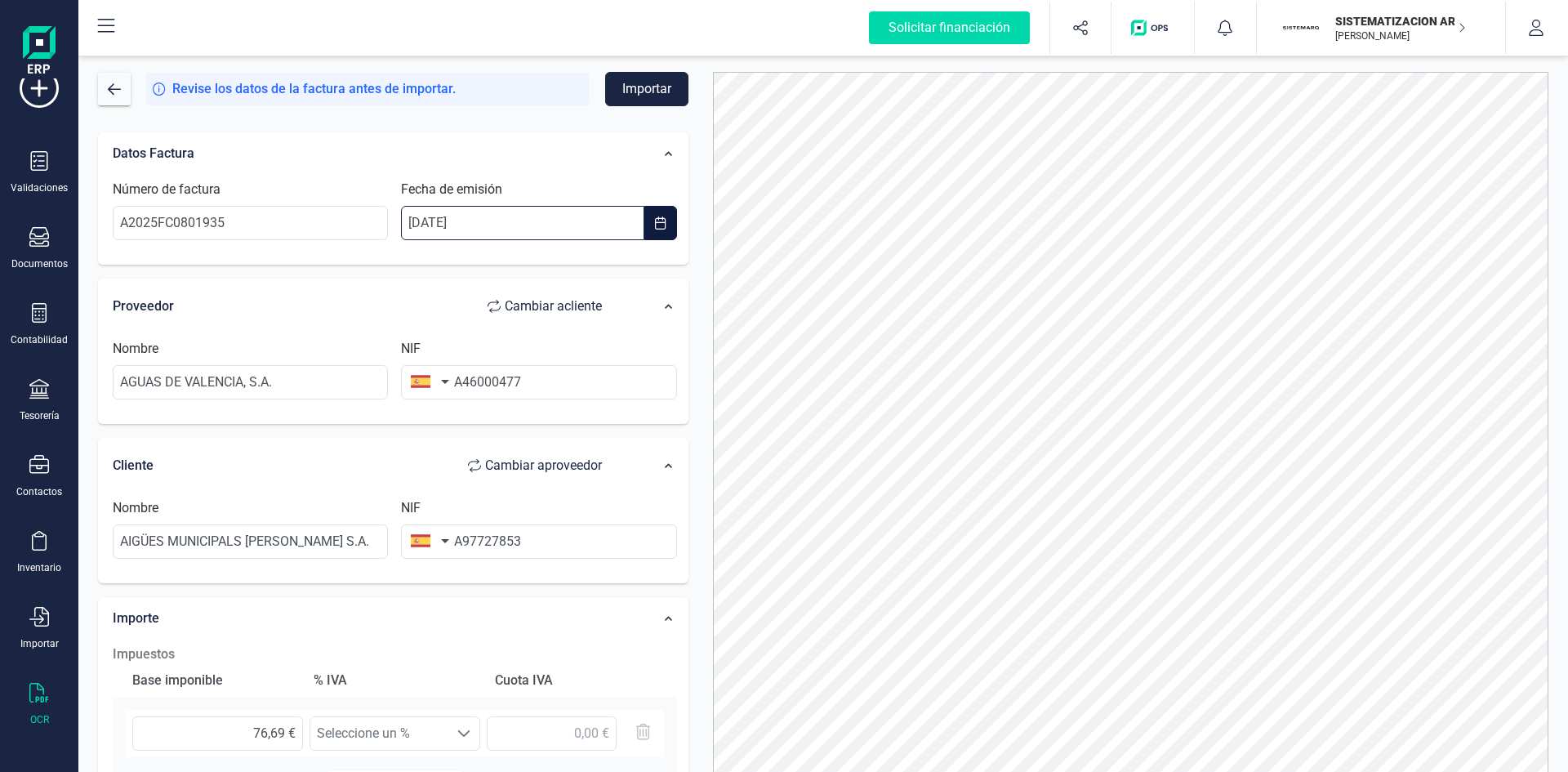 click on "11/03/2025" at bounding box center (522, 223) 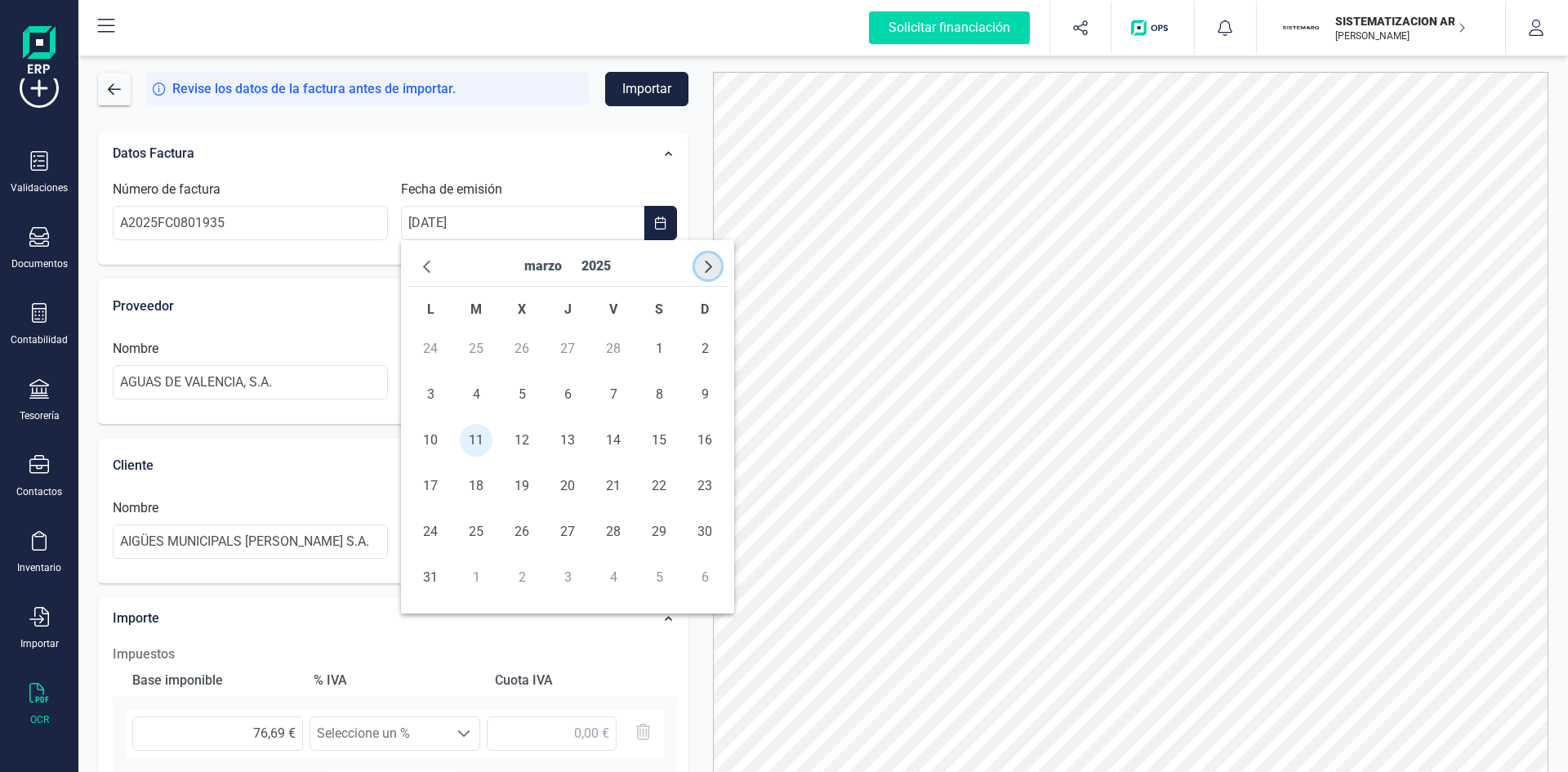click at bounding box center (708, 266) 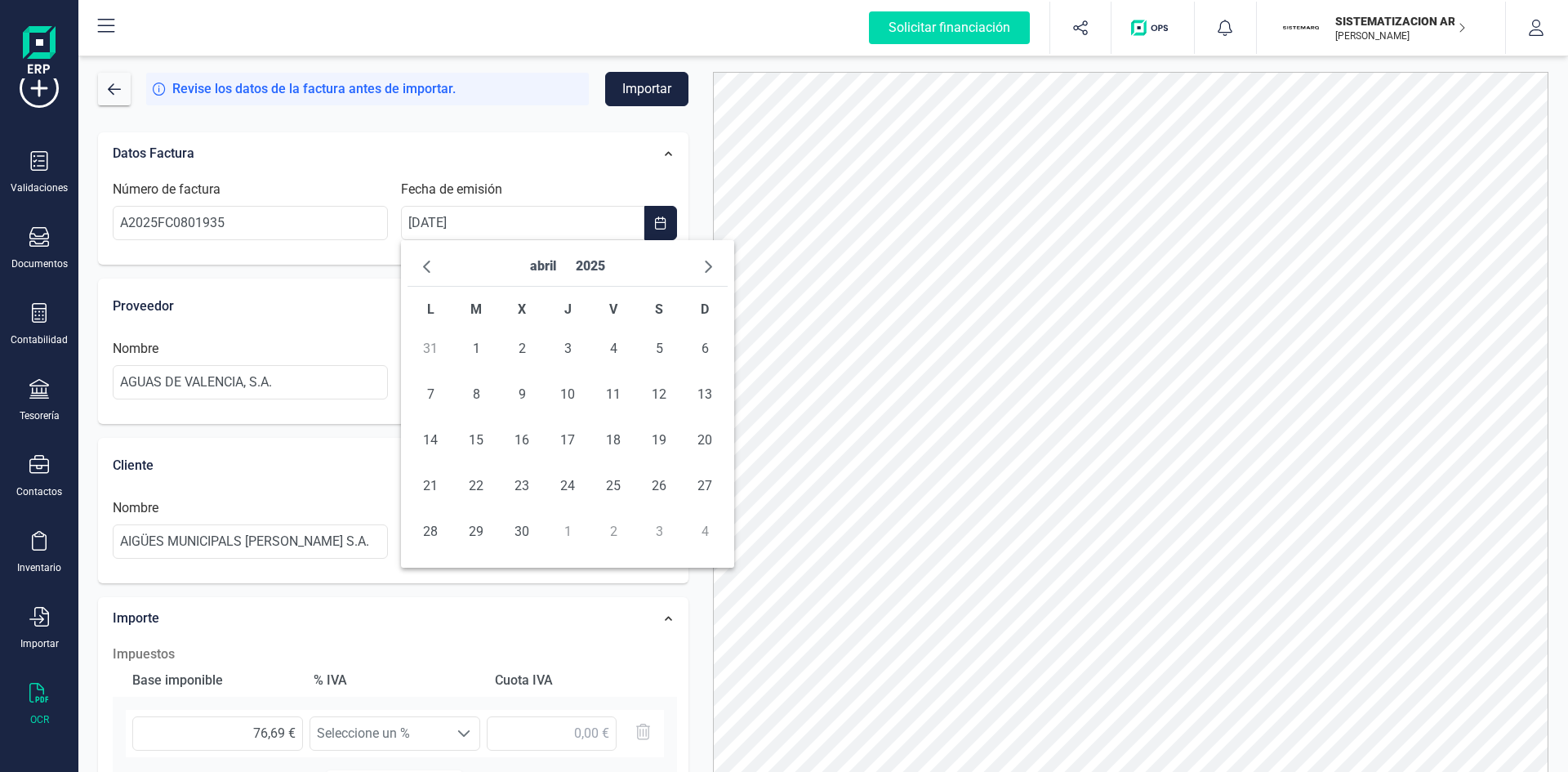 click at bounding box center (708, 266) 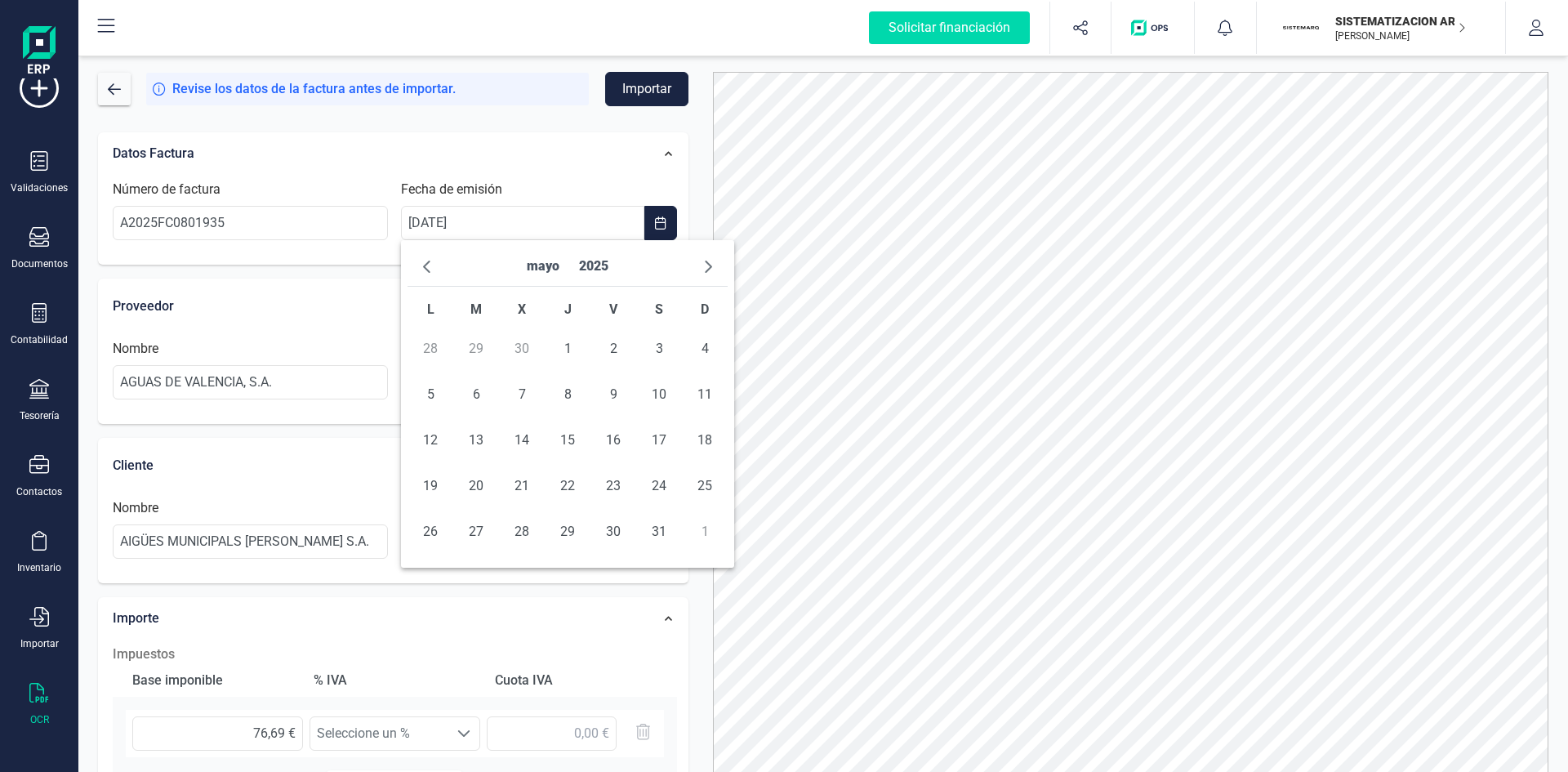 click at bounding box center (708, 266) 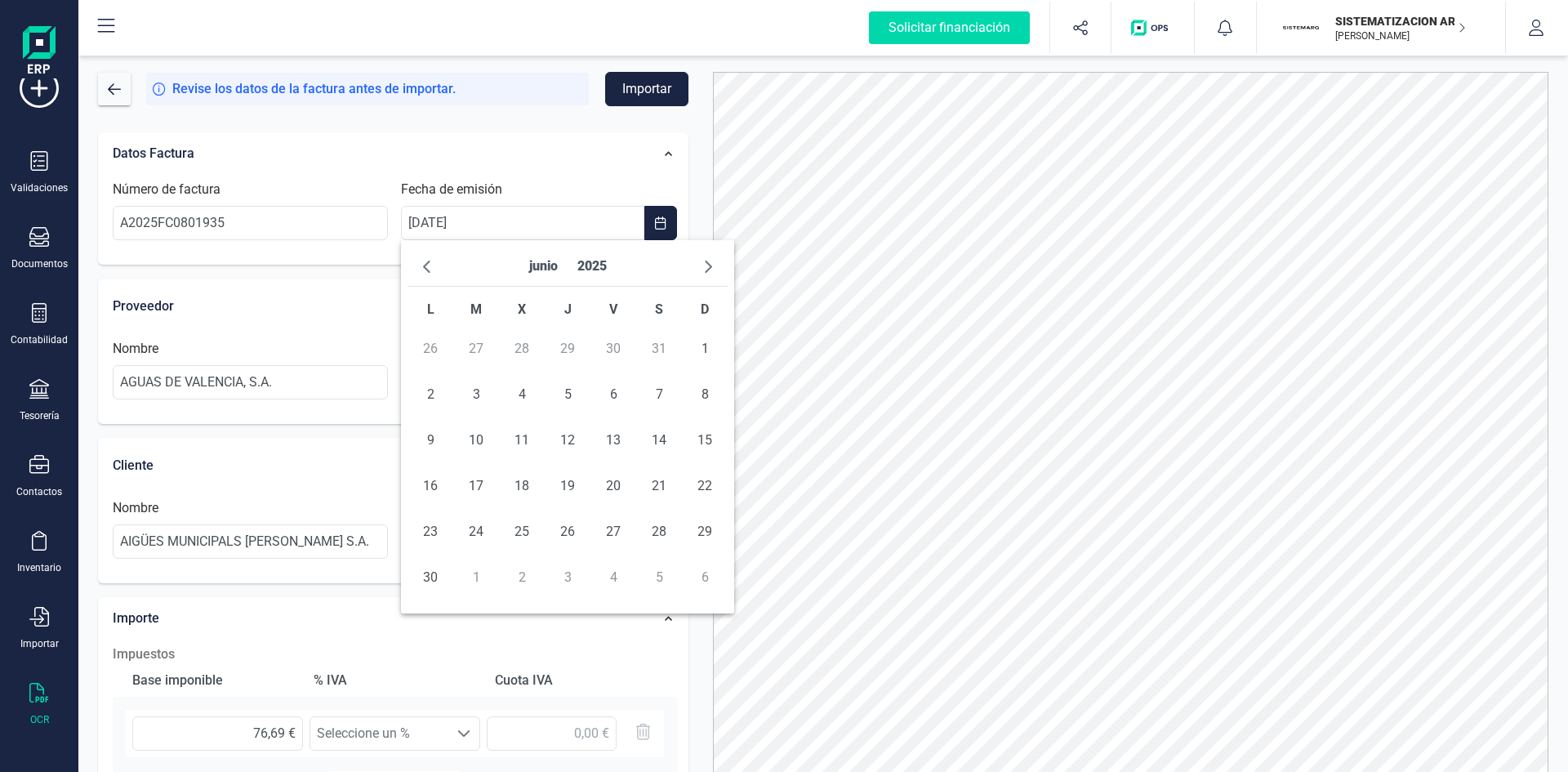 click at bounding box center [708, 266] 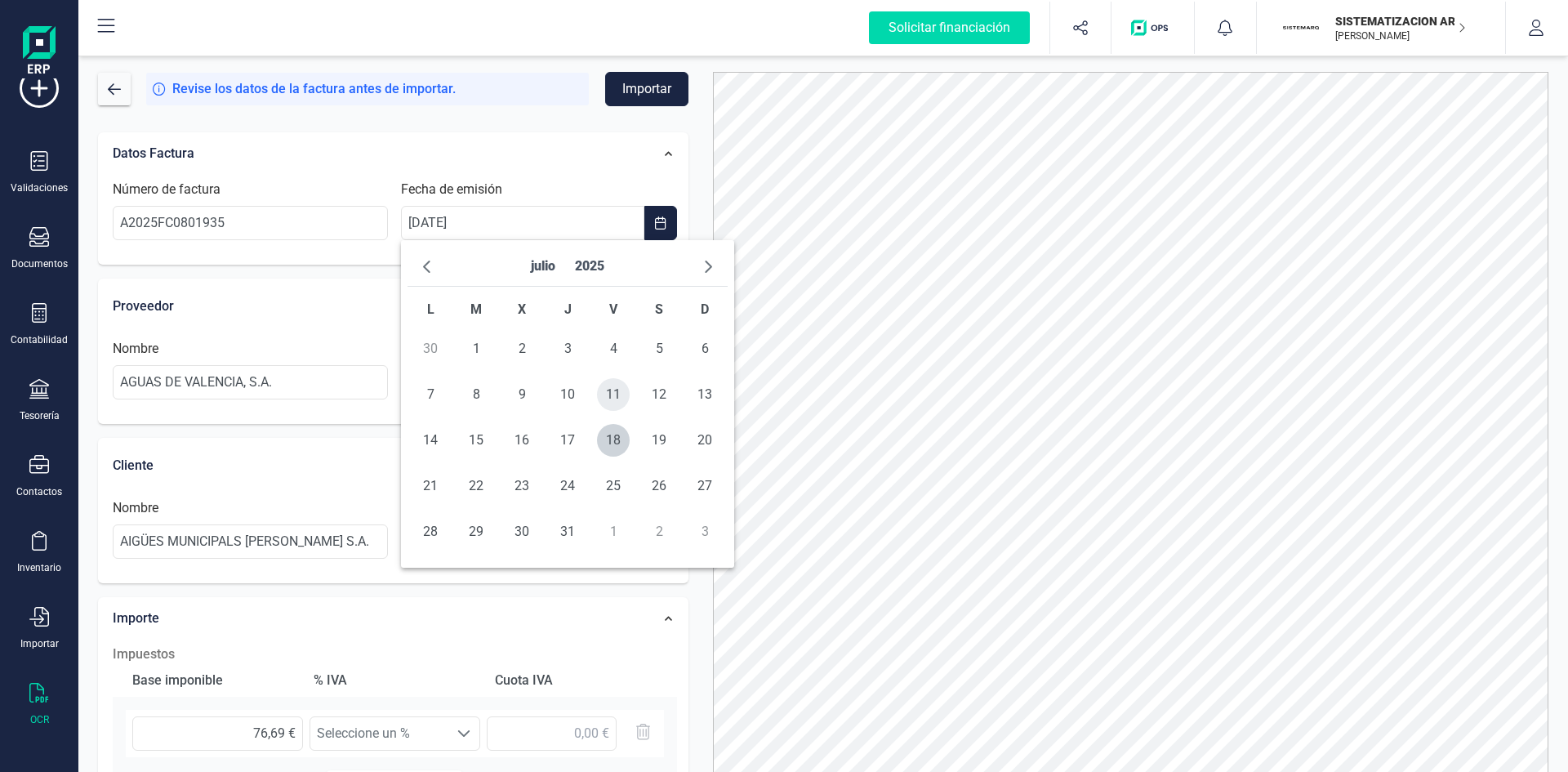 click on "11" at bounding box center (613, 395) 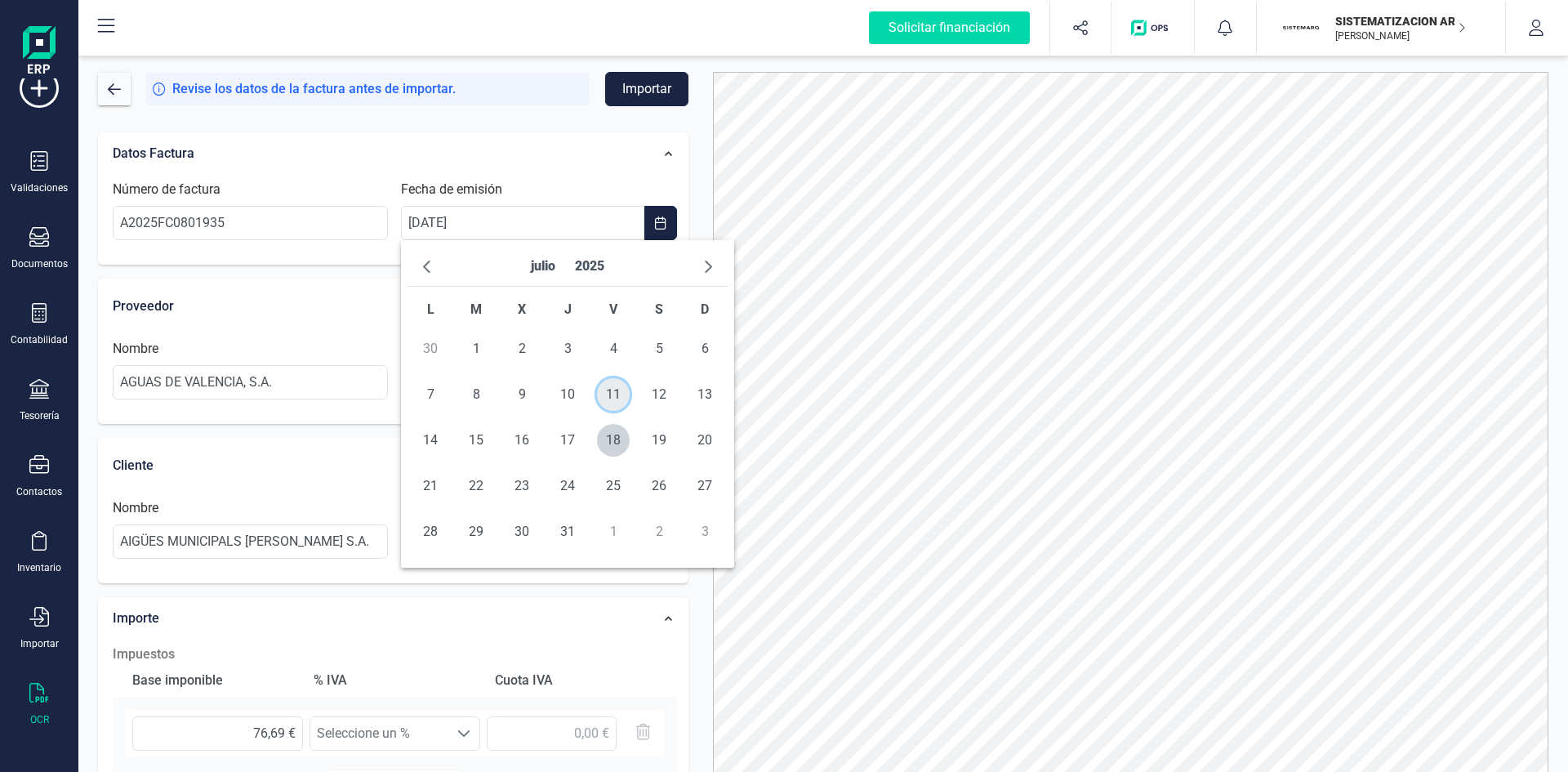type on "[DATE]" 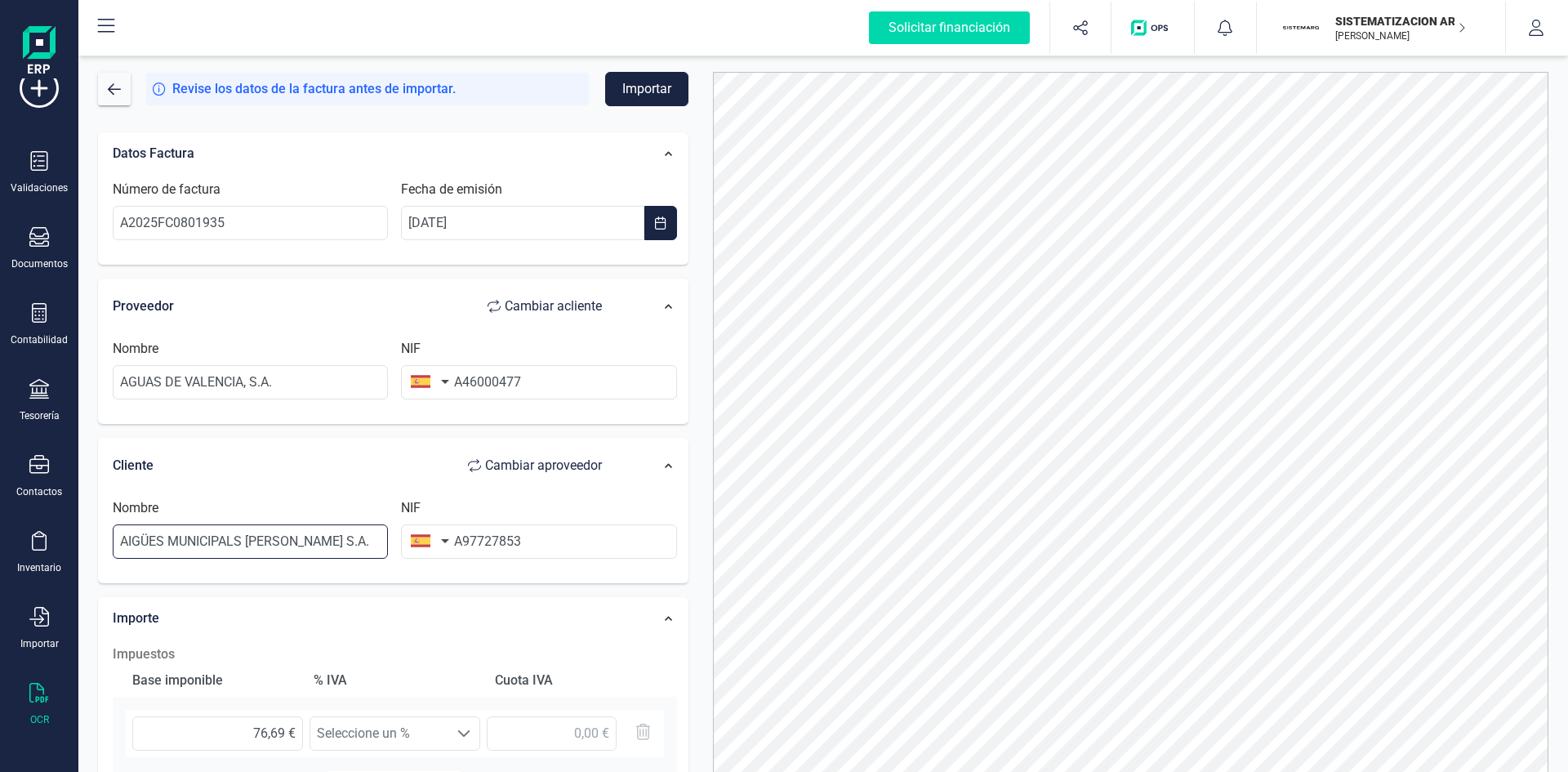 drag, startPoint x: 355, startPoint y: 542, endPoint x: 33, endPoint y: 512, distance: 323.3945 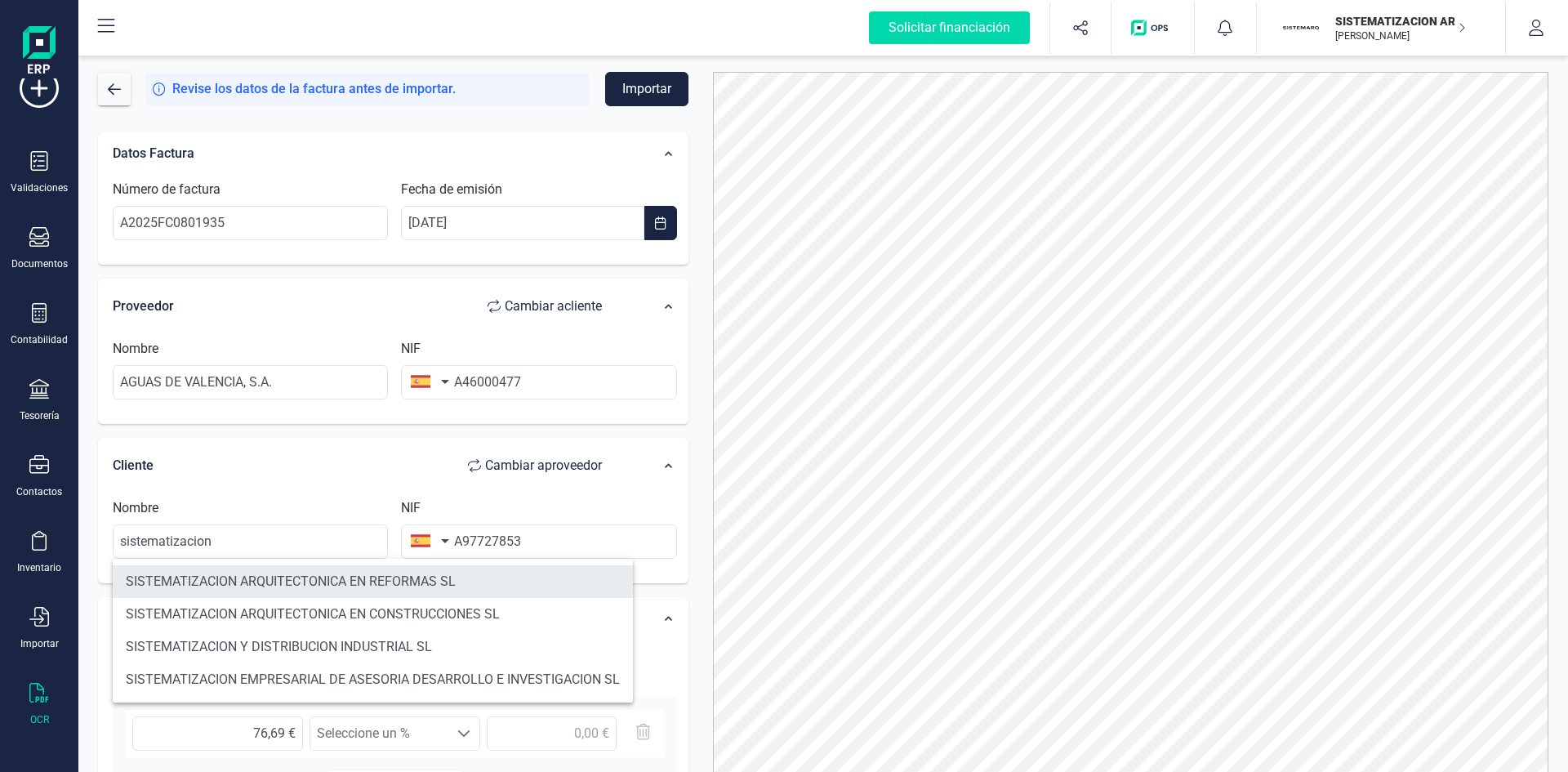 click on "SISTEMATIZACION ARQUITECTONICA EN REFORMAS SL" at bounding box center (372, 582) 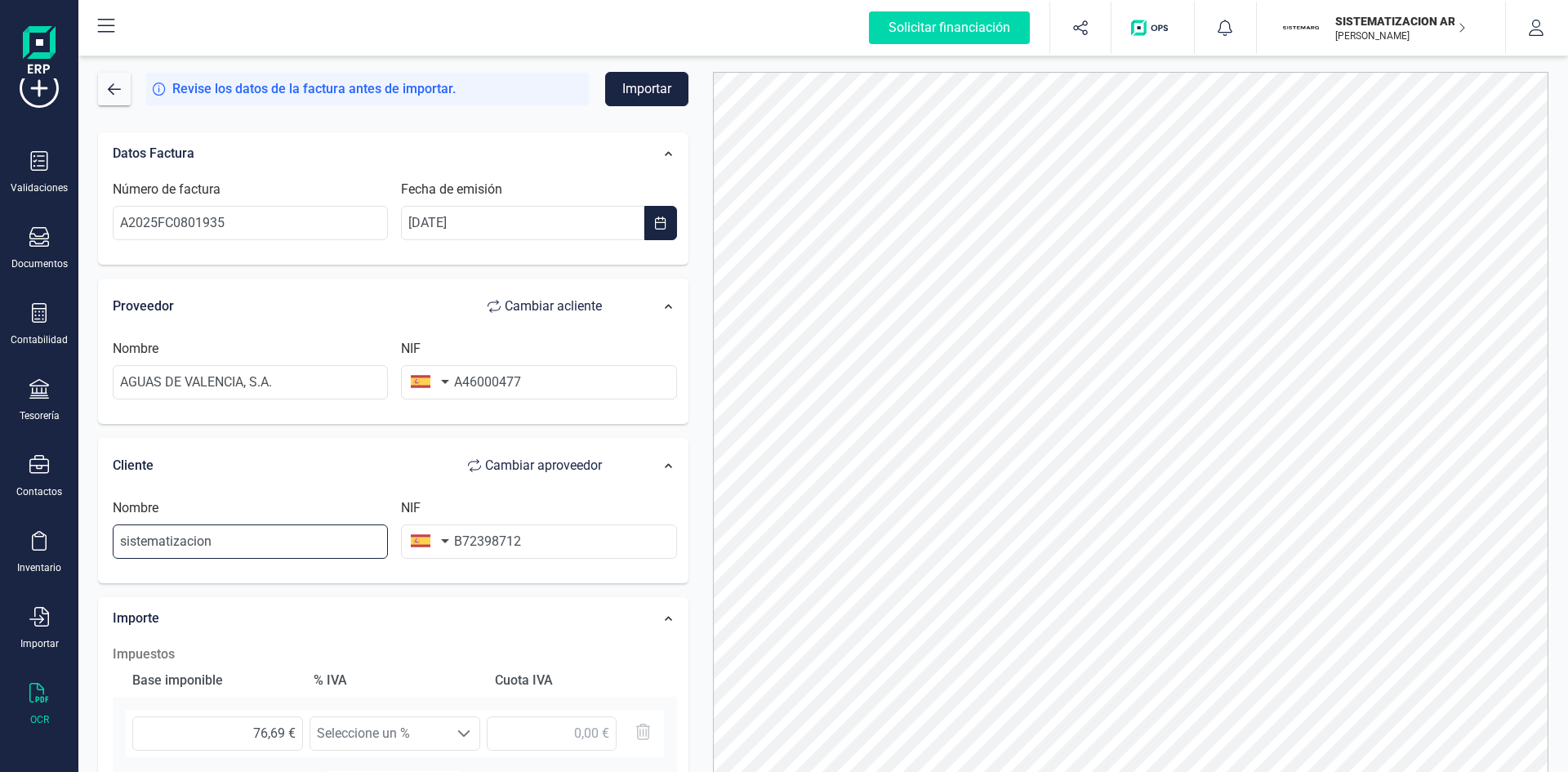 type on "SISTEMATIZACION ARQUITECTONICA EN REFORMAS SL" 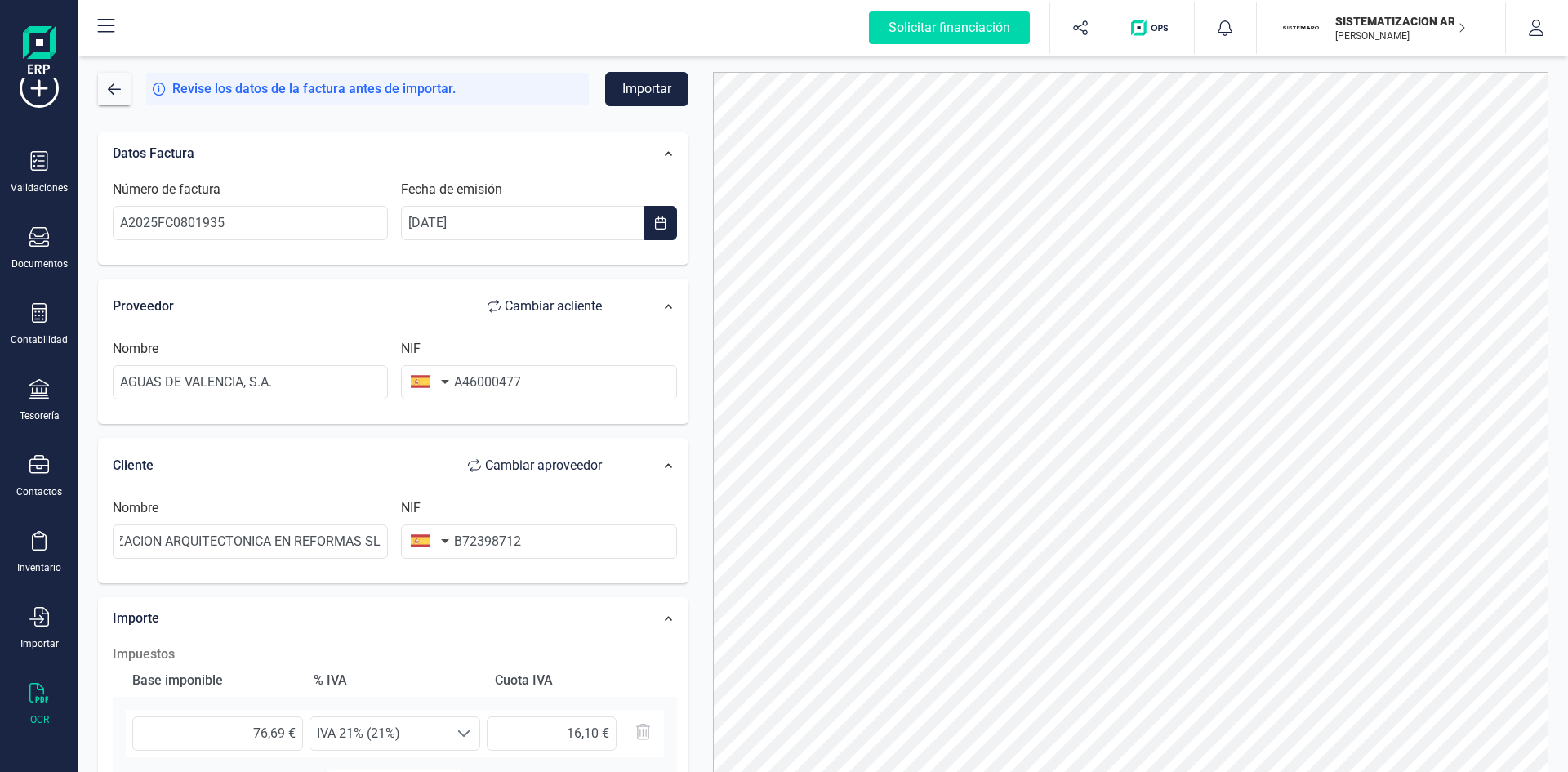 scroll, scrollTop: 0, scrollLeft: 0, axis: both 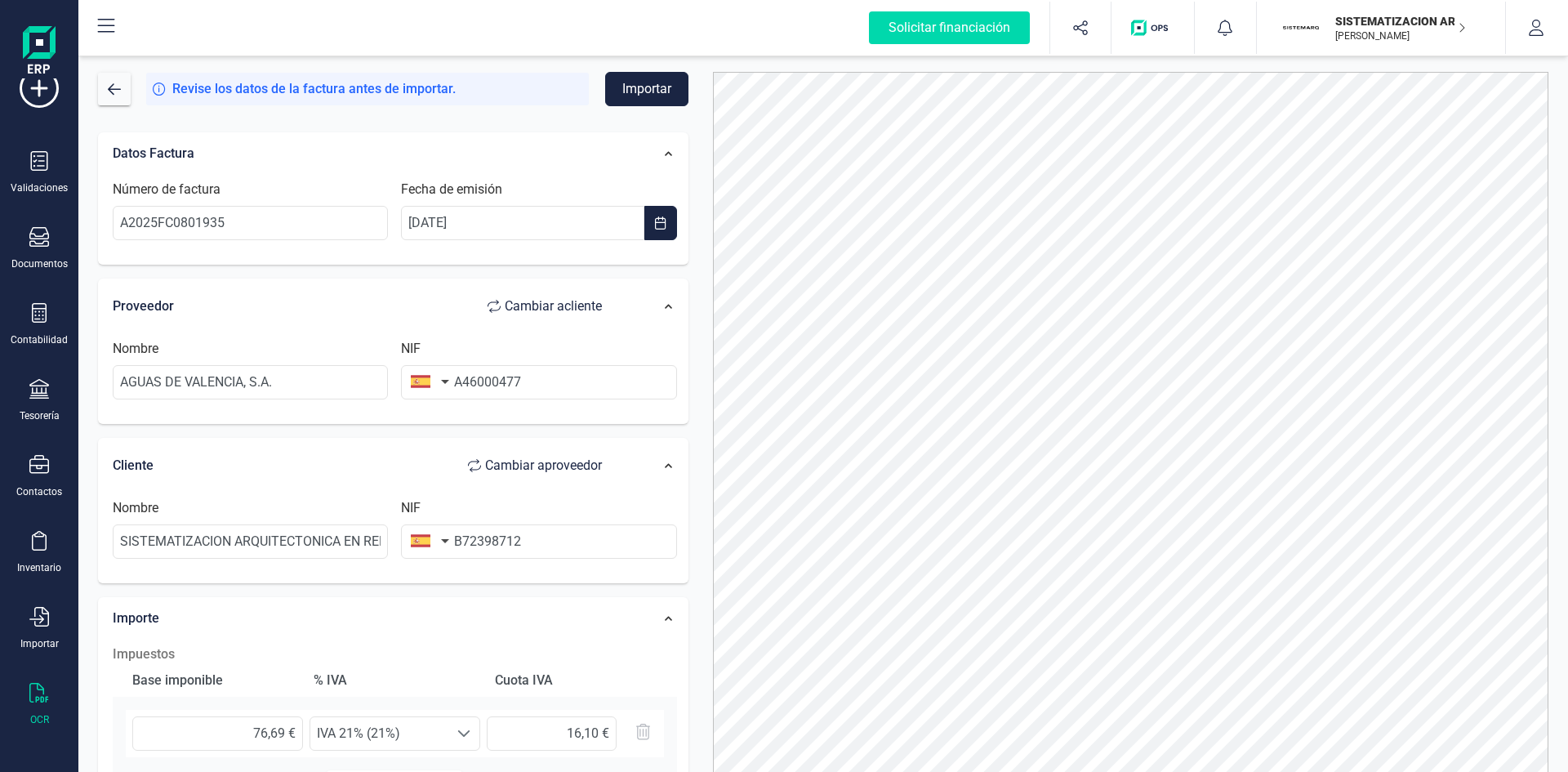 click on "Nombre AGUAS DE VALENCIA, S.A. NIF A46000477" at bounding box center [394, 376] 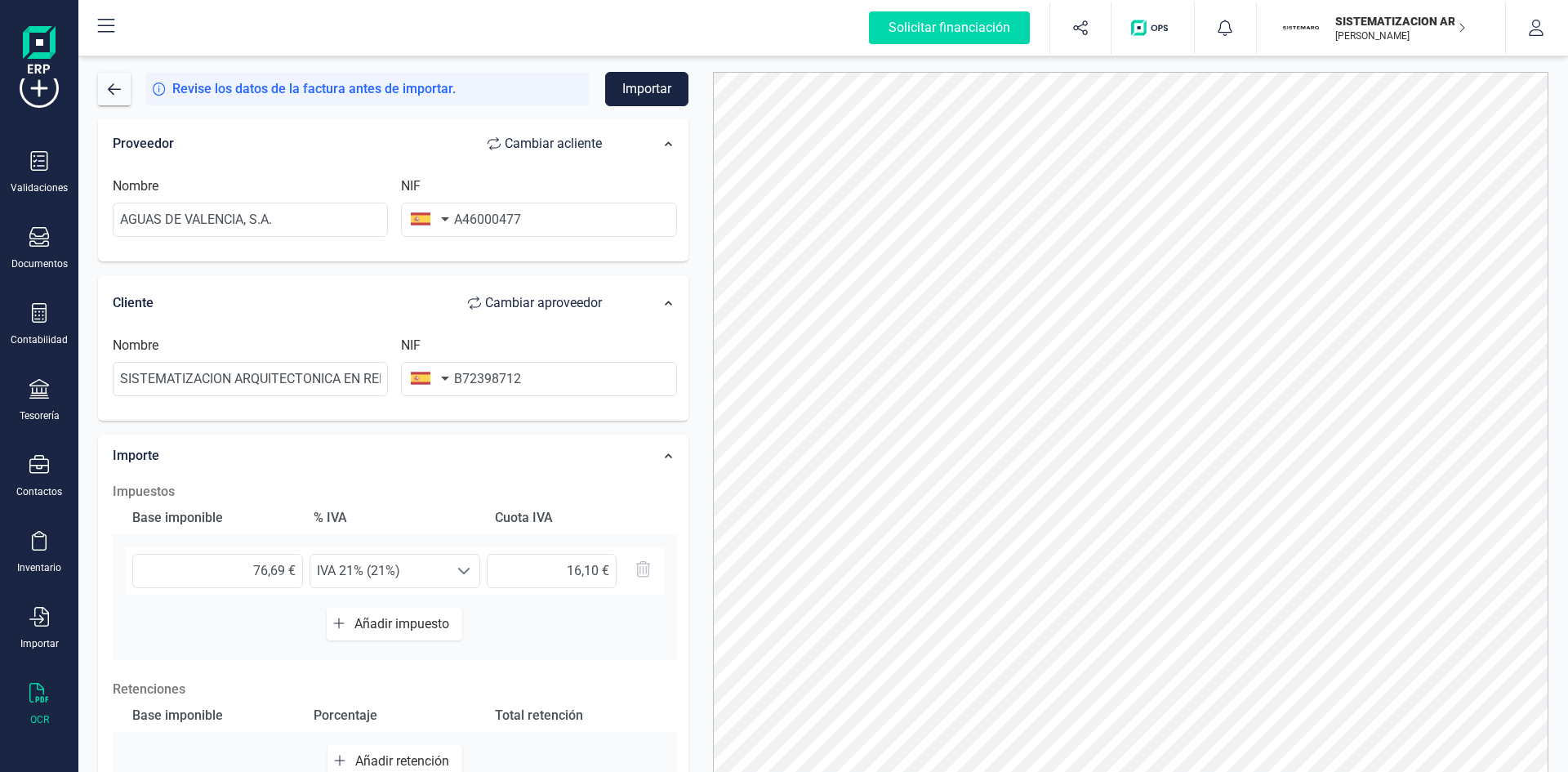 scroll, scrollTop: 163, scrollLeft: 0, axis: vertical 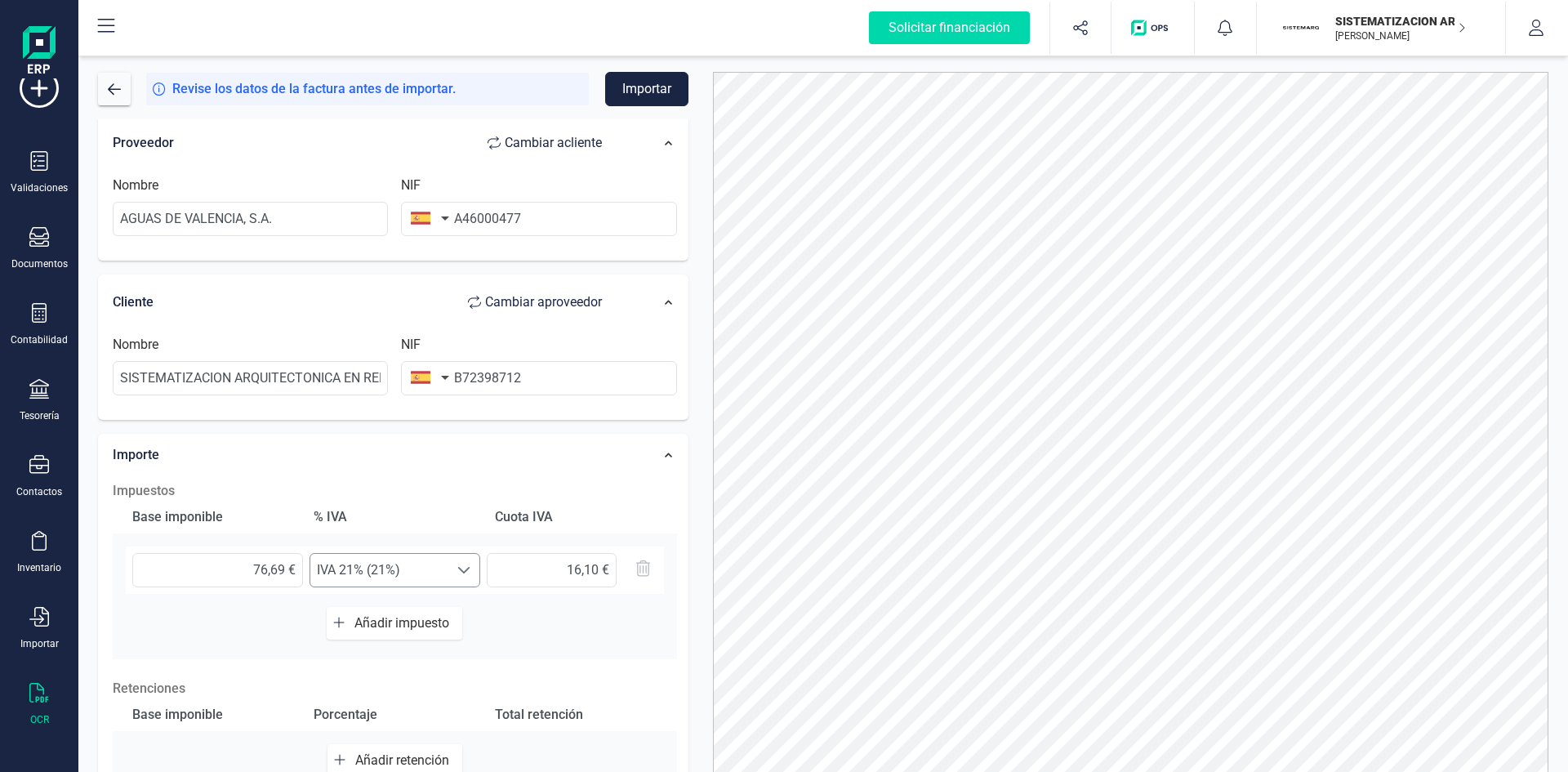 click at bounding box center (464, 570) 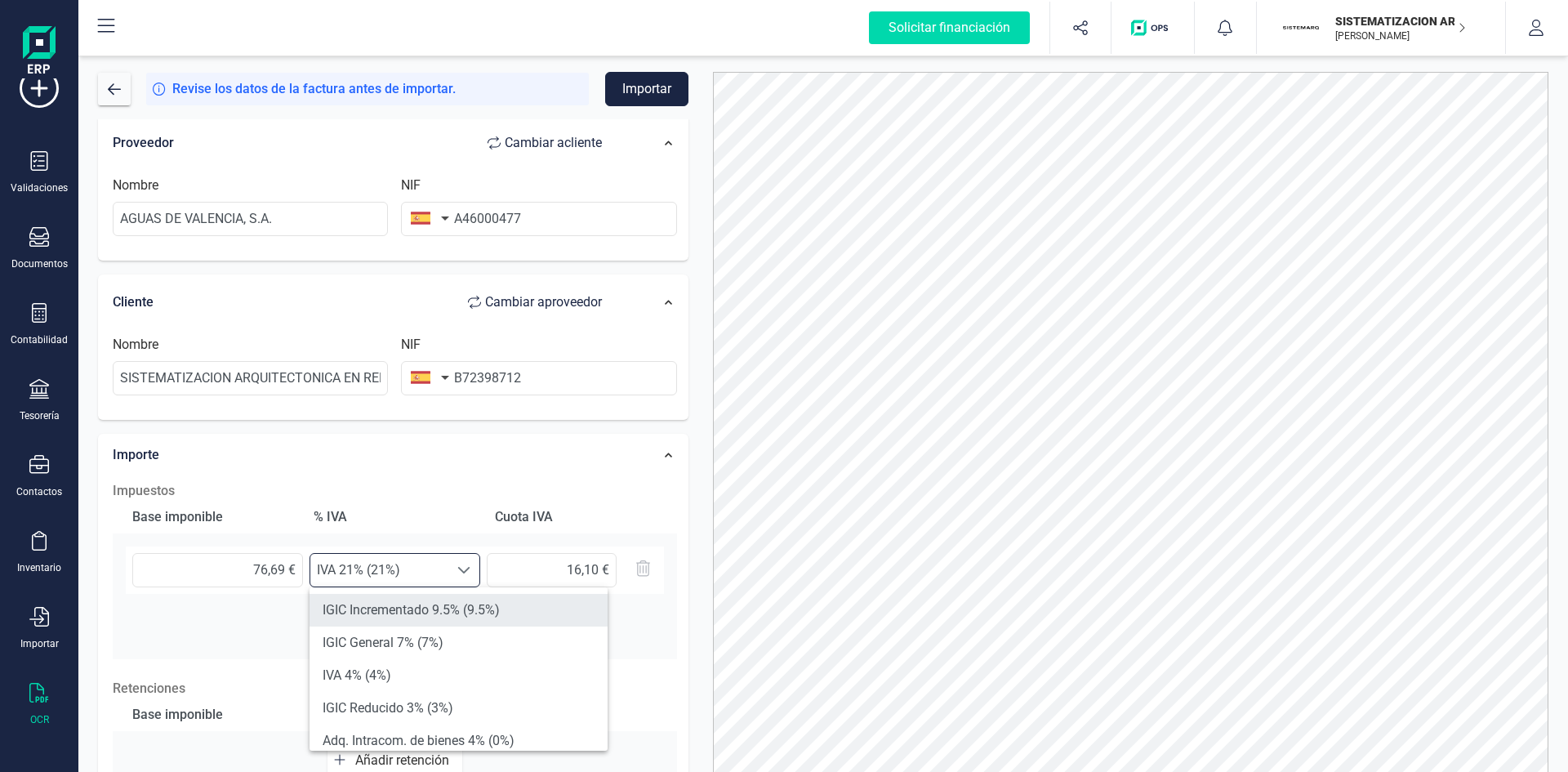 scroll, scrollTop: 82, scrollLeft: 0, axis: vertical 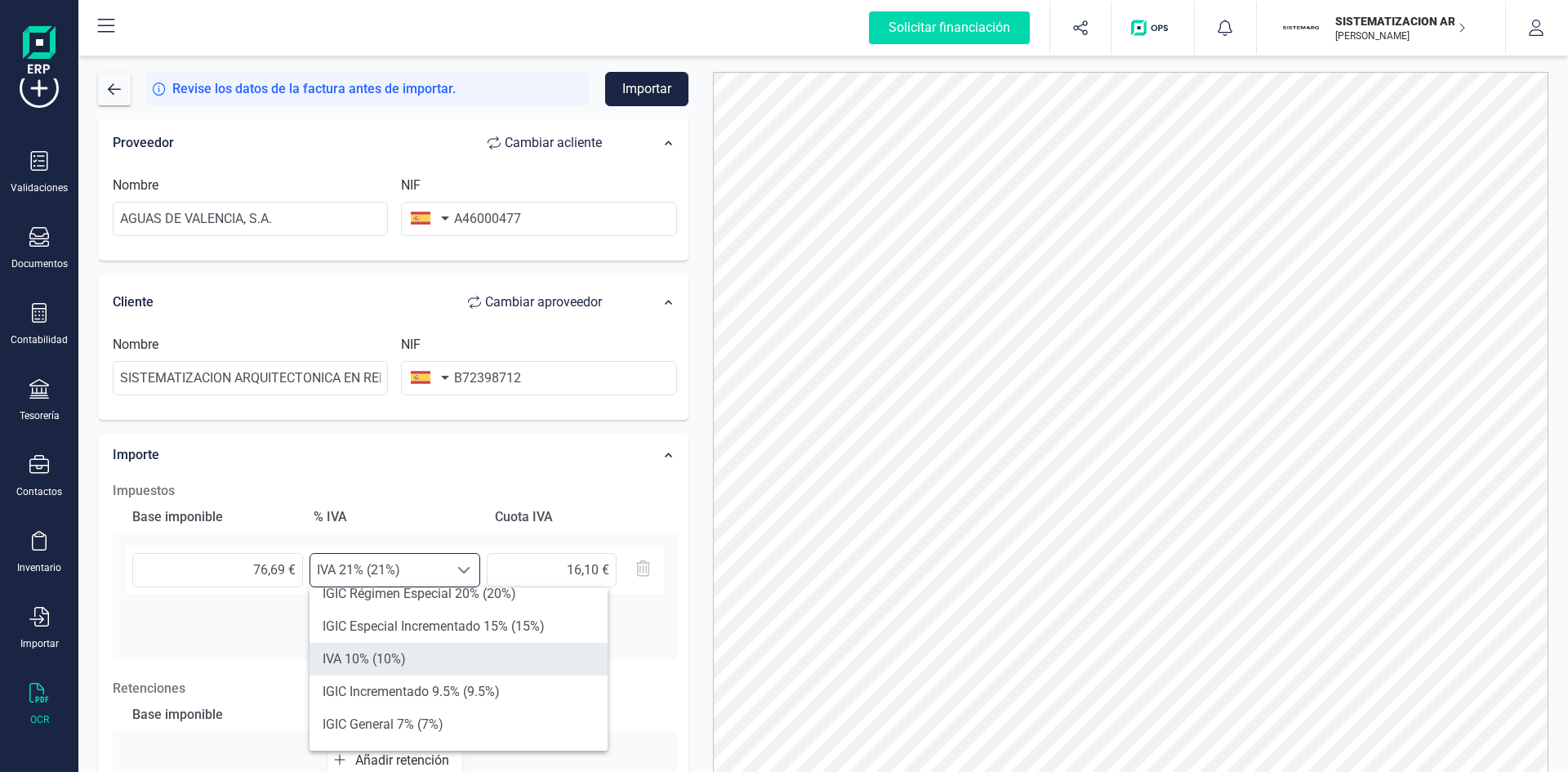 click on "IVA 10% (10%)" at bounding box center [458, 659] 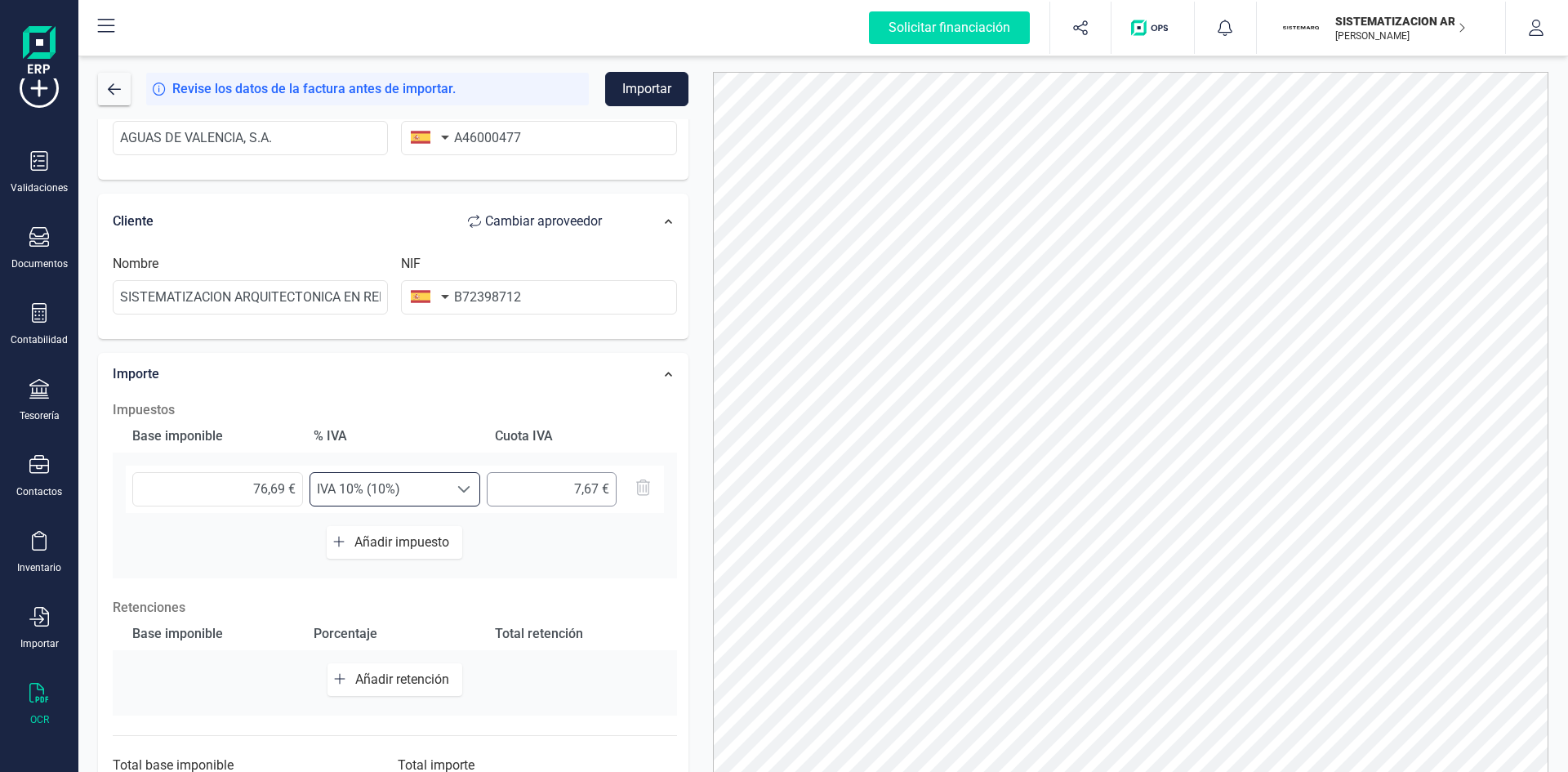 scroll, scrollTop: 245, scrollLeft: 0, axis: vertical 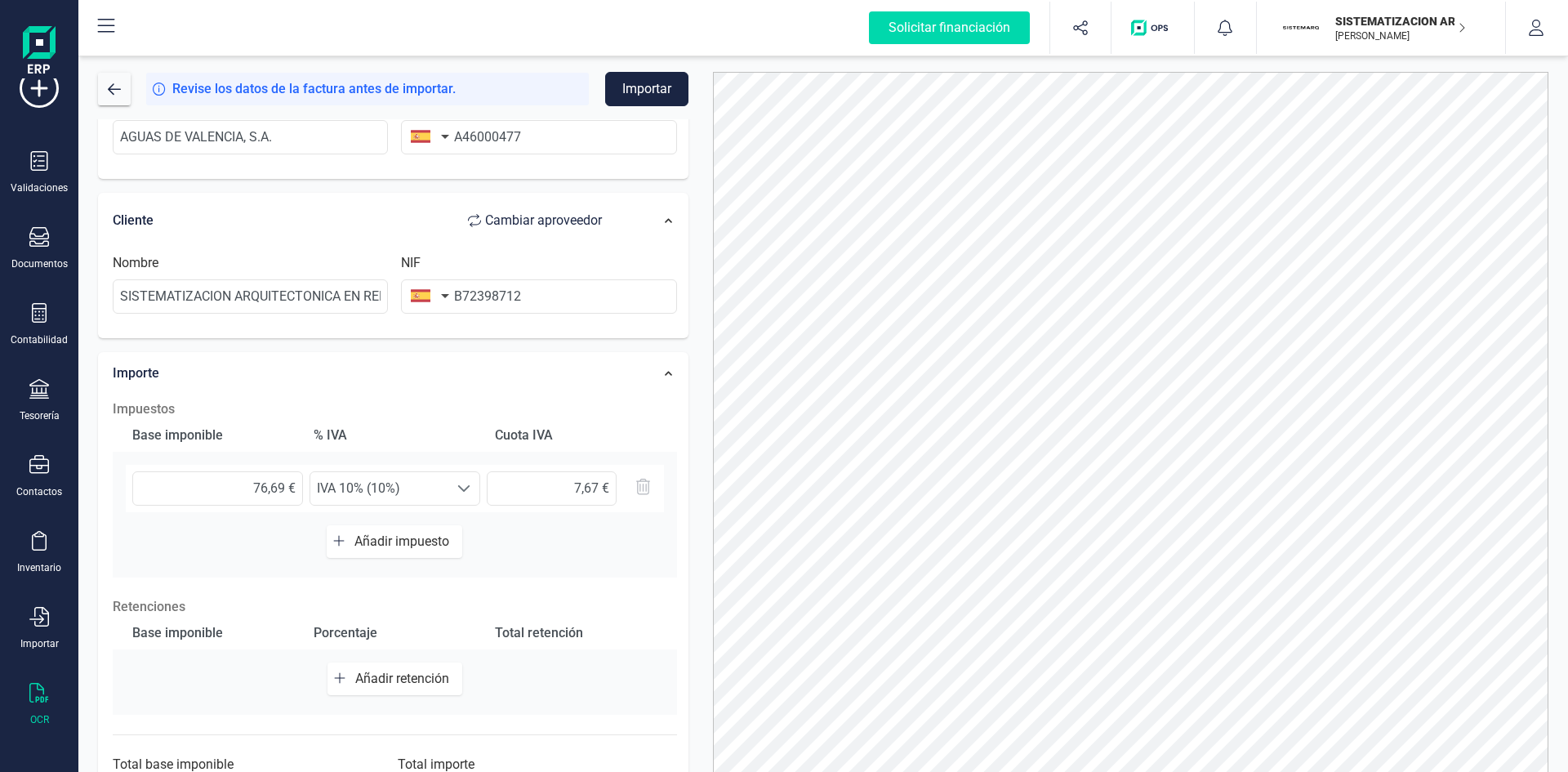 click on "Añadir impuesto" at bounding box center (405, 541) 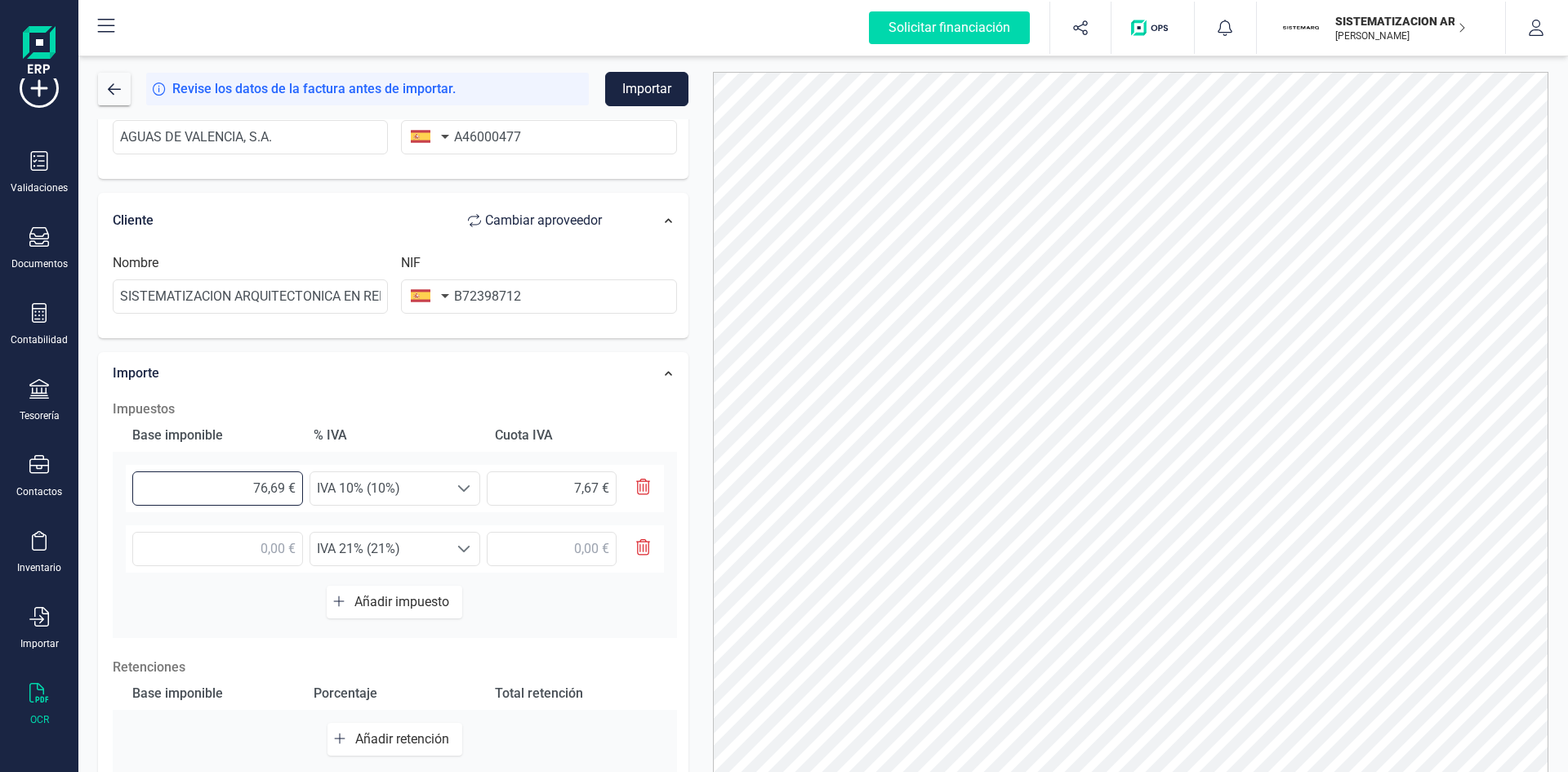 drag, startPoint x: 252, startPoint y: 484, endPoint x: 302, endPoint y: 480, distance: 50.159745 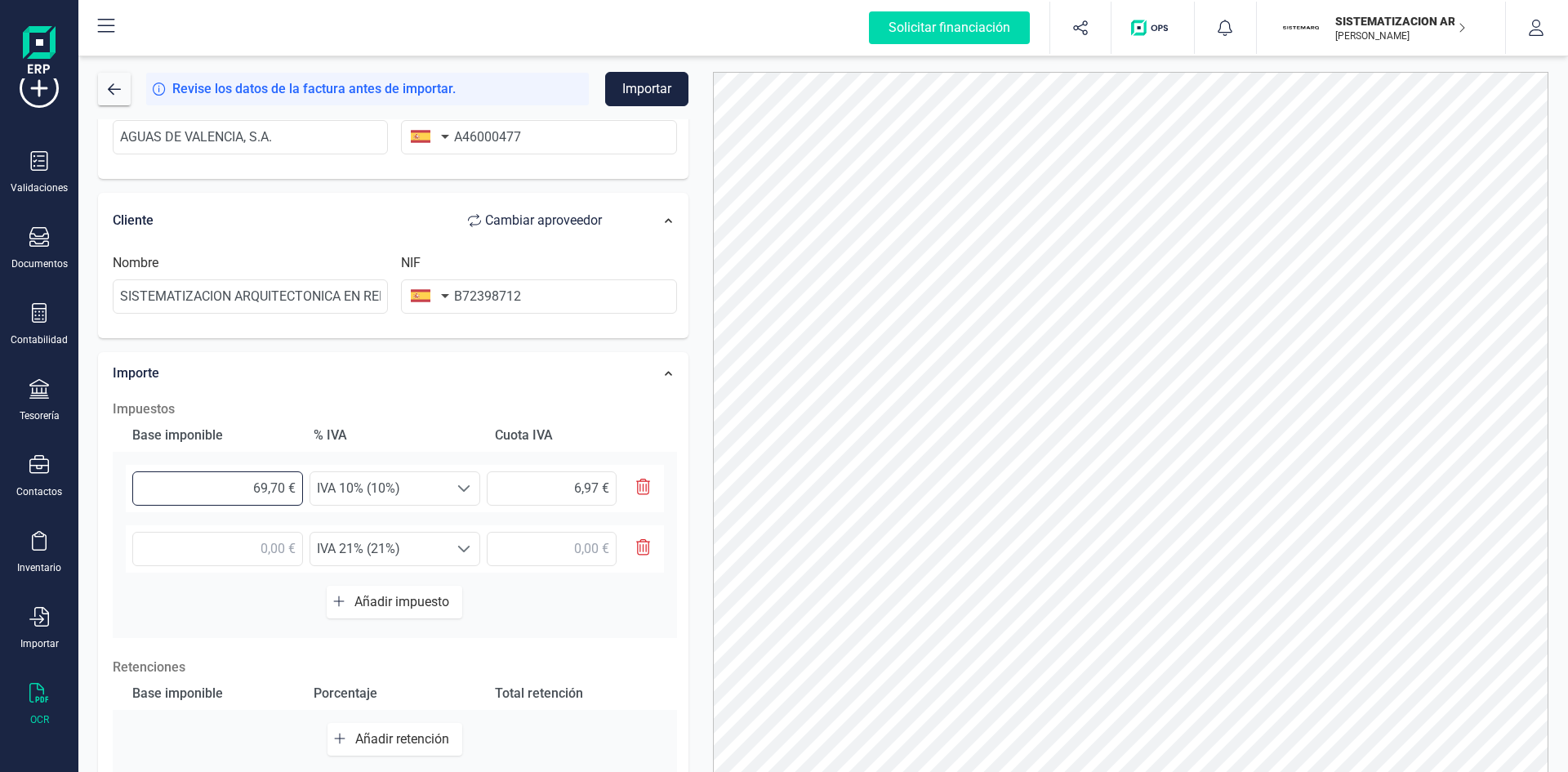 type on "69,72 €" 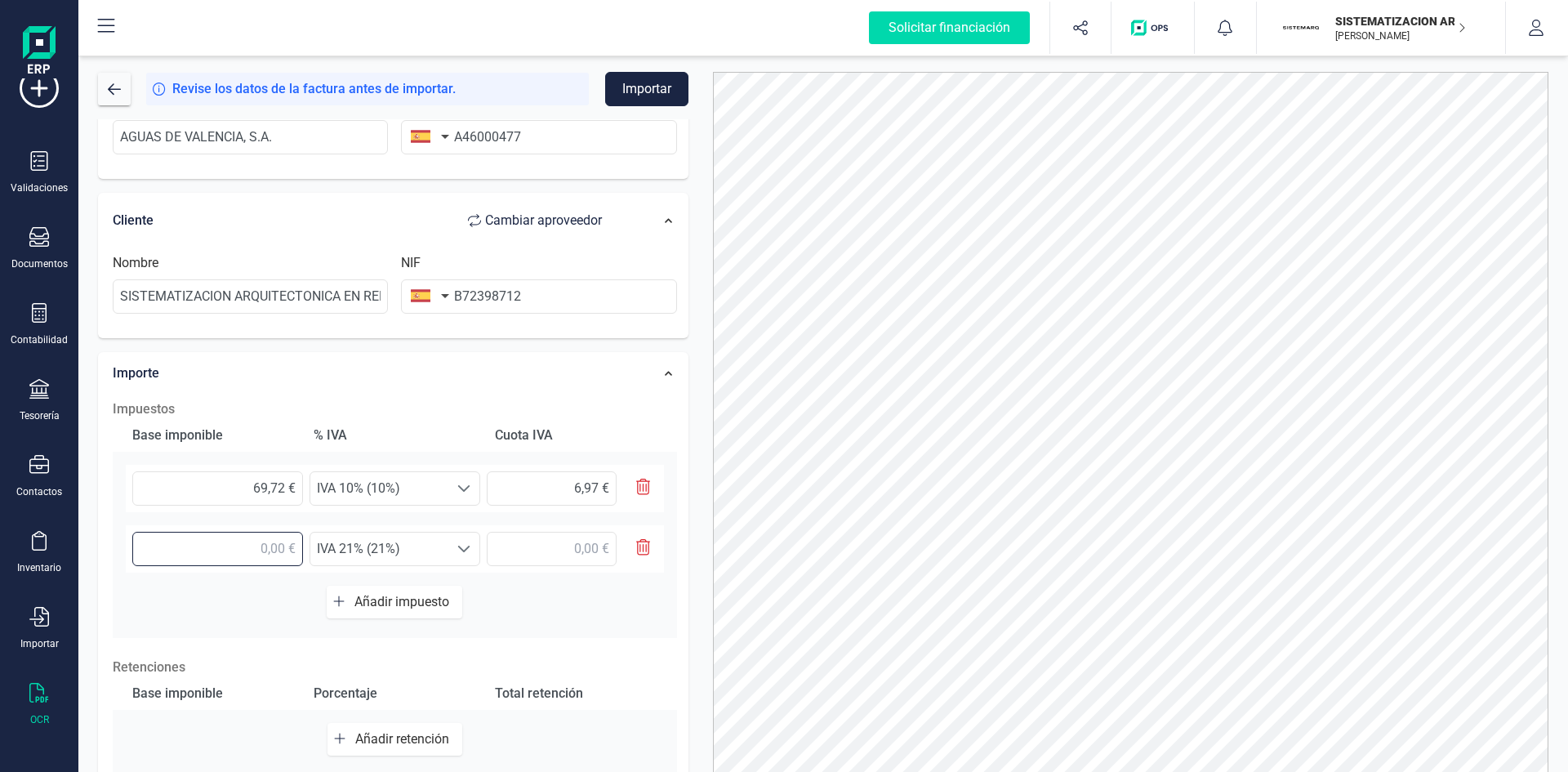 click at bounding box center (217, 549) 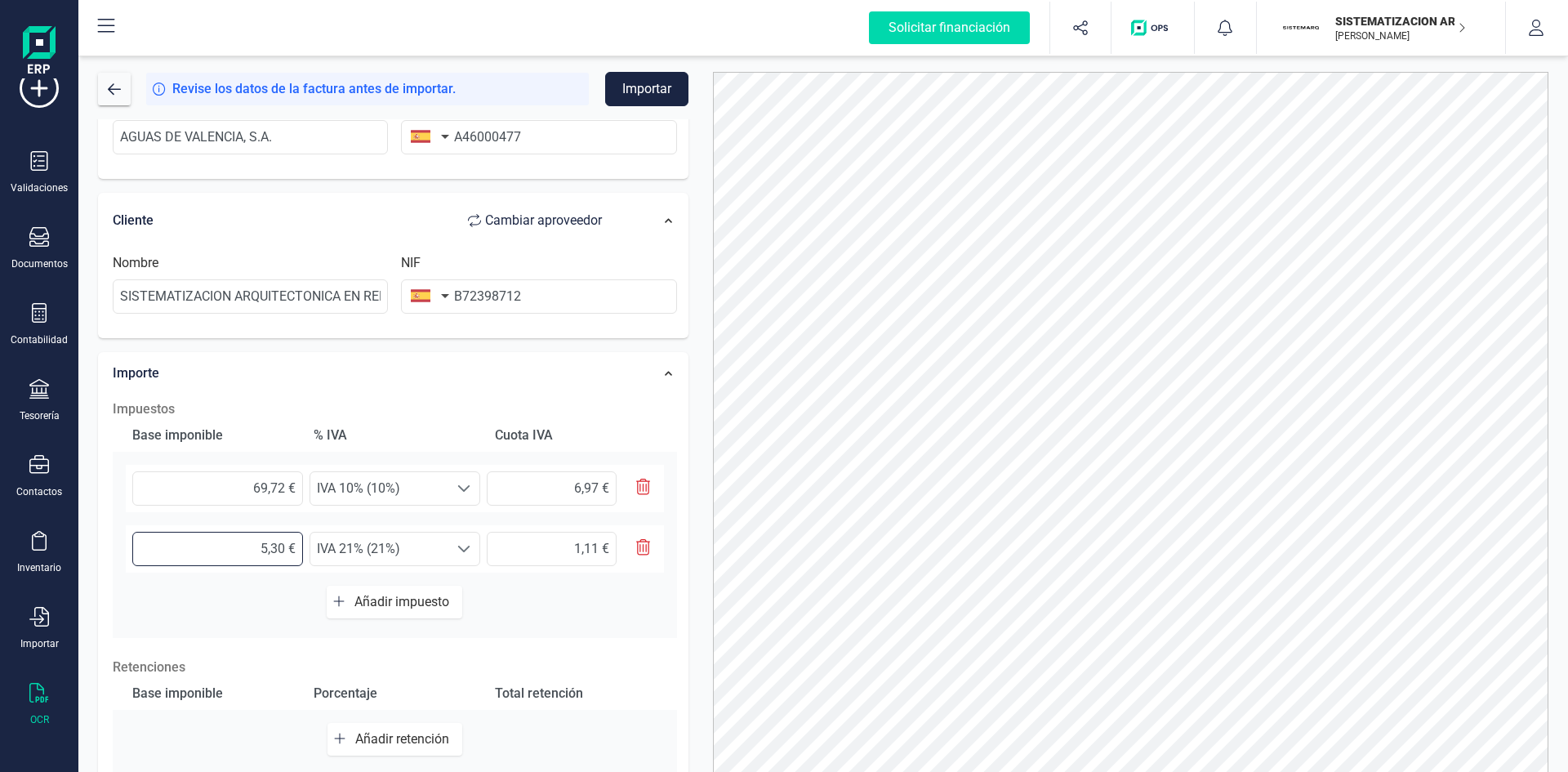 type on "5,34 €" 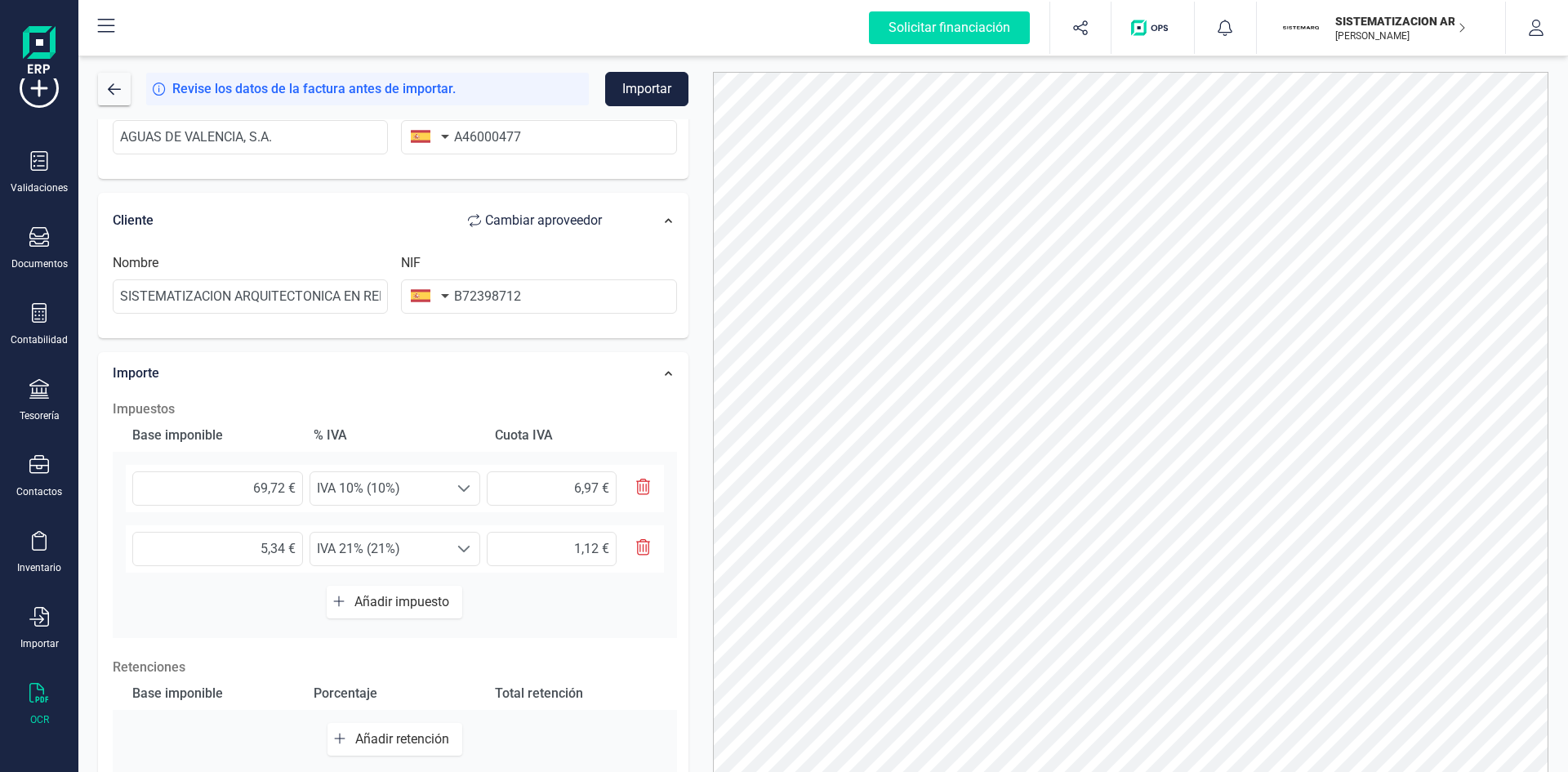 click on "Añadir impuesto" at bounding box center (405, 601) 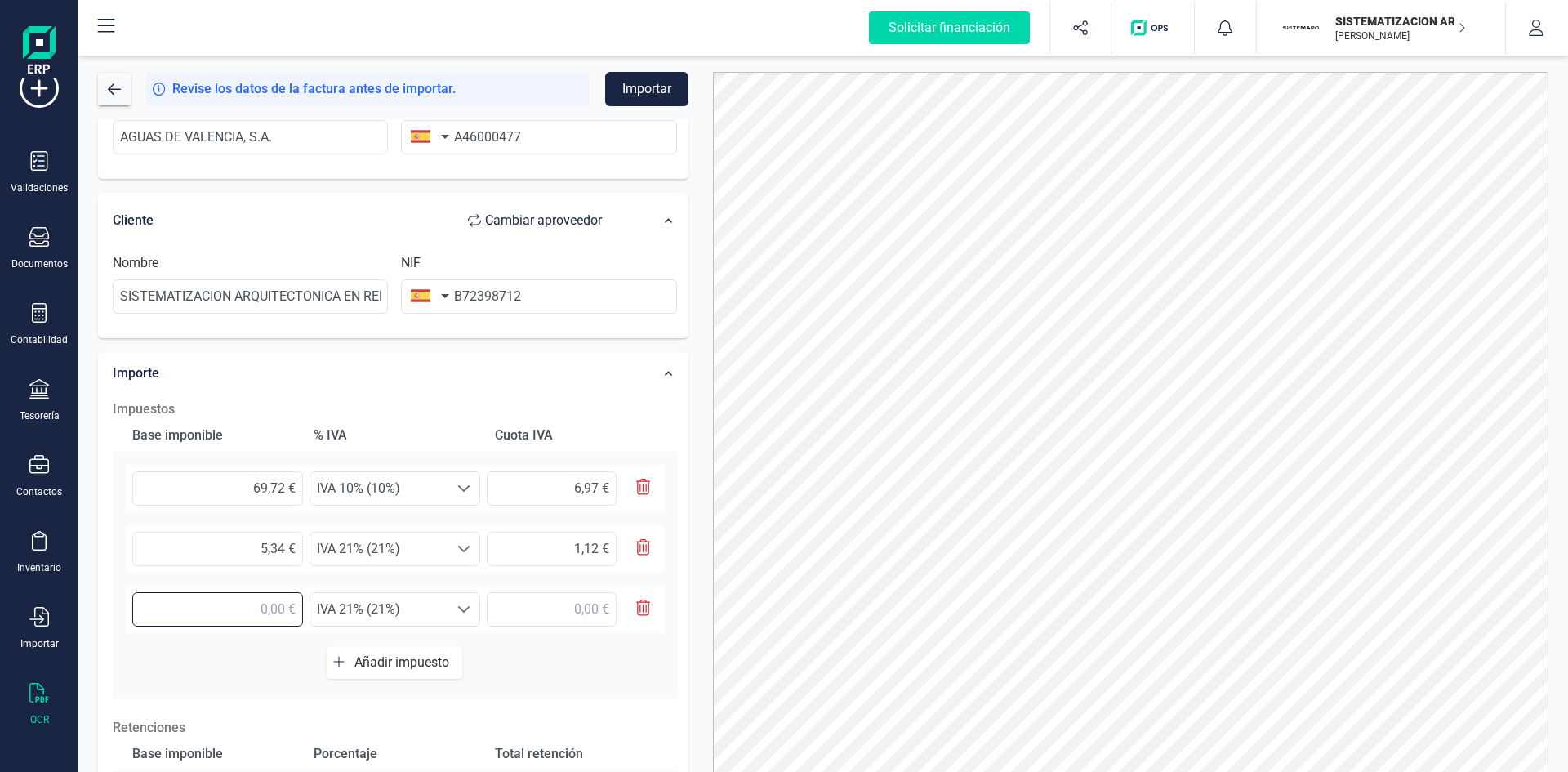 click at bounding box center [217, 609] 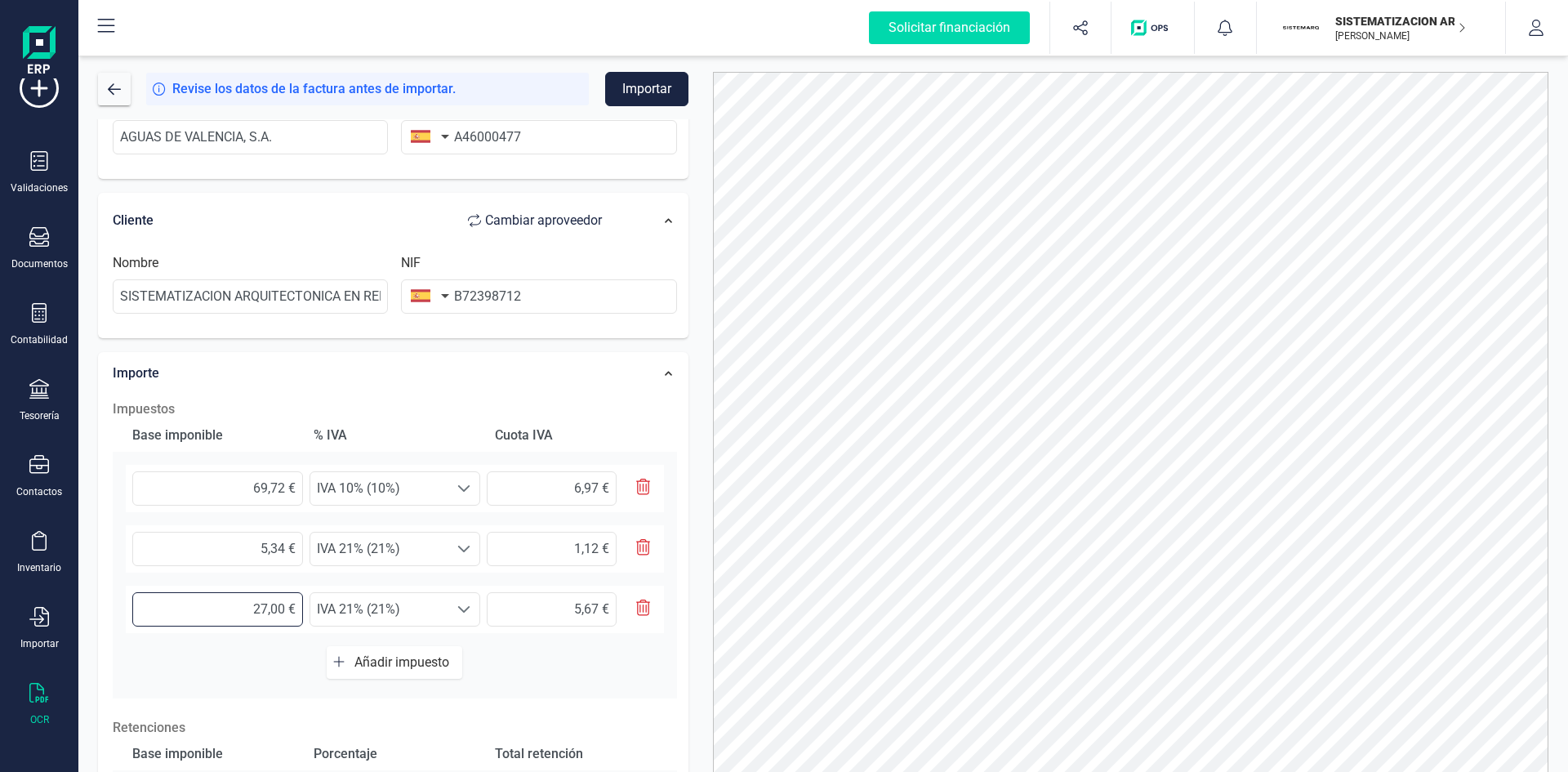 type on "27,01 €" 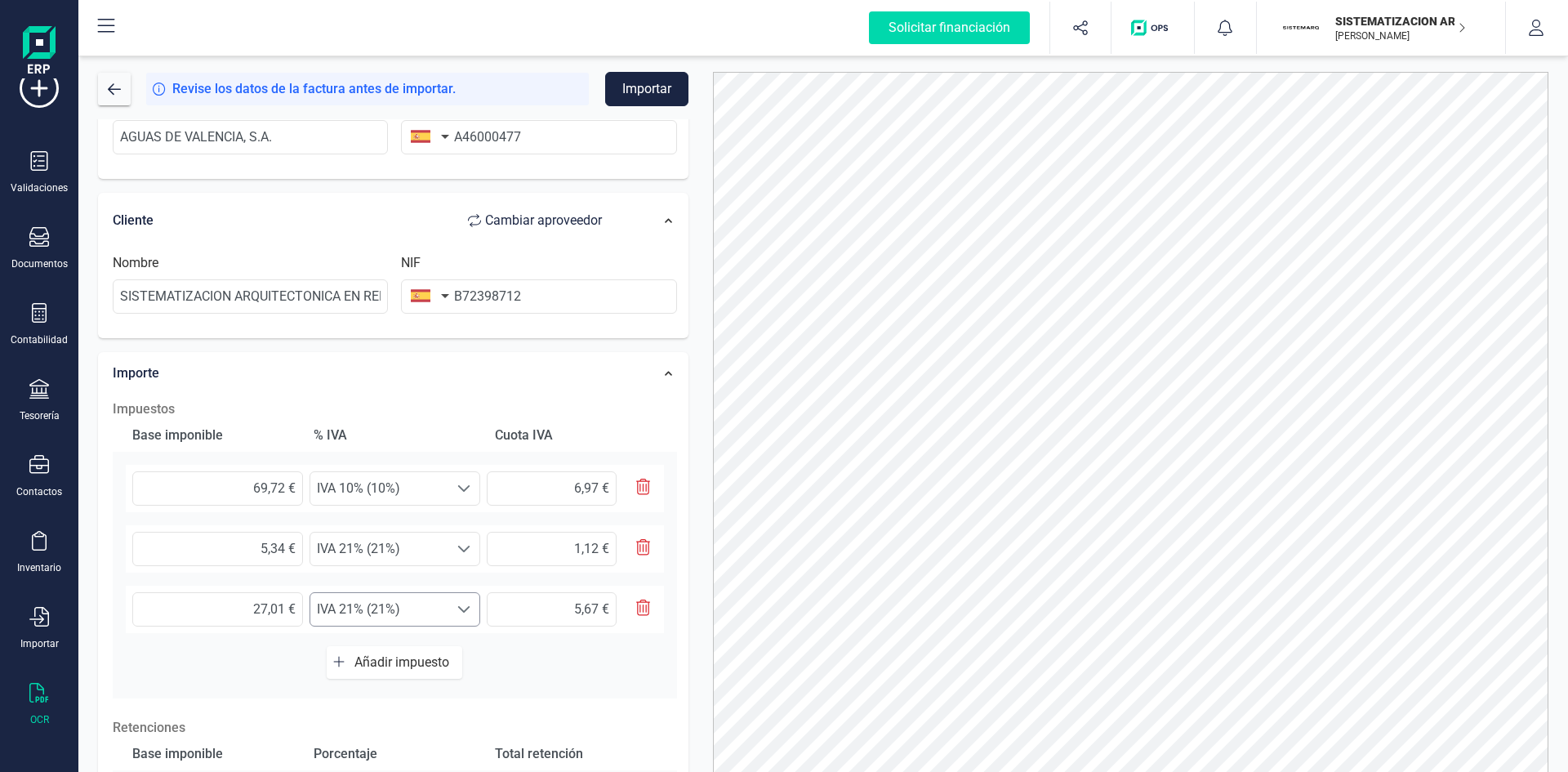 click on "IVA 21% (21%)" at bounding box center (379, 489) 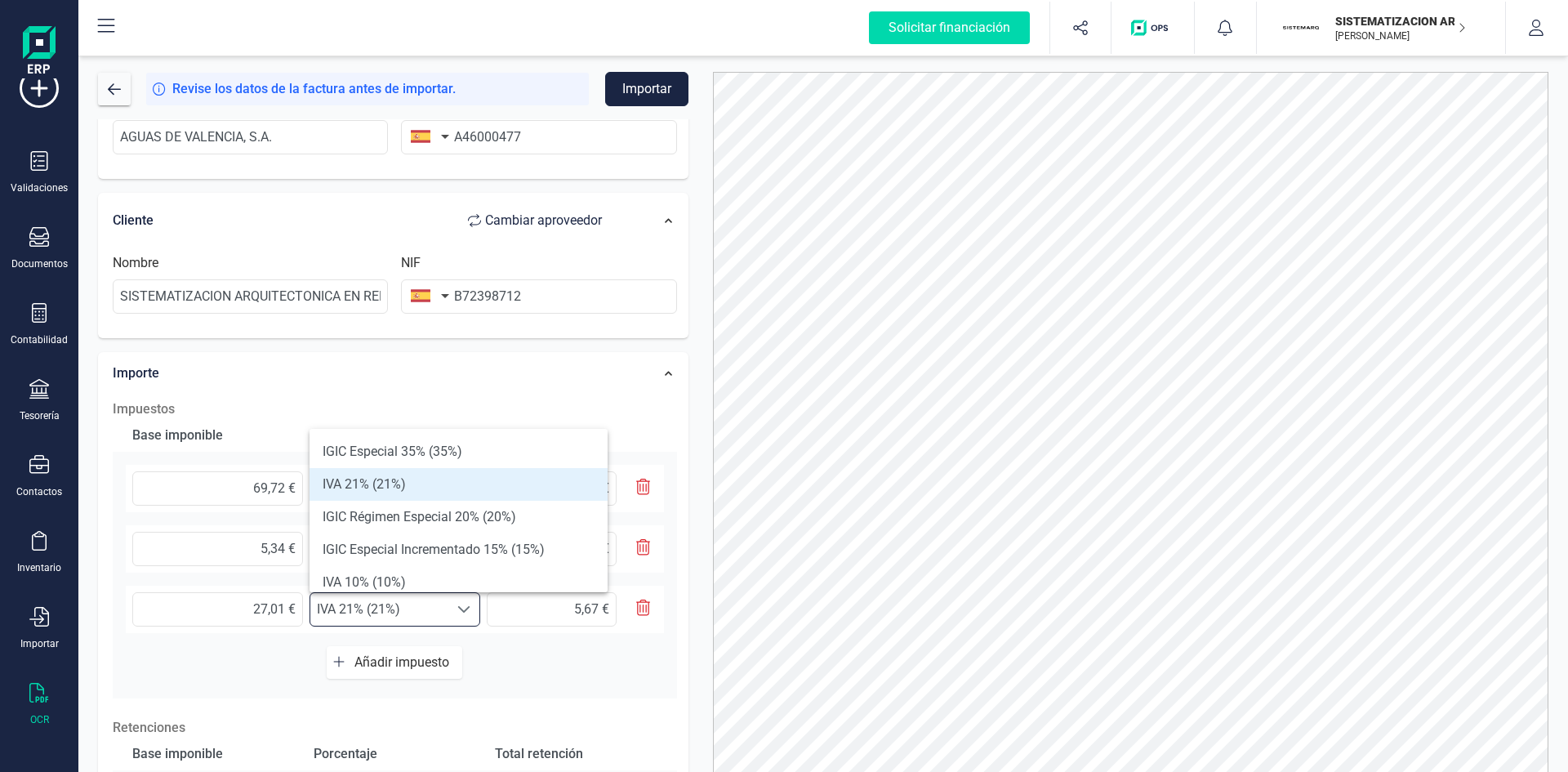 scroll, scrollTop: 10, scrollLeft: 72, axis: both 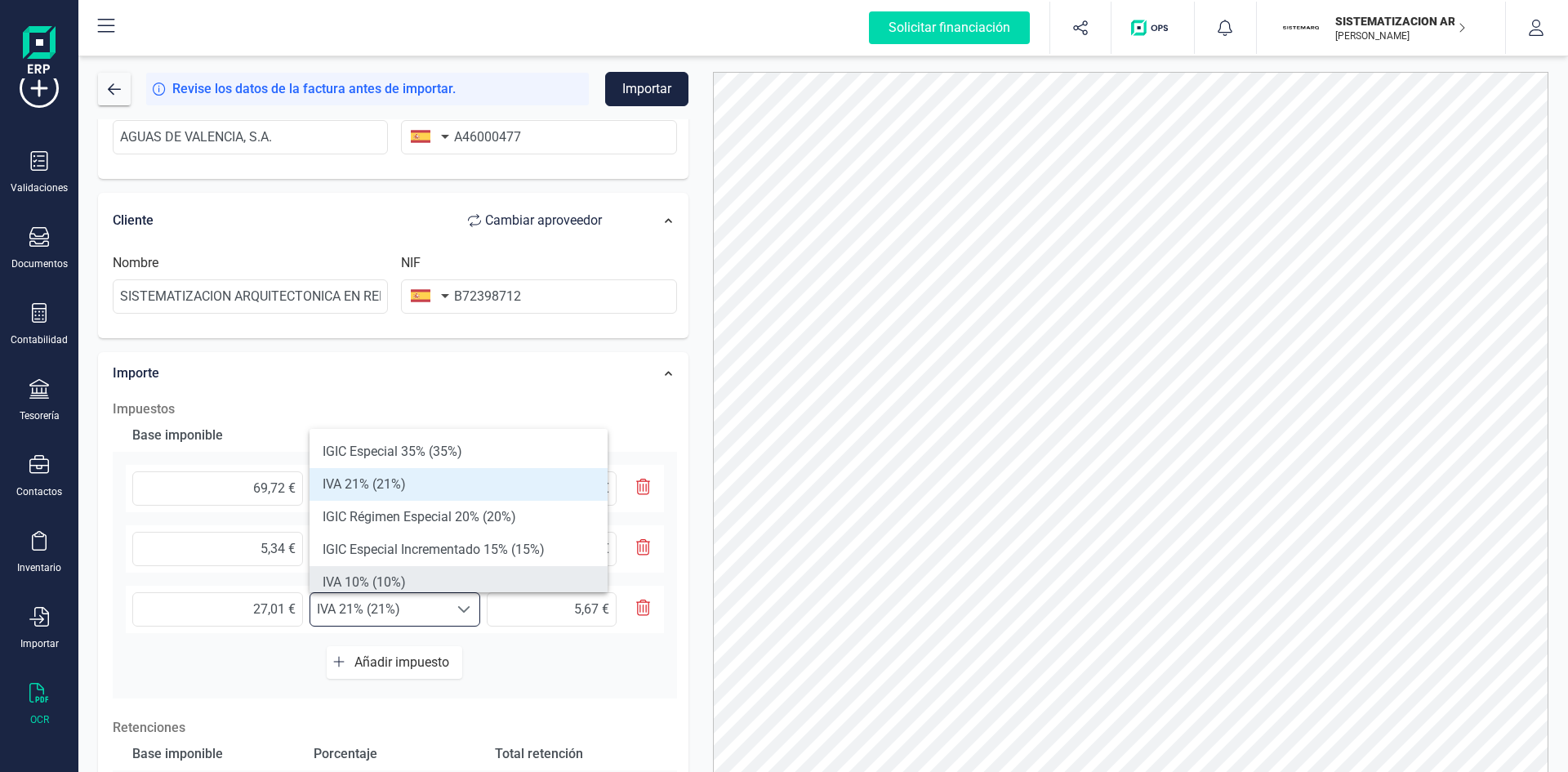 click on "IVA 10% (10%)" at bounding box center [458, 582] 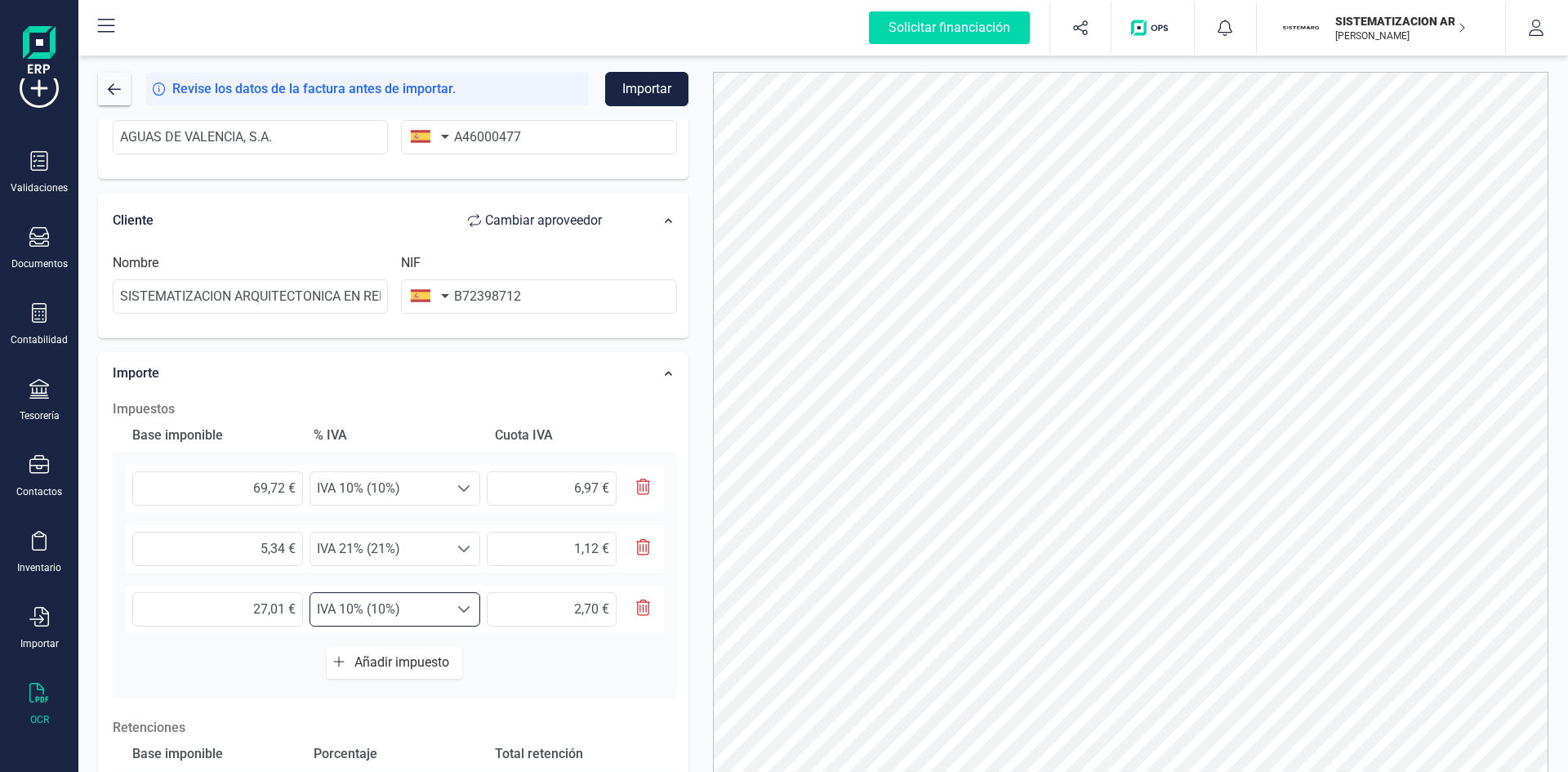 scroll, scrollTop: 408, scrollLeft: 0, axis: vertical 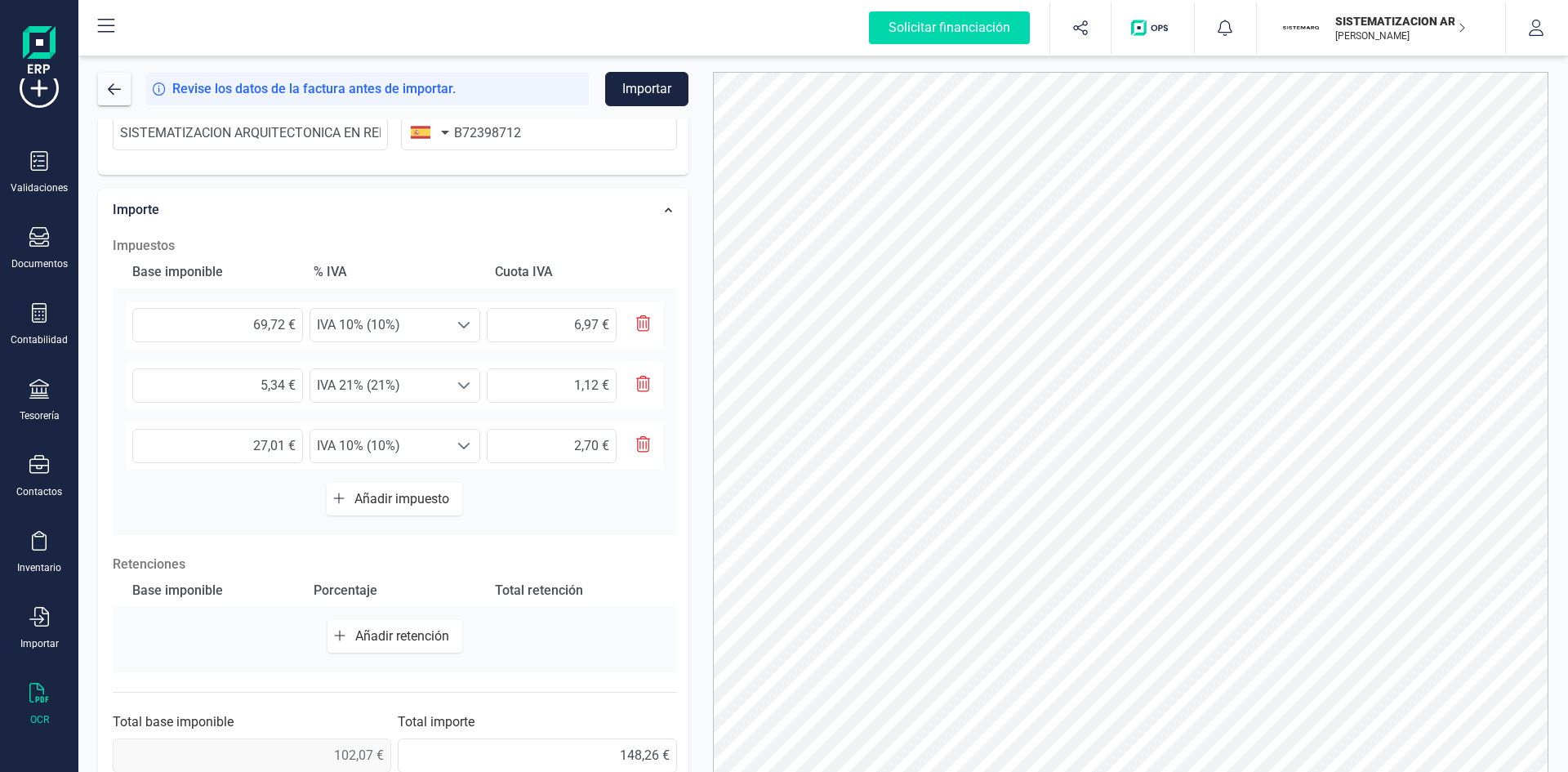click on "Añadir impuesto" at bounding box center [405, 498] 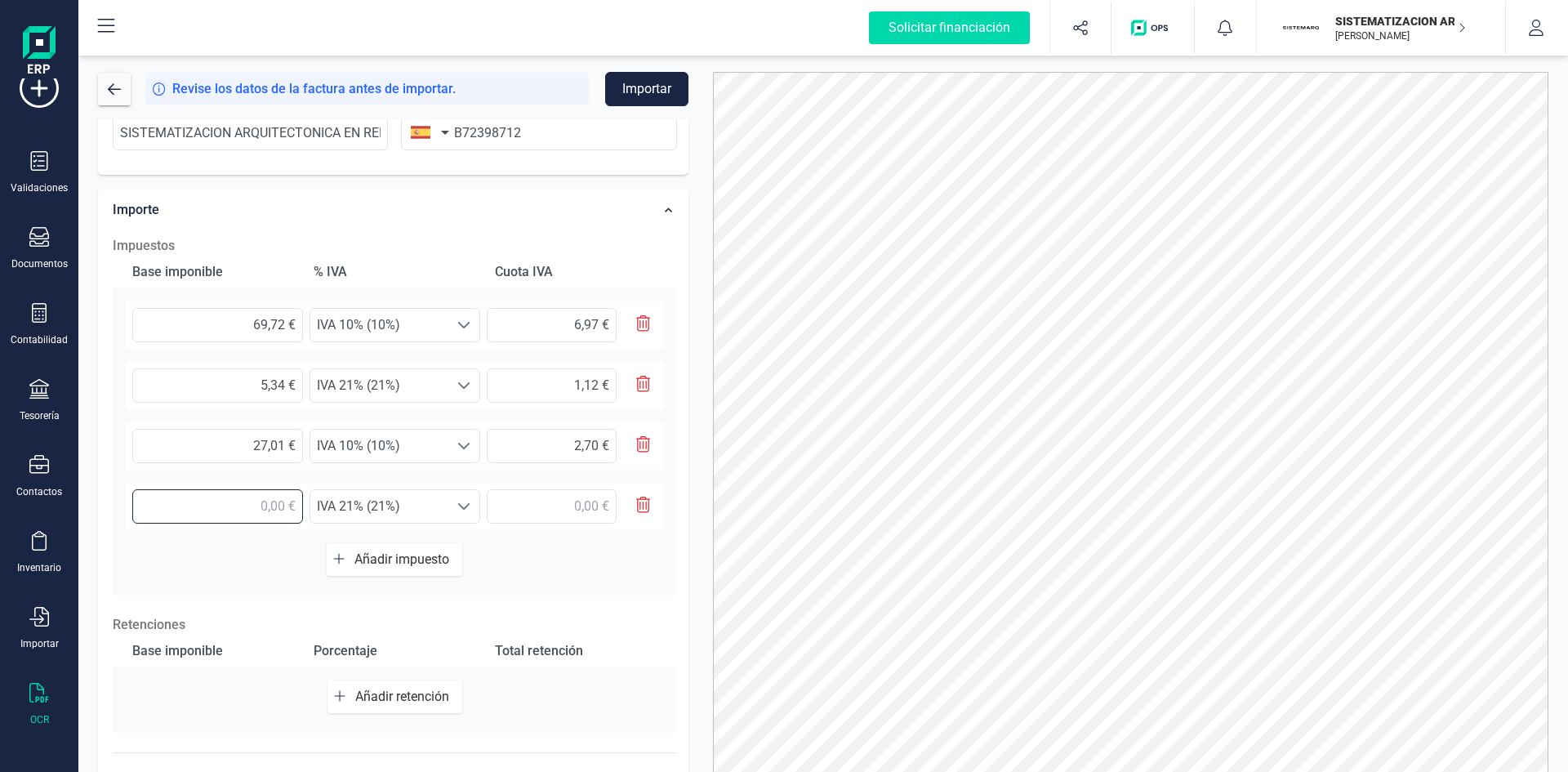 click at bounding box center (217, 506) 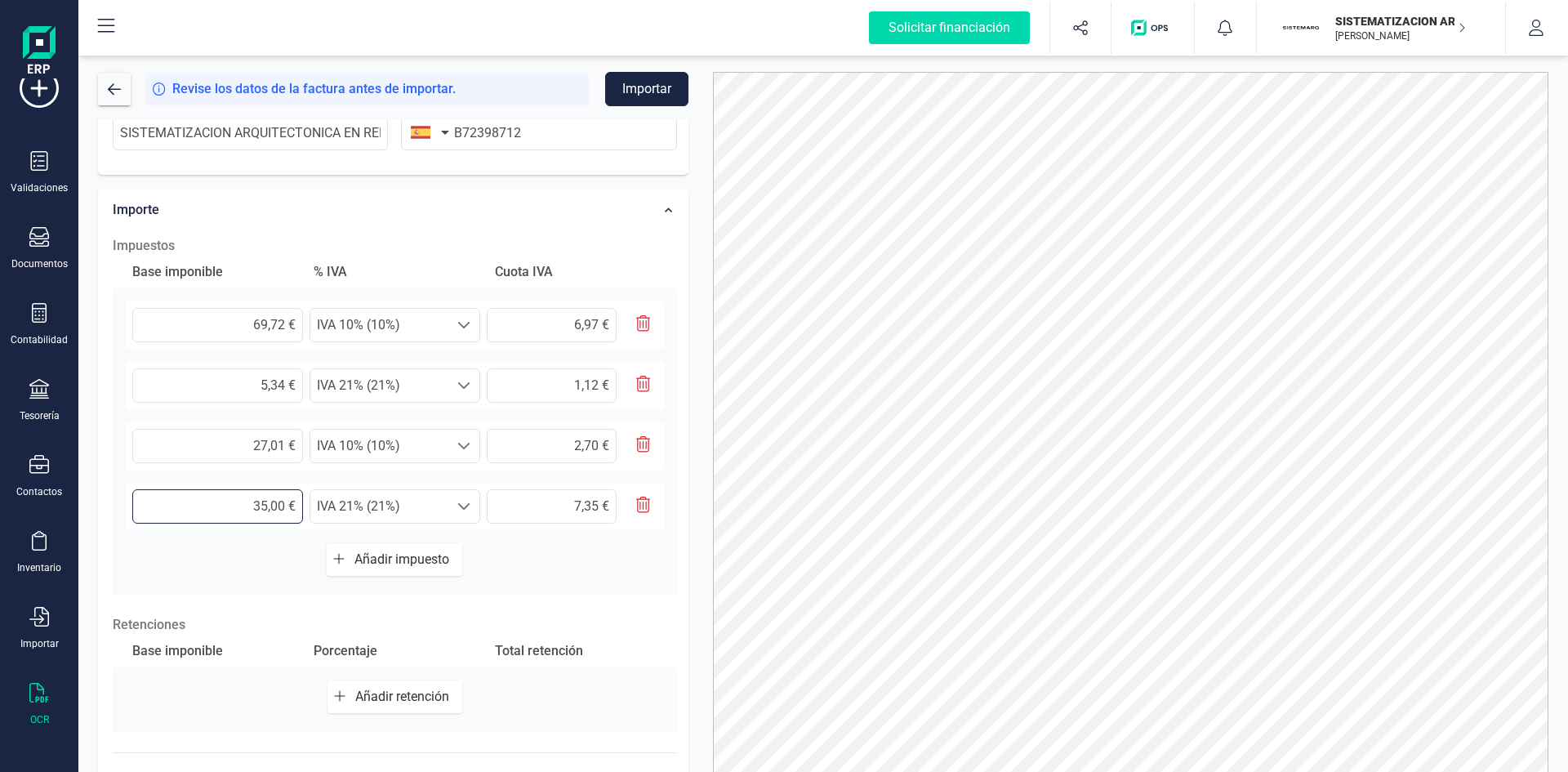 type on "35,40 €" 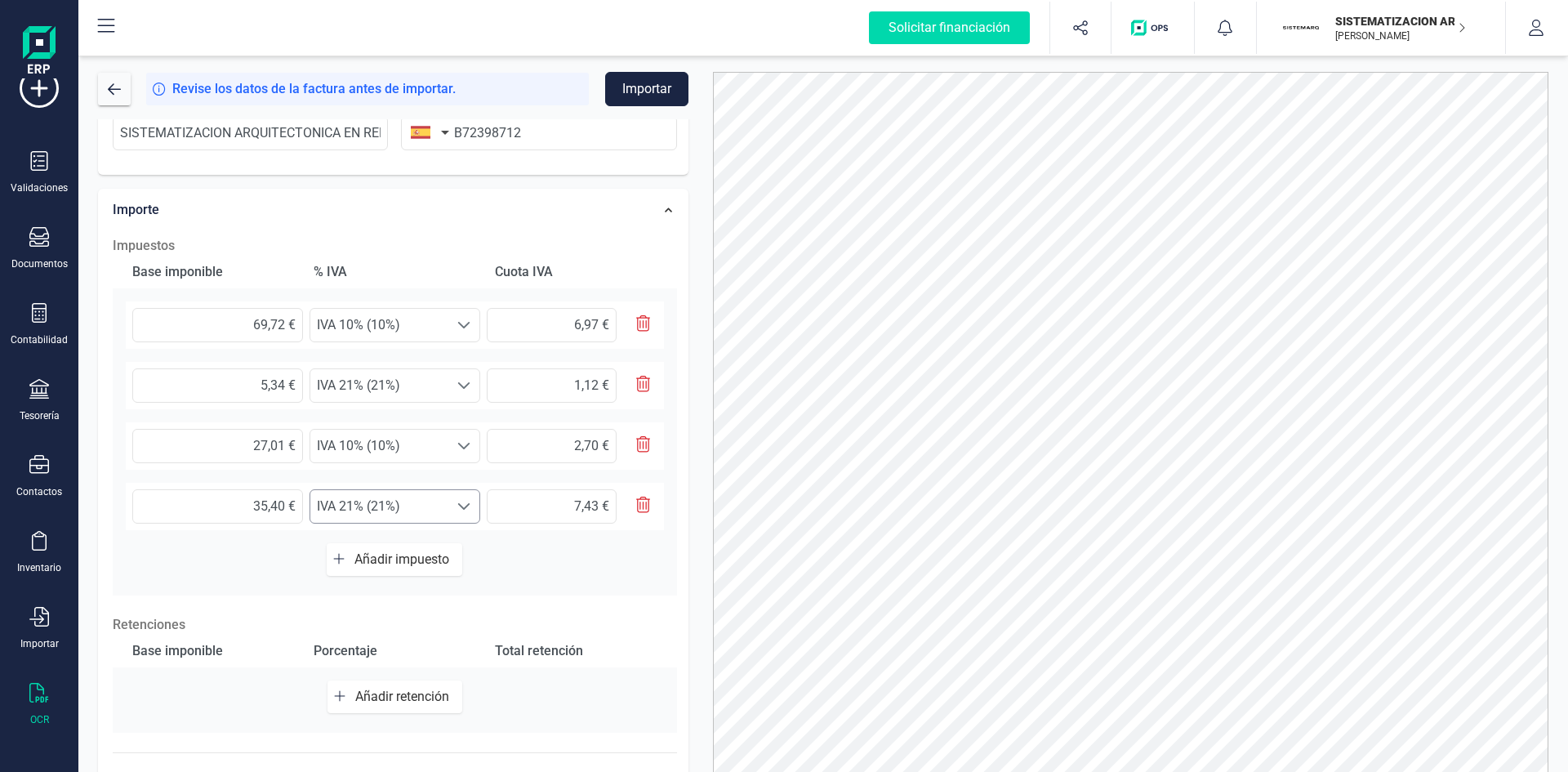 click on "IVA 21% (21%)" at bounding box center (379, 325) 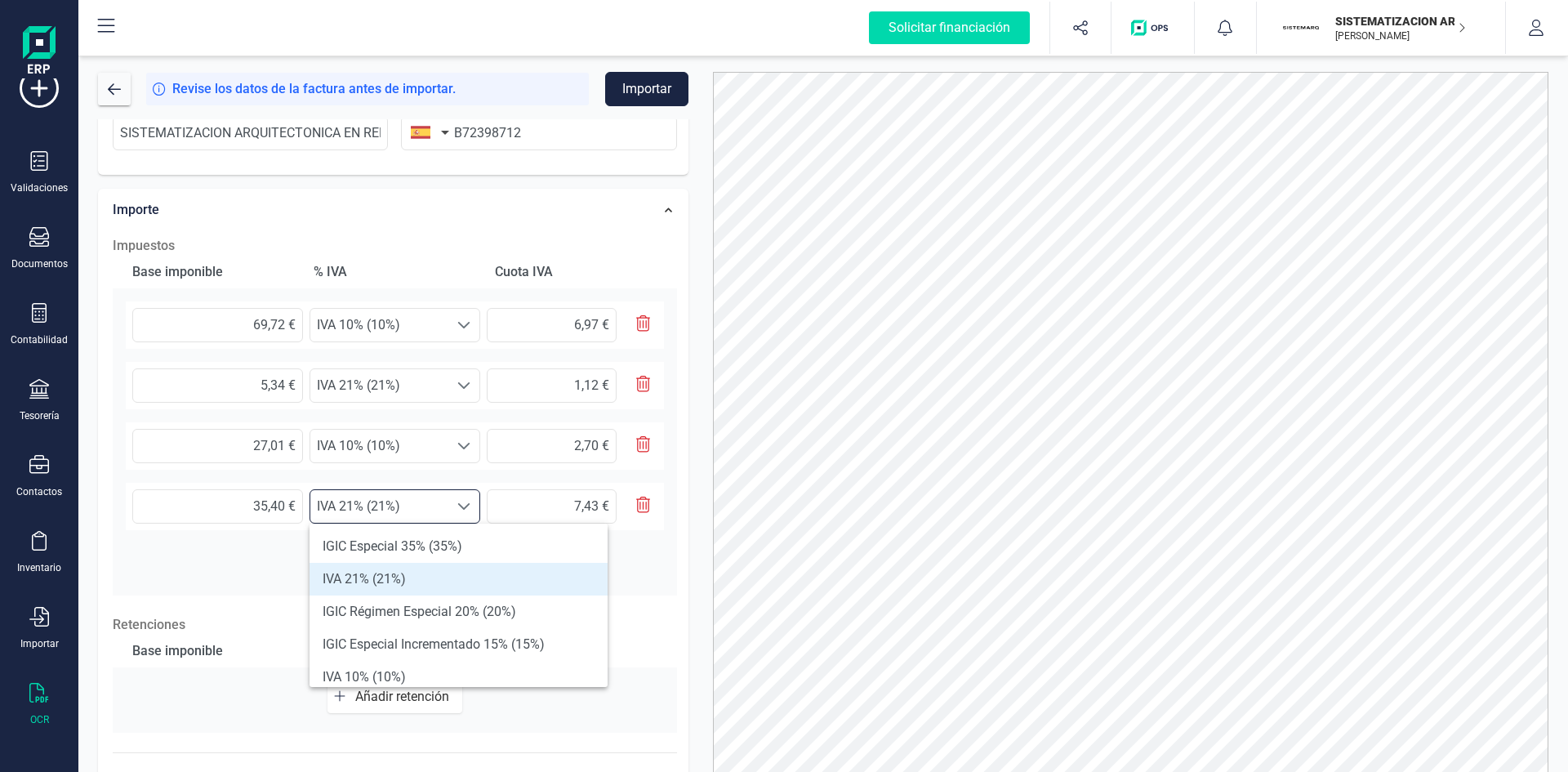 scroll, scrollTop: 10, scrollLeft: 72, axis: both 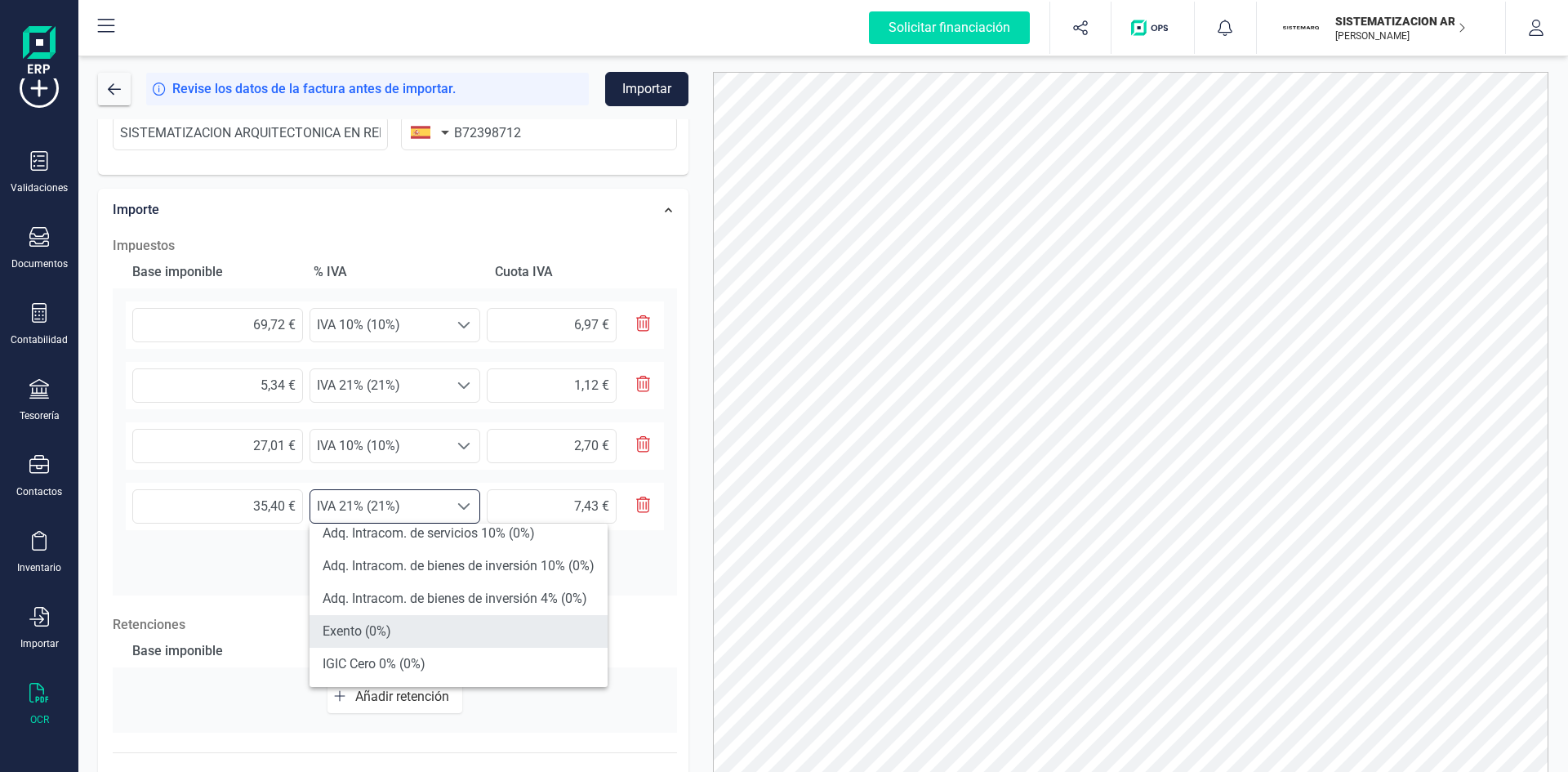 click on "Exento (0%)" at bounding box center [458, 631] 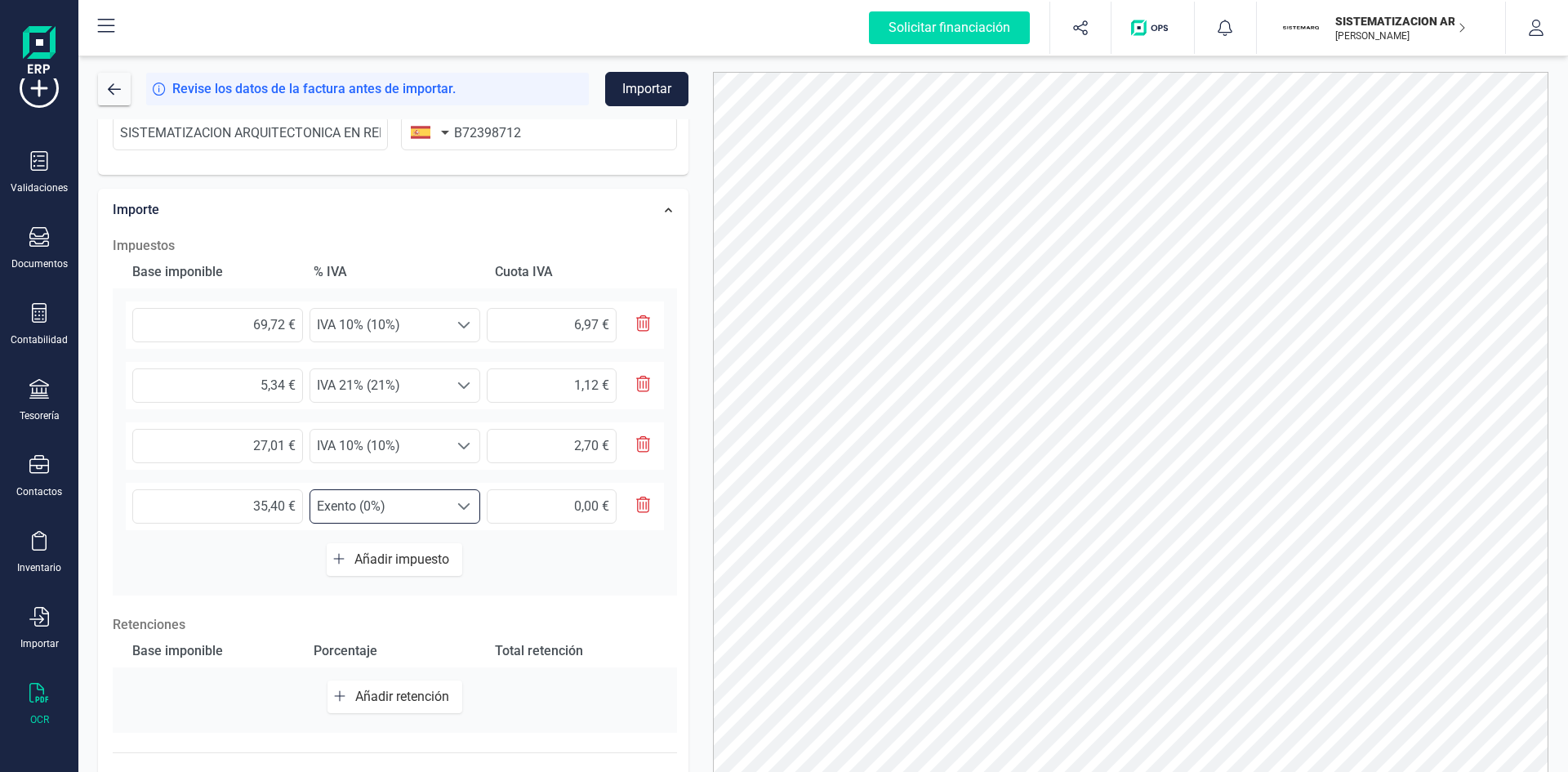 click on "Base imponible % IVA Cuota IVA 69,72 € Seleccione un % IVA 10% (10%) IVA 10% (10%) 5,34 € Seleccione un % IVA 21% (21%) IVA 21% (21%) 27,01 € Seleccione un % IVA 10% (10%) IVA 10% (10%) 35,40 € Seleccione un % Exento (0%) Exento (0%) Añadir impuesto" at bounding box center [394, 426] 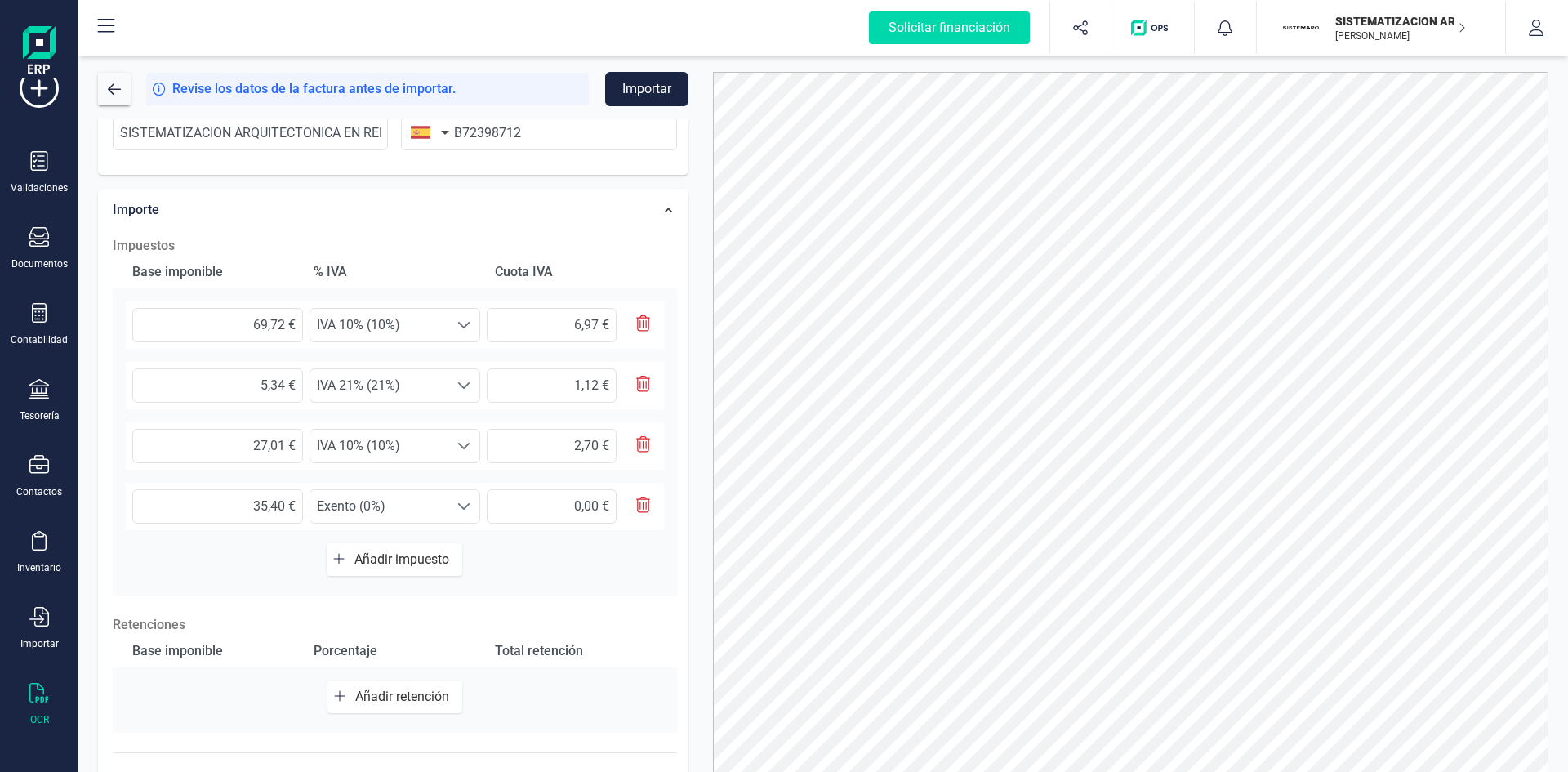 scroll, scrollTop: 491, scrollLeft: 0, axis: vertical 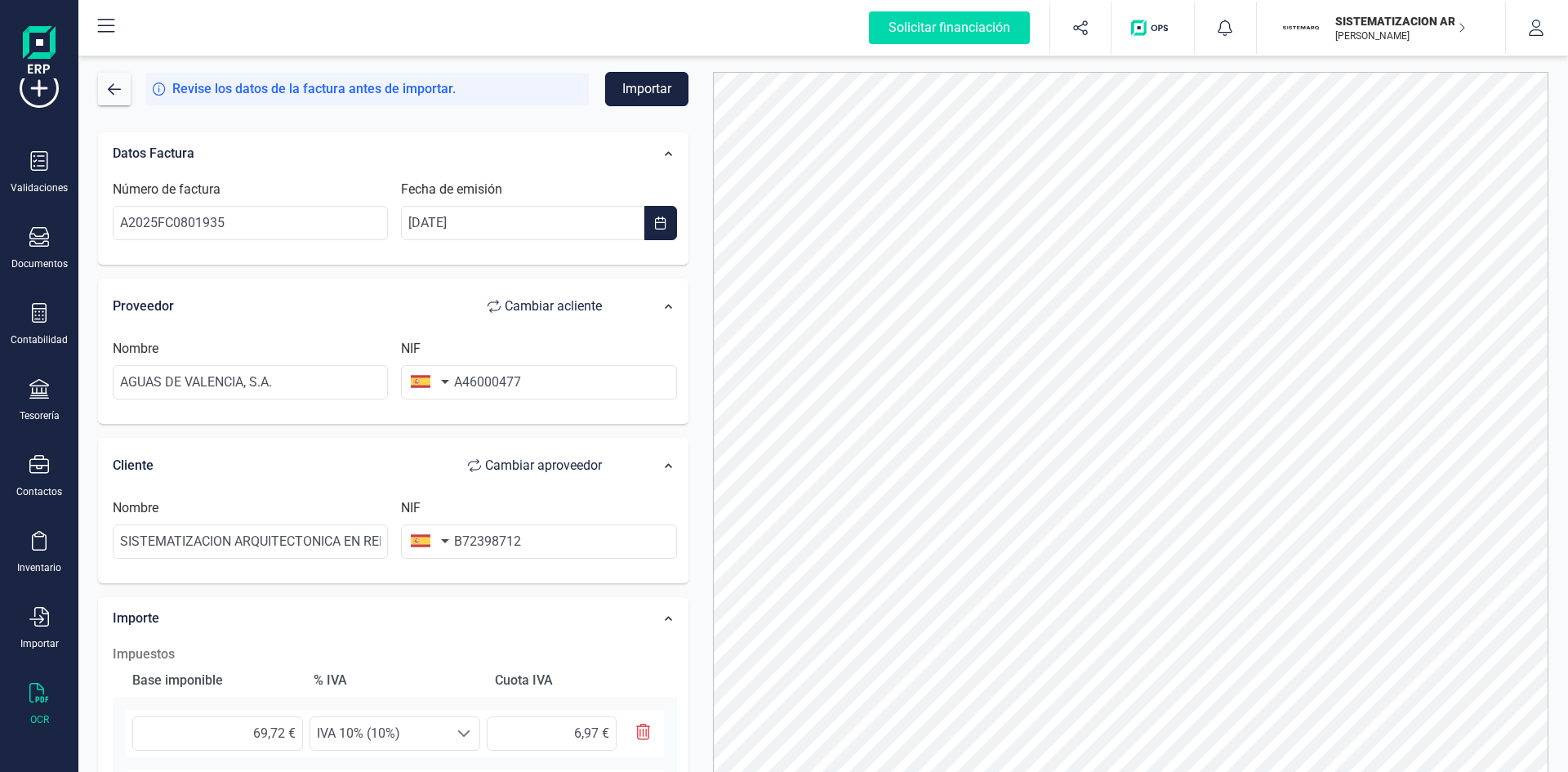 click on "Importar" at bounding box center (647, 89) 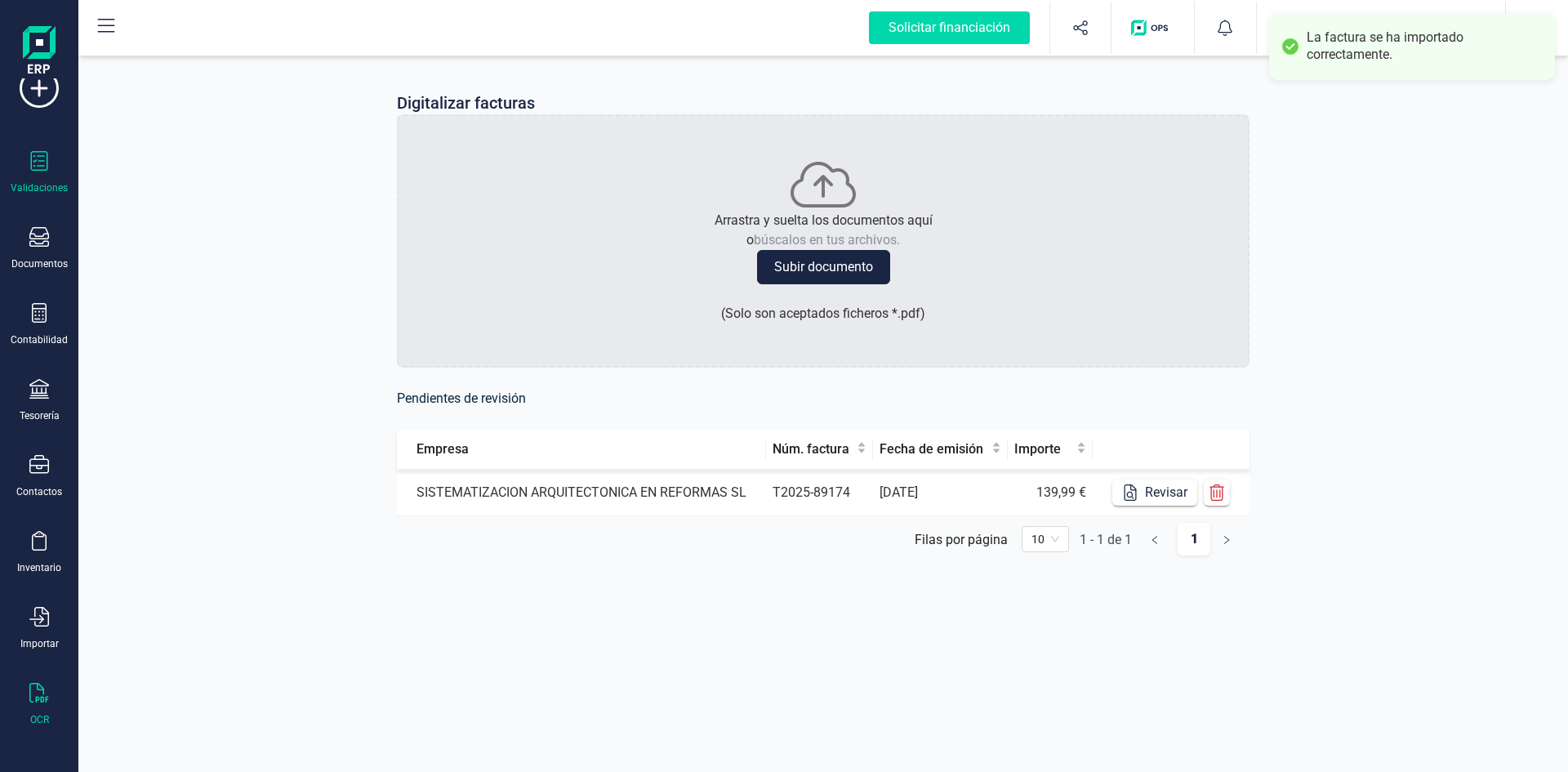click on "Validaciones" at bounding box center (39, 172) 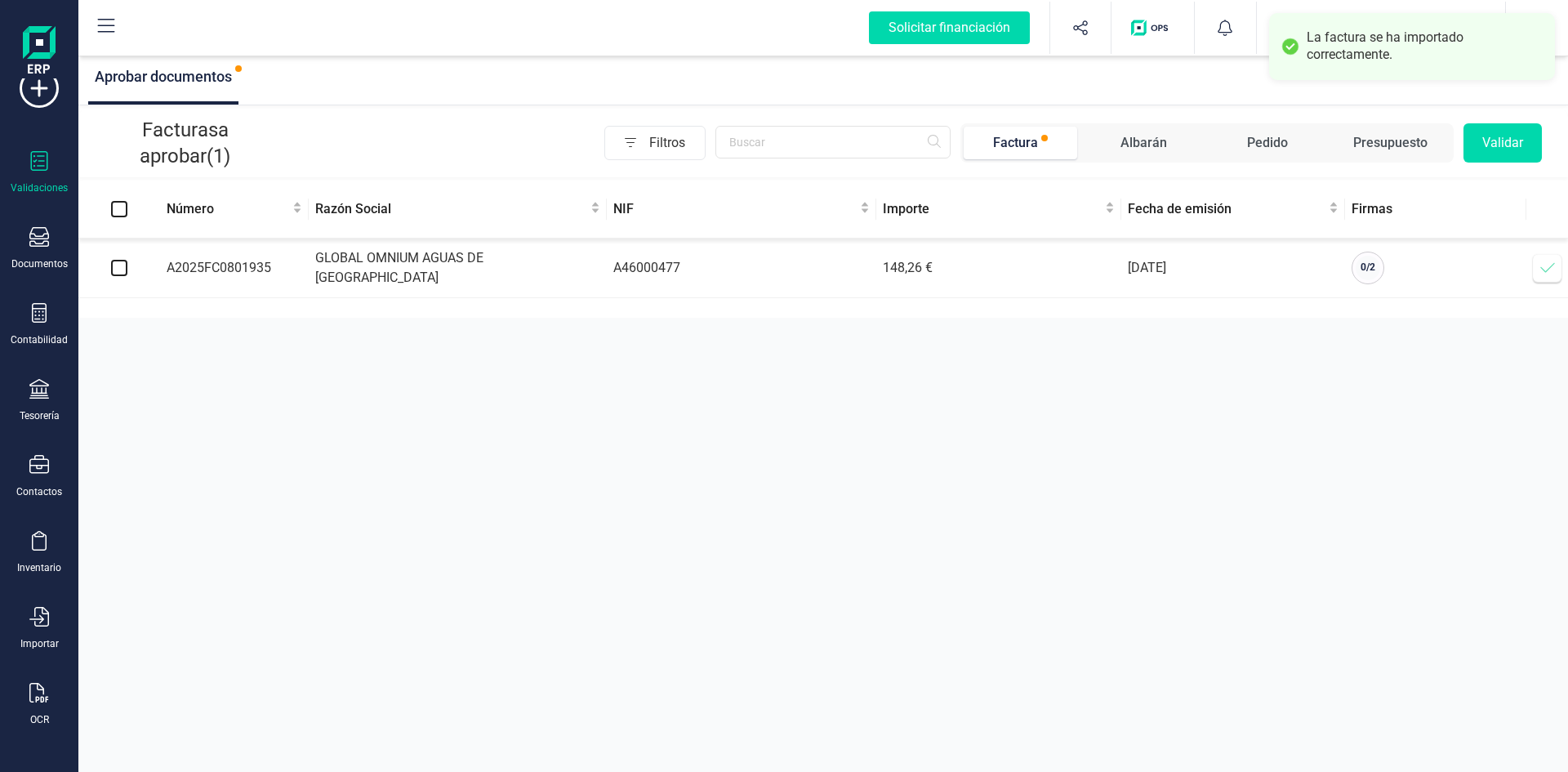 click at bounding box center (119, 268) 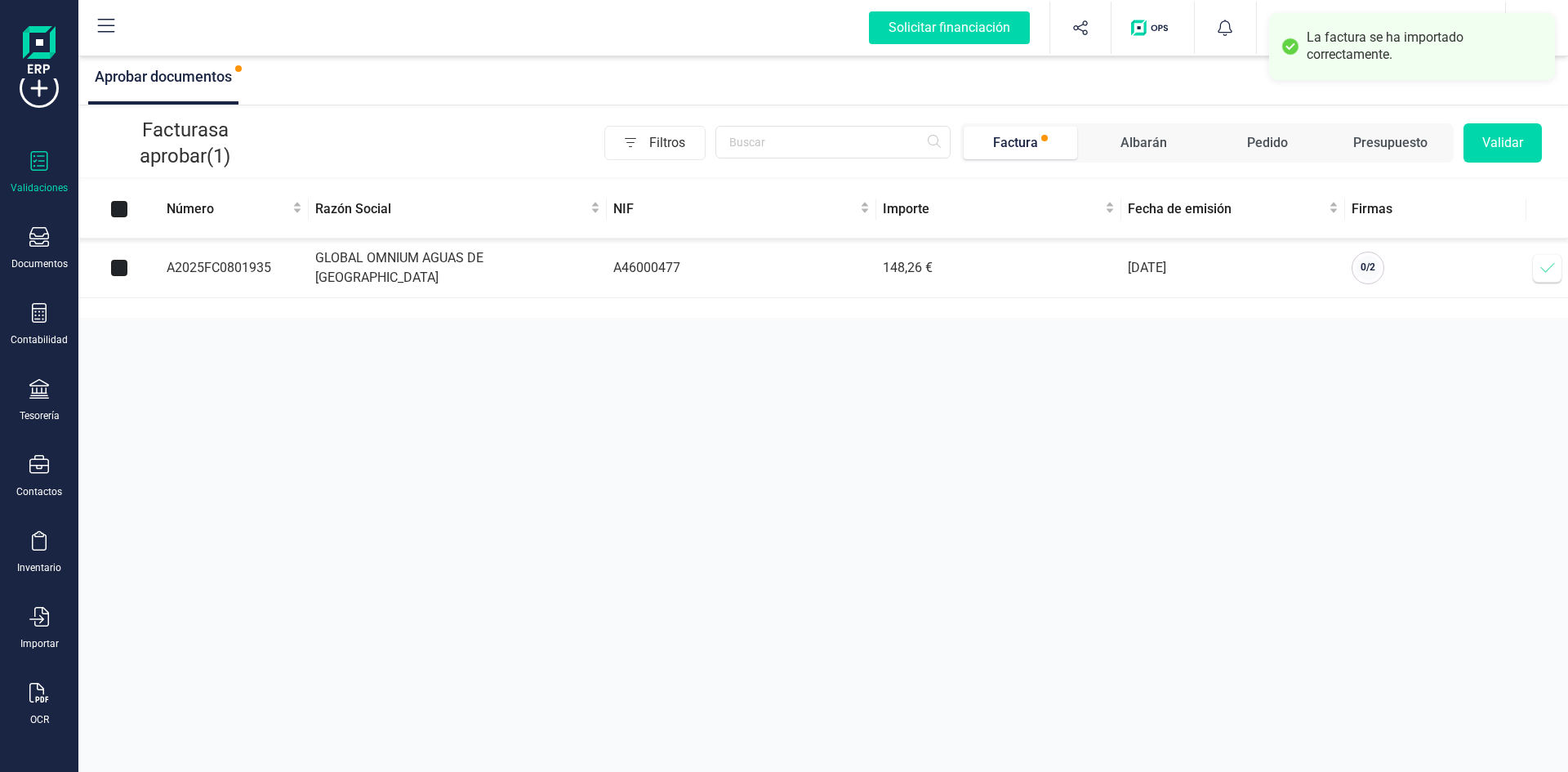 checkbox on "true" 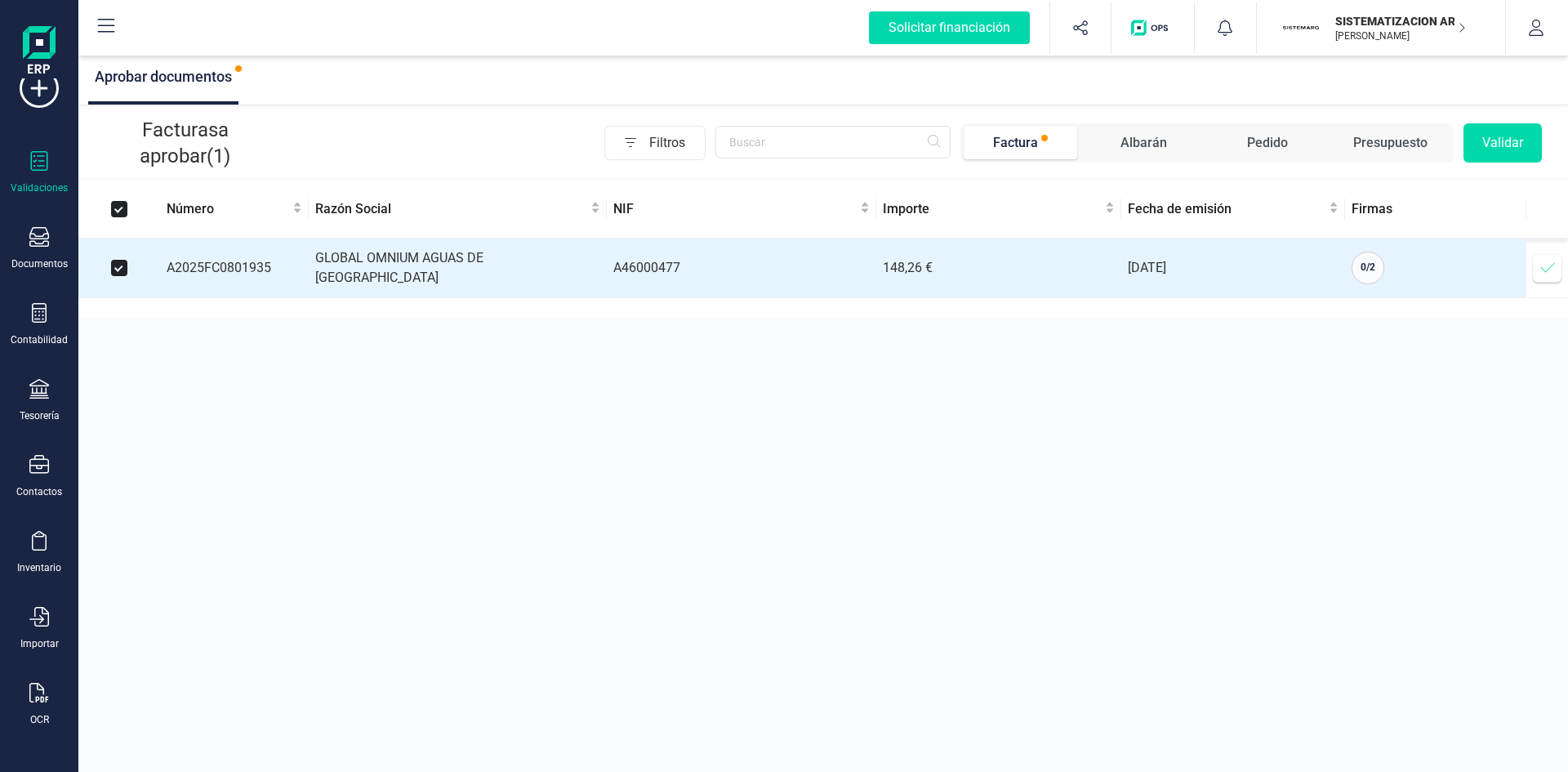 click on "Validar" at bounding box center (1503, 143) 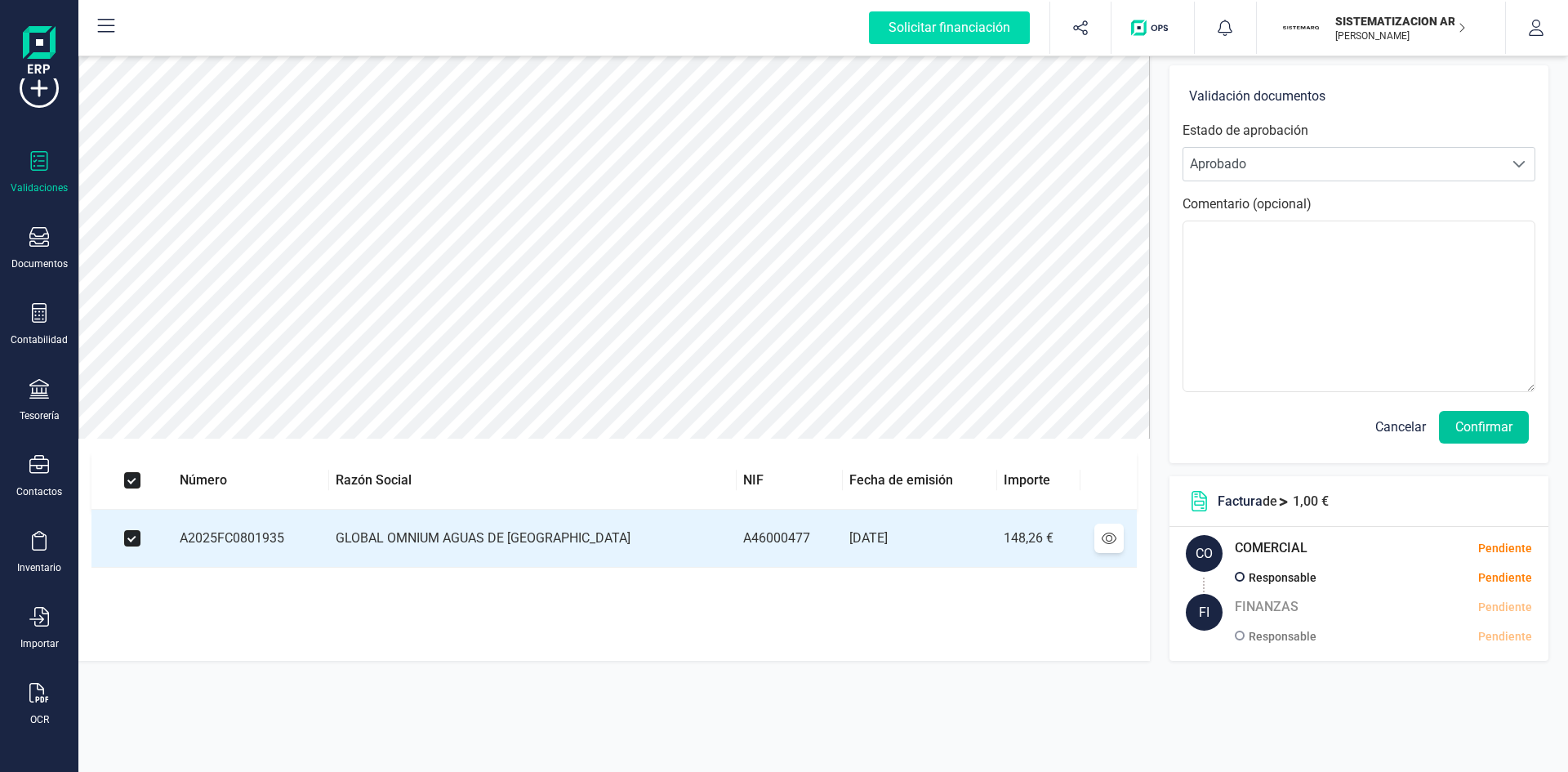 click on "Confirmar" at bounding box center [1484, 427] 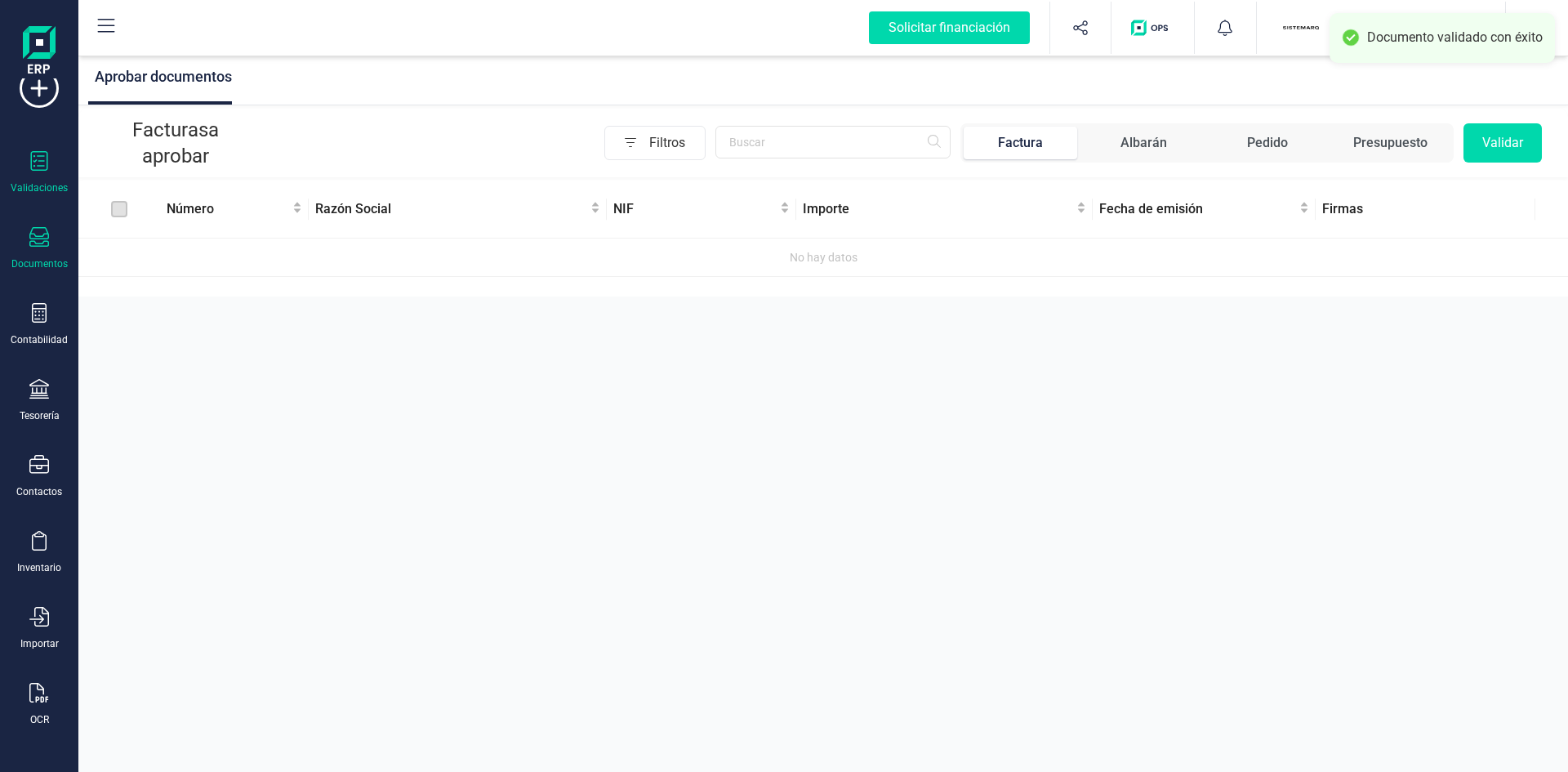 click on "Documentos" at bounding box center (39, 248) 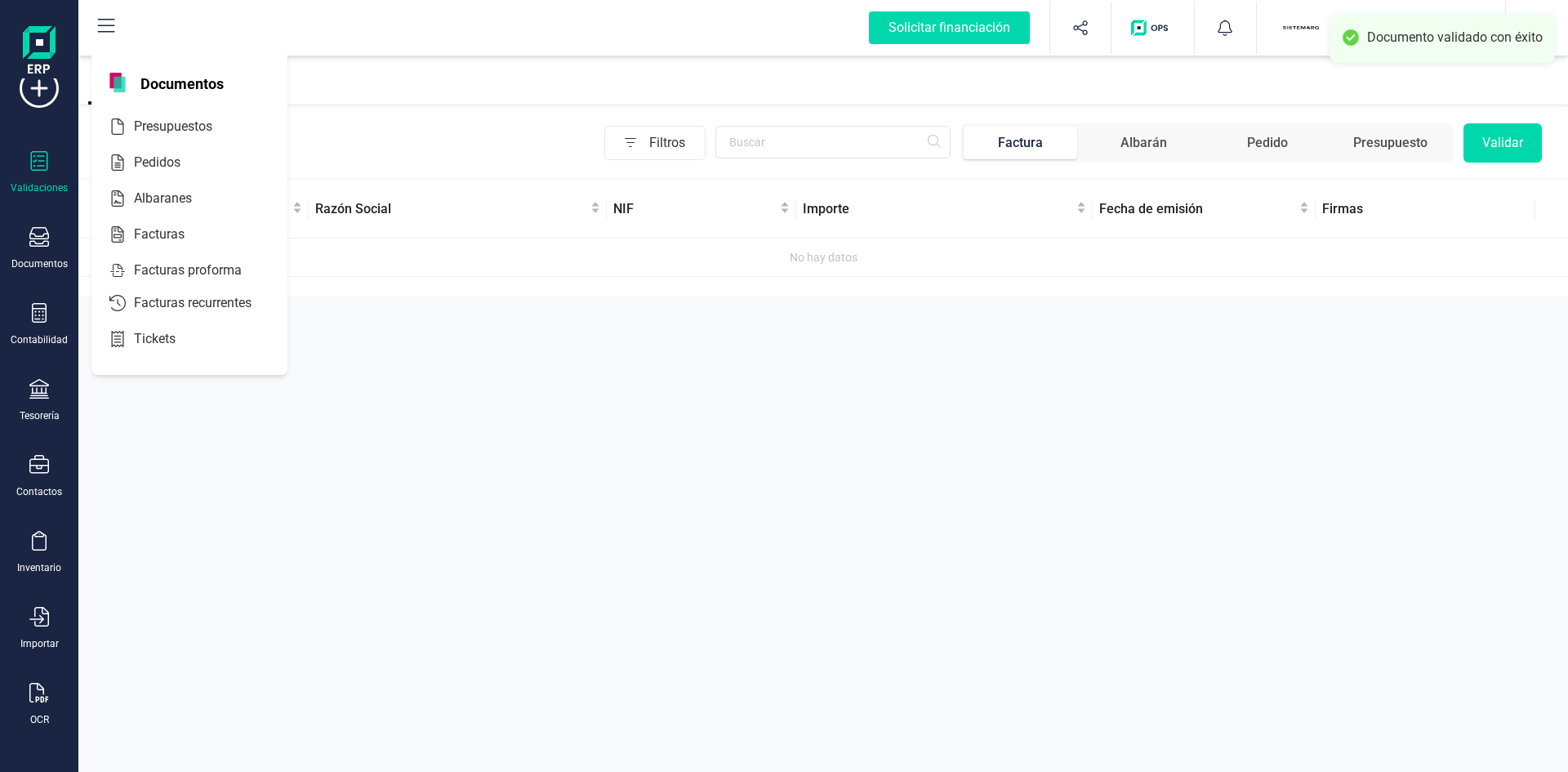 click on "Albaranes" at bounding box center [189, 200] 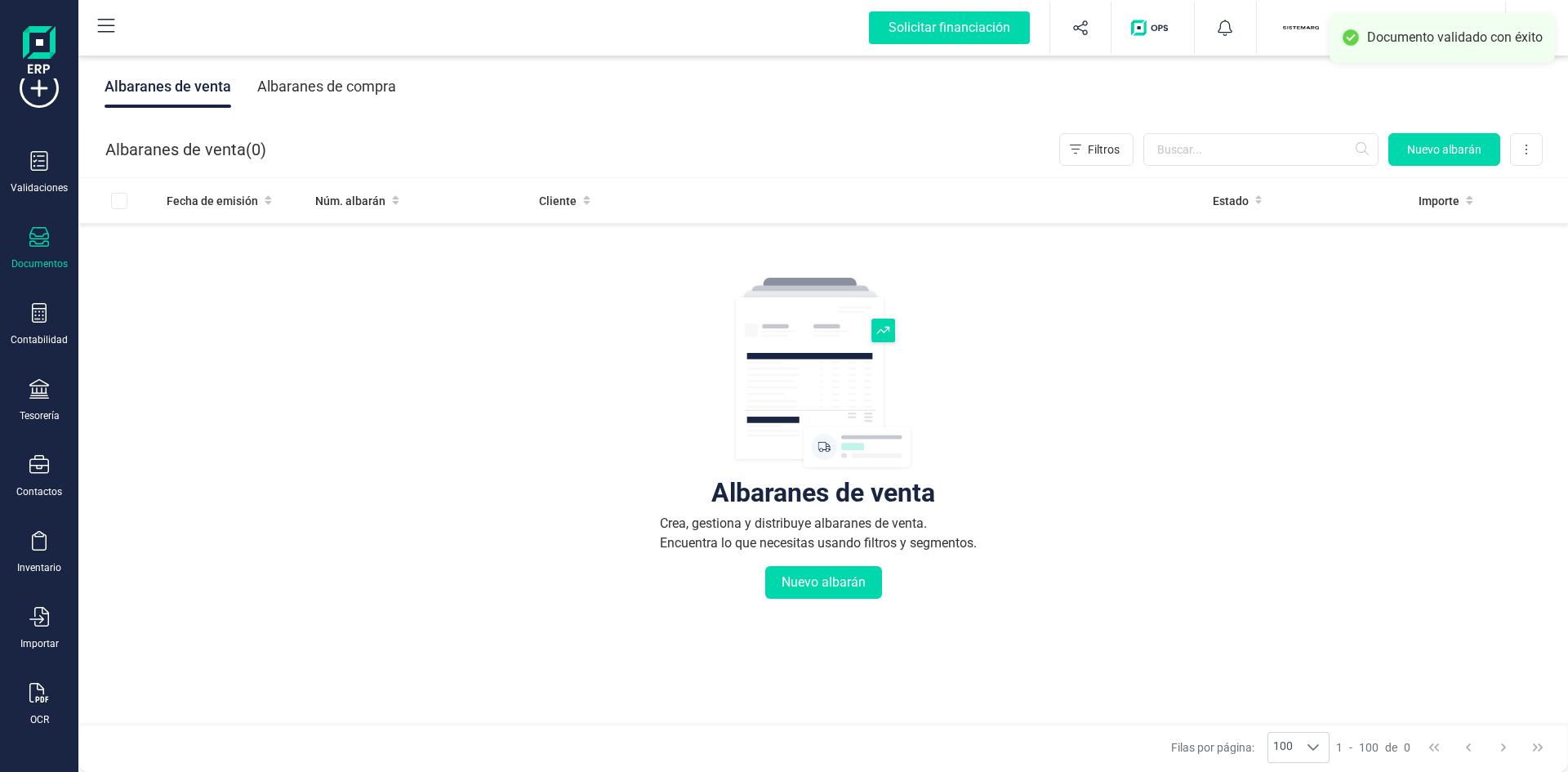 click on "Albaranes de venta Crea, gestiona y distribuye albaranes de venta. Encuentra lo que necesitas usando filtros y segmentos. Nuevo albarán" at bounding box center (823, 536) 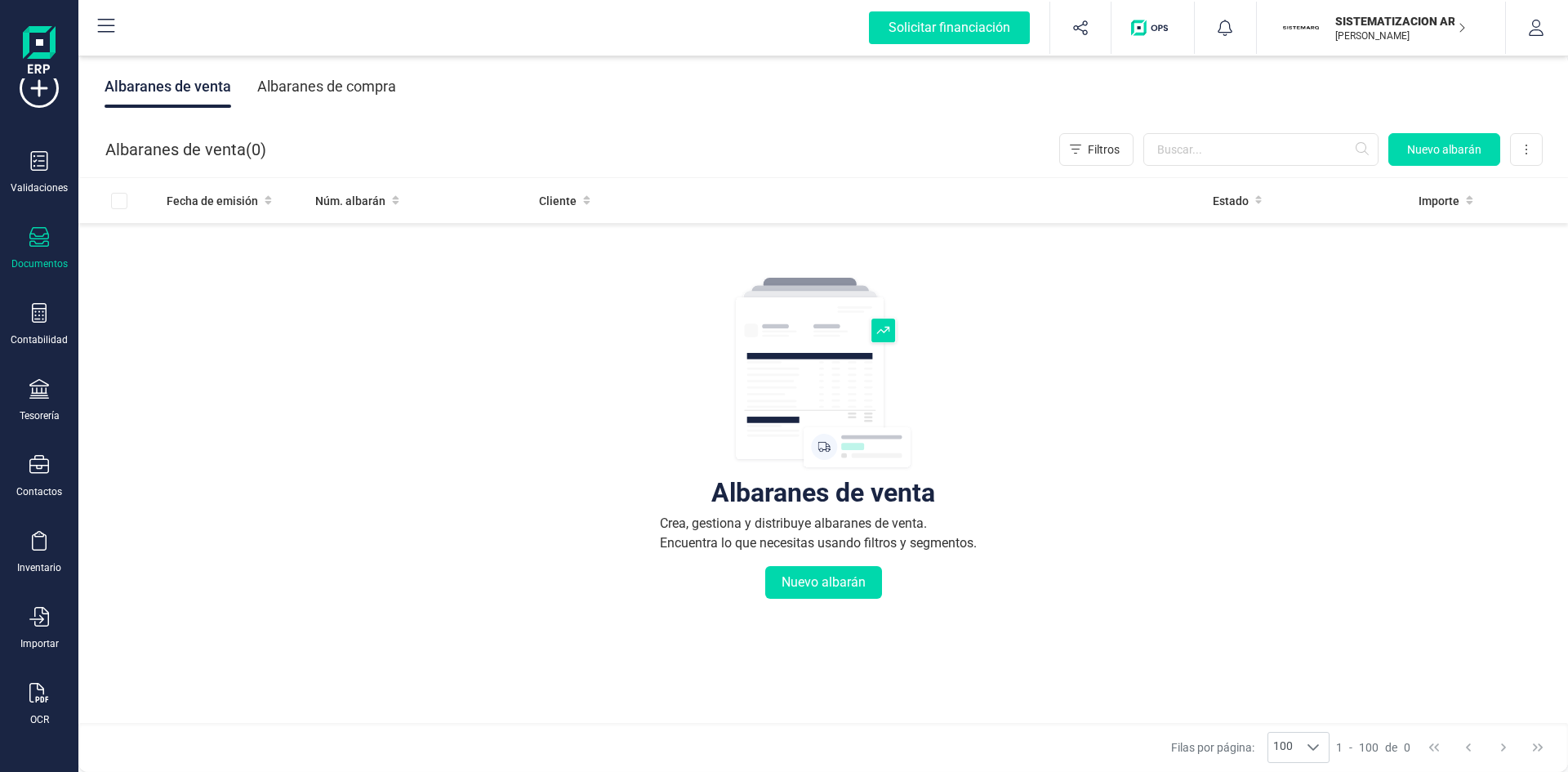 click on "Documentos" at bounding box center (39, 248) 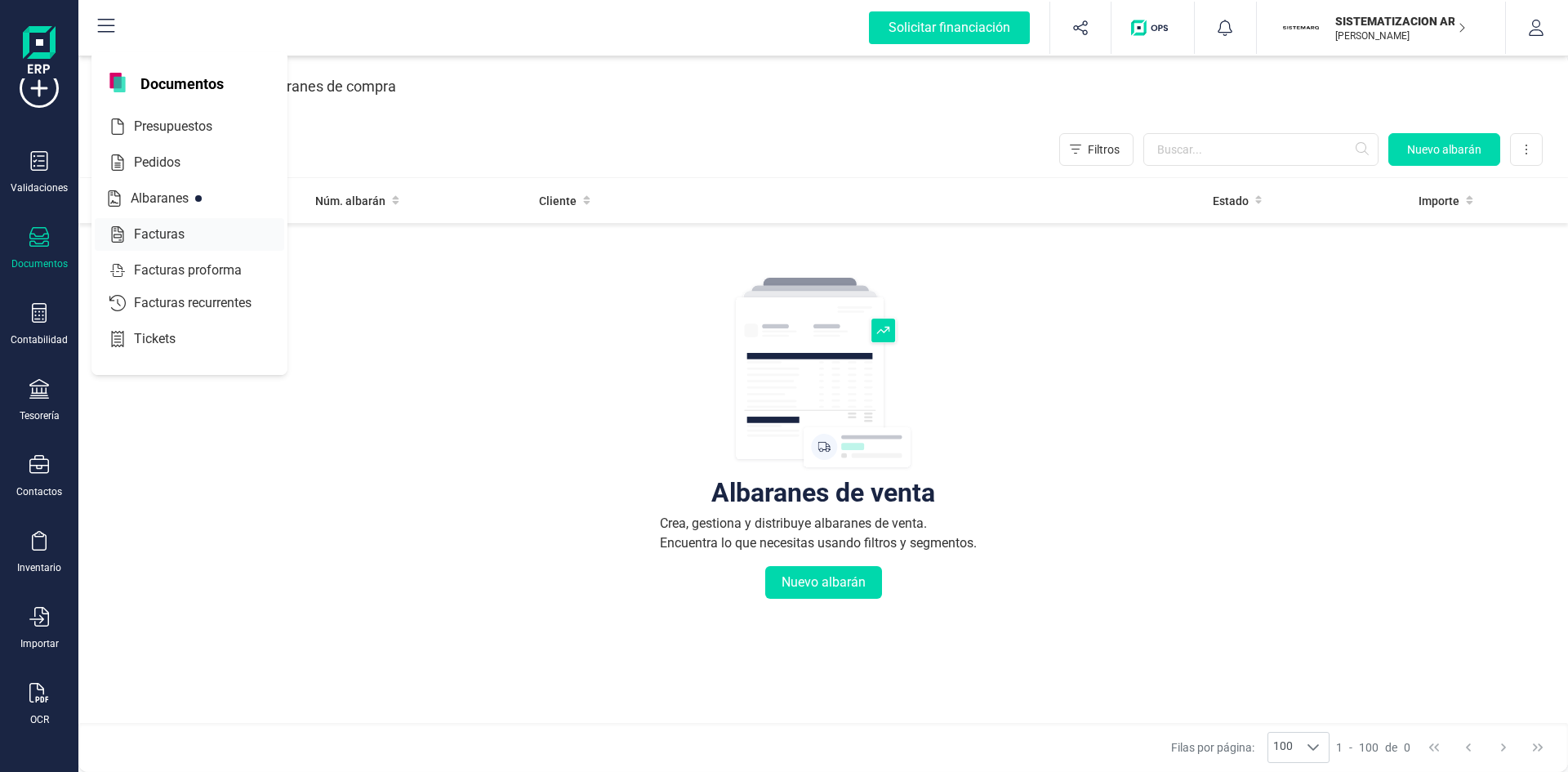 click on "Facturas" at bounding box center (189, 234) 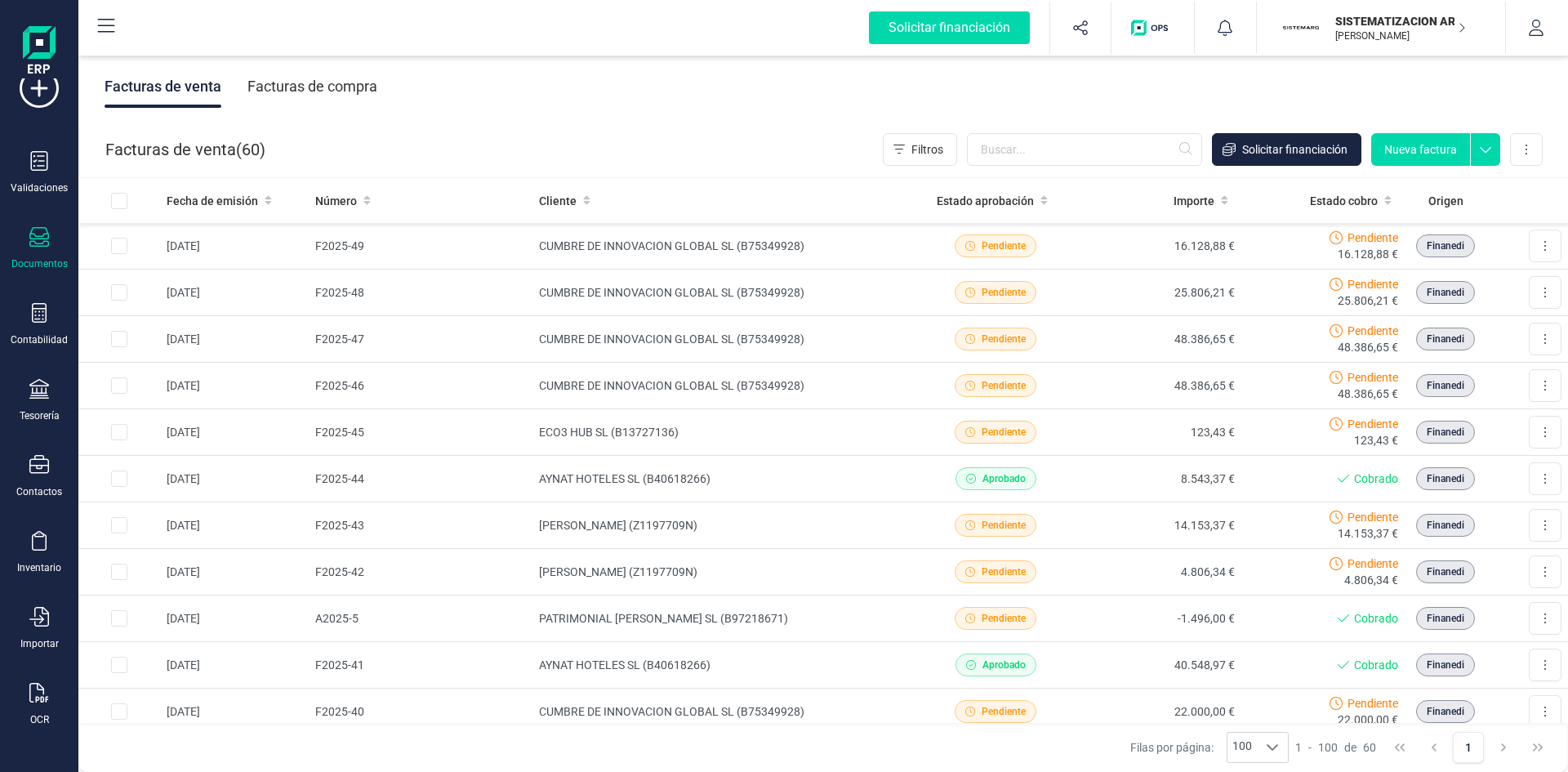 drag, startPoint x: 31, startPoint y: 362, endPoint x: 30, endPoint y: 370, distance: 8.062258 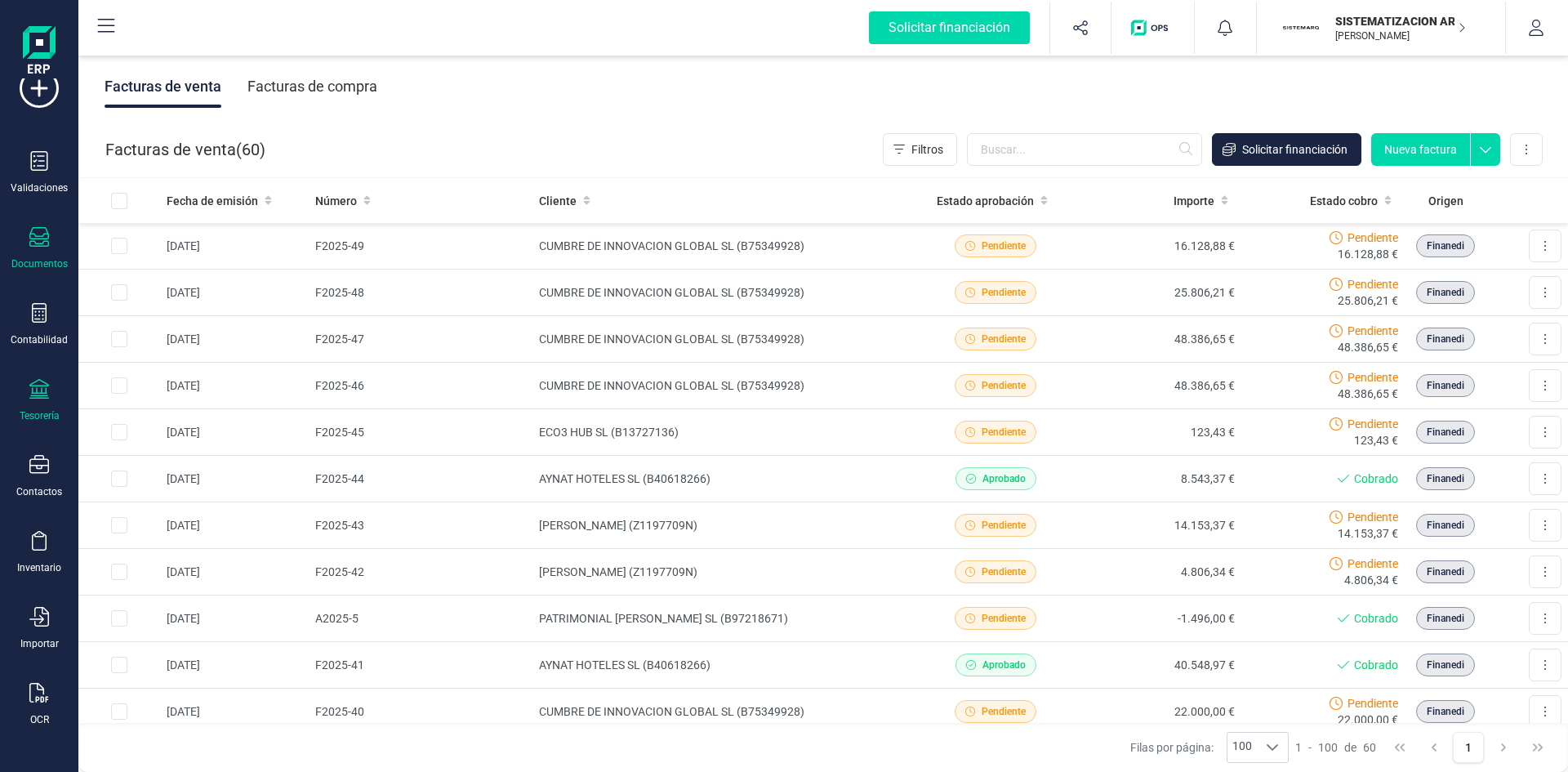 click 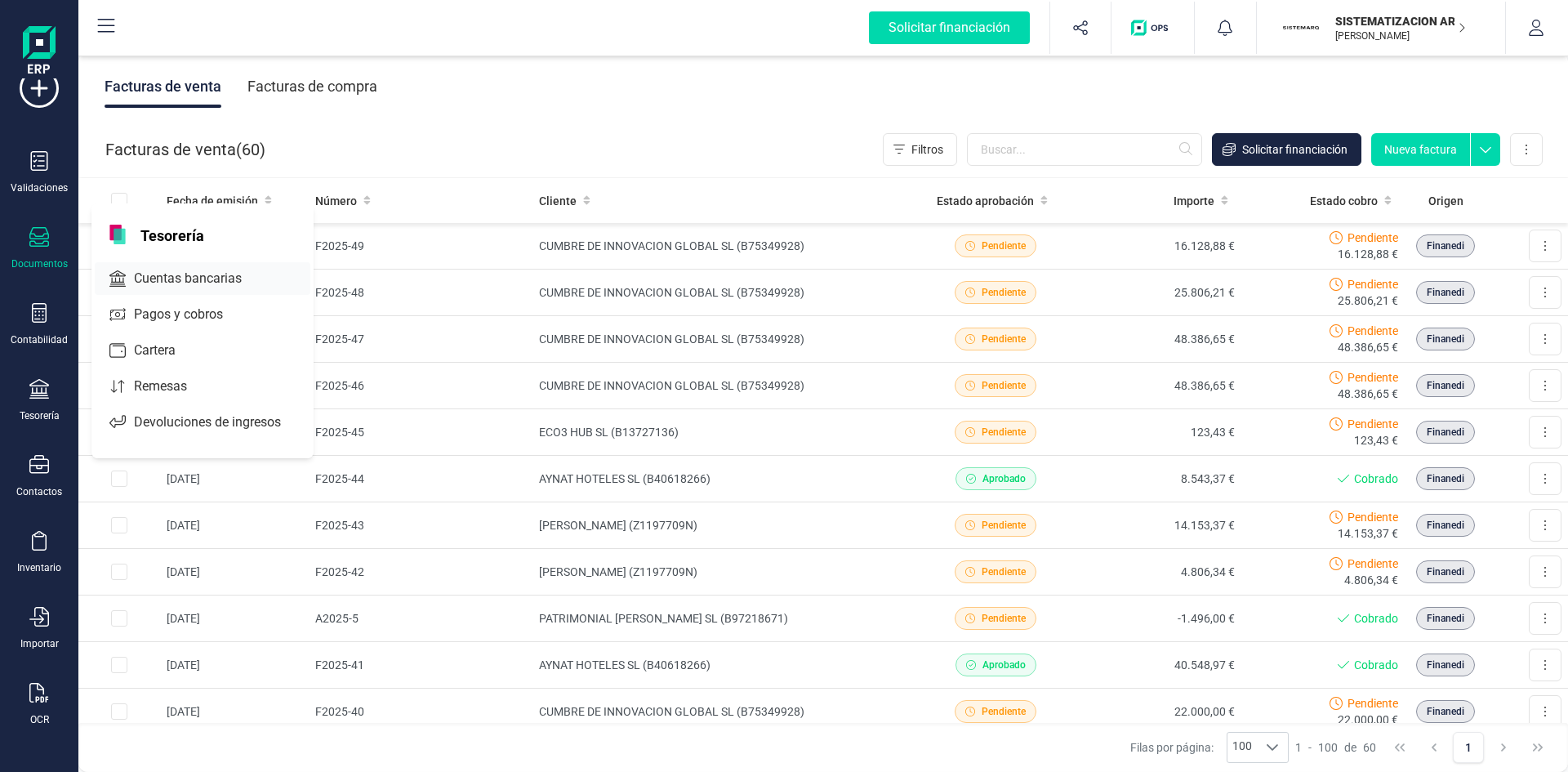 click on "Cuentas bancarias" at bounding box center (199, 279) 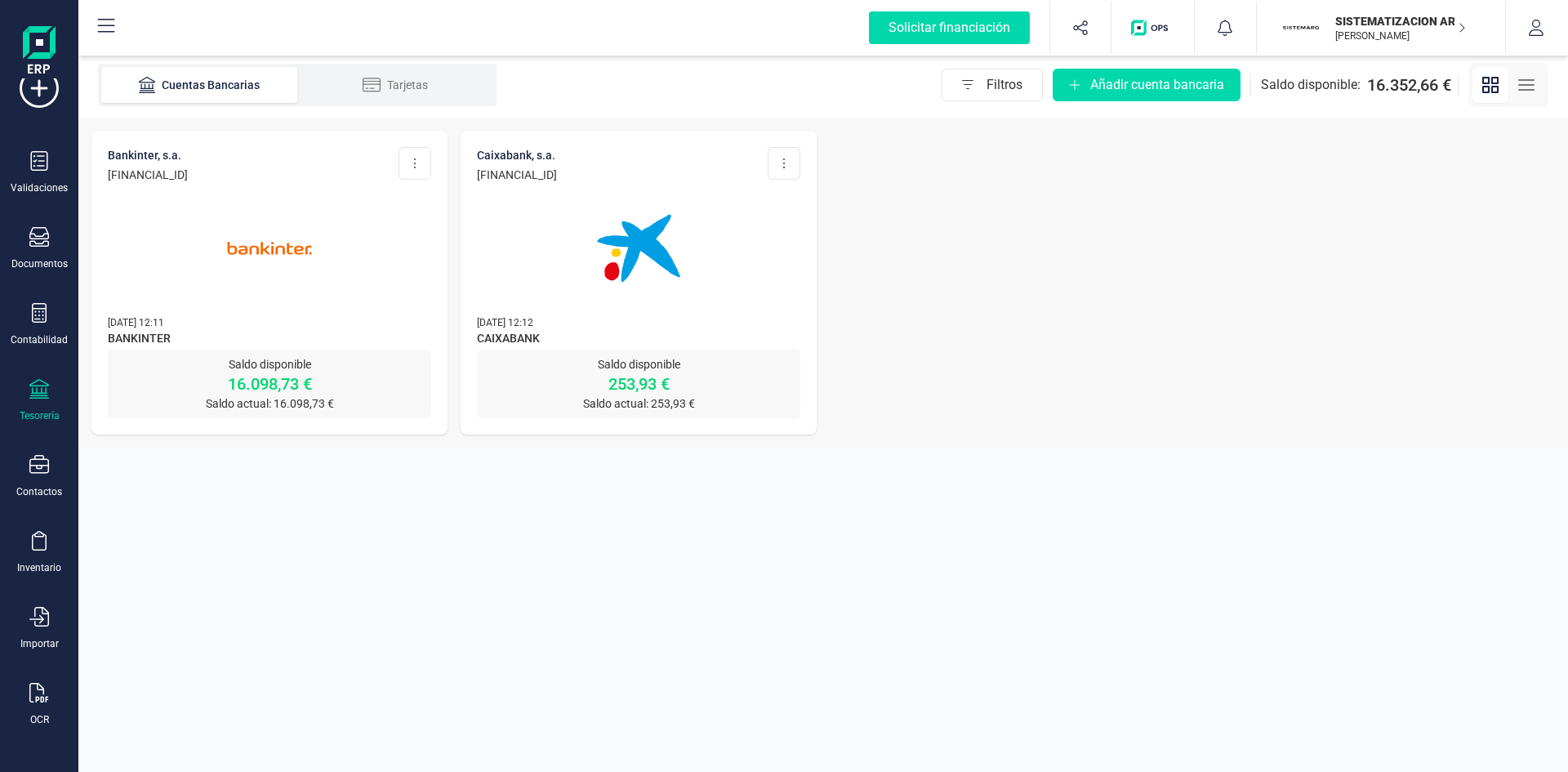 click at bounding box center [270, 239] 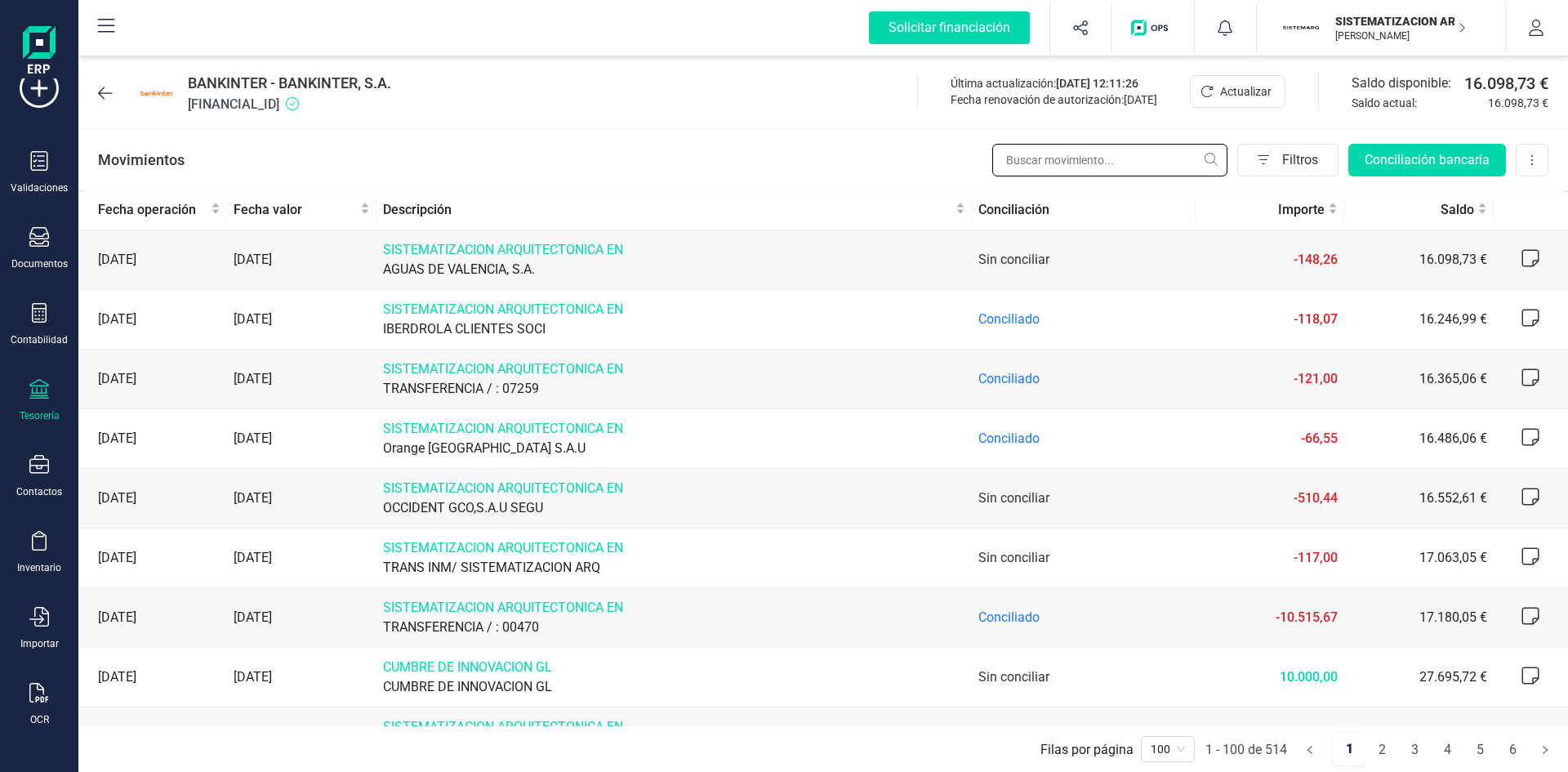 click at bounding box center [1110, 160] 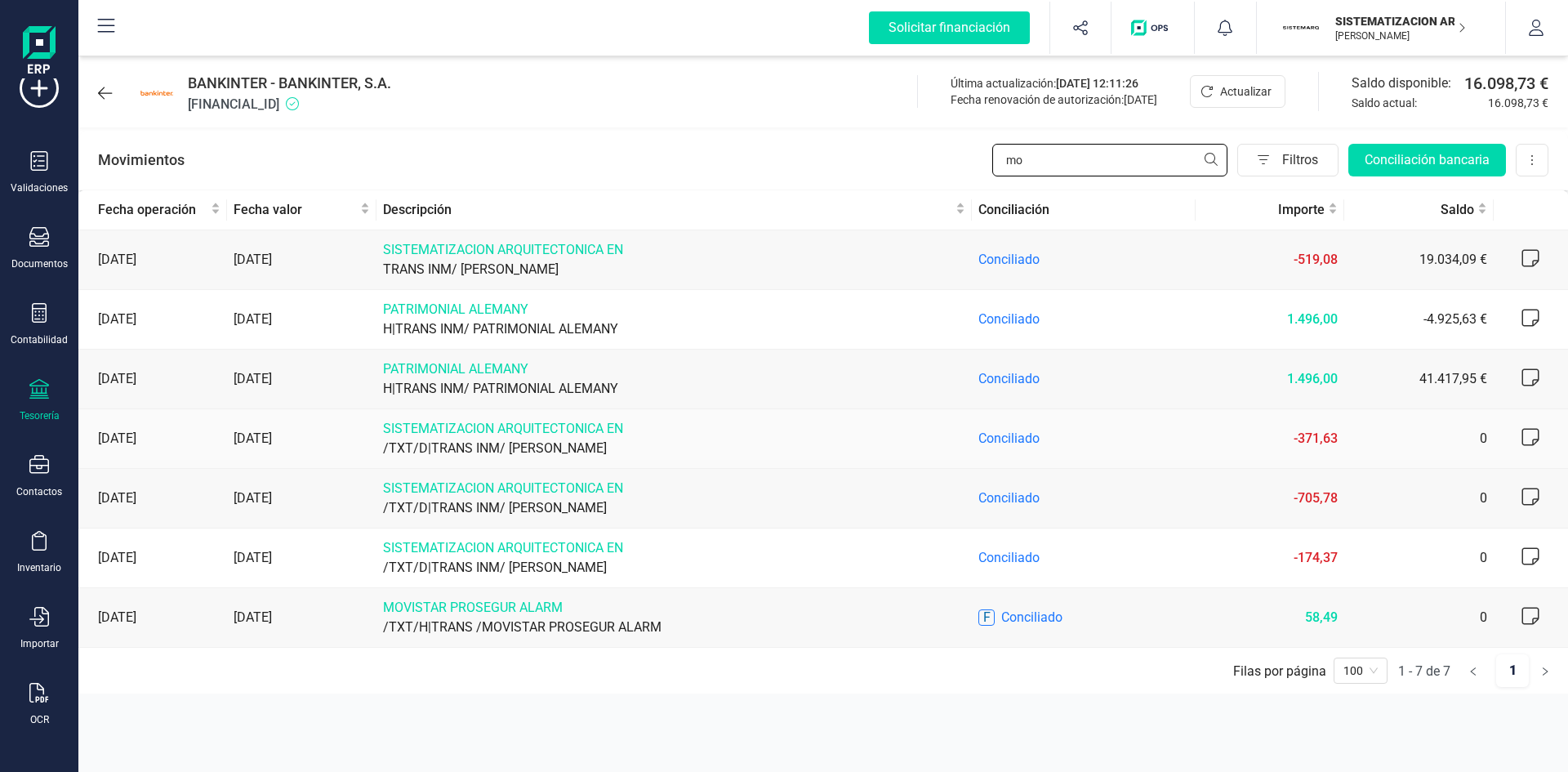 type on "m" 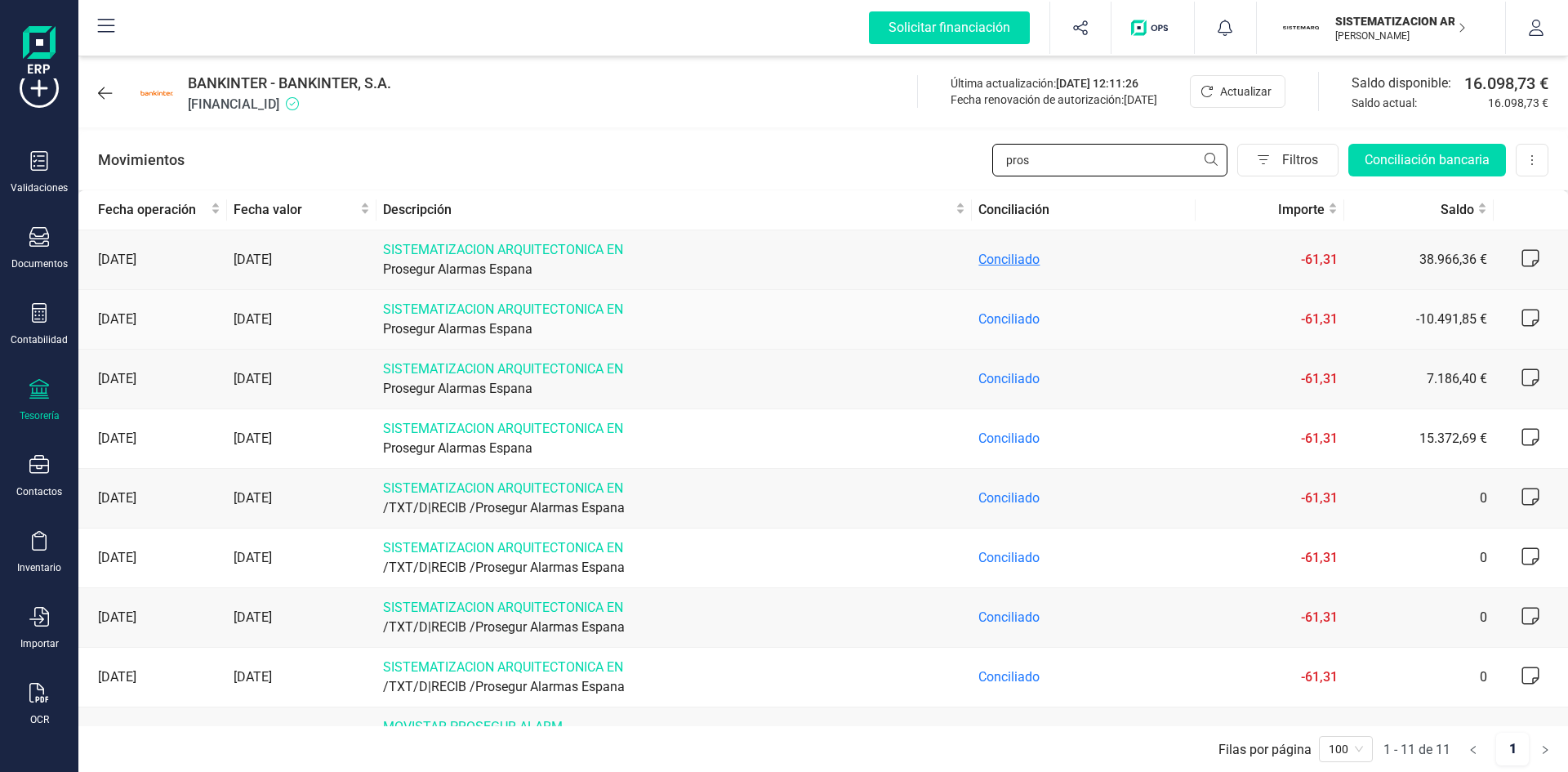 type on "pros" 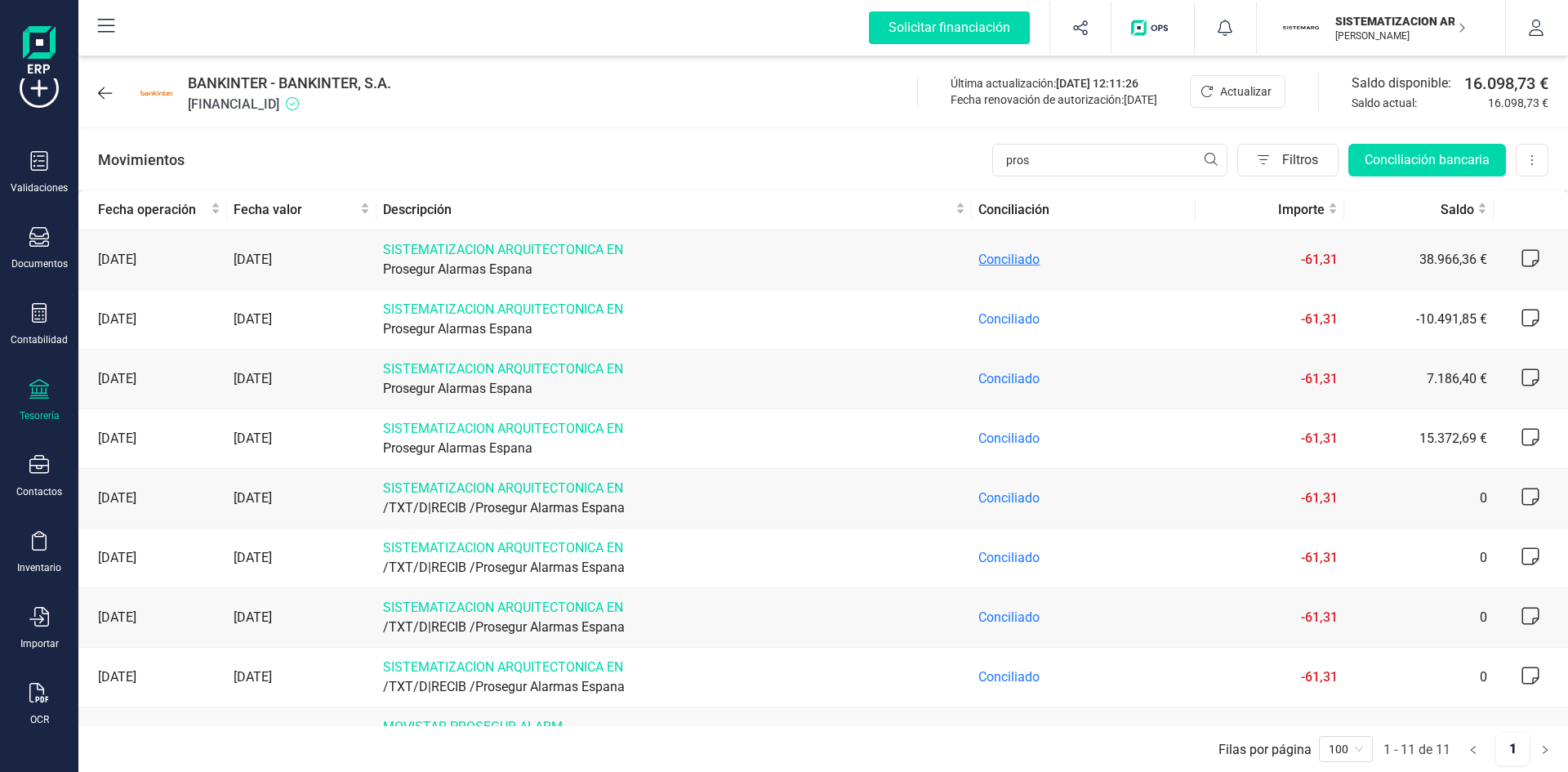 click on "Conciliado" at bounding box center (1009, 259) 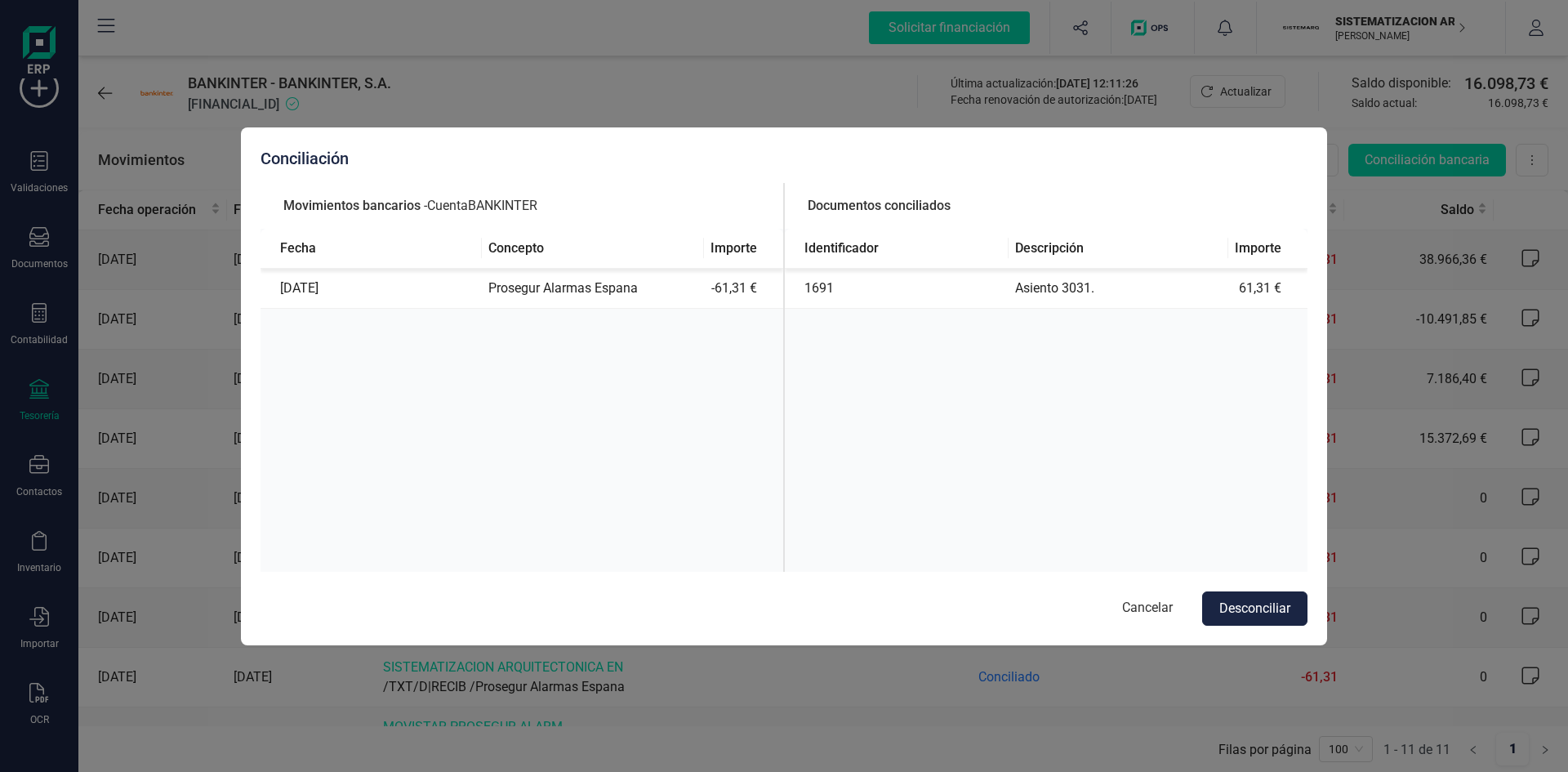 click on "Conciliación Movimientos bancarios -  Cuenta  BANKINTER Fecha Concepto Importe 30/06/2025 Prosegur Alarmas Espana -61,31 € Documentos conciliados Identificador Descripción Importe 1691 Asiento 3031. 61,31 € Cancelar Desconciliar" at bounding box center (784, 386) 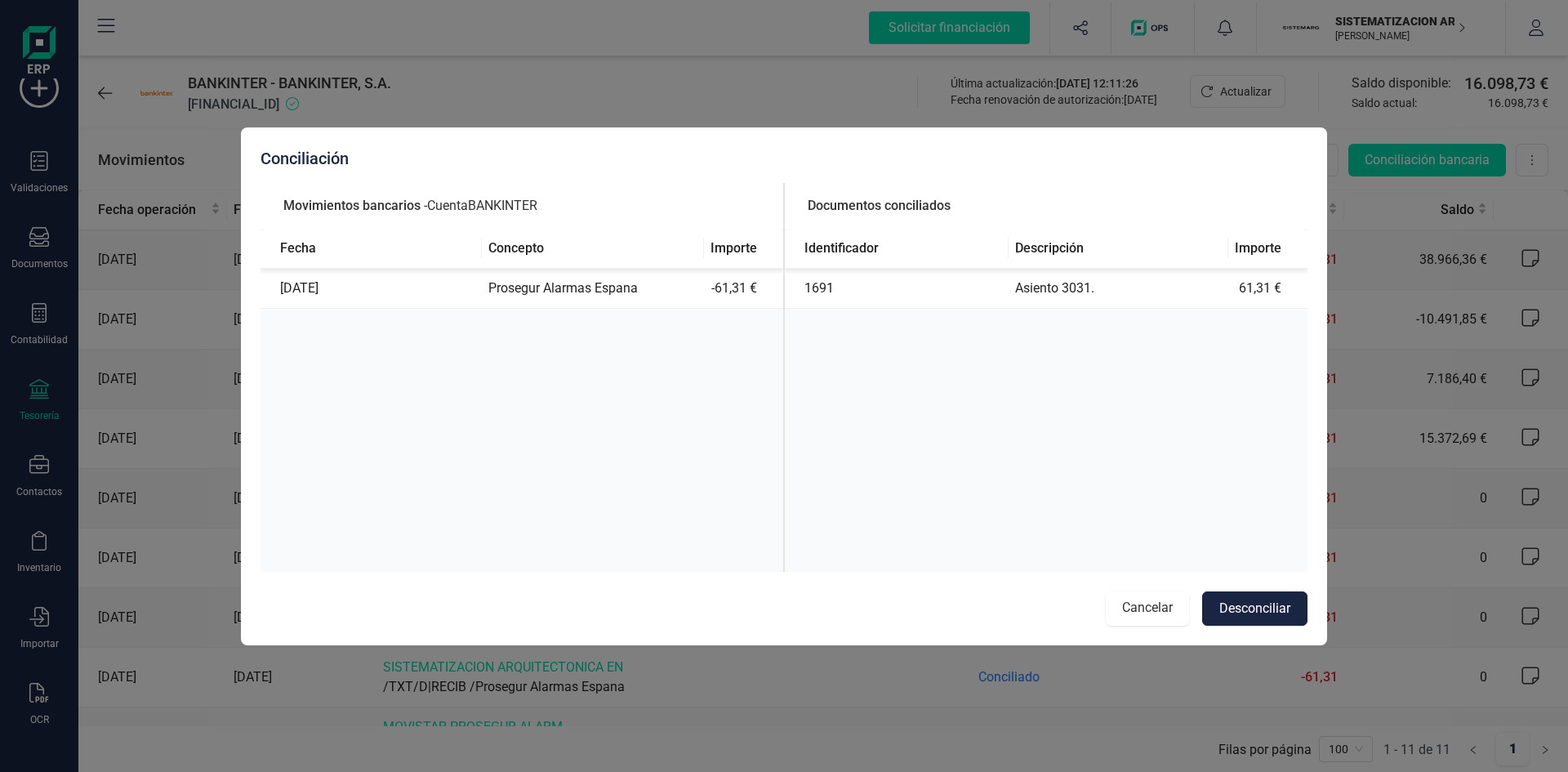 click on "Cancelar" at bounding box center (1147, 609) 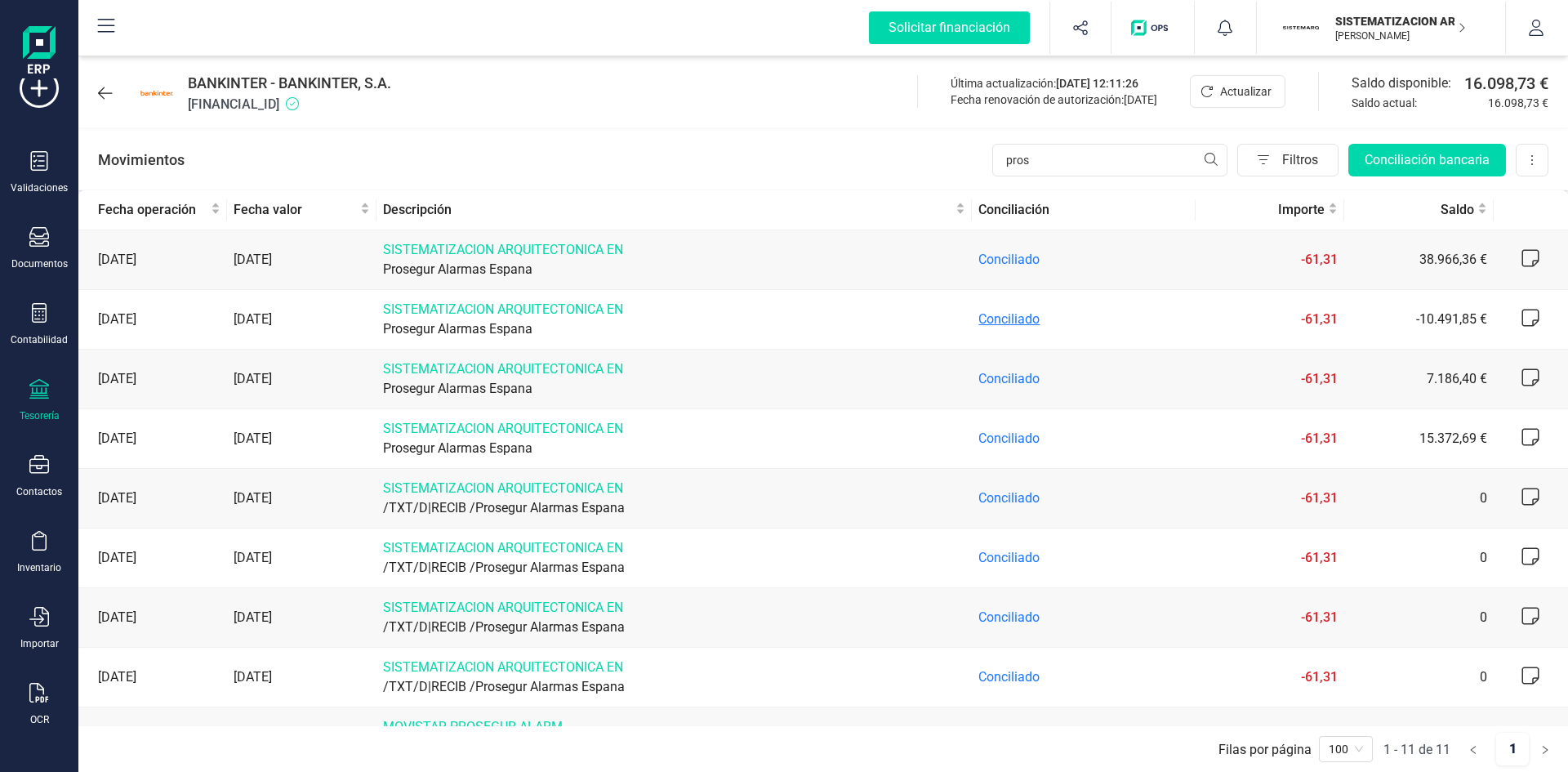 click on "Conciliado" at bounding box center (1009, 319) 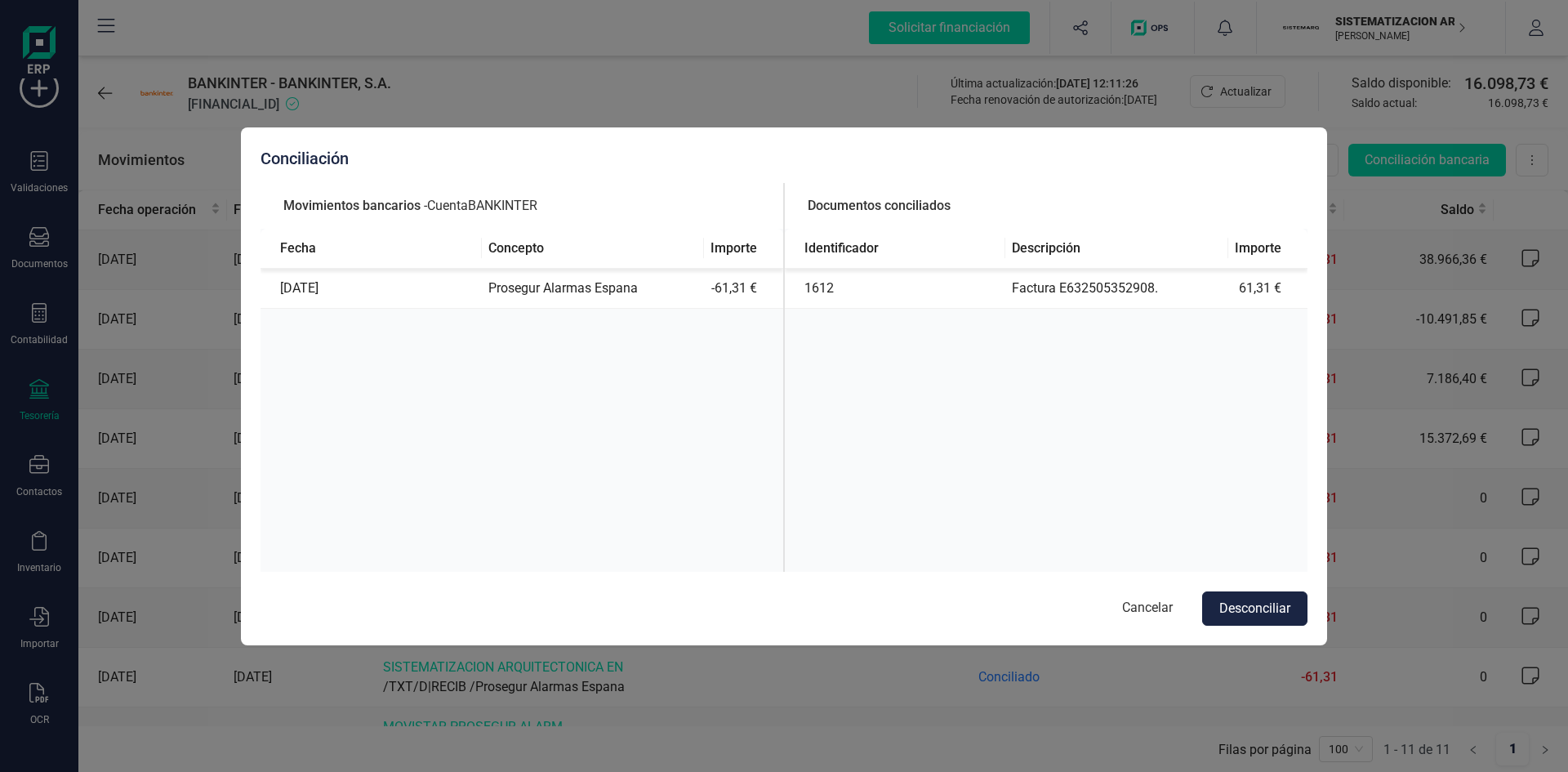 click on "Conciliación Movimientos bancarios -  Cuenta  BANKINTER Fecha Concepto Importe 02/06/2025 Prosegur Alarmas Espana -61,31 € Documentos conciliados Identificador Descripción Importe 1612 Factura E632505352908. 61,31 € Cancelar Desconciliar" at bounding box center [784, 386] 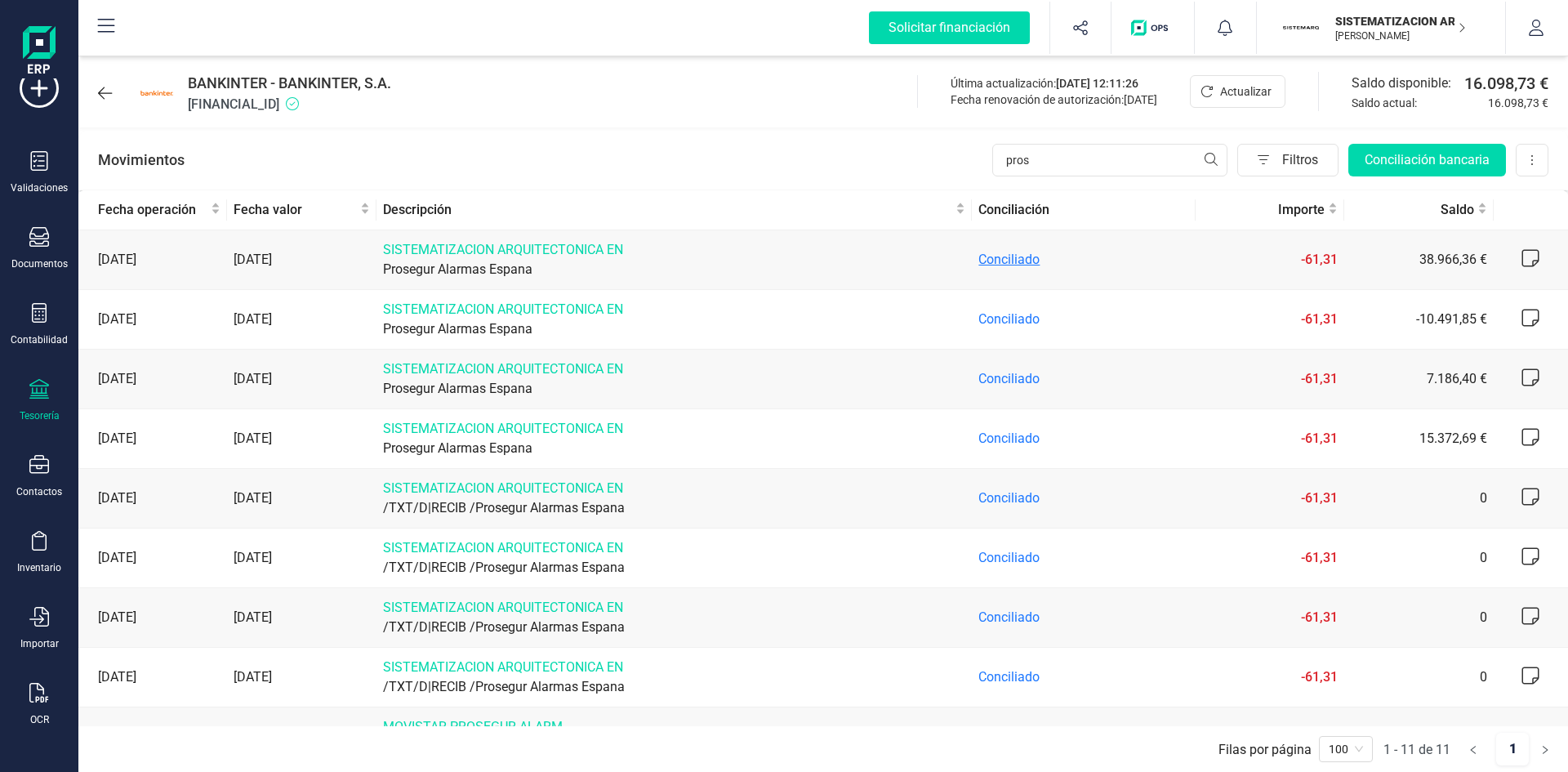 click on "Conciliado" at bounding box center [1009, 259] 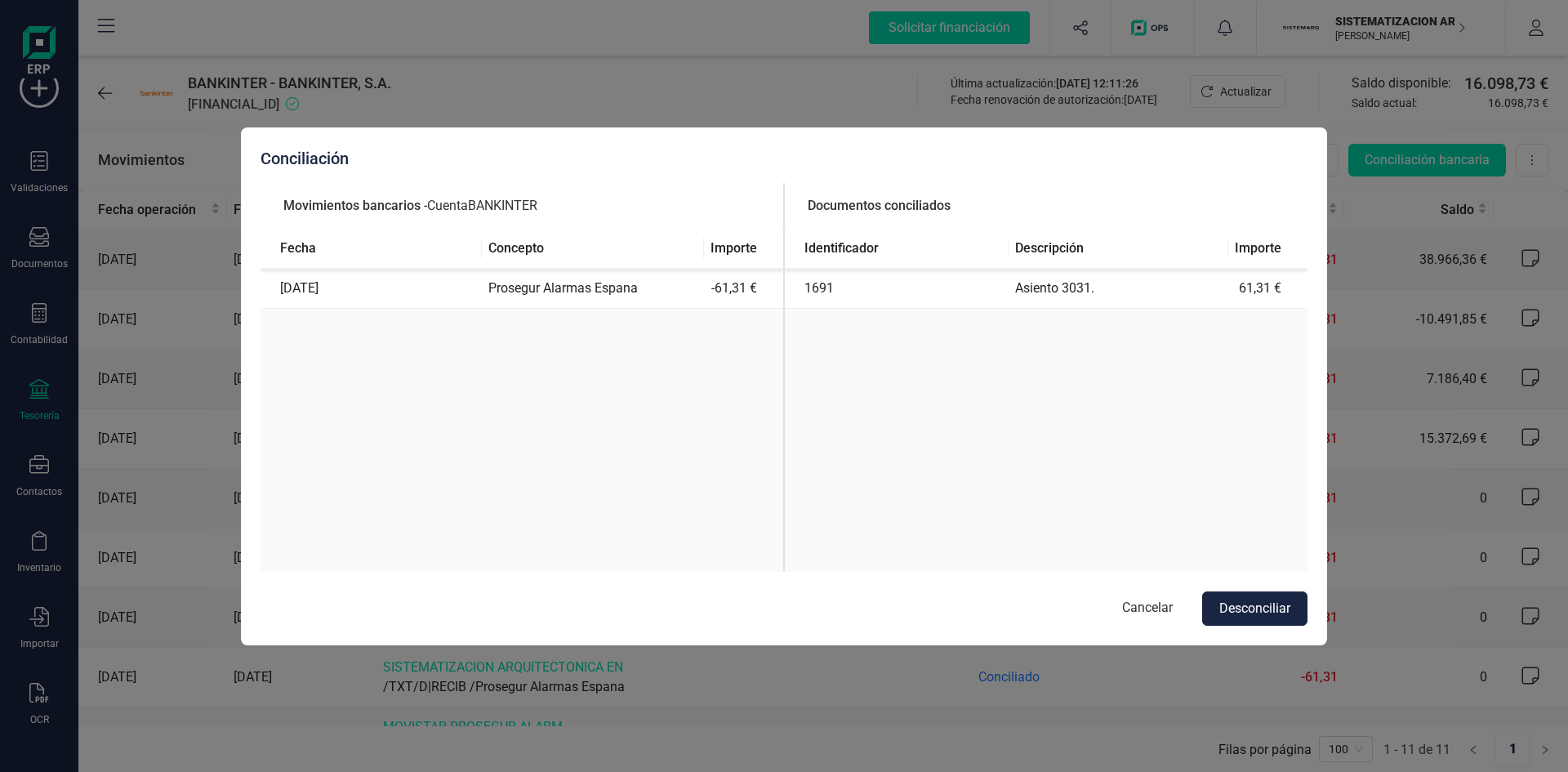 click on "Conciliación Movimientos bancarios -  Cuenta  BANKINTER Fecha Concepto Importe 30/06/2025 Prosegur Alarmas Espana -61,31 € Documentos conciliados Identificador Descripción Importe 1691 Asiento 3031. 61,31 € Cancelar Desconciliar" at bounding box center (784, 386) 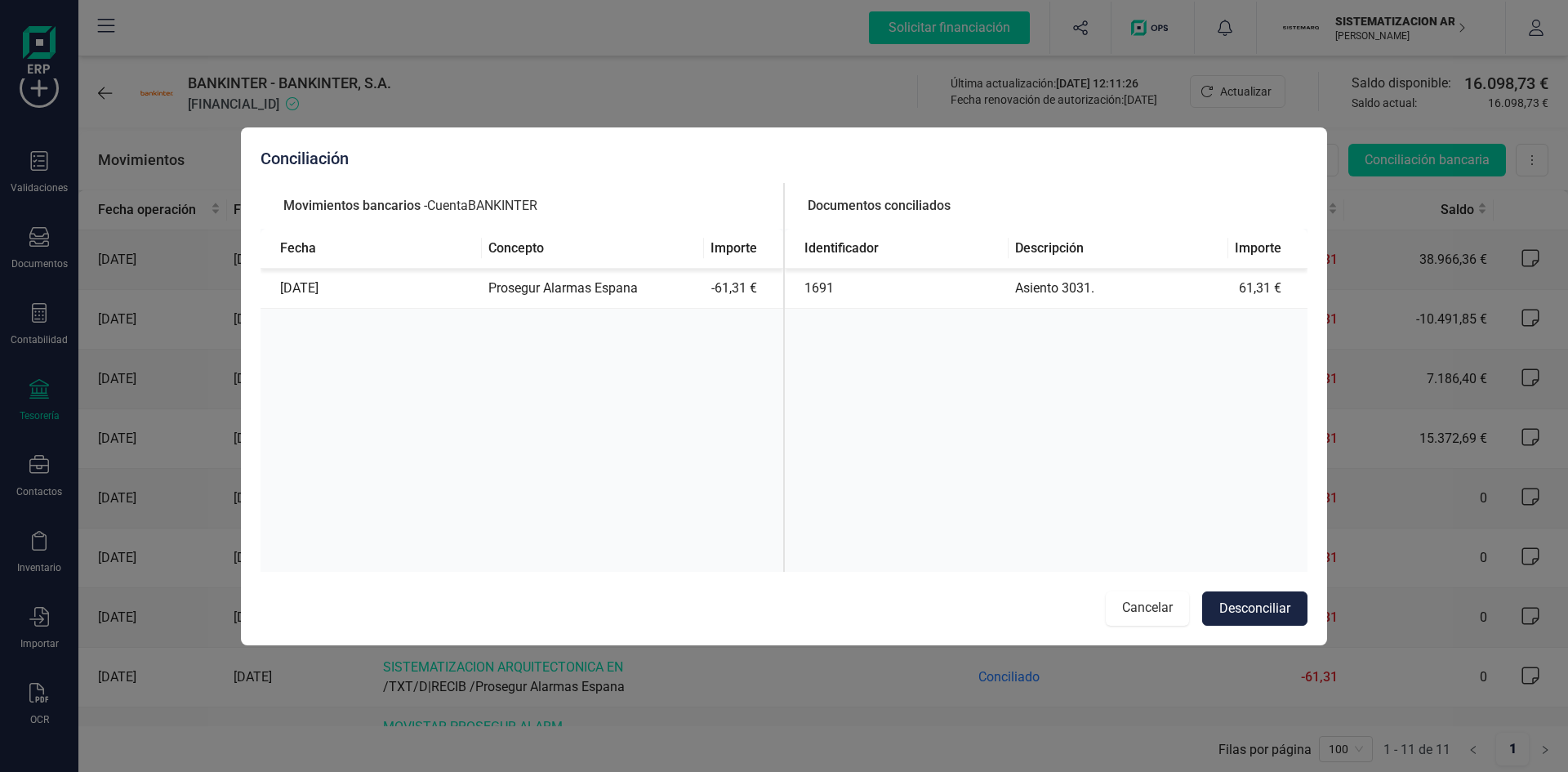 click on "Cancelar" at bounding box center (1147, 609) 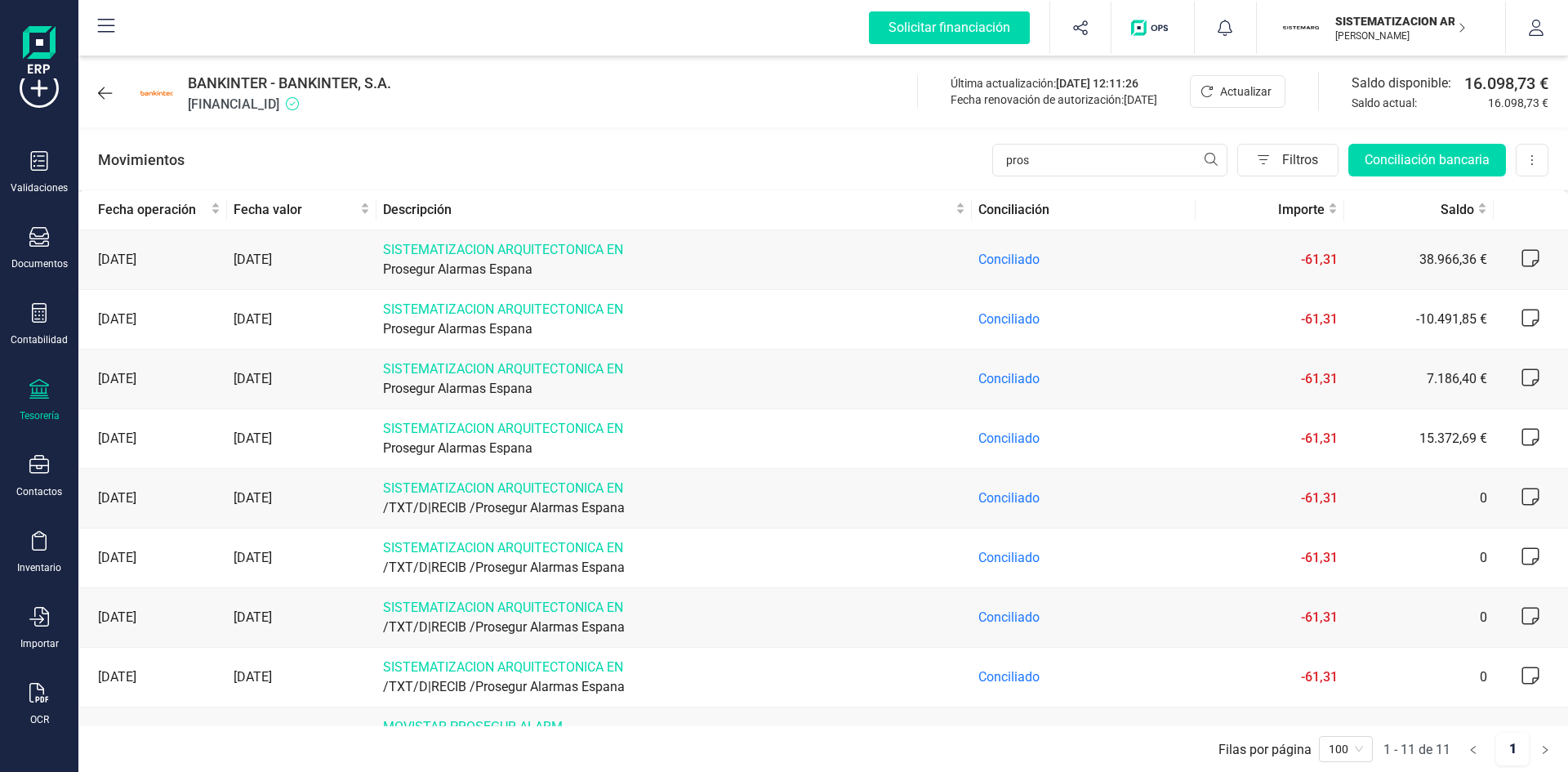 drag, startPoint x: 1051, startPoint y: 265, endPoint x: 1075, endPoint y: 259, distance: 24.738634 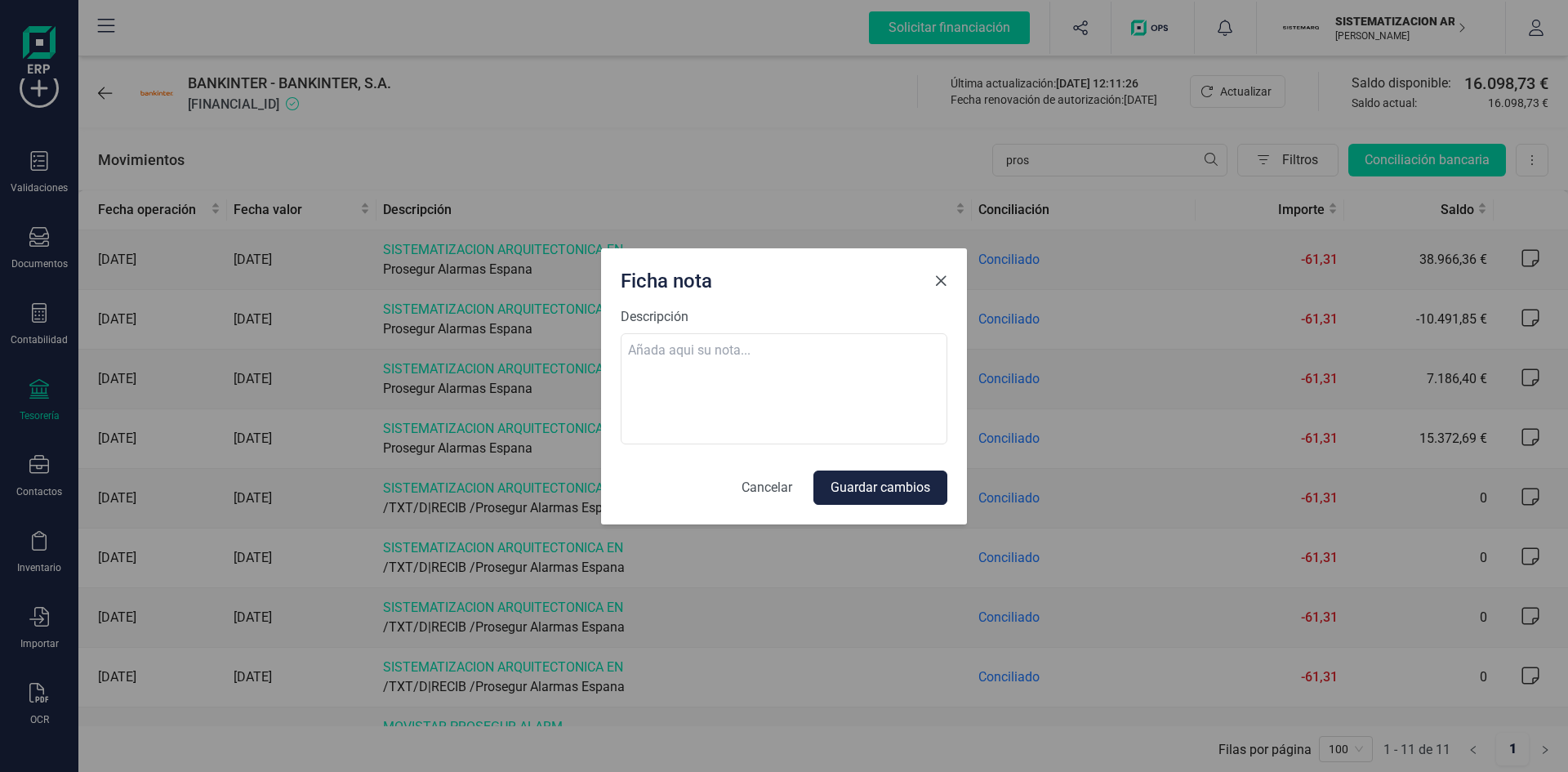 click at bounding box center [941, 281] 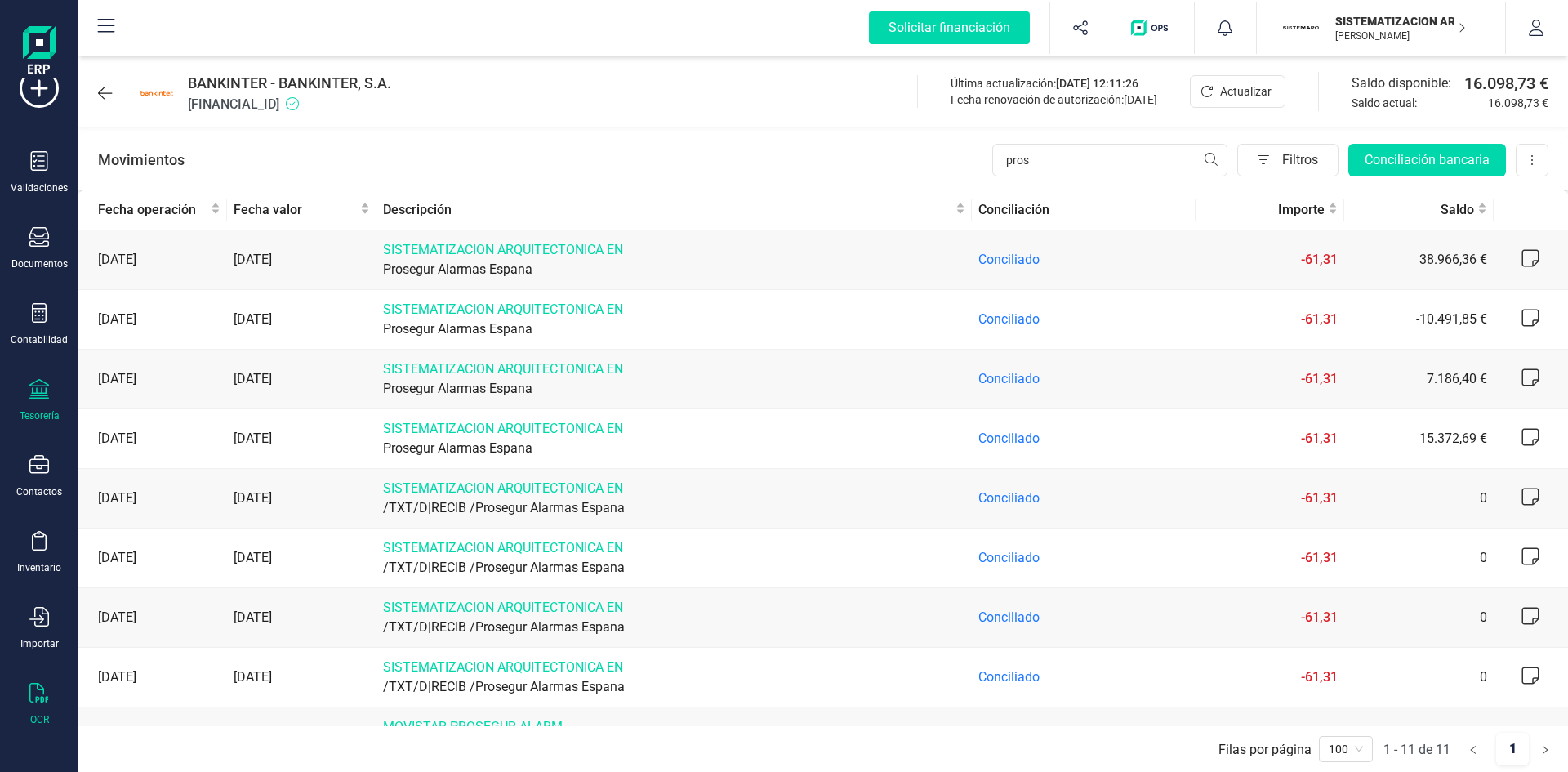 click at bounding box center (39, 694) 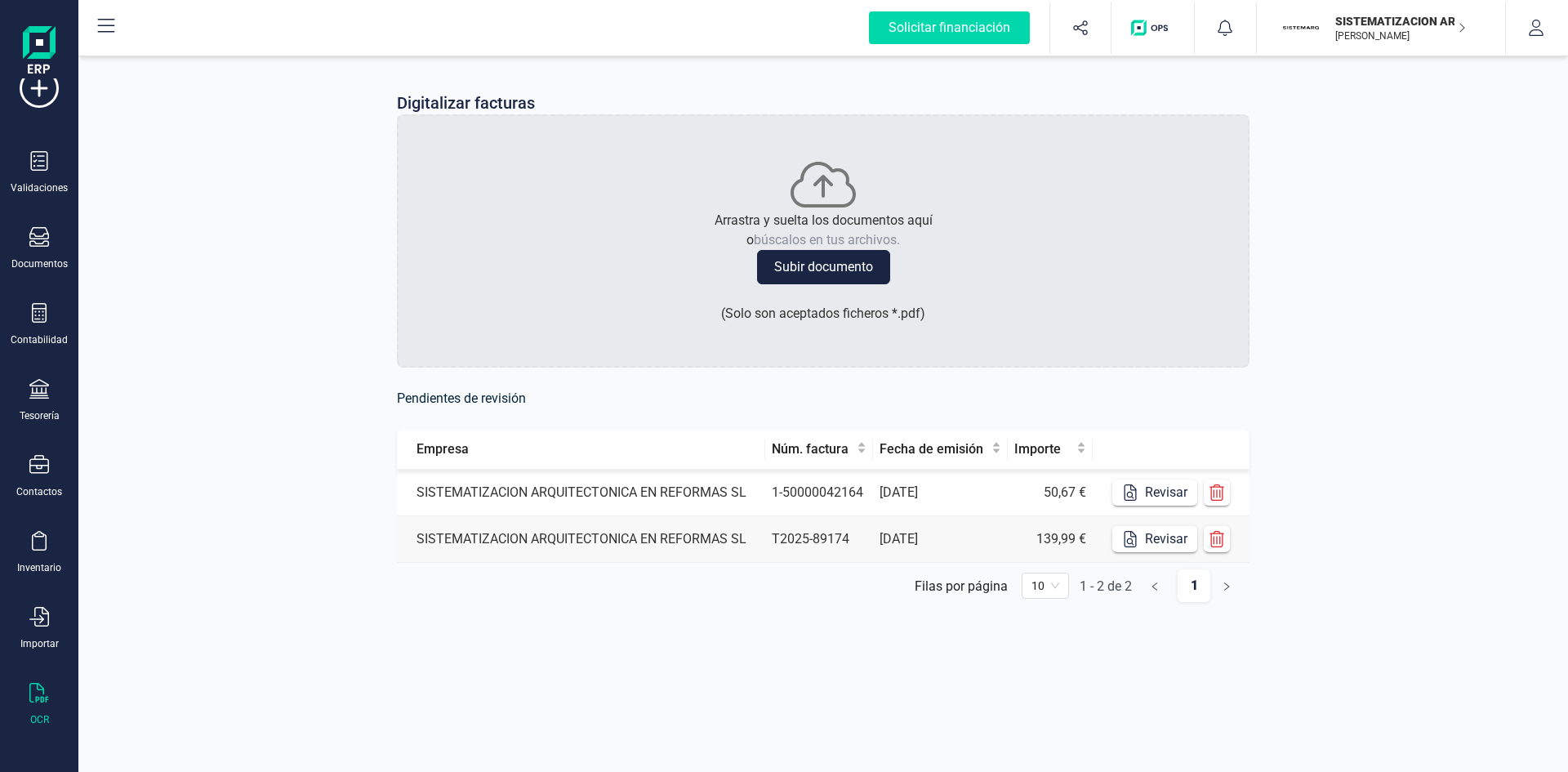 click on "[DATE]" at bounding box center [940, 493] 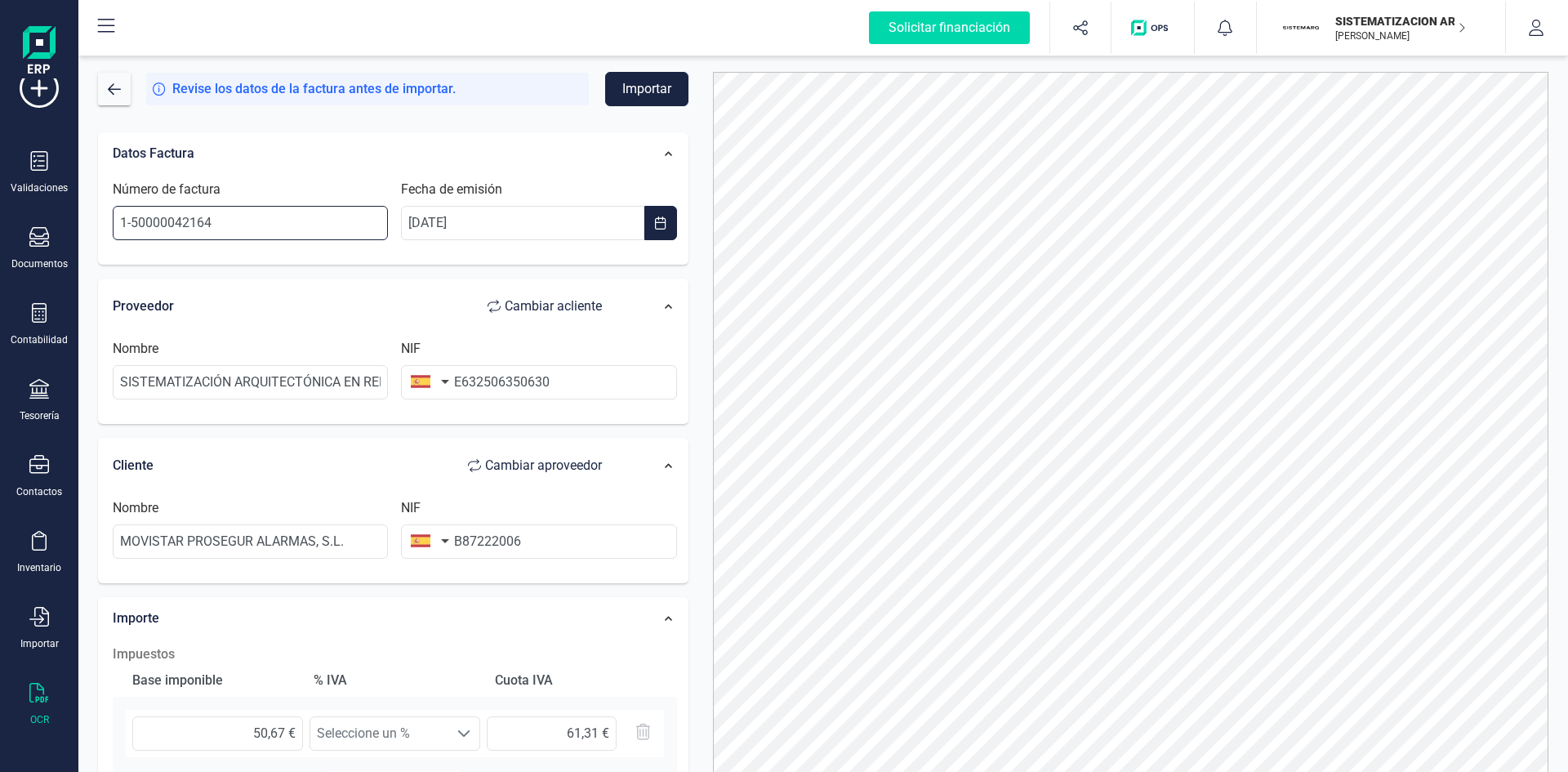 drag, startPoint x: 146, startPoint y: 222, endPoint x: 10, endPoint y: 219, distance: 136.0331 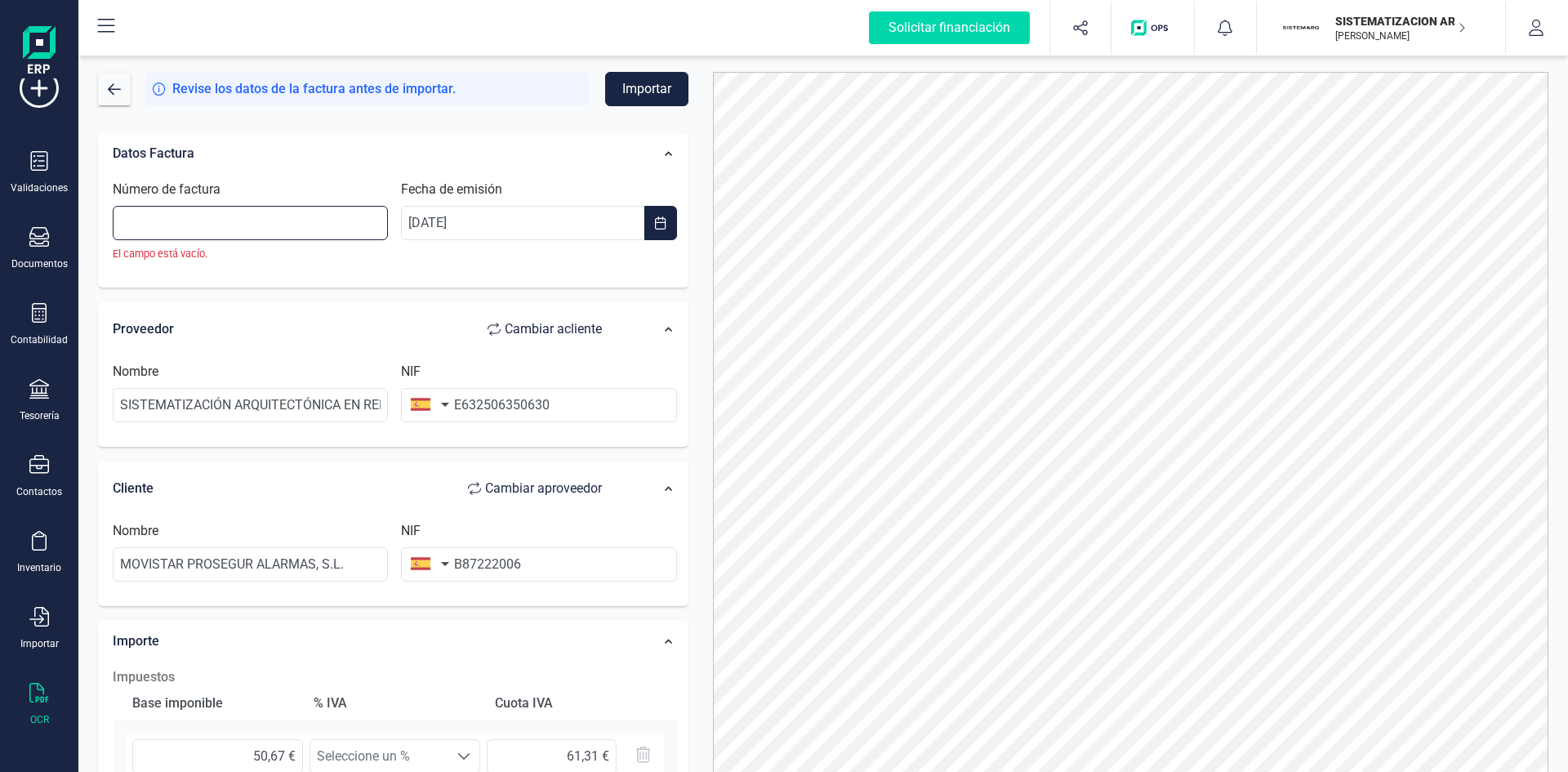 click on "Número de factura" at bounding box center (250, 223) 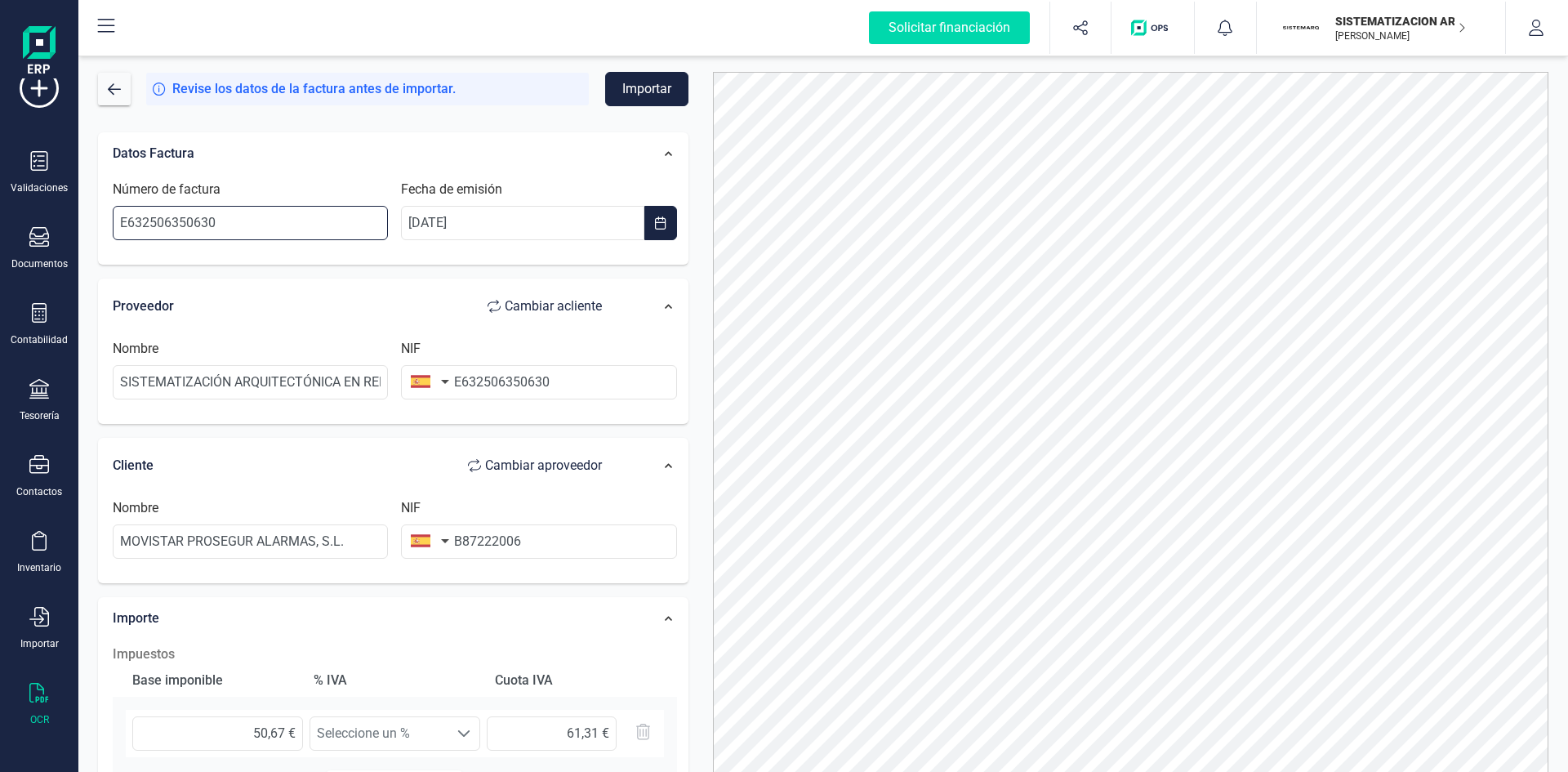 type on "E632506350630" 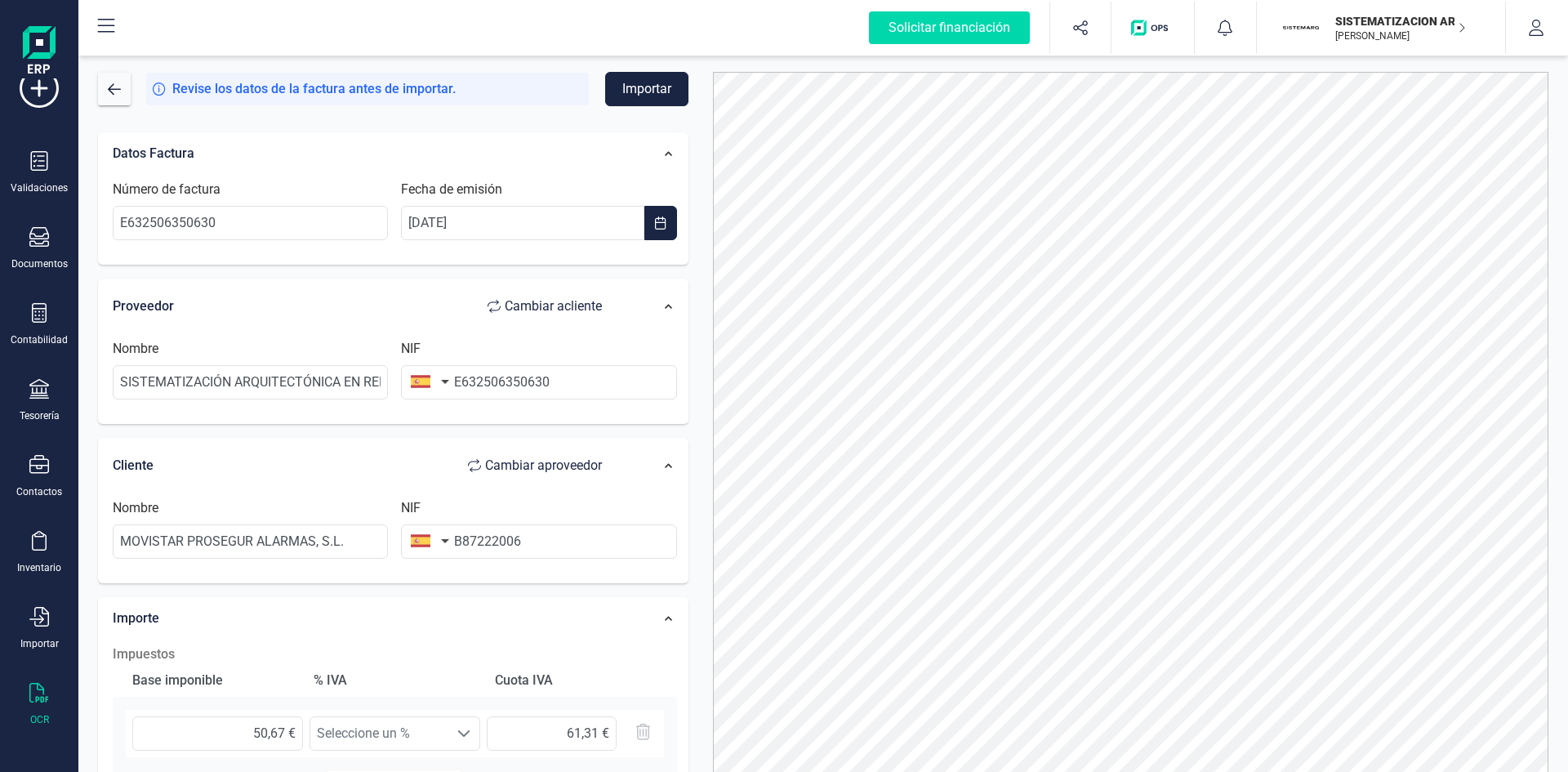click on "Proveedor Cambiar a   cliente" at bounding box center (365, 306) 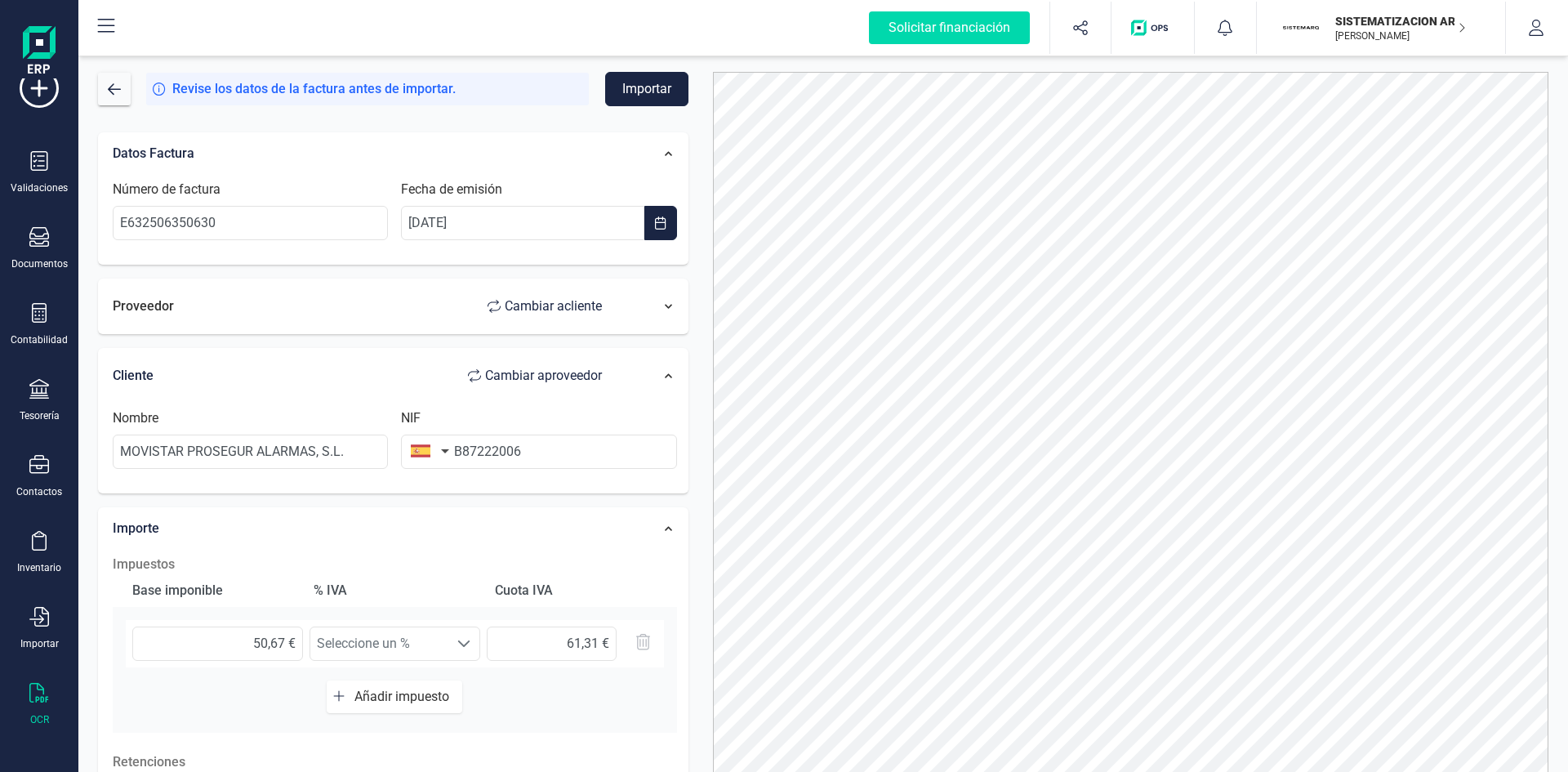 click on "Proveedor Cambiar a   cliente" at bounding box center (365, 306) 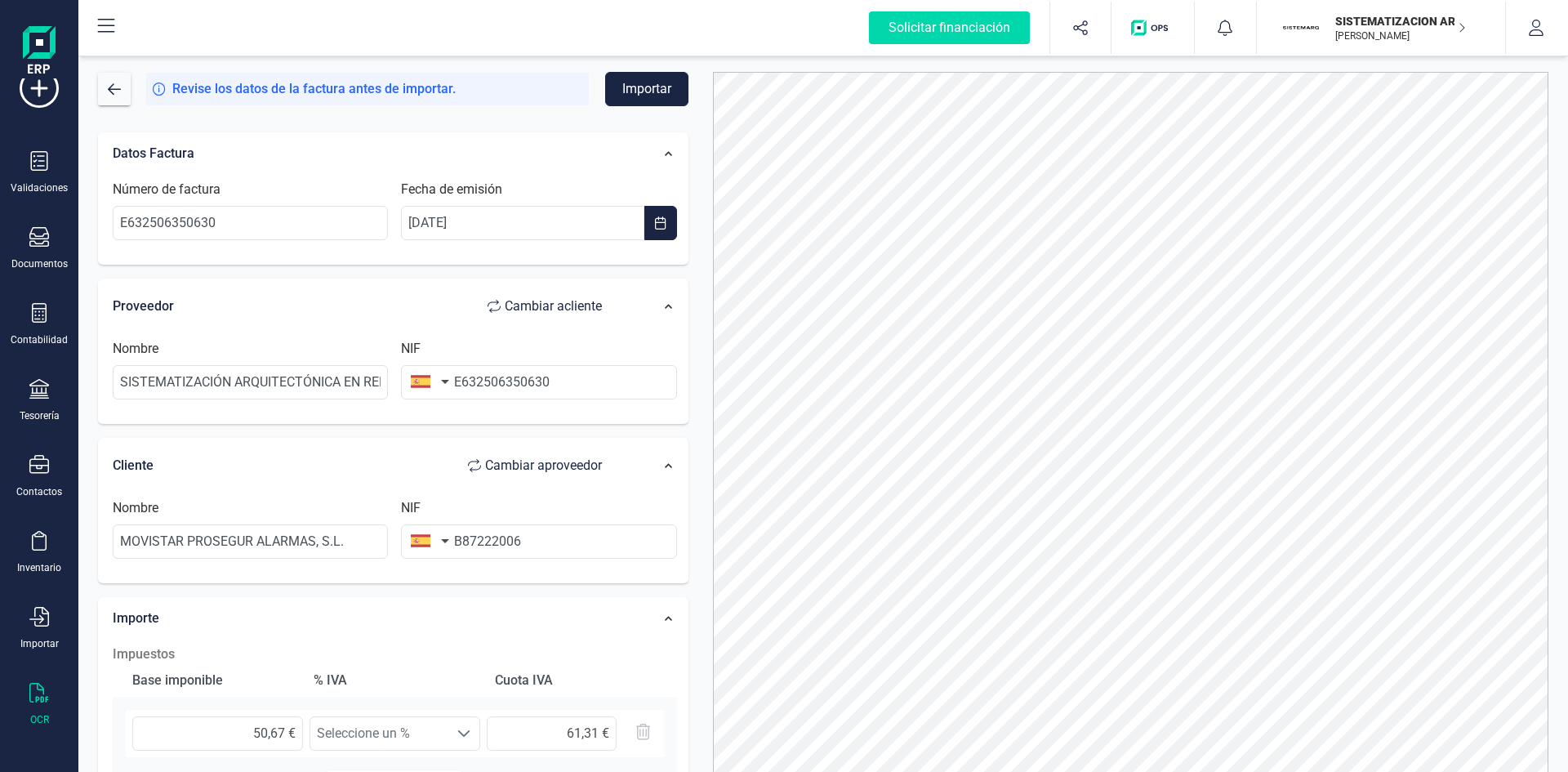 click on "Cambiar a   cliente" at bounding box center (553, 306) 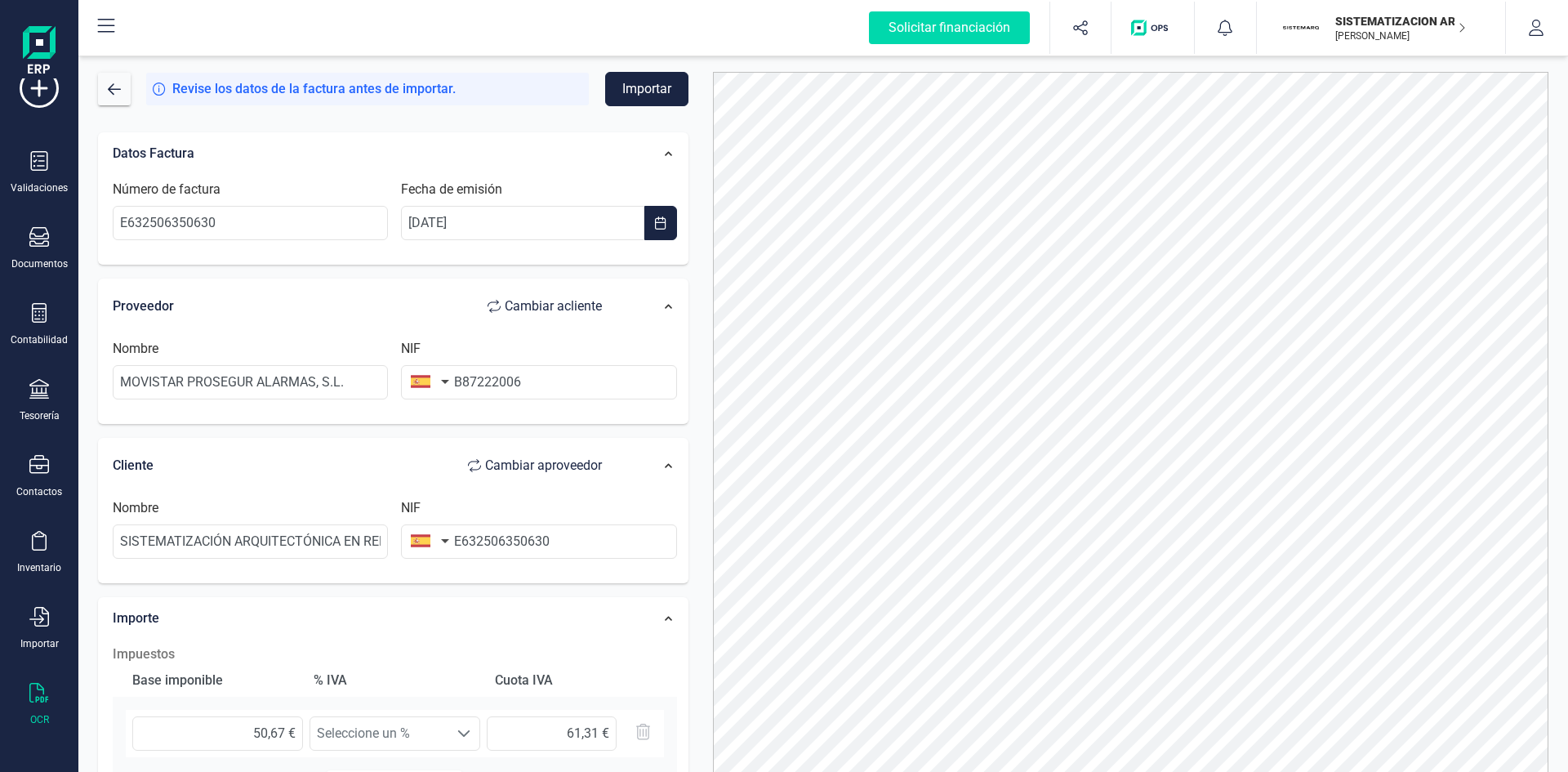 type on "SISTEMATIZACIÓN ARQUITECTÓNICA EN REFORMAS S.L" 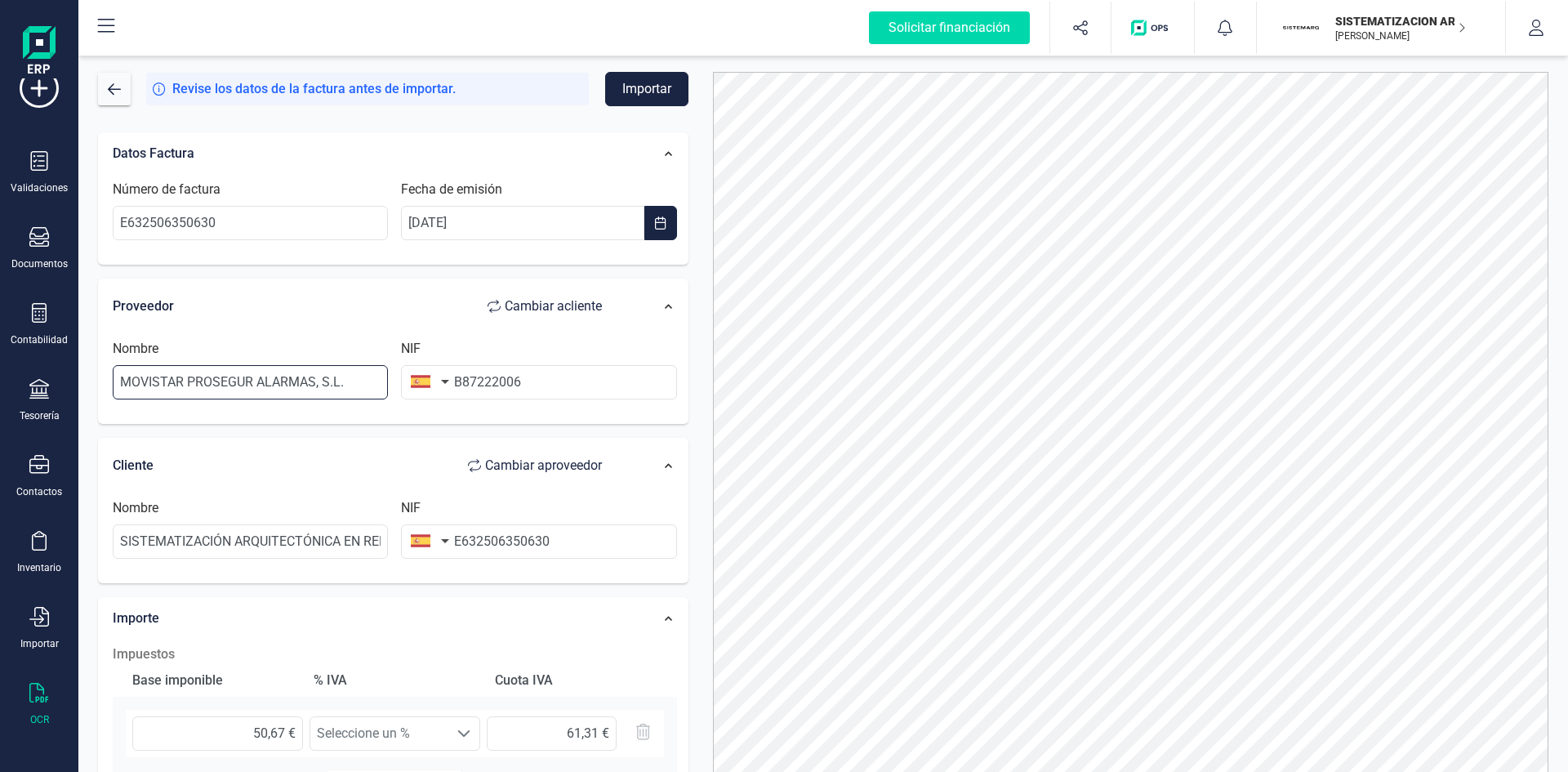 drag, startPoint x: 368, startPoint y: 380, endPoint x: 0, endPoint y: 411, distance: 369.3034 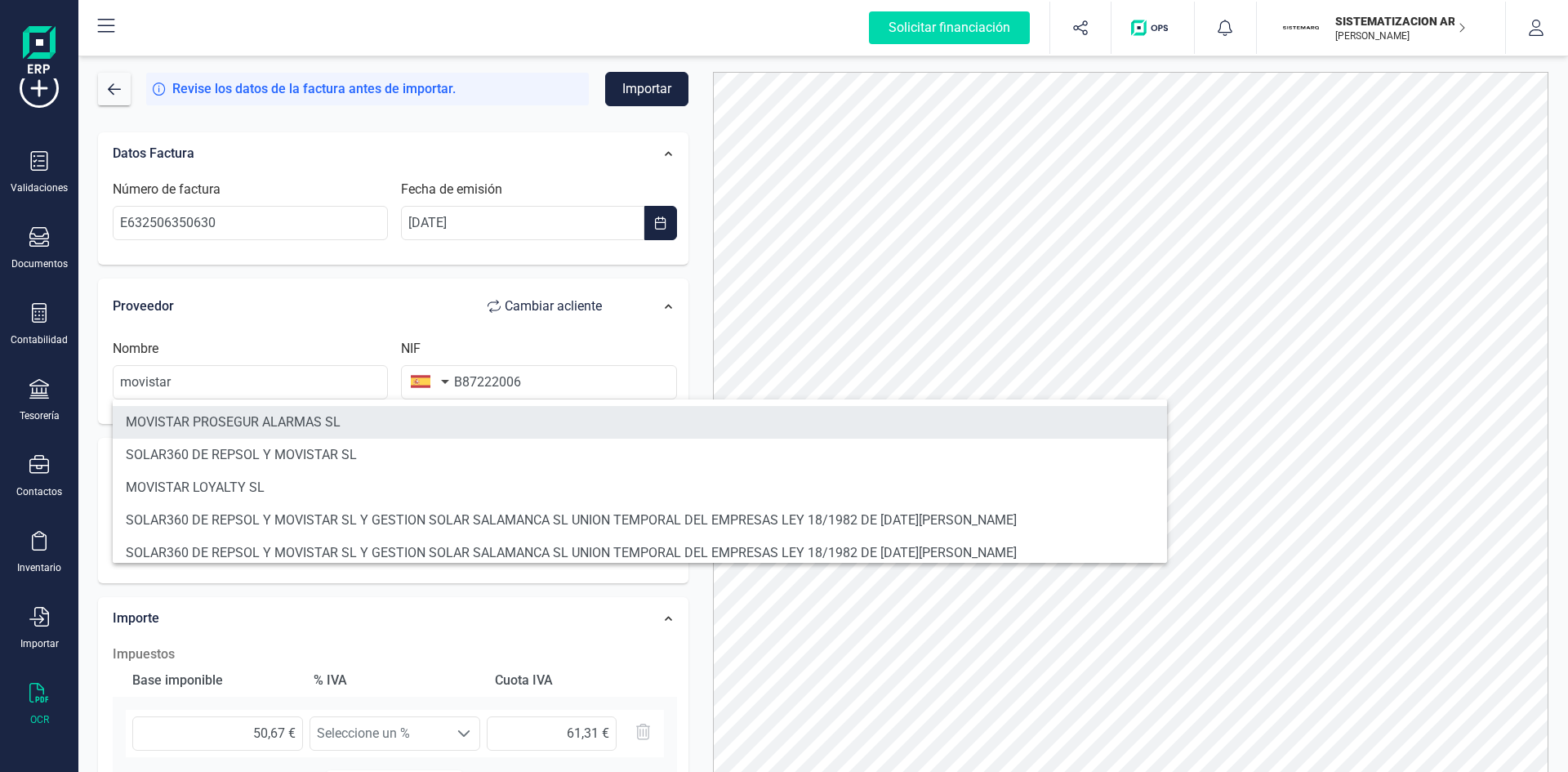 click on "MOVISTAR PROSEGUR ALARMAS SL" at bounding box center [639, 422] 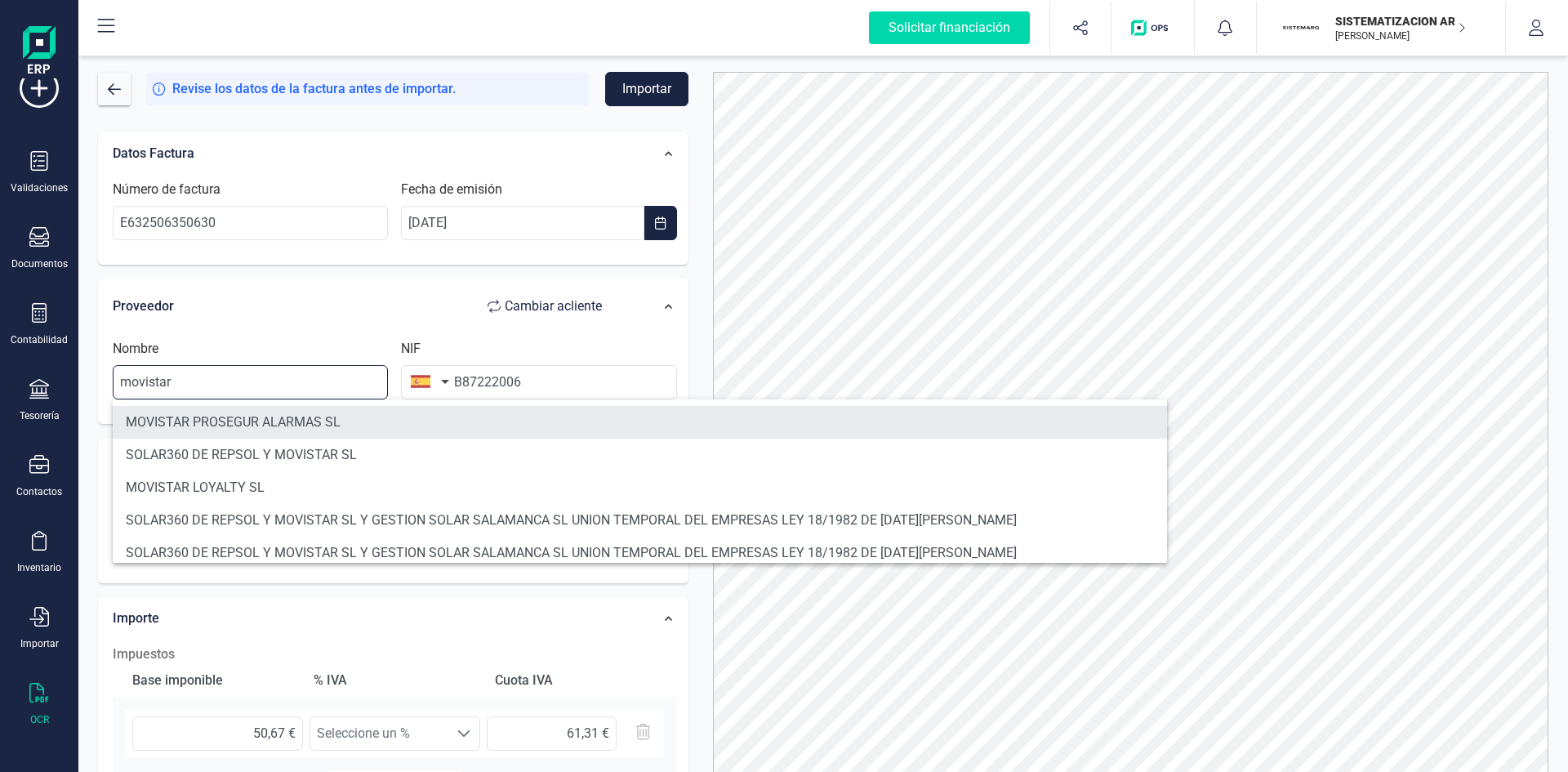 type on "MOVISTAR PROSEGUR ALARMAS SL" 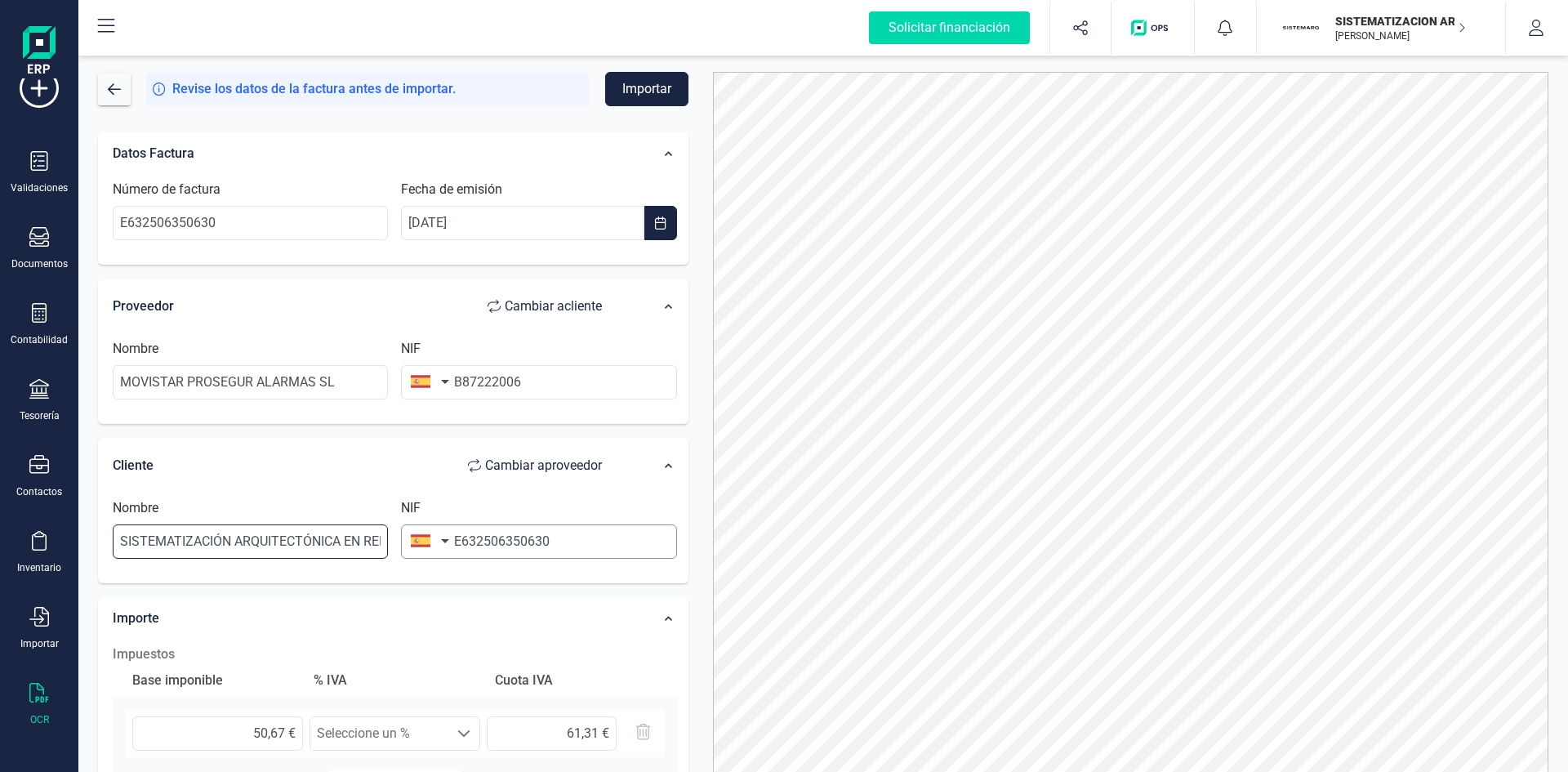 scroll, scrollTop: 0, scrollLeft: 74, axis: horizontal 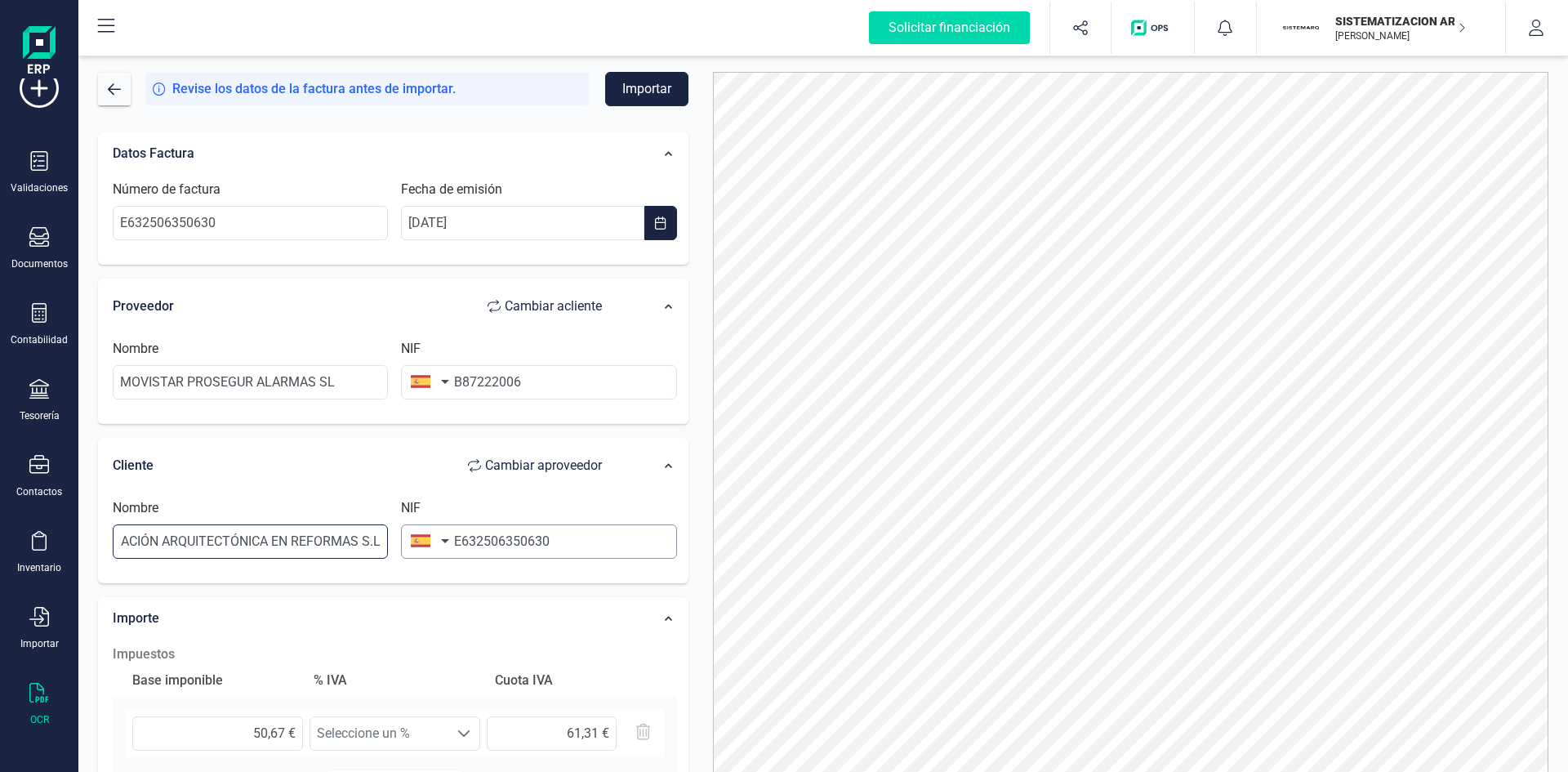 drag, startPoint x: 119, startPoint y: 544, endPoint x: 492, endPoint y: 538, distance: 373.0483 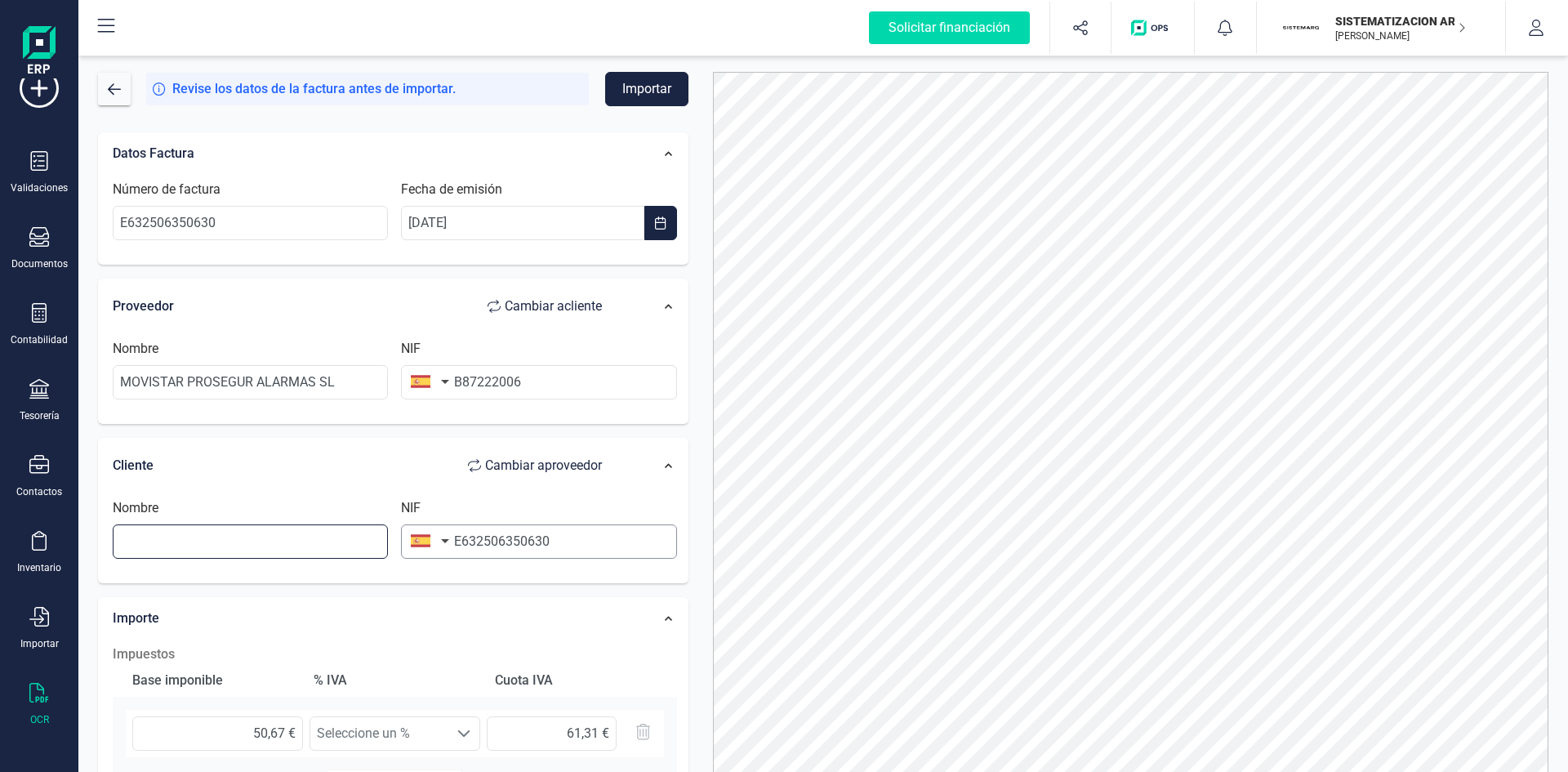 scroll, scrollTop: 0, scrollLeft: 0, axis: both 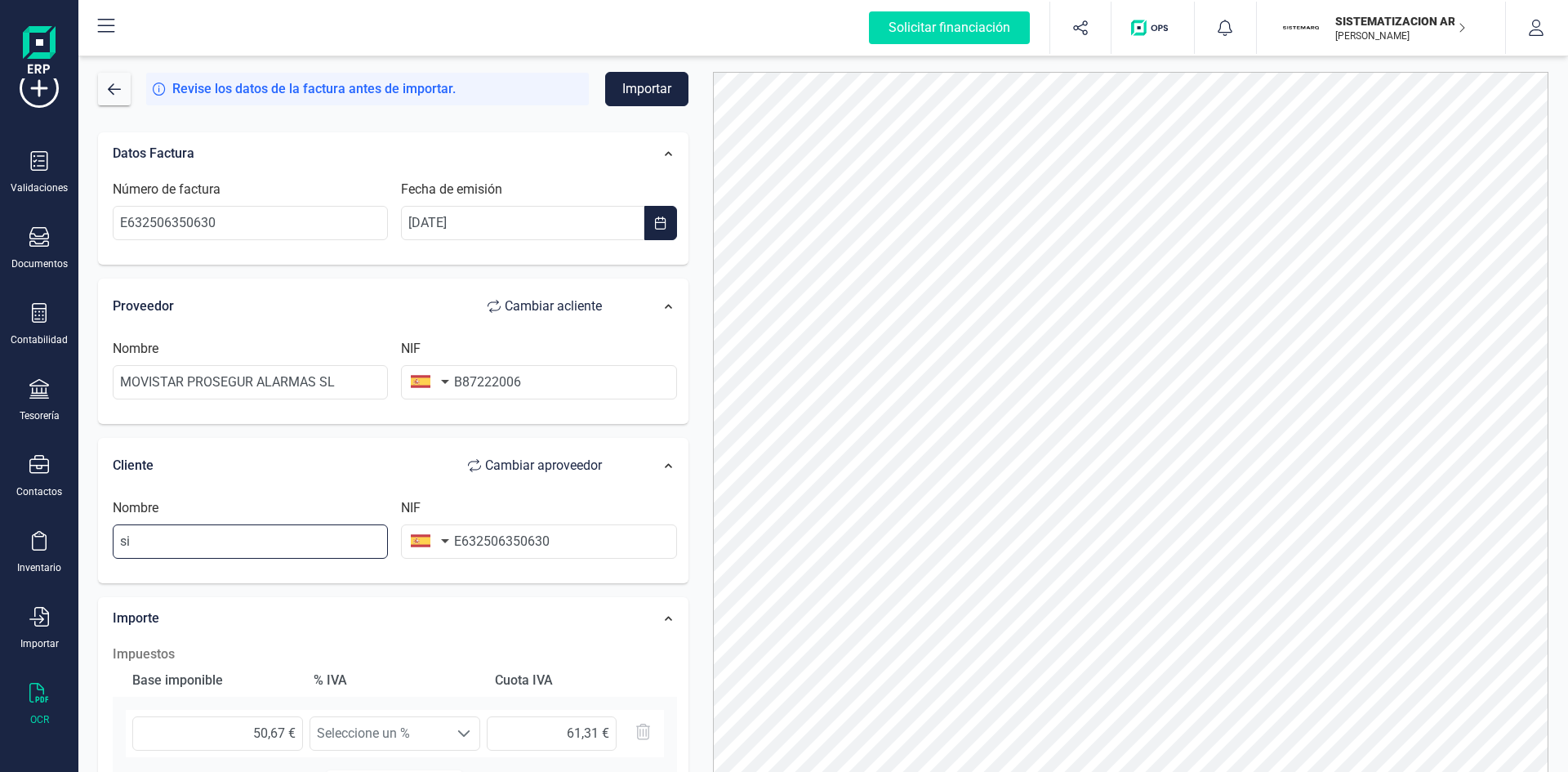 type on "s" 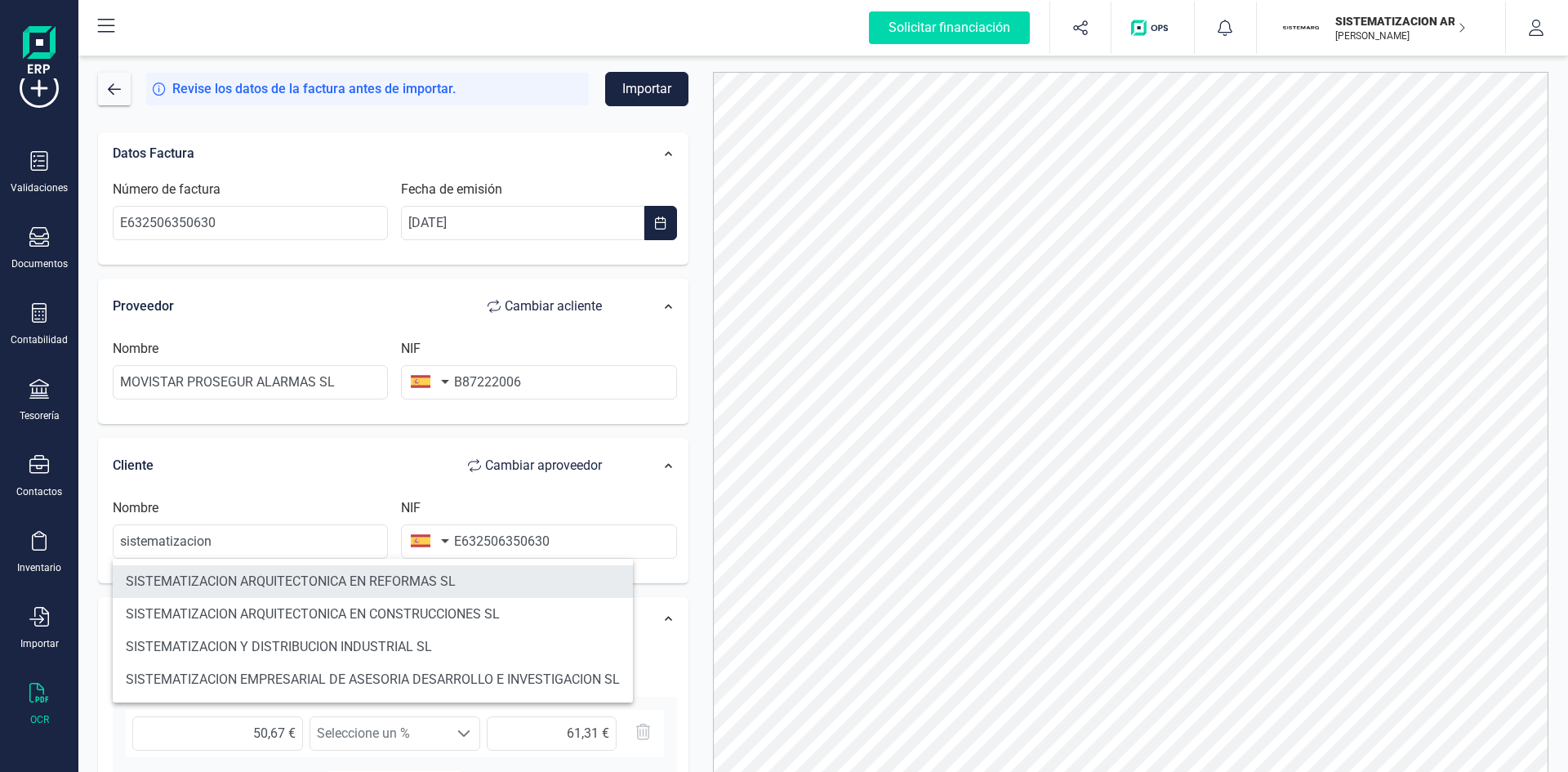 click on "SISTEMATIZACION ARQUITECTONICA EN REFORMAS SL" at bounding box center [372, 582] 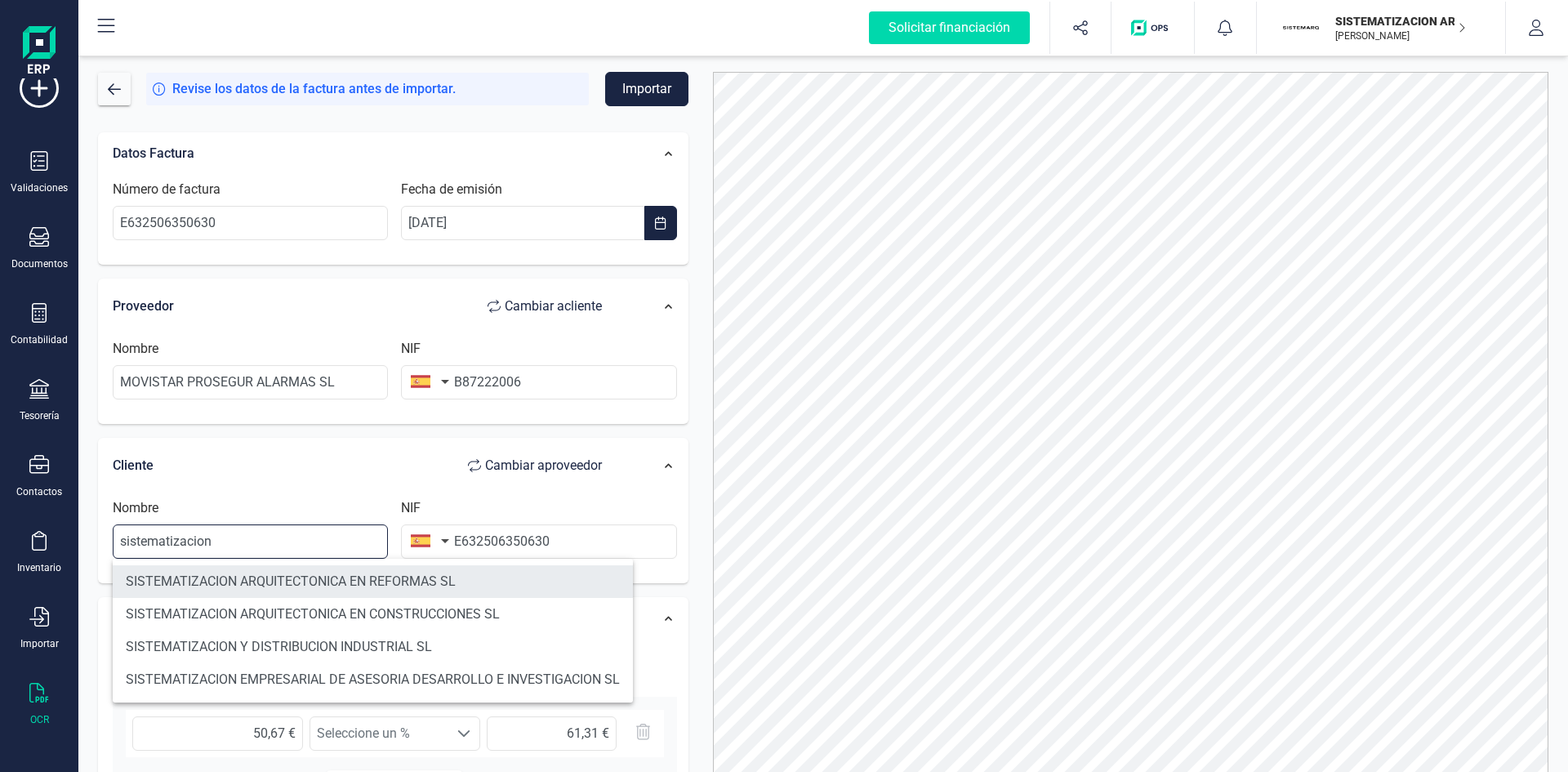 type on "SISTEMATIZACION ARQUITECTONICA EN REFORMAS SL" 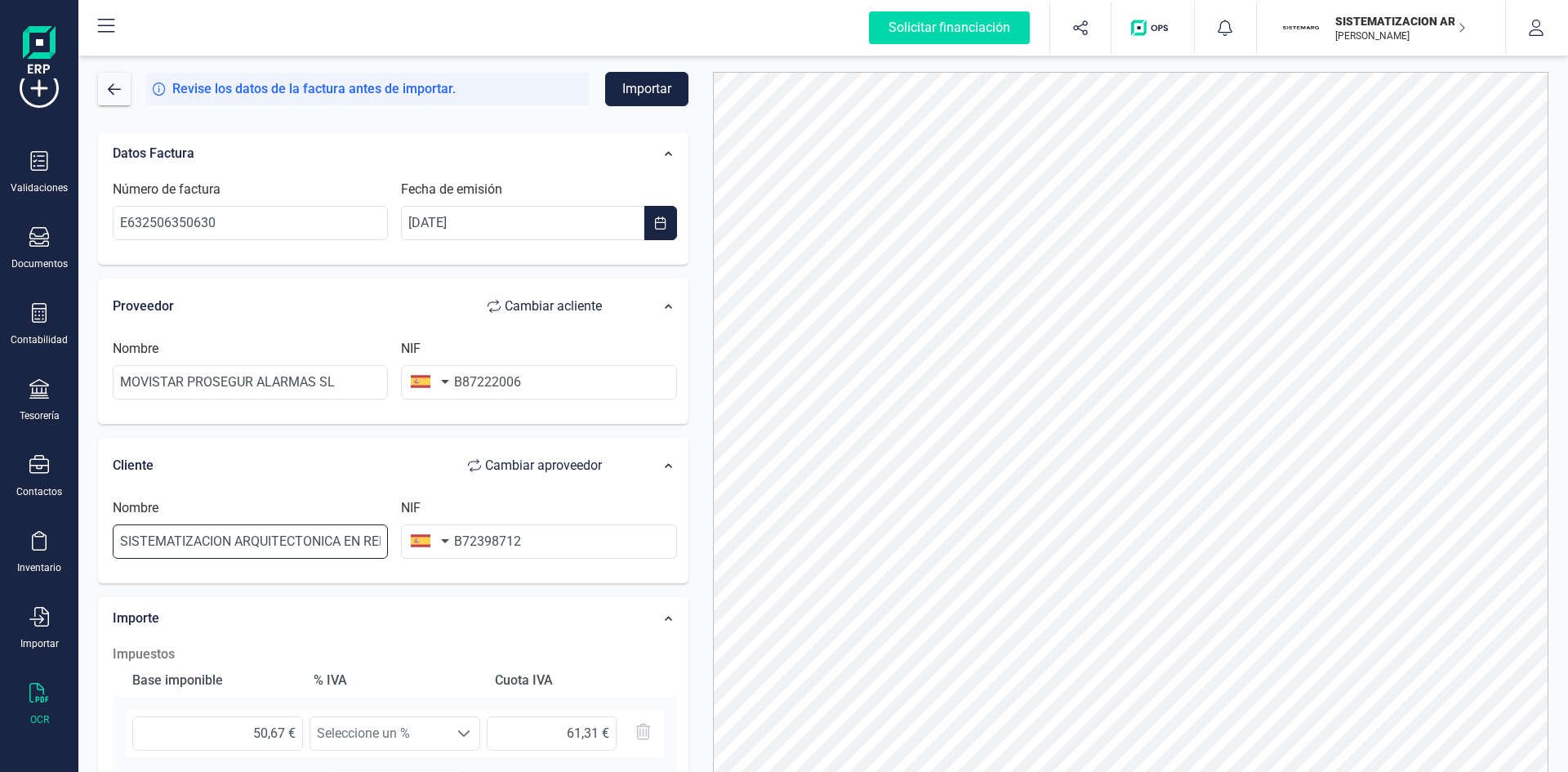 scroll, scrollTop: 0, scrollLeft: 70, axis: horizontal 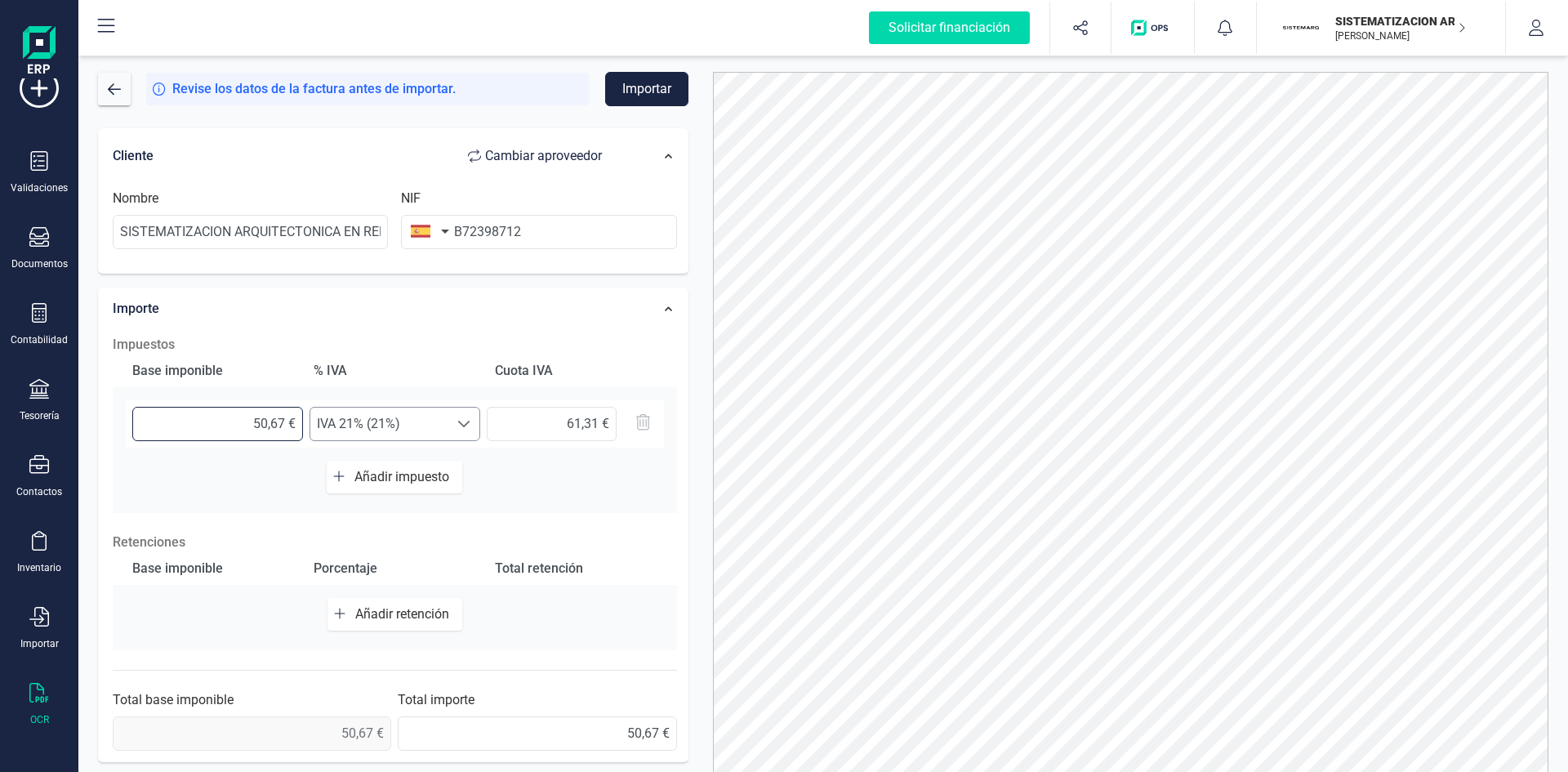 drag, startPoint x: 245, startPoint y: 420, endPoint x: 348, endPoint y: 412, distance: 103.3102 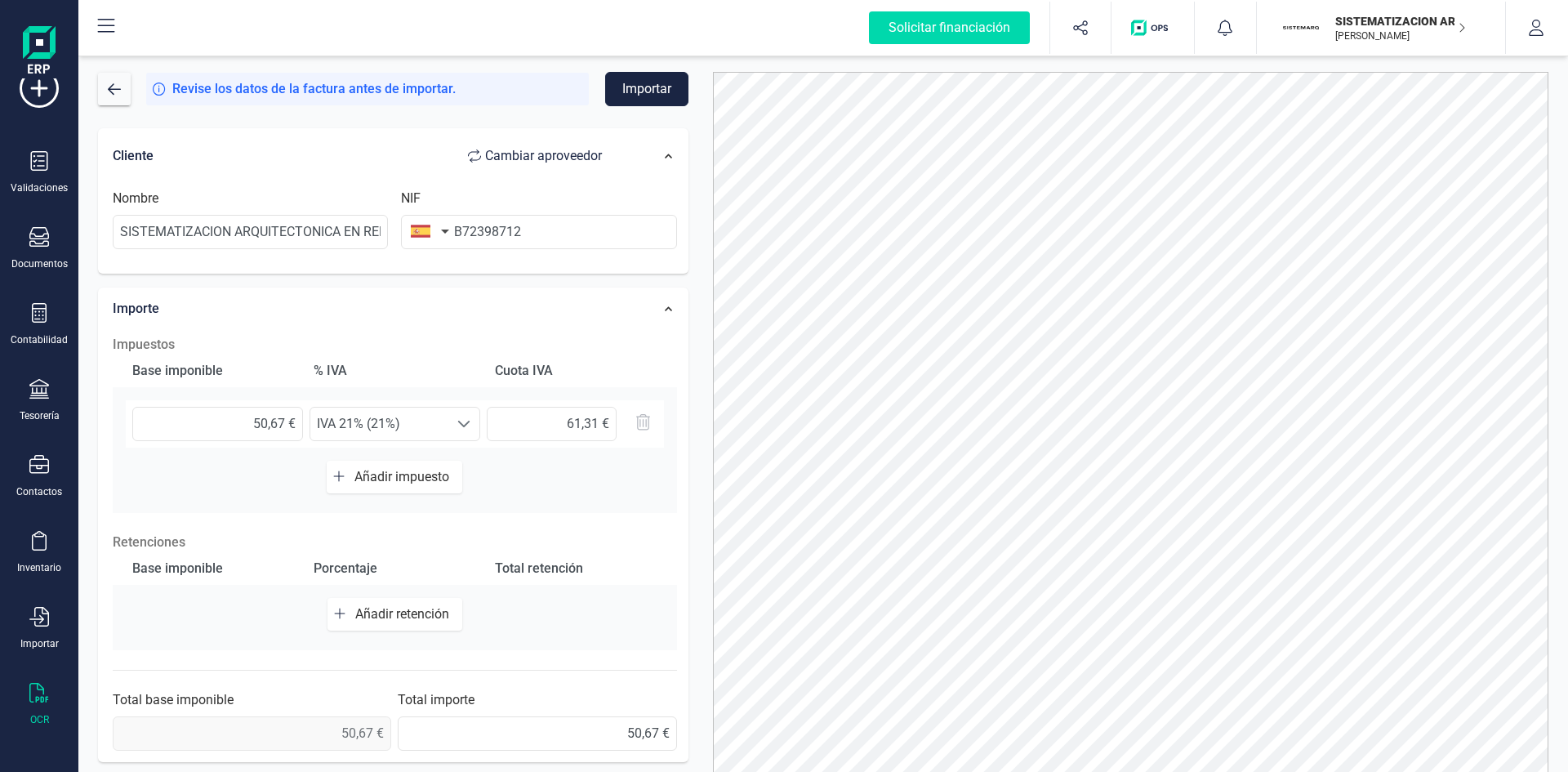click on "Base imponible % IVA Cuota IVA 50,67 € Seleccione un % IVA 21% (21%) IVA 21% (21%) 61,31 € Añadir impuesto" at bounding box center [394, 434] 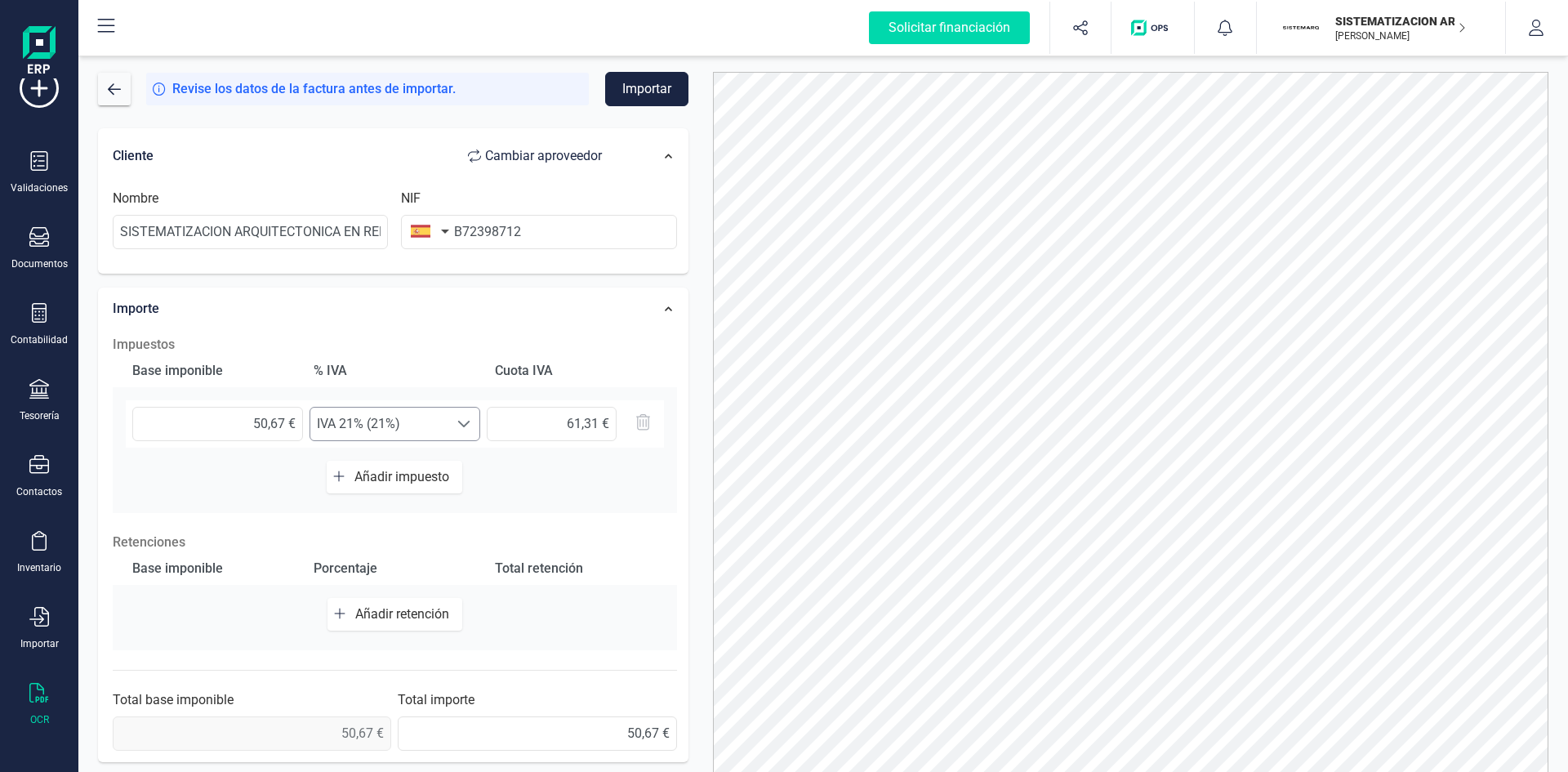 click on "IVA 21% (21%)" at bounding box center (379, 424) 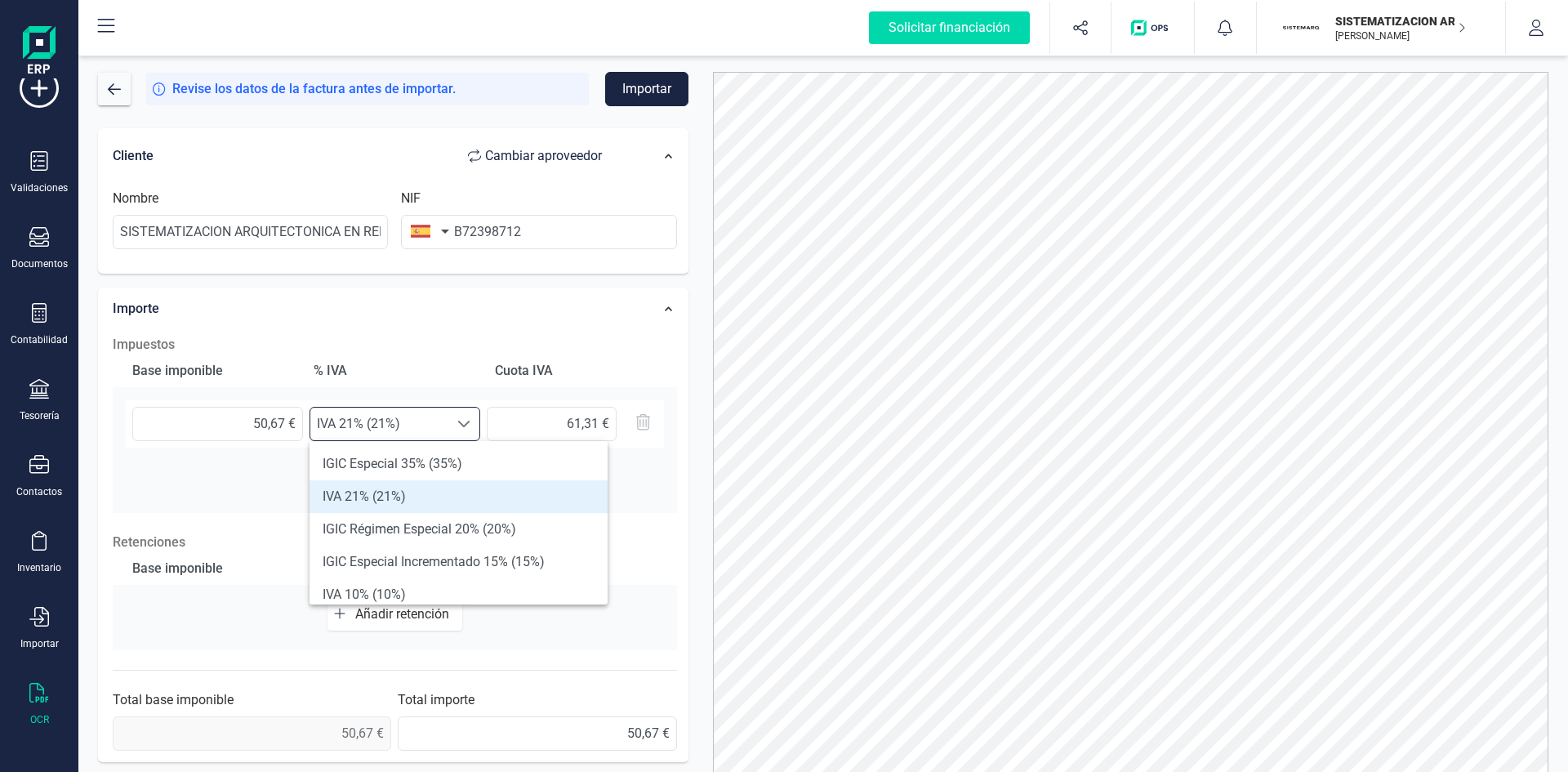 scroll, scrollTop: 10, scrollLeft: 72, axis: both 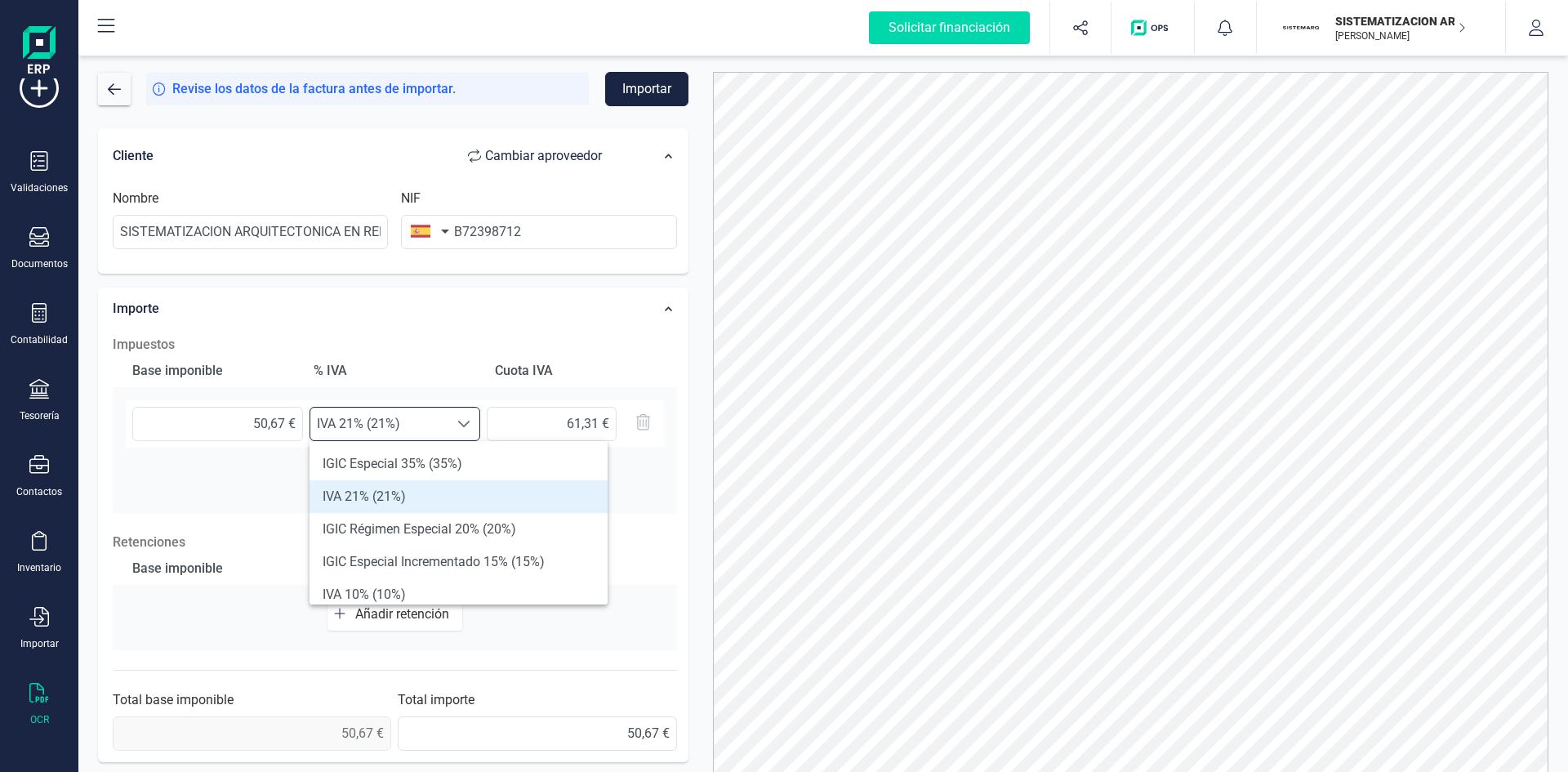 click on "IVA 21% (21%)" at bounding box center [379, 424] 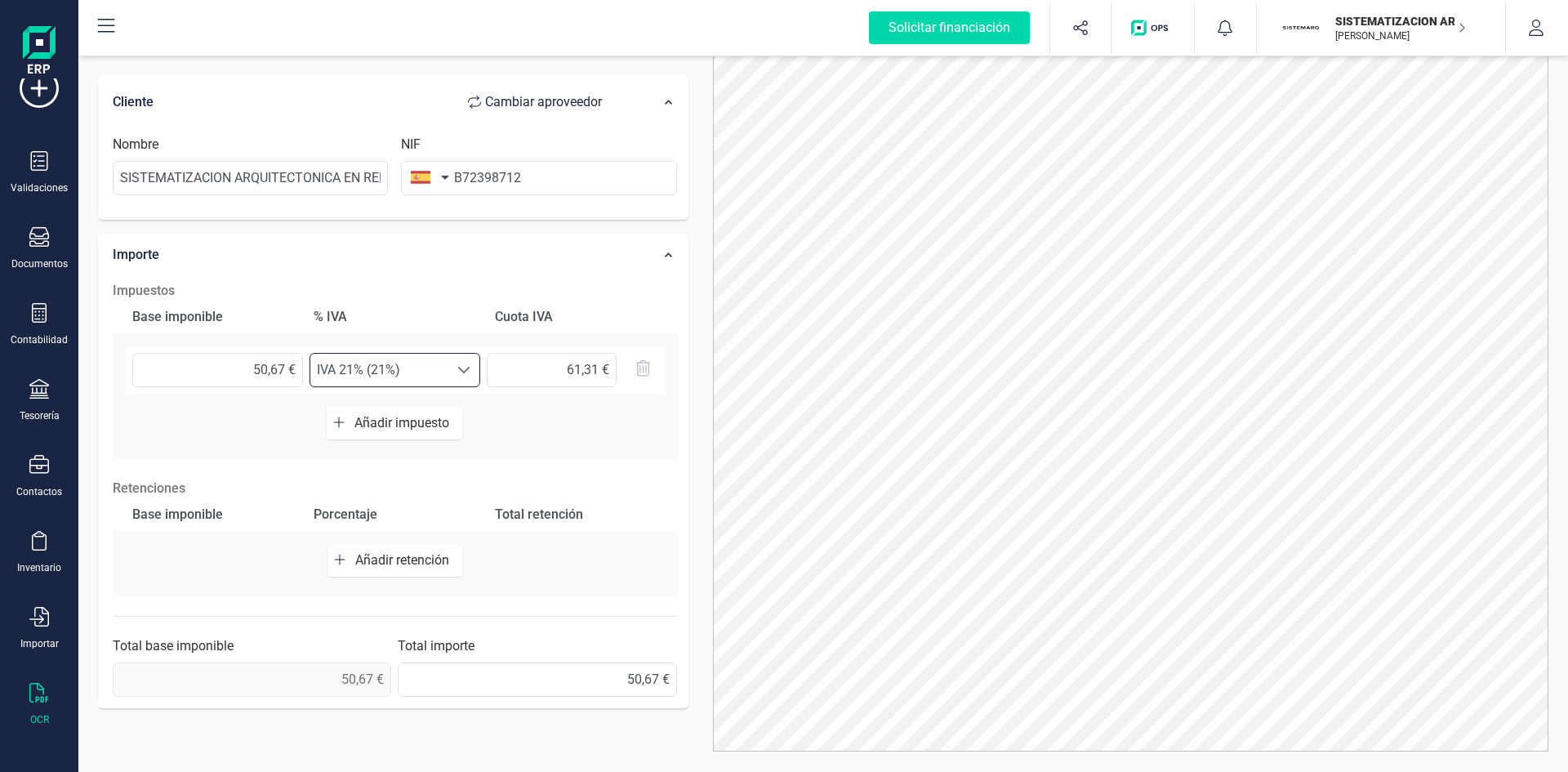scroll, scrollTop: 81, scrollLeft: 0, axis: vertical 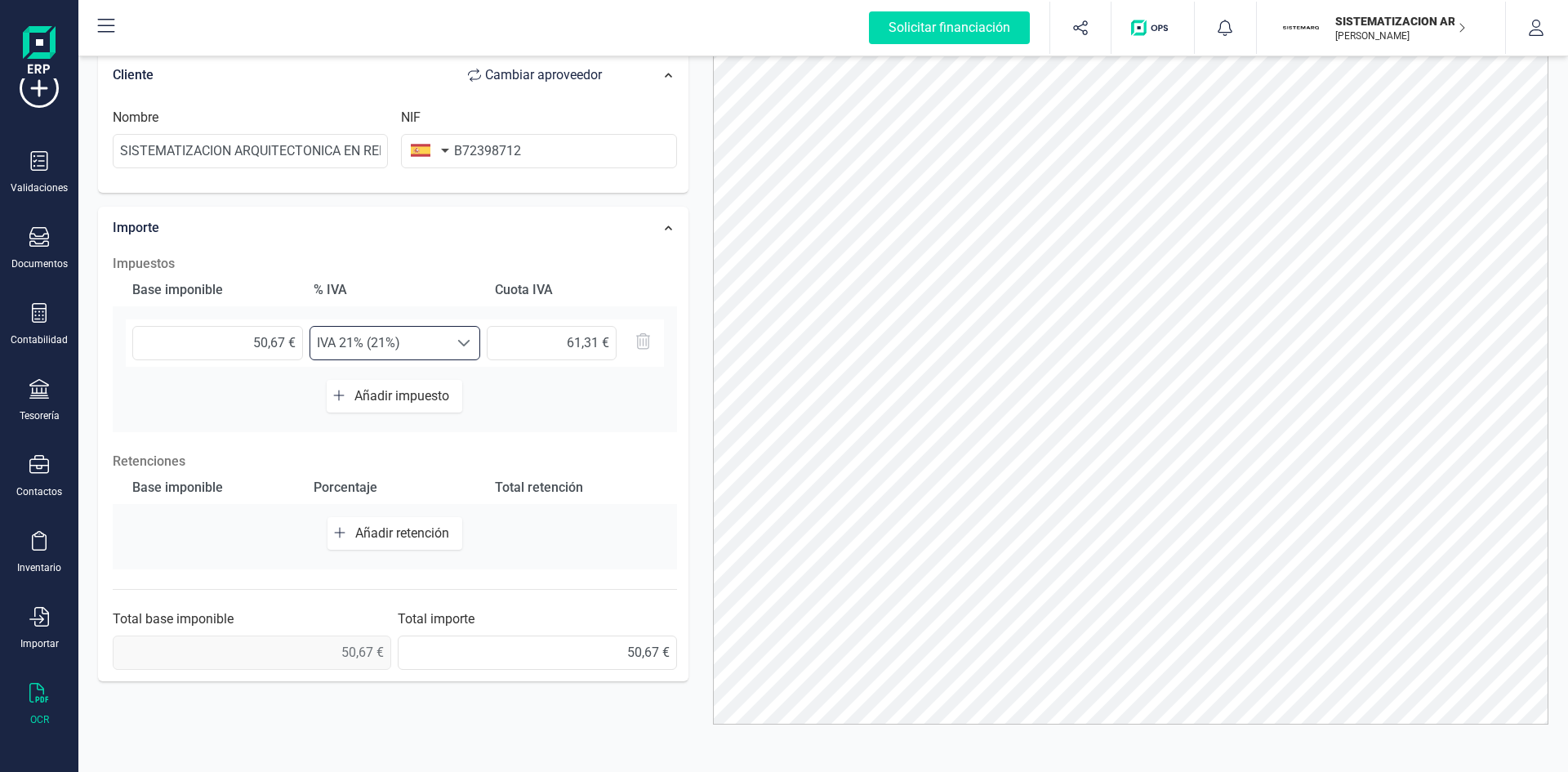 drag, startPoint x: 555, startPoint y: 471, endPoint x: 595, endPoint y: 447, distance: 46.64762 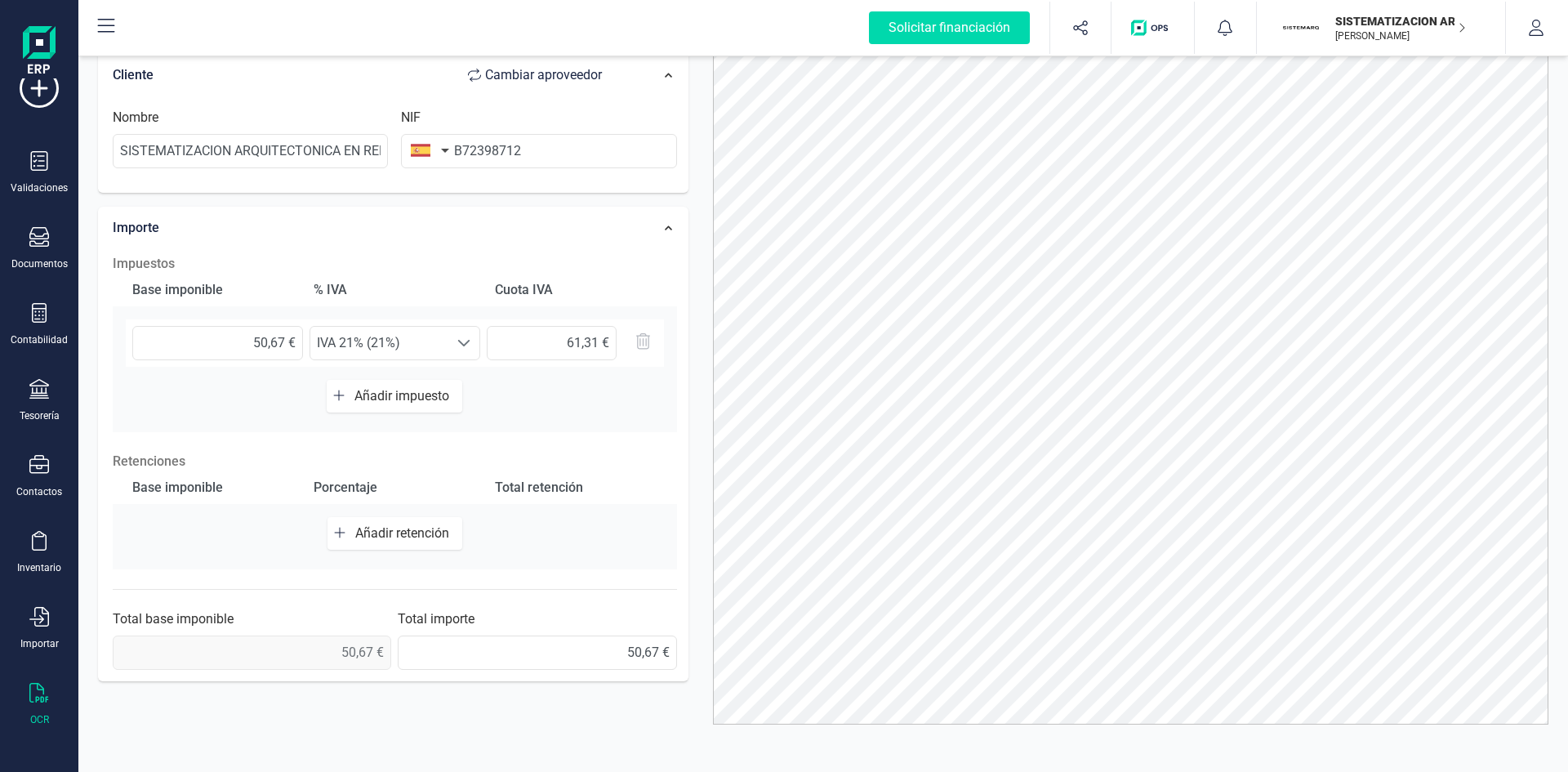 click on "Base imponible % IVA Cuota IVA 50,67 € Seleccione un % IVA 21% (21%) IVA 21% (21%) 61,31 € Añadir impuesto" at bounding box center (394, 353) 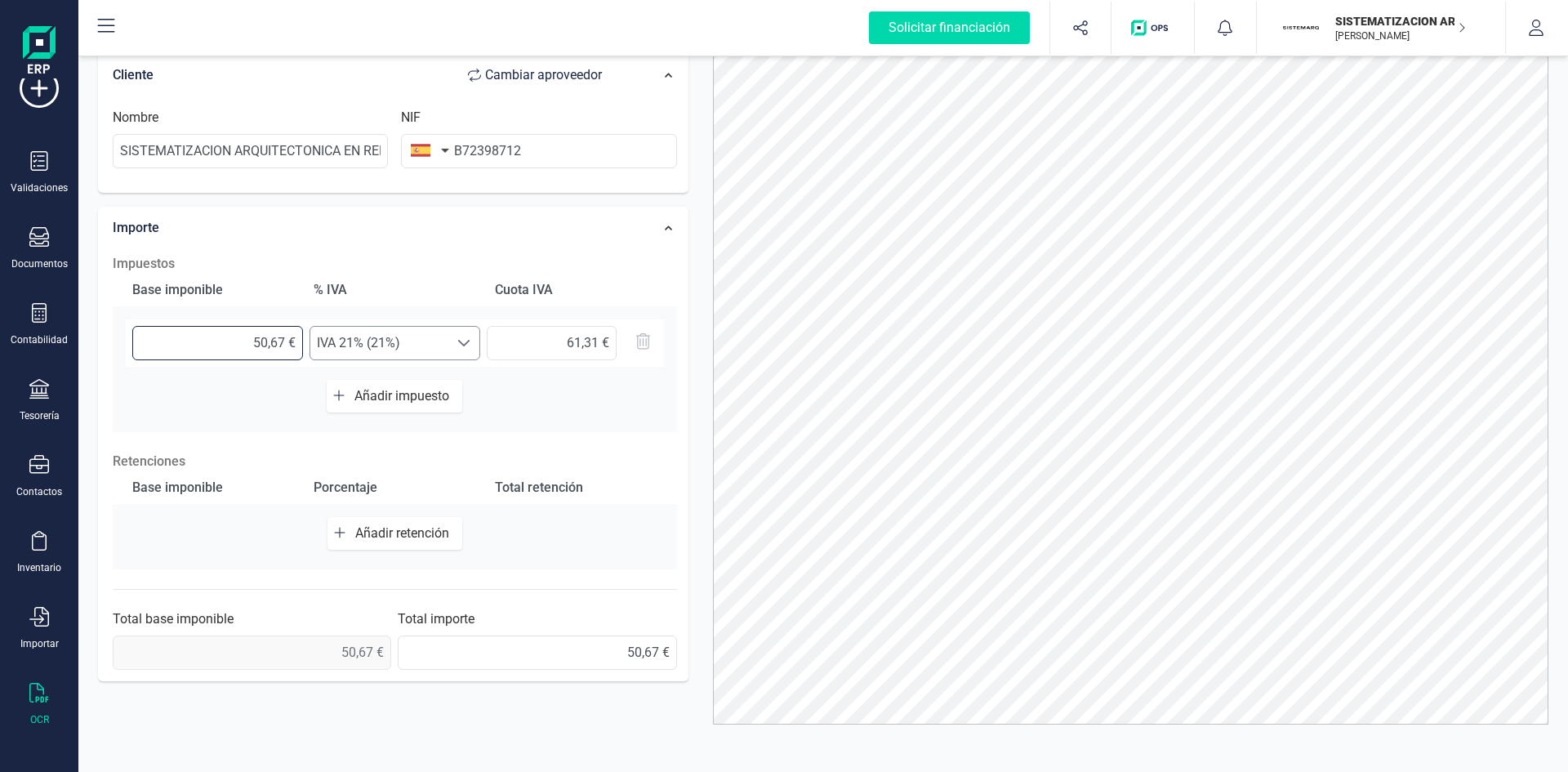 drag, startPoint x: 249, startPoint y: 338, endPoint x: 410, endPoint y: 340, distance: 161.01242 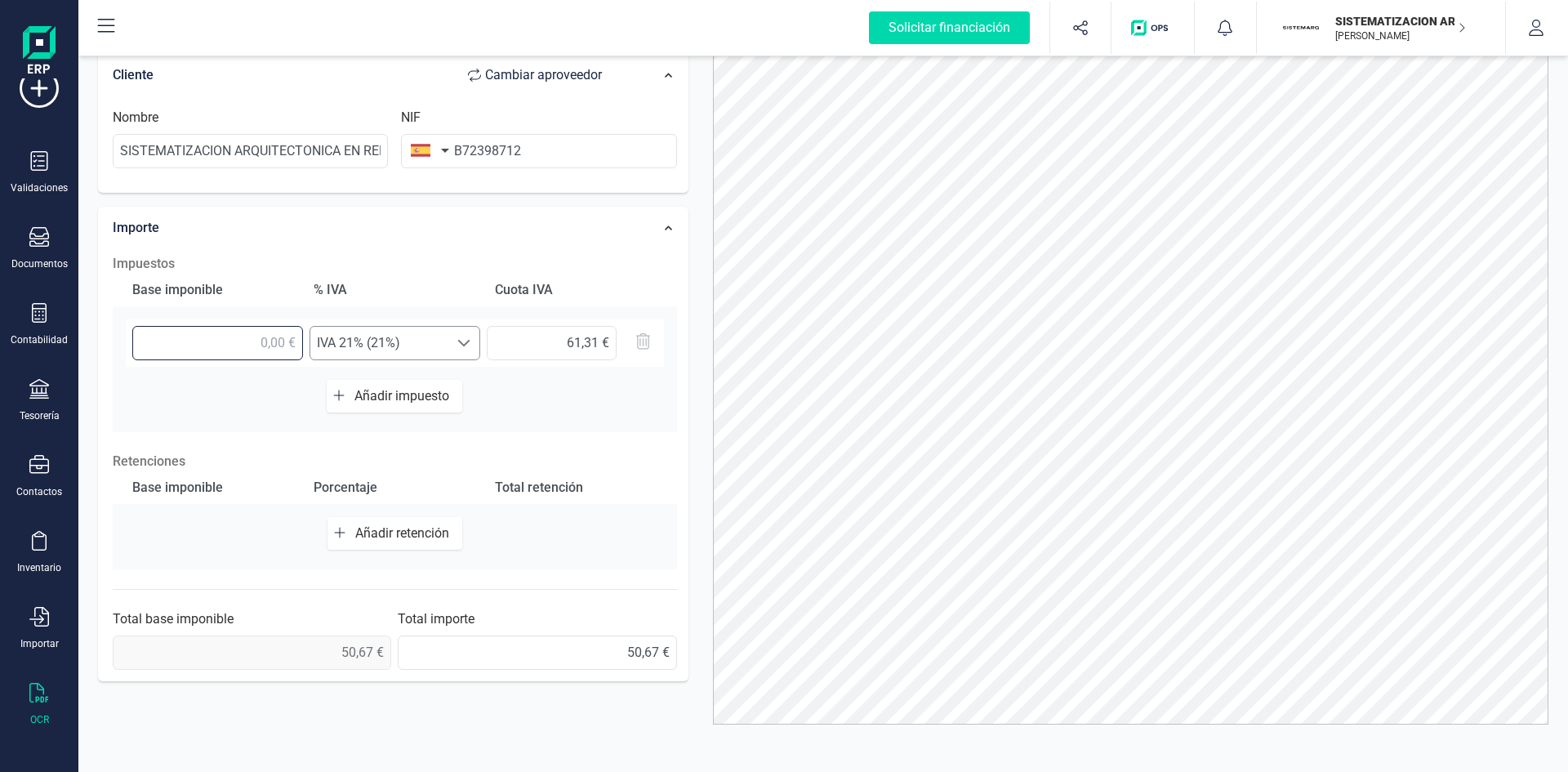 type on "5,00 €" 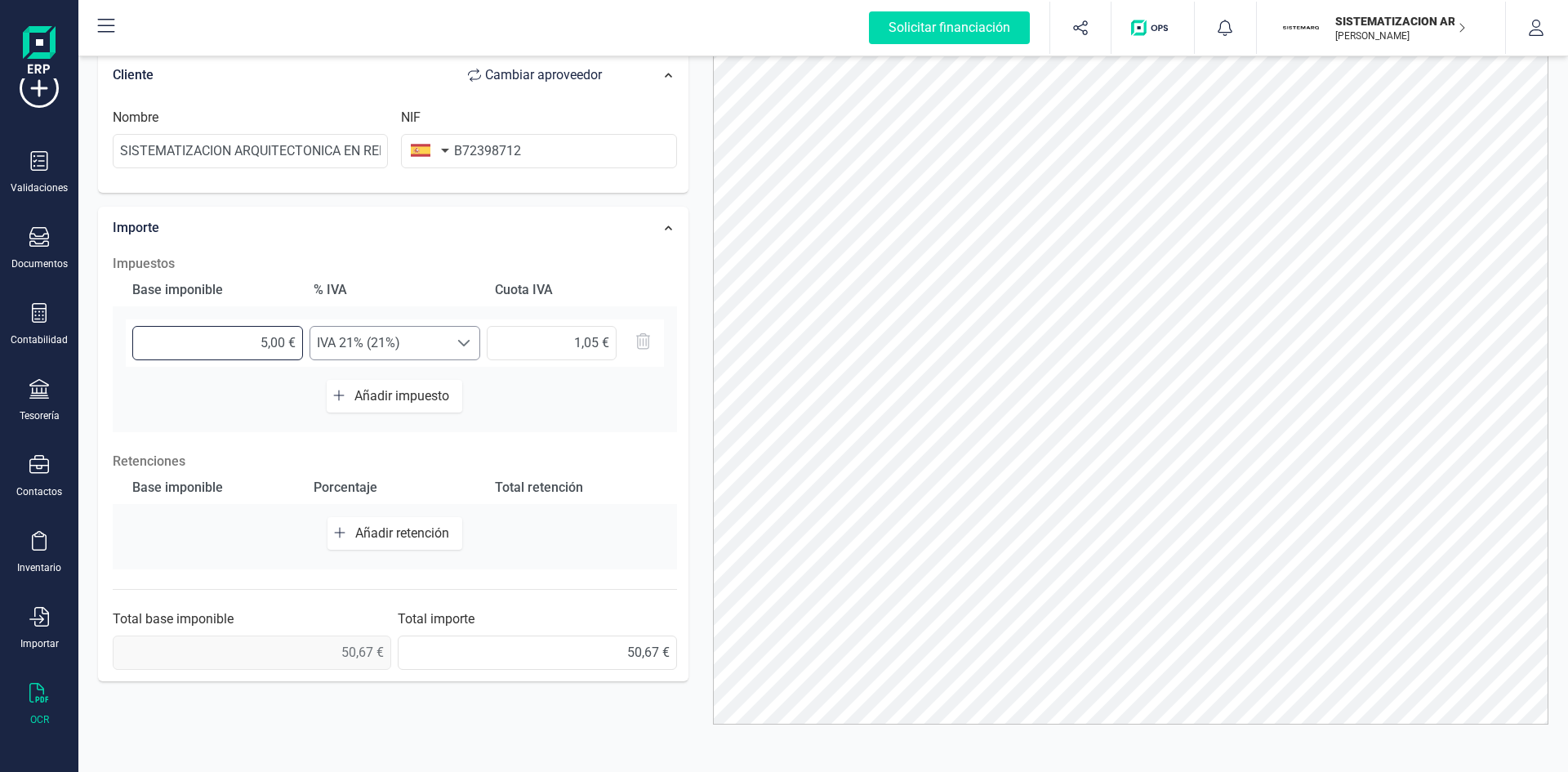type on "50,00 €" 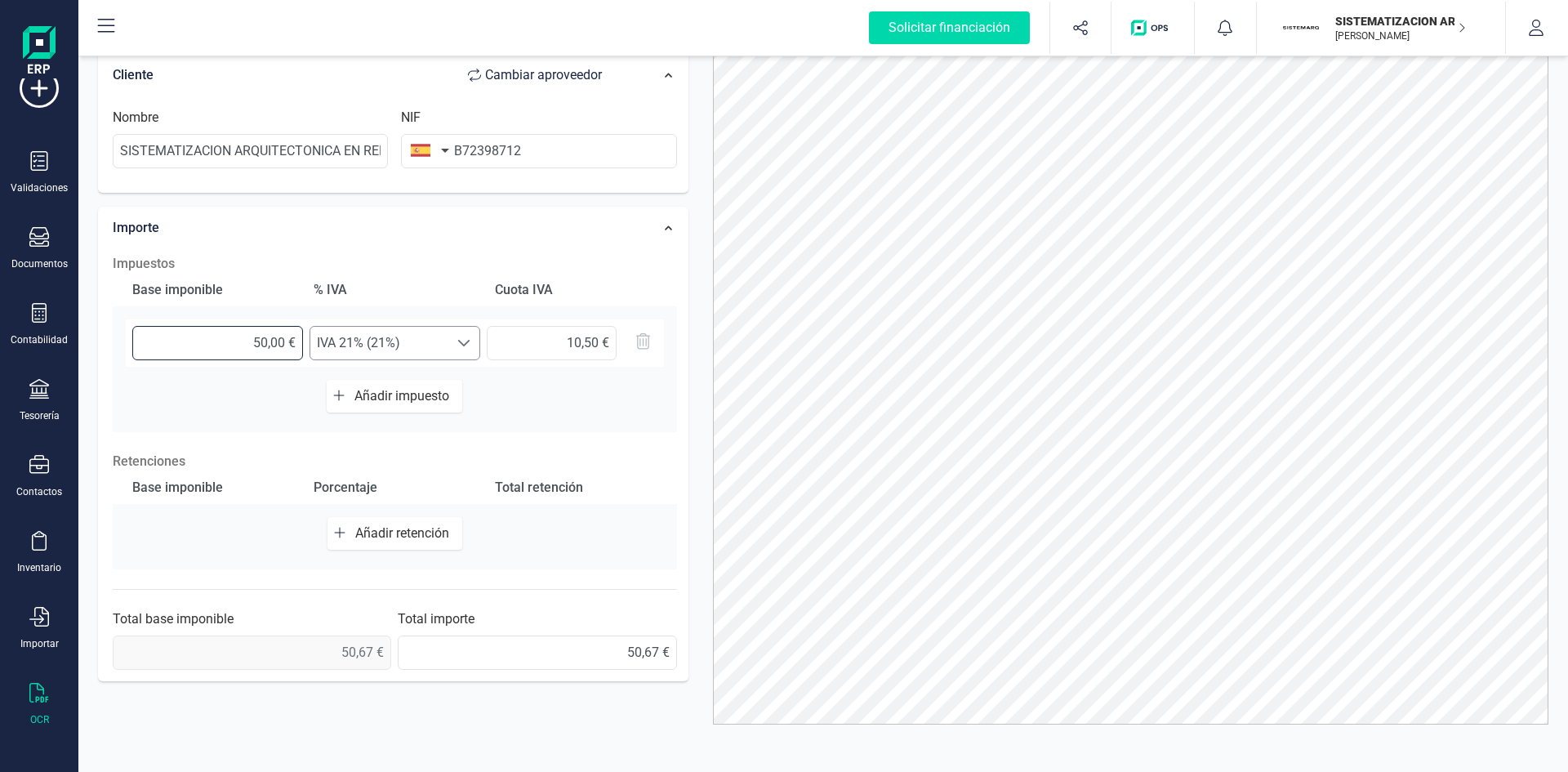 type on "50,60 €" 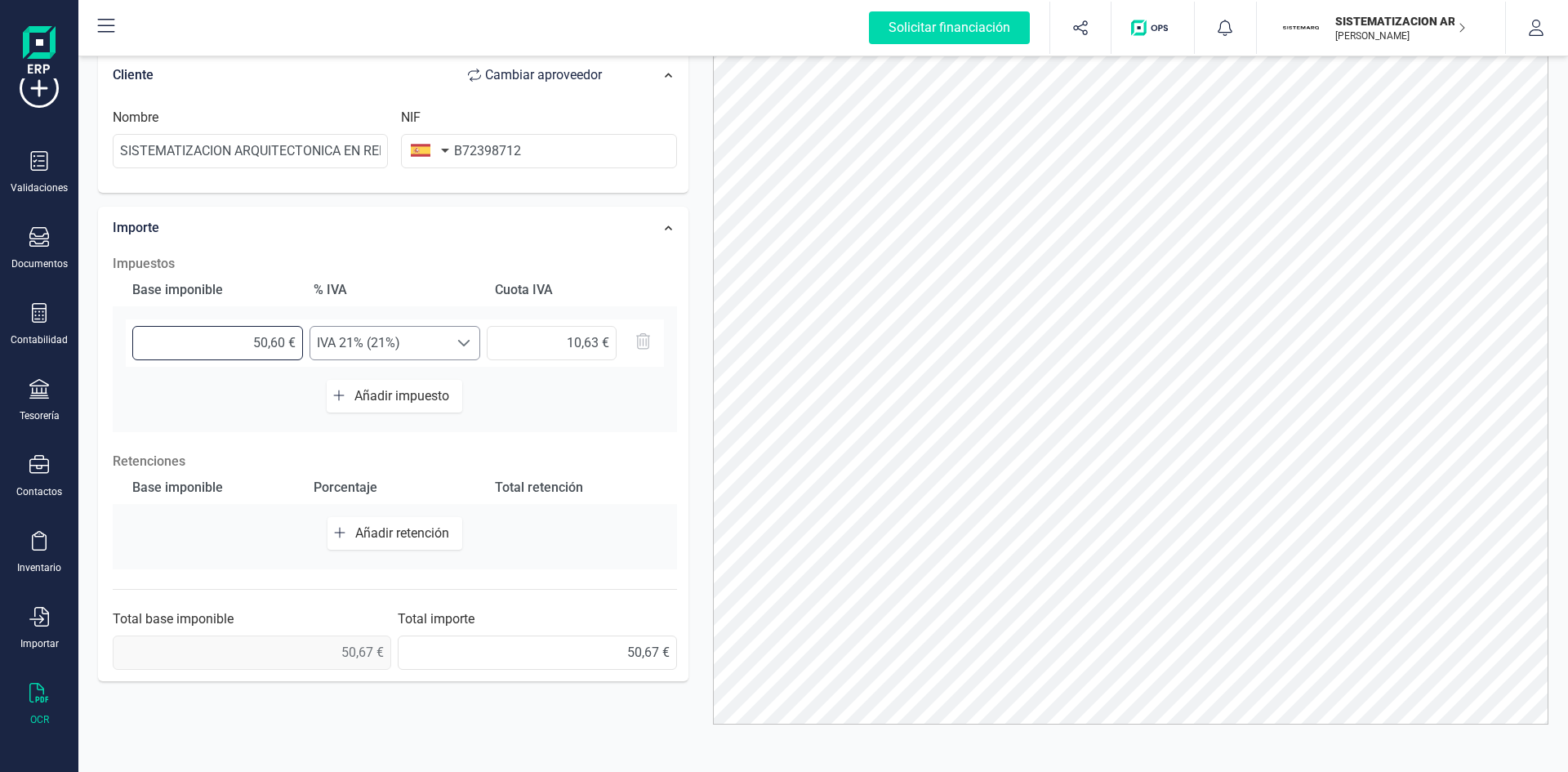 type on "50,67 €" 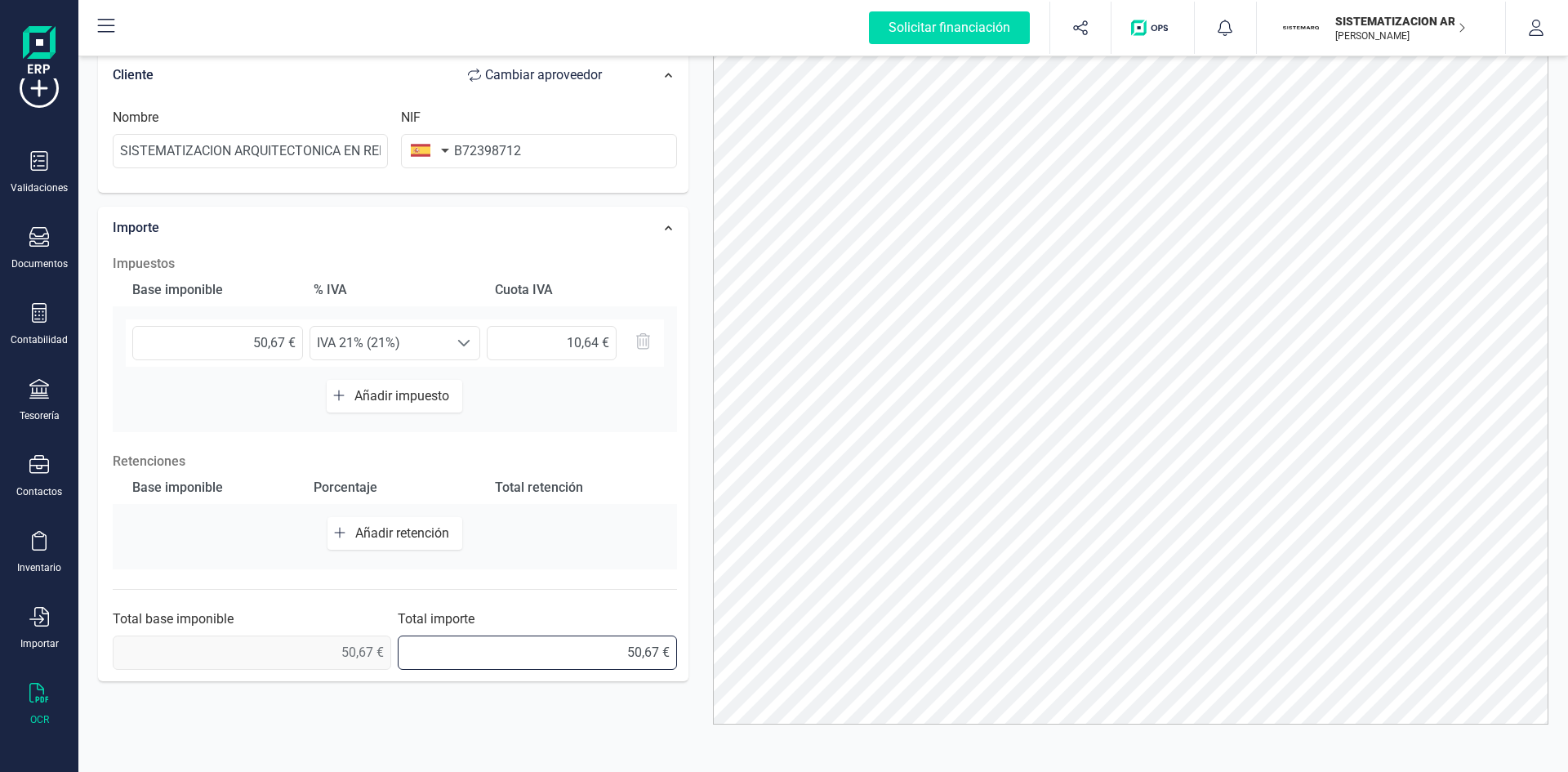 drag, startPoint x: 610, startPoint y: 645, endPoint x: 705, endPoint y: 642, distance: 95.04736 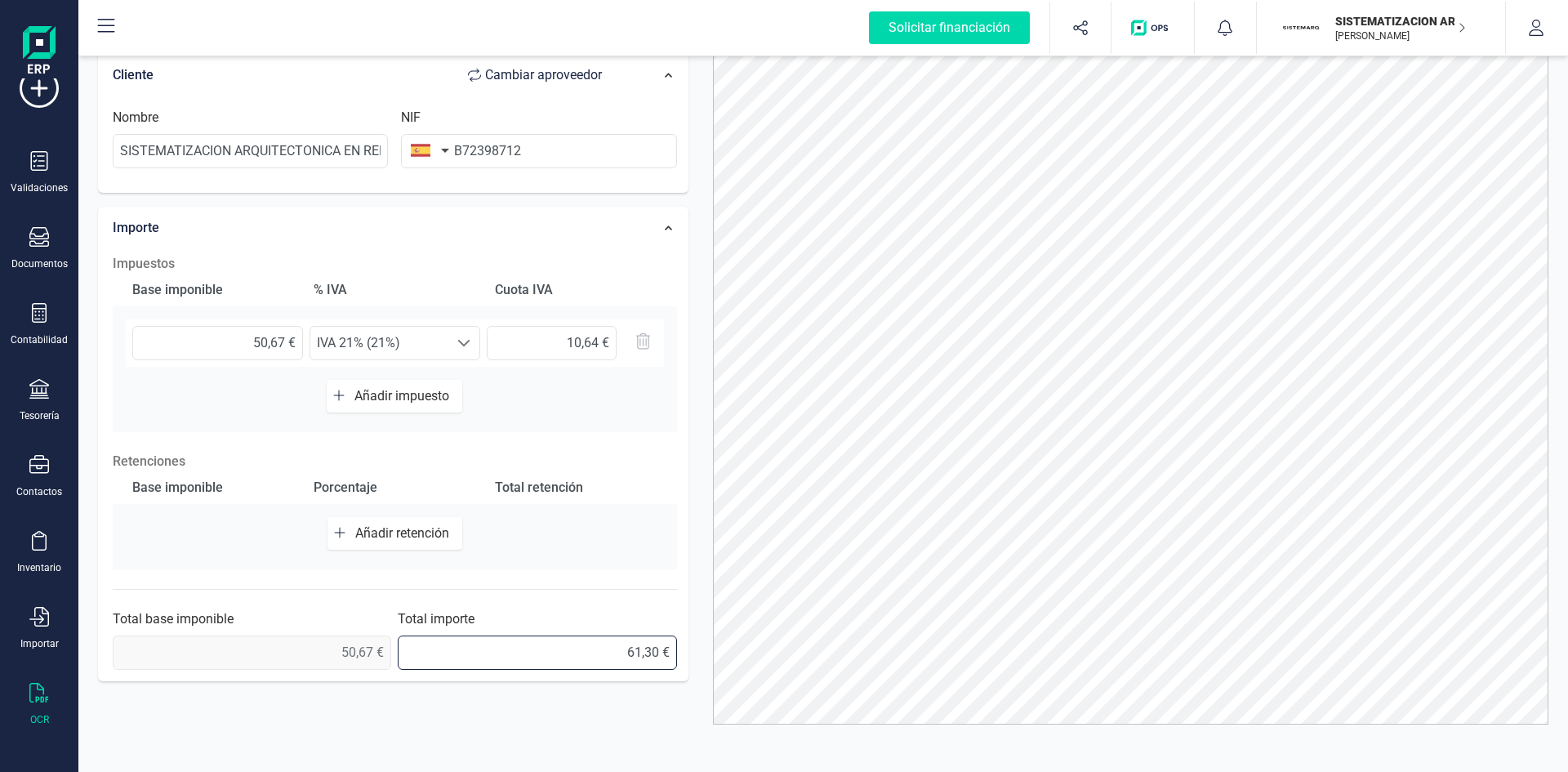 type on "61,31 €" 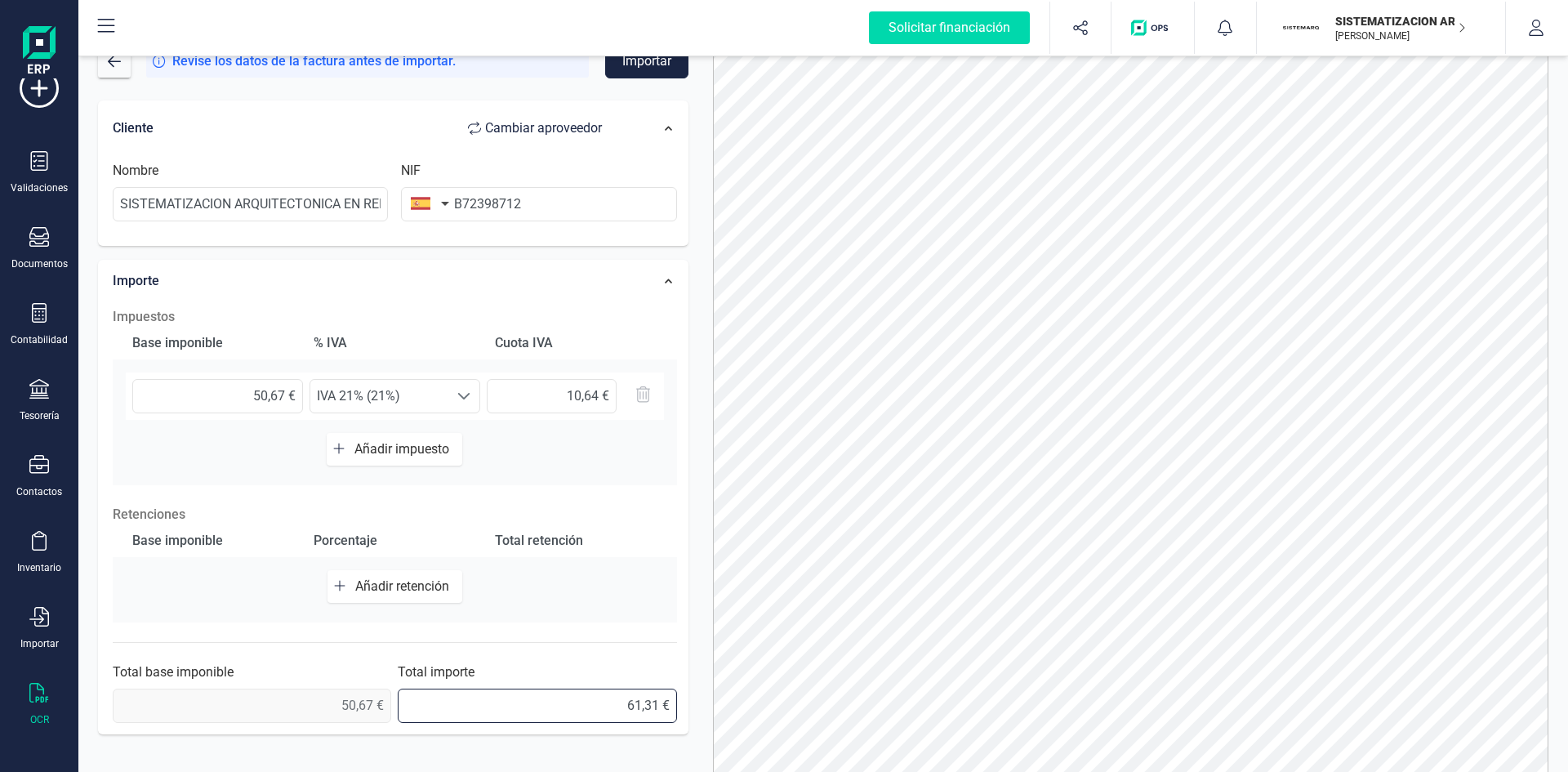 scroll, scrollTop: 0, scrollLeft: 0, axis: both 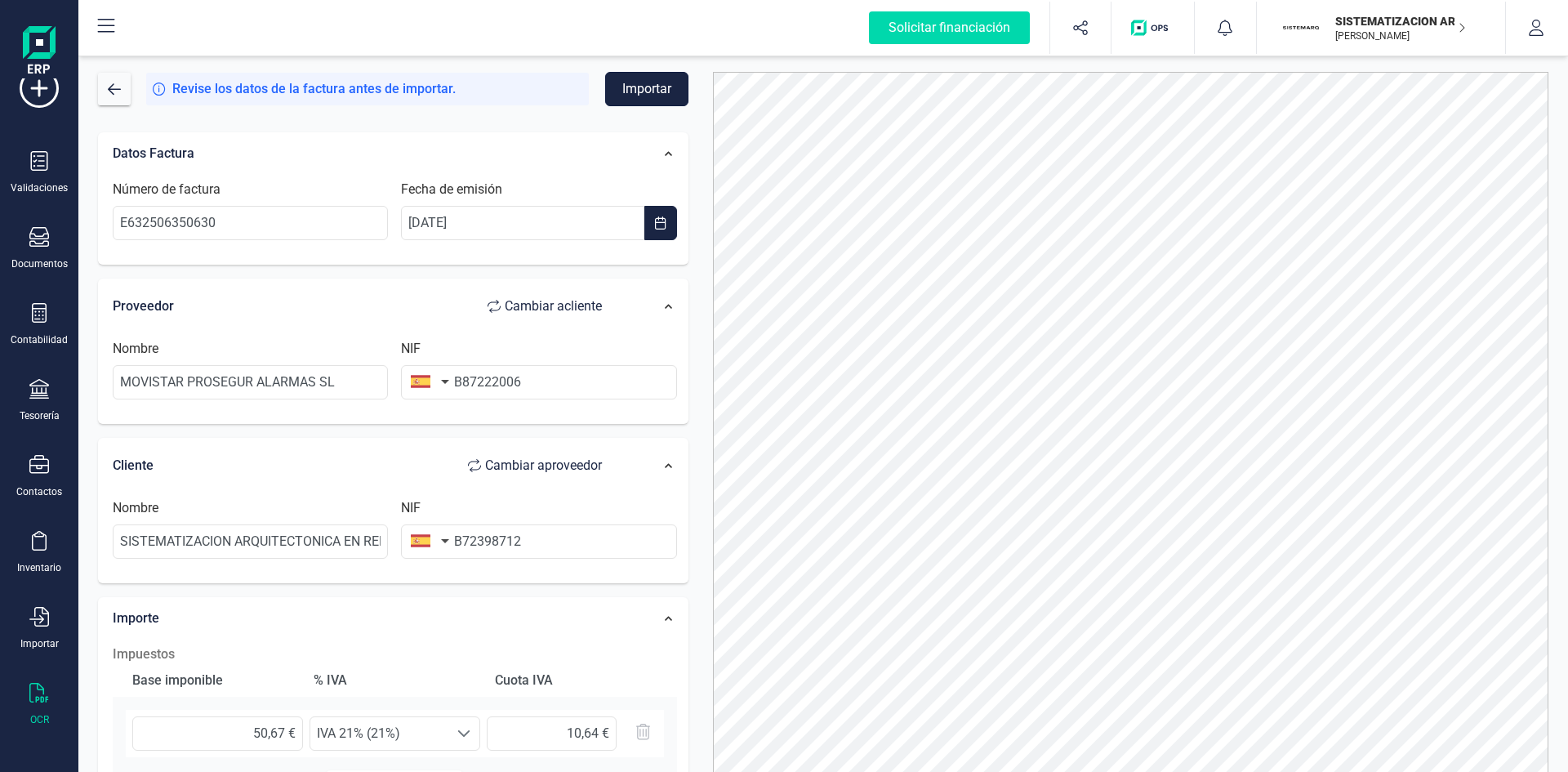 click on "Importar" at bounding box center (647, 89) 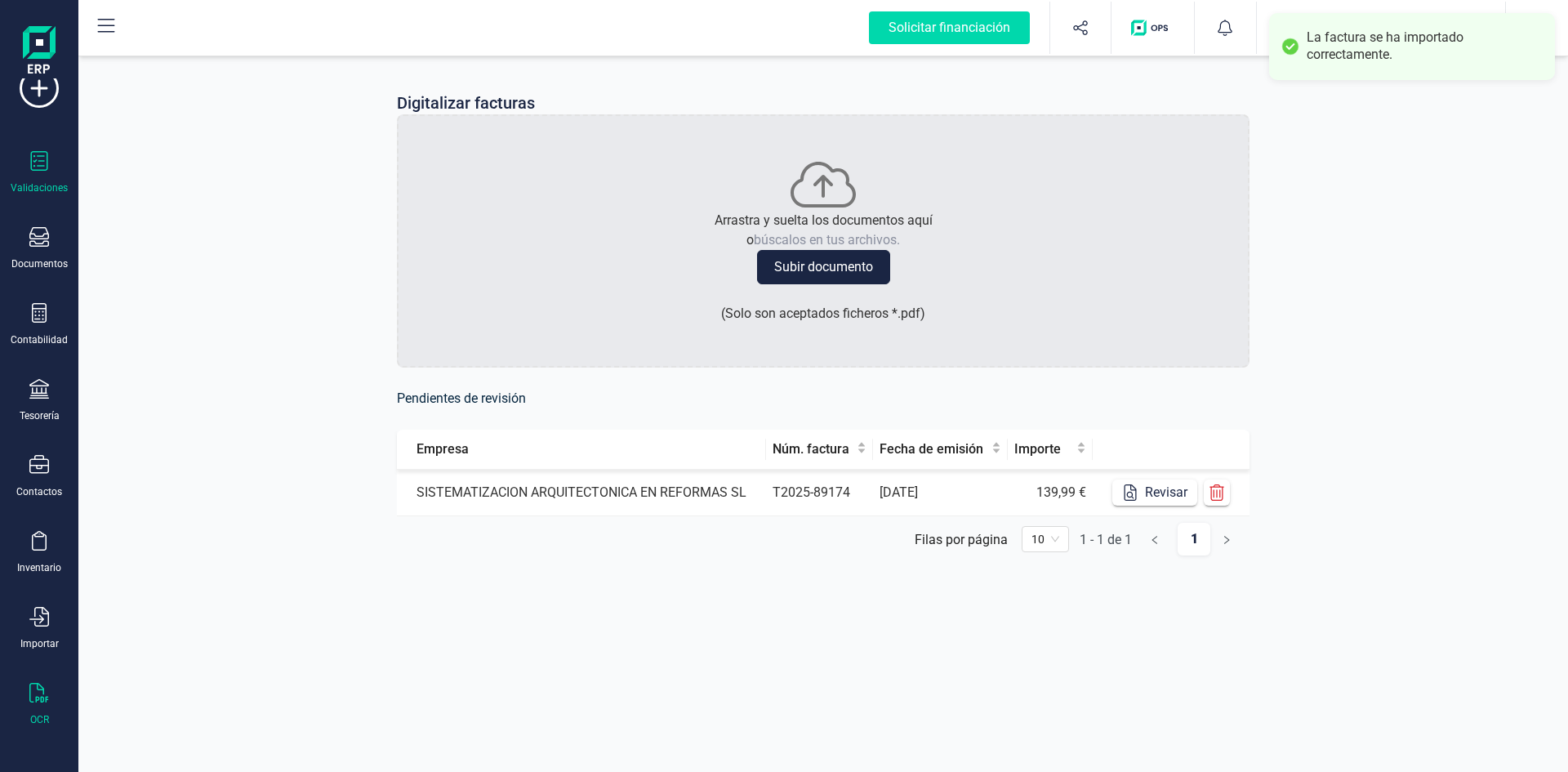 click 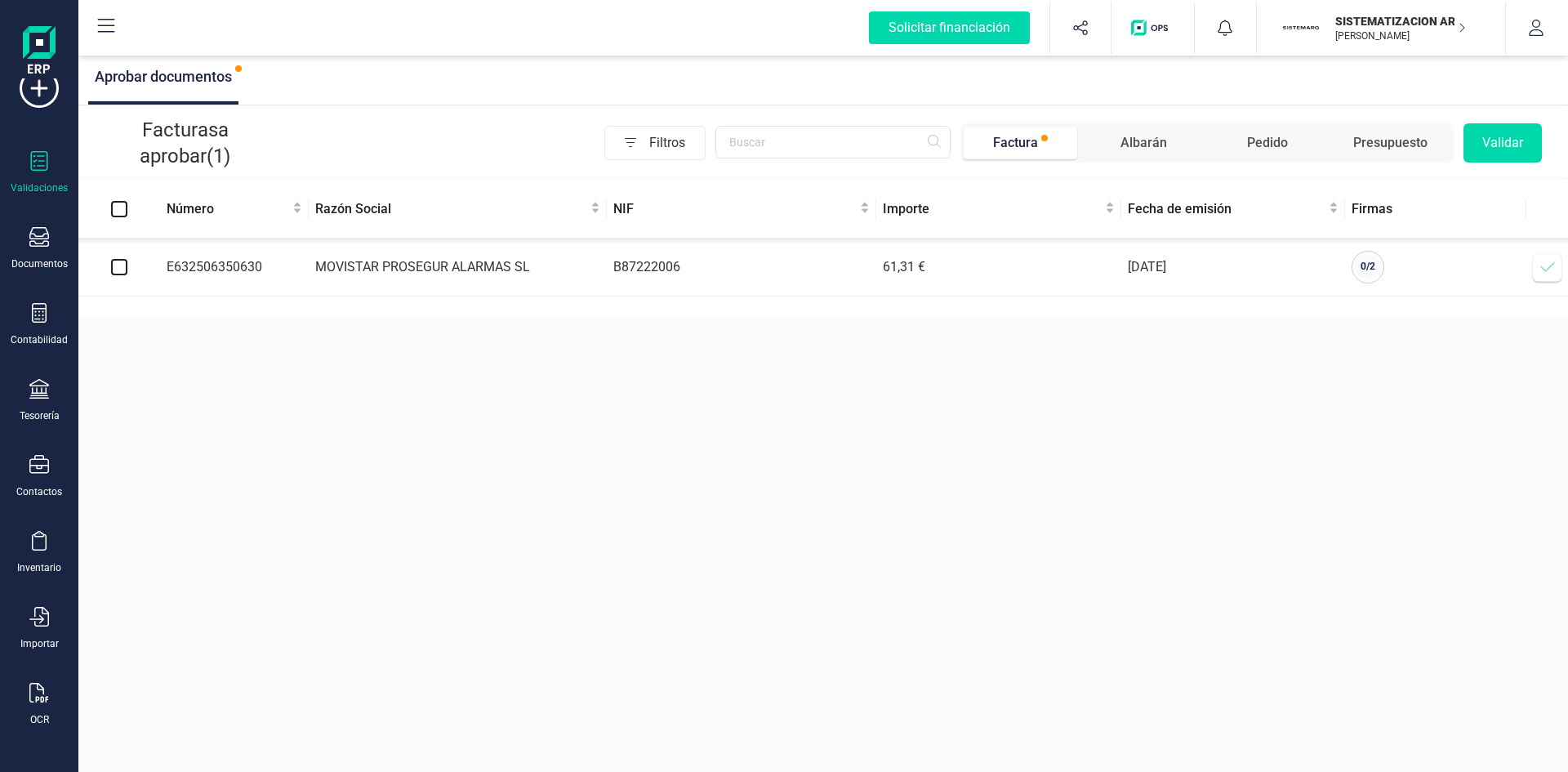 click at bounding box center (119, 267) 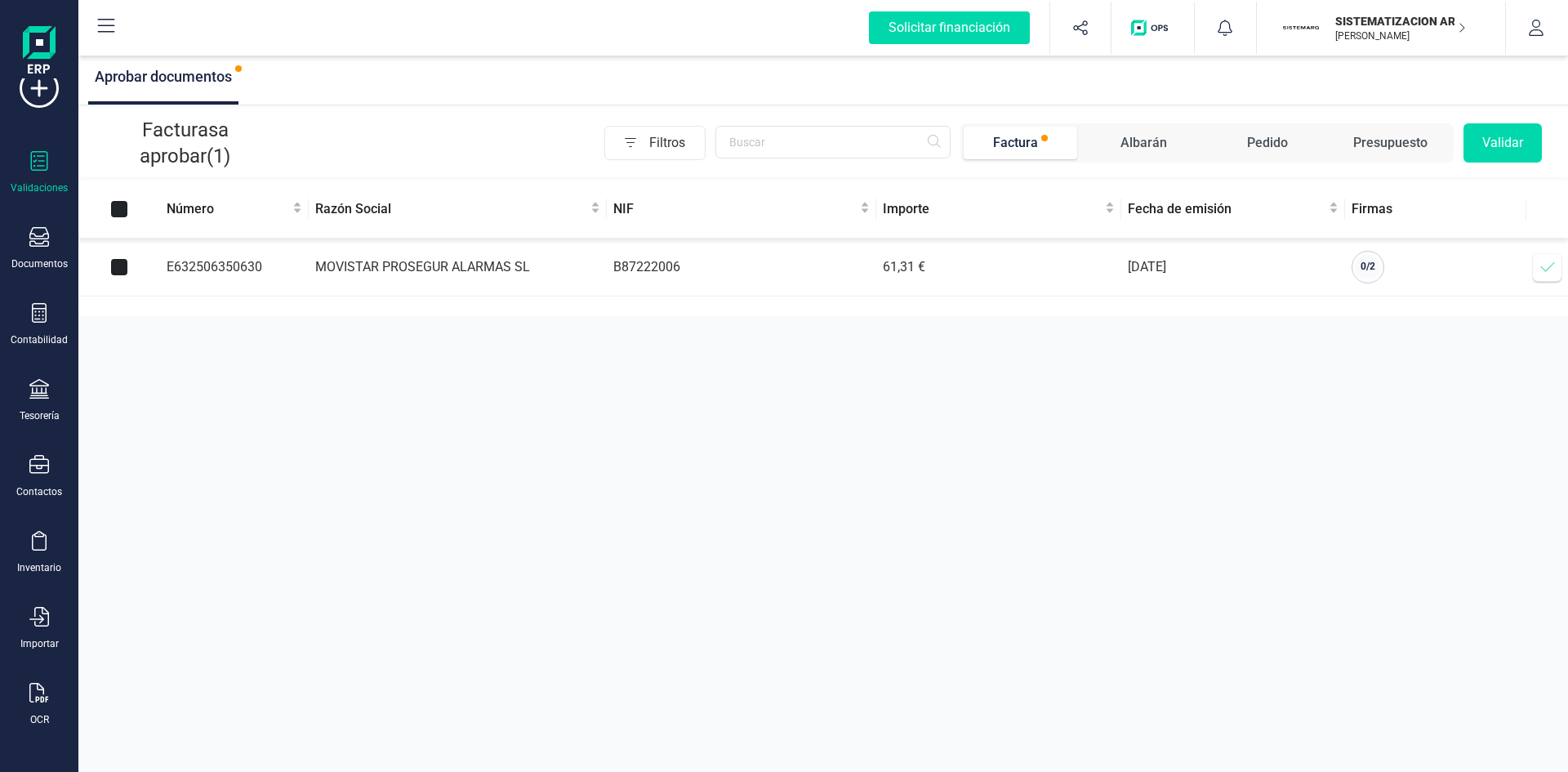 checkbox on "true" 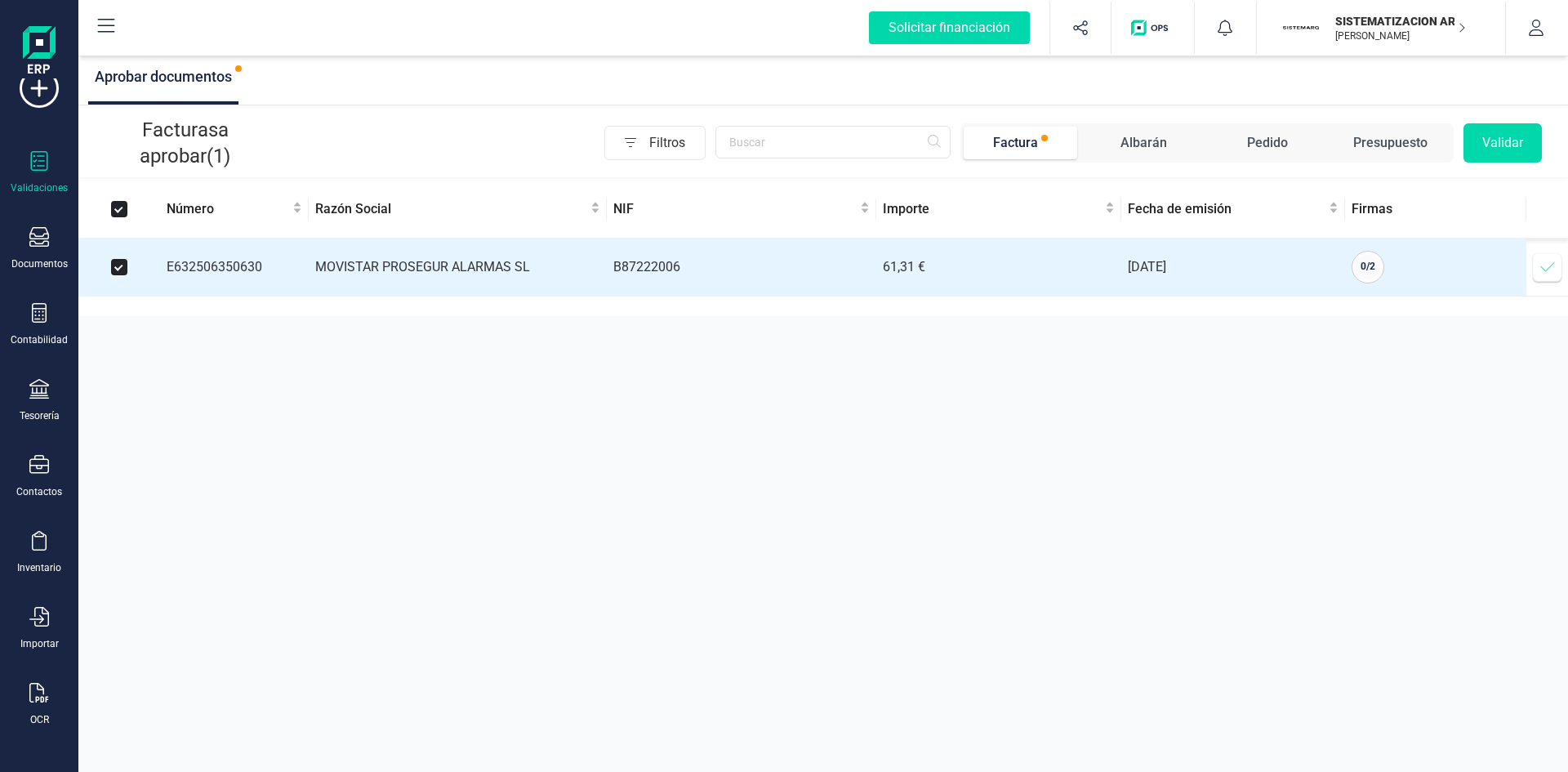 click on "Validar" at bounding box center (1503, 143) 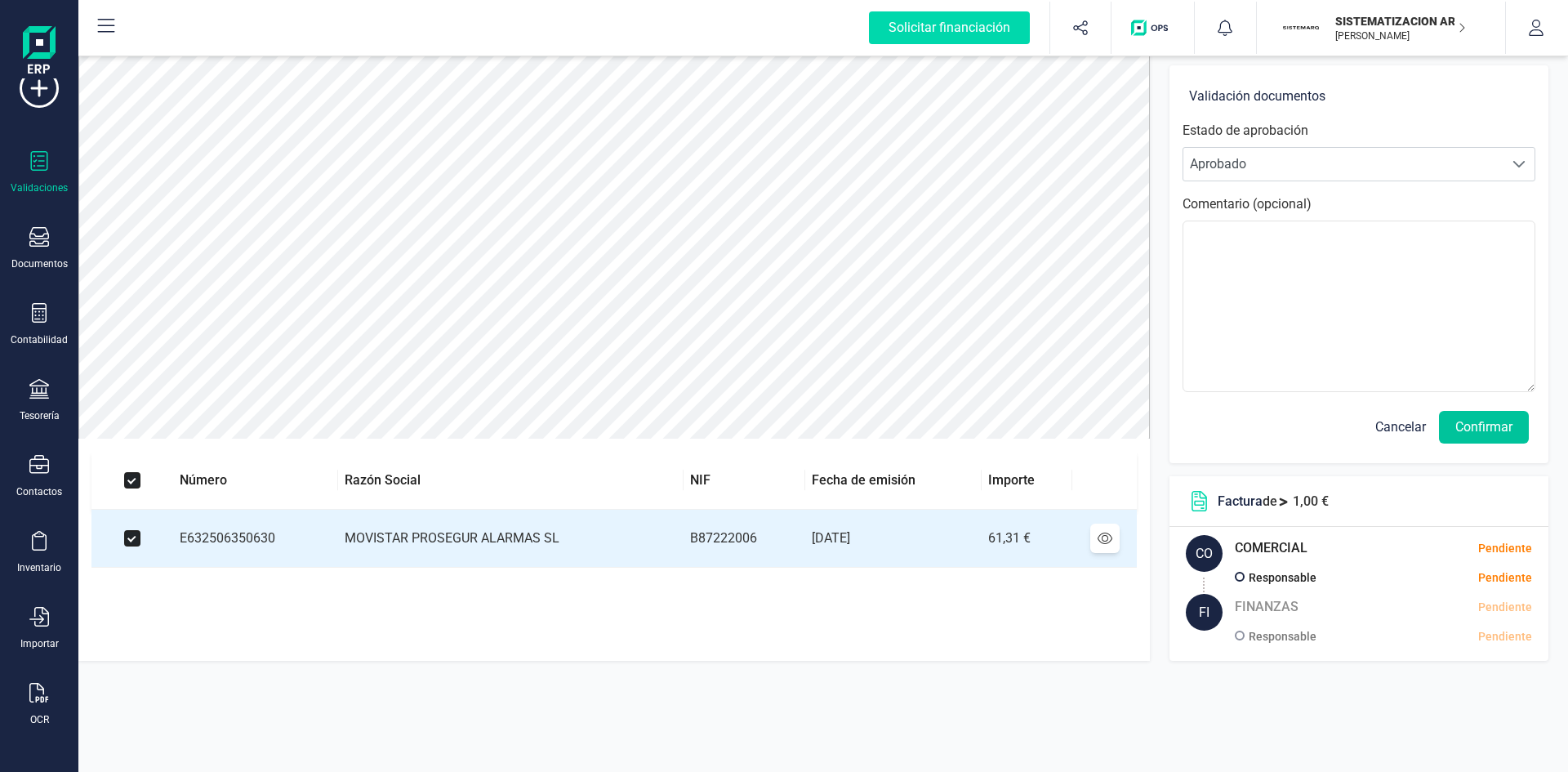 click on "Confirmar" at bounding box center (1484, 427) 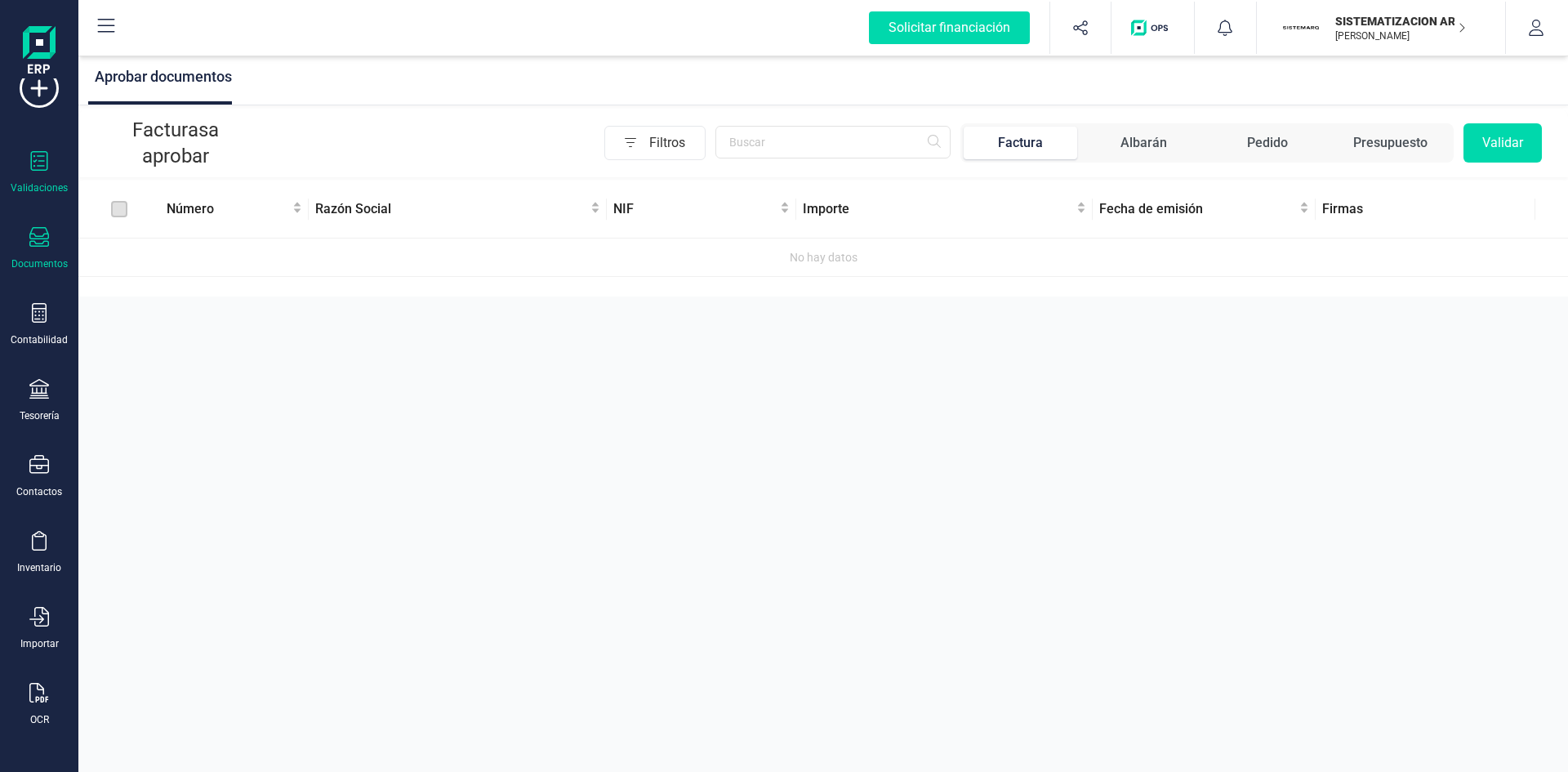 click 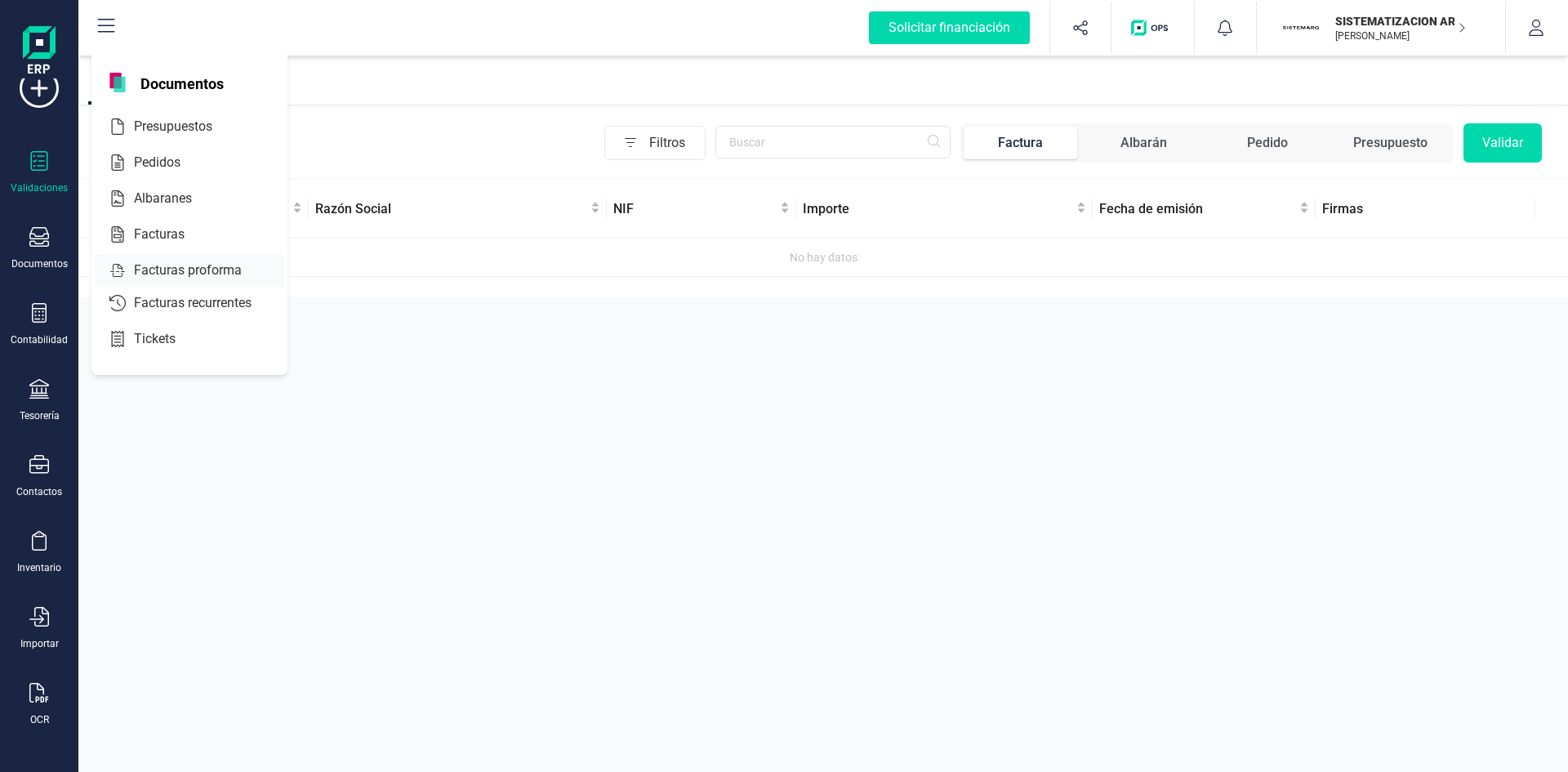 drag, startPoint x: 201, startPoint y: 235, endPoint x: 210, endPoint y: 226, distance: 12.727922 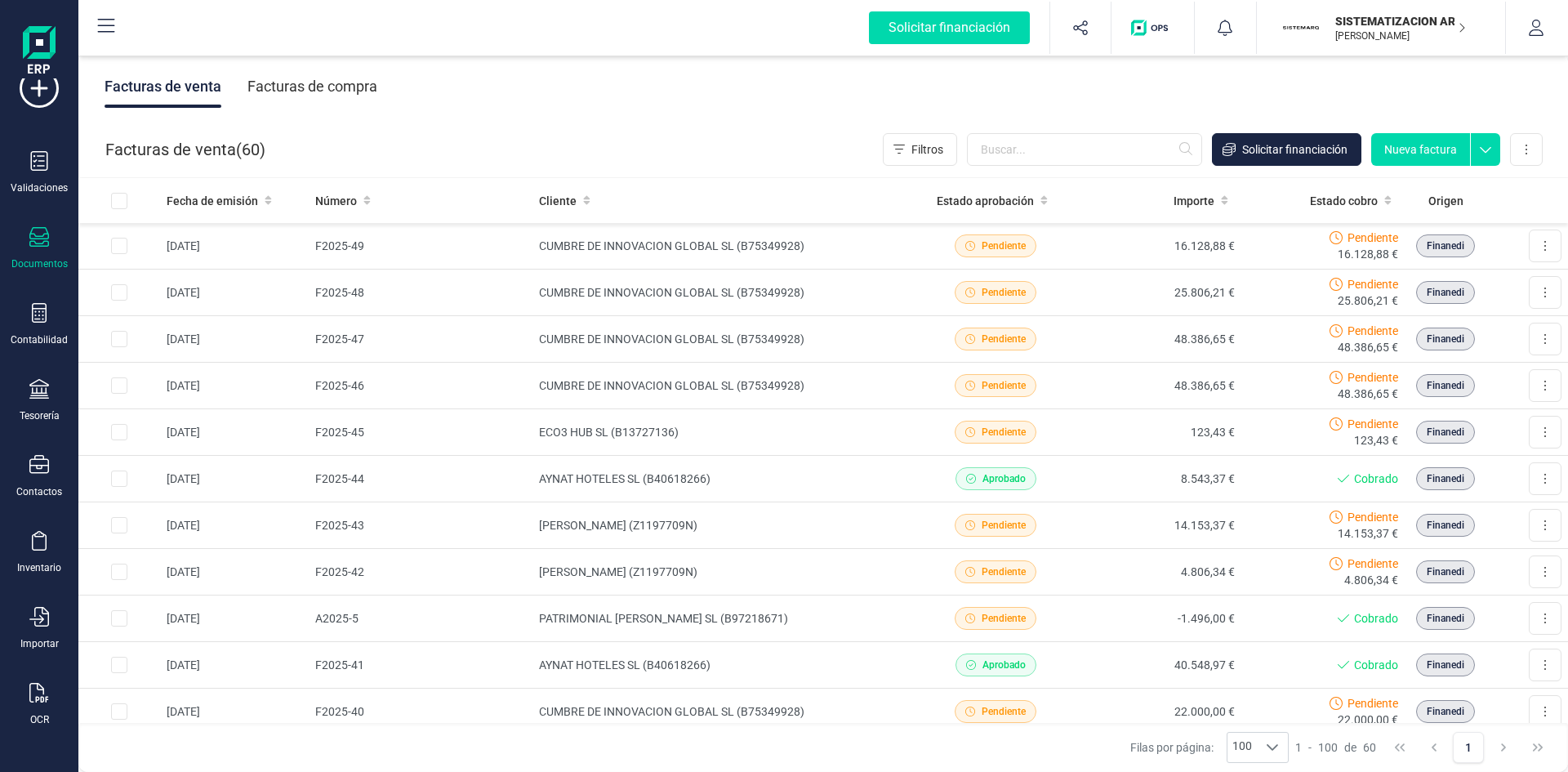 click on "Facturas de compra" at bounding box center [312, 87] 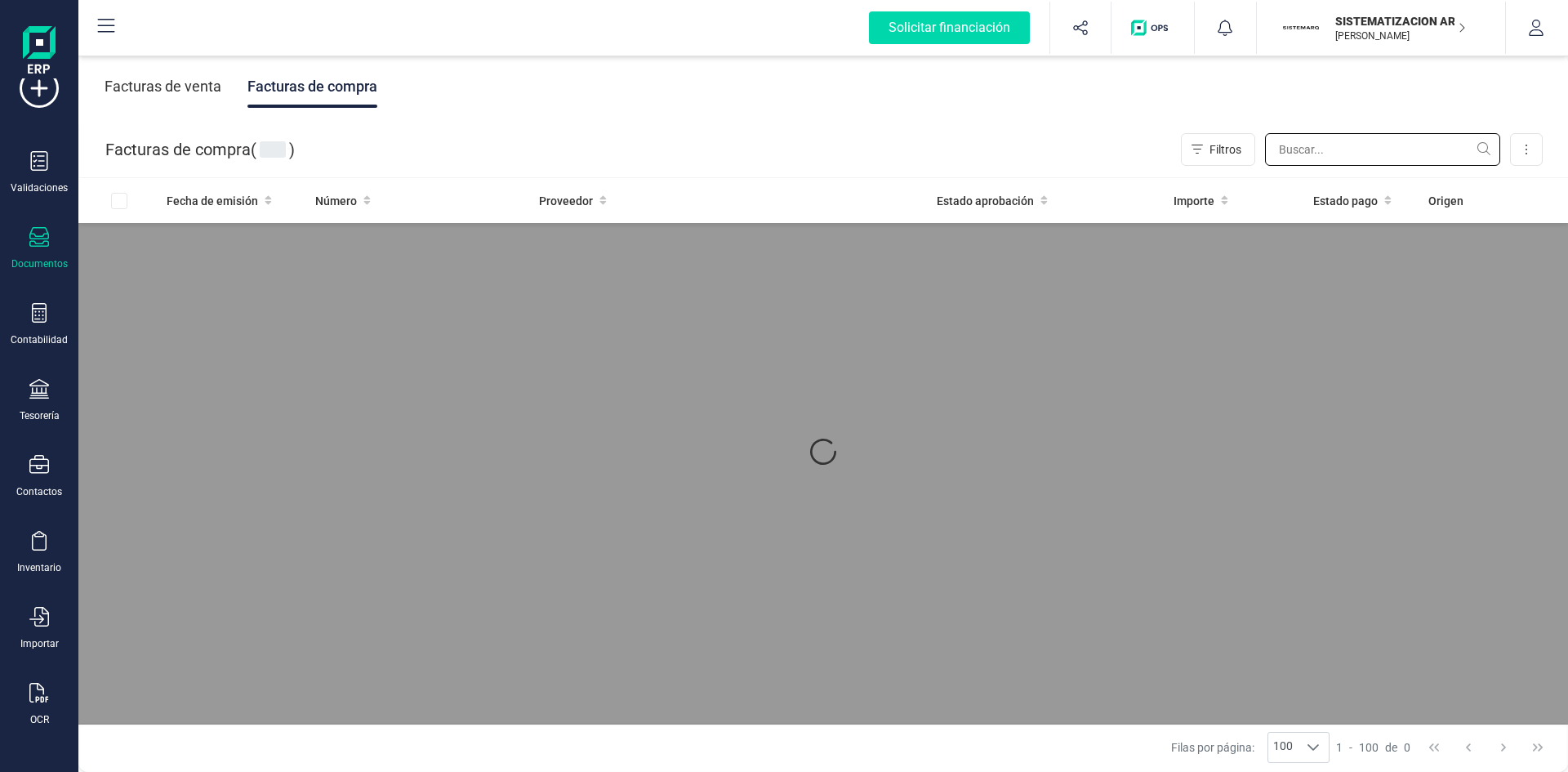 click at bounding box center [1383, 149] 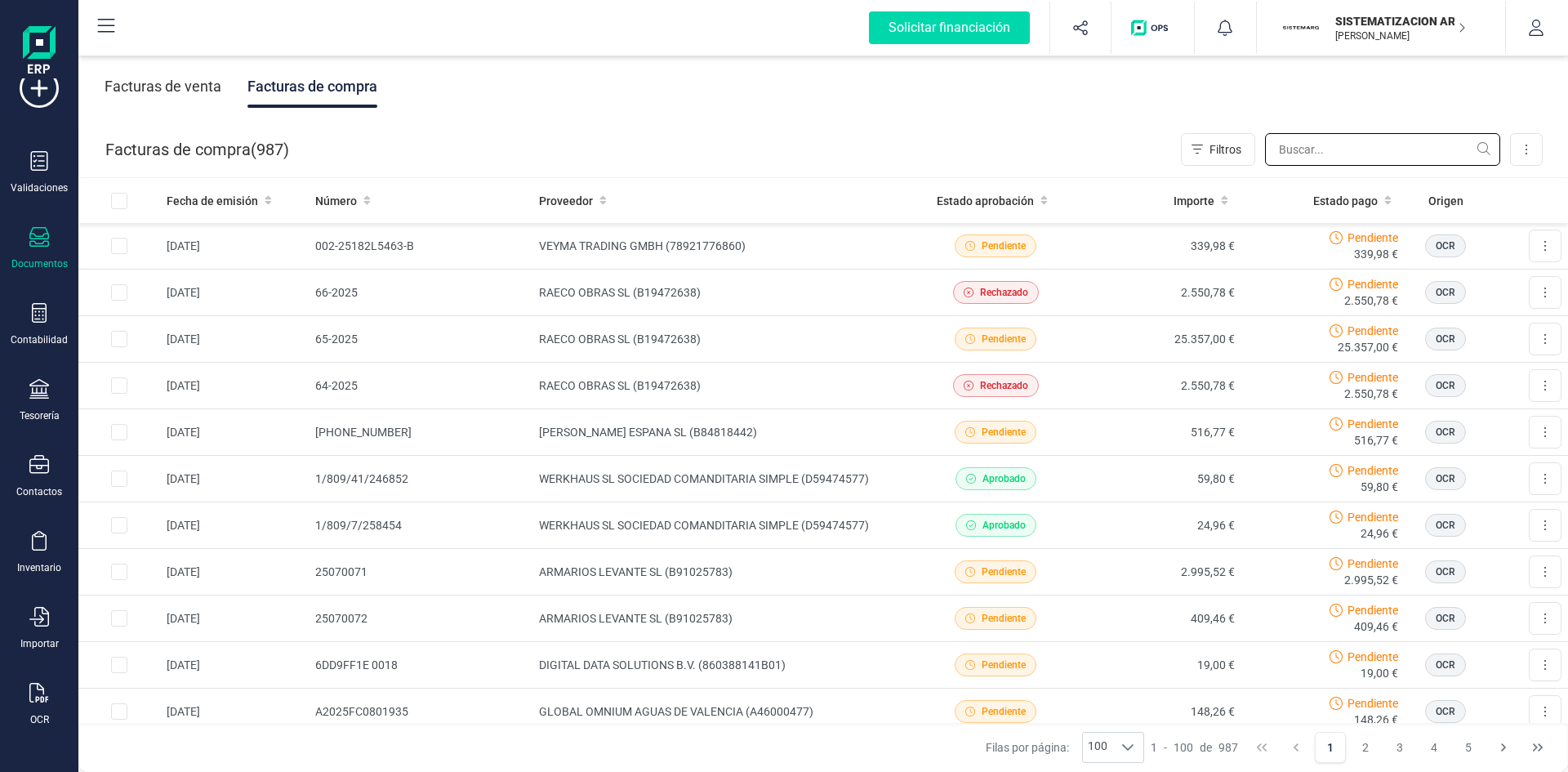 click at bounding box center [1383, 149] 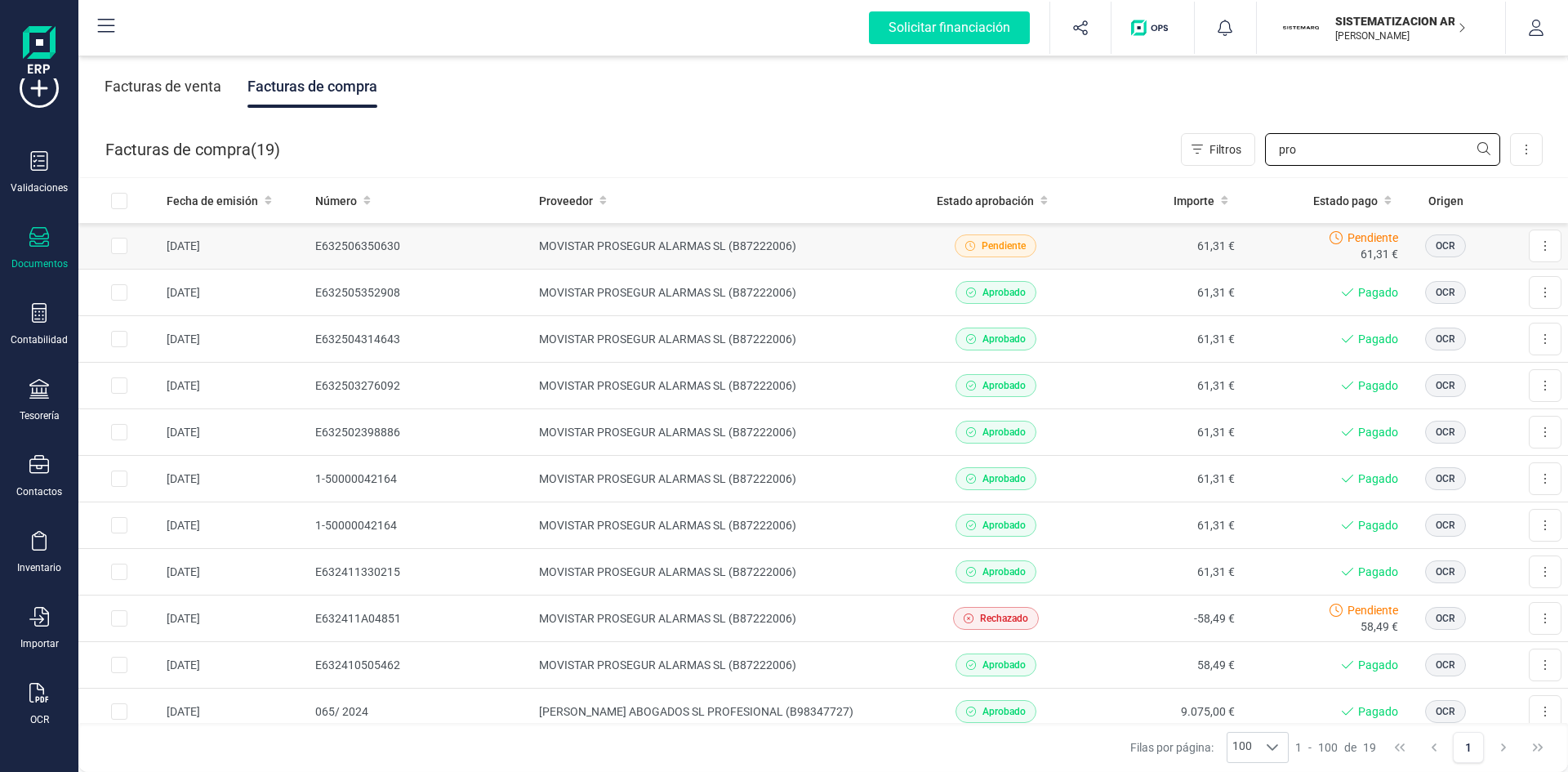 type on "pro" 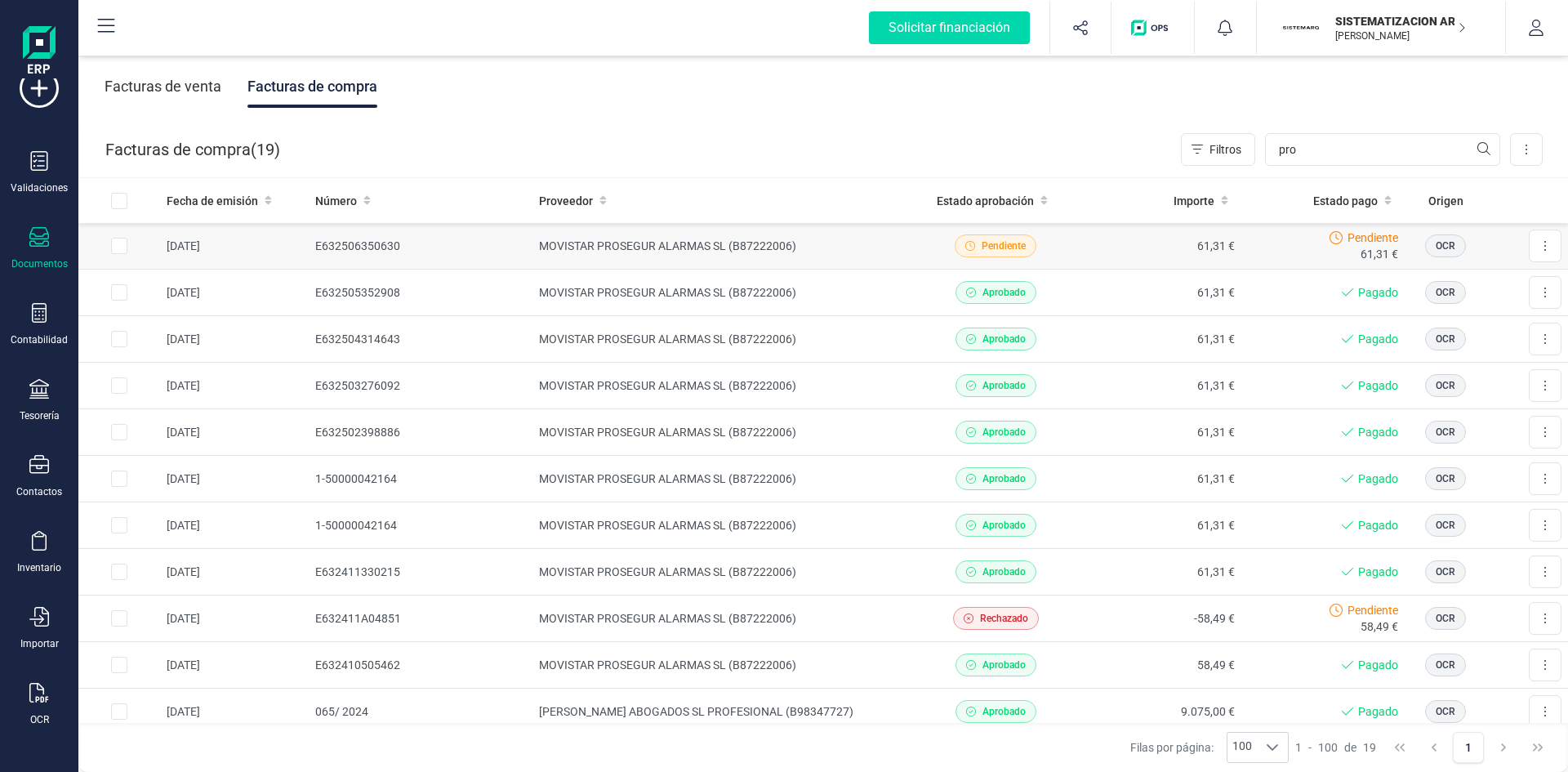 drag, startPoint x: 843, startPoint y: 261, endPoint x: 844, endPoint y: 250, distance: 11.045361 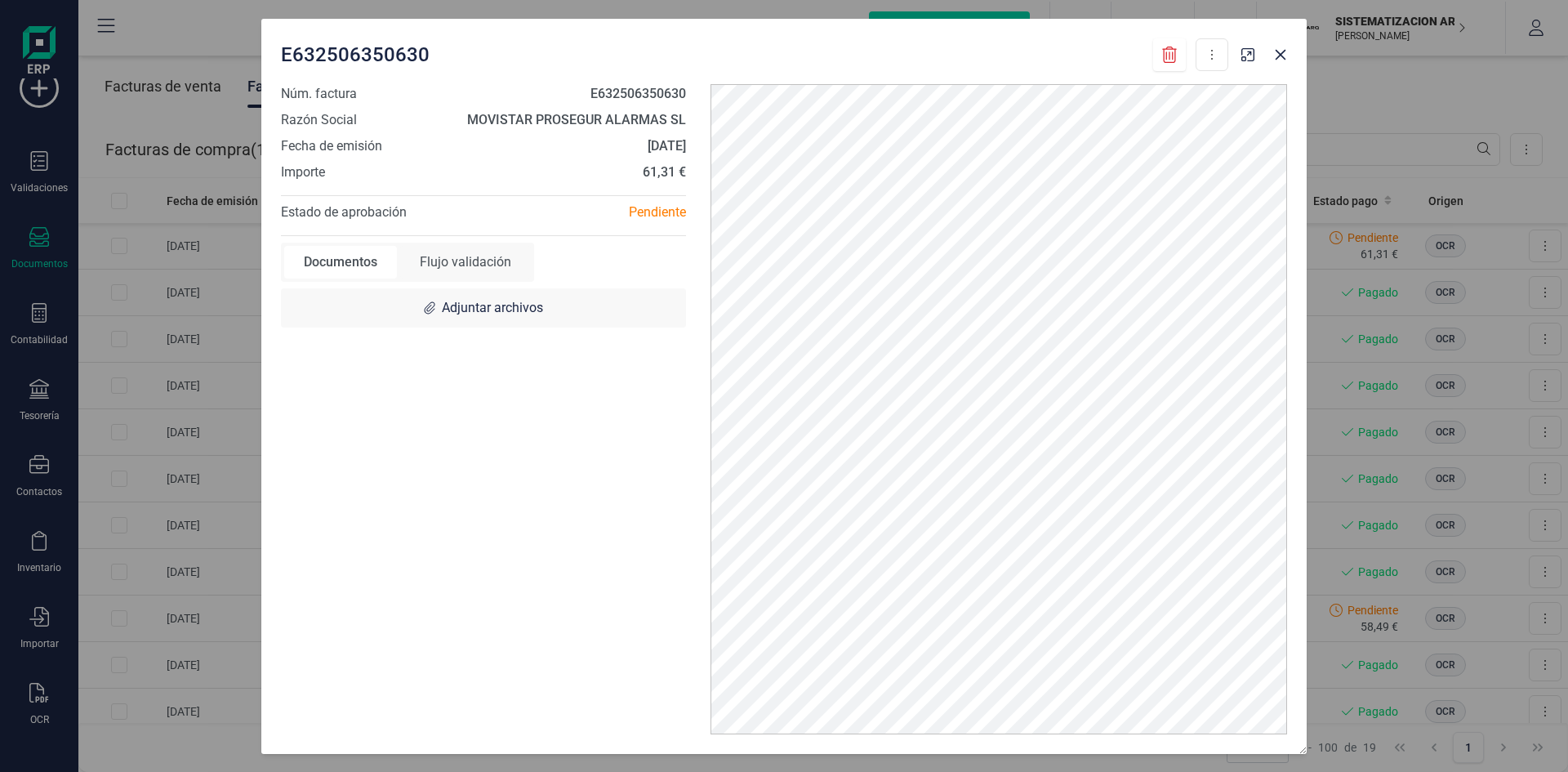 click on "Núm. factura E632506350630 Razón Social MOVISTAR PROSEGUR ALARMAS SL Fecha de emisión 30/06/2025 Importe 61,31 € Pagos y cobros Pendiente a pagar: 61,31
€ Añadir Estado de aprobación Pendiente Documentos Flujo validación Adjuntar archivos" at bounding box center [483, 409] 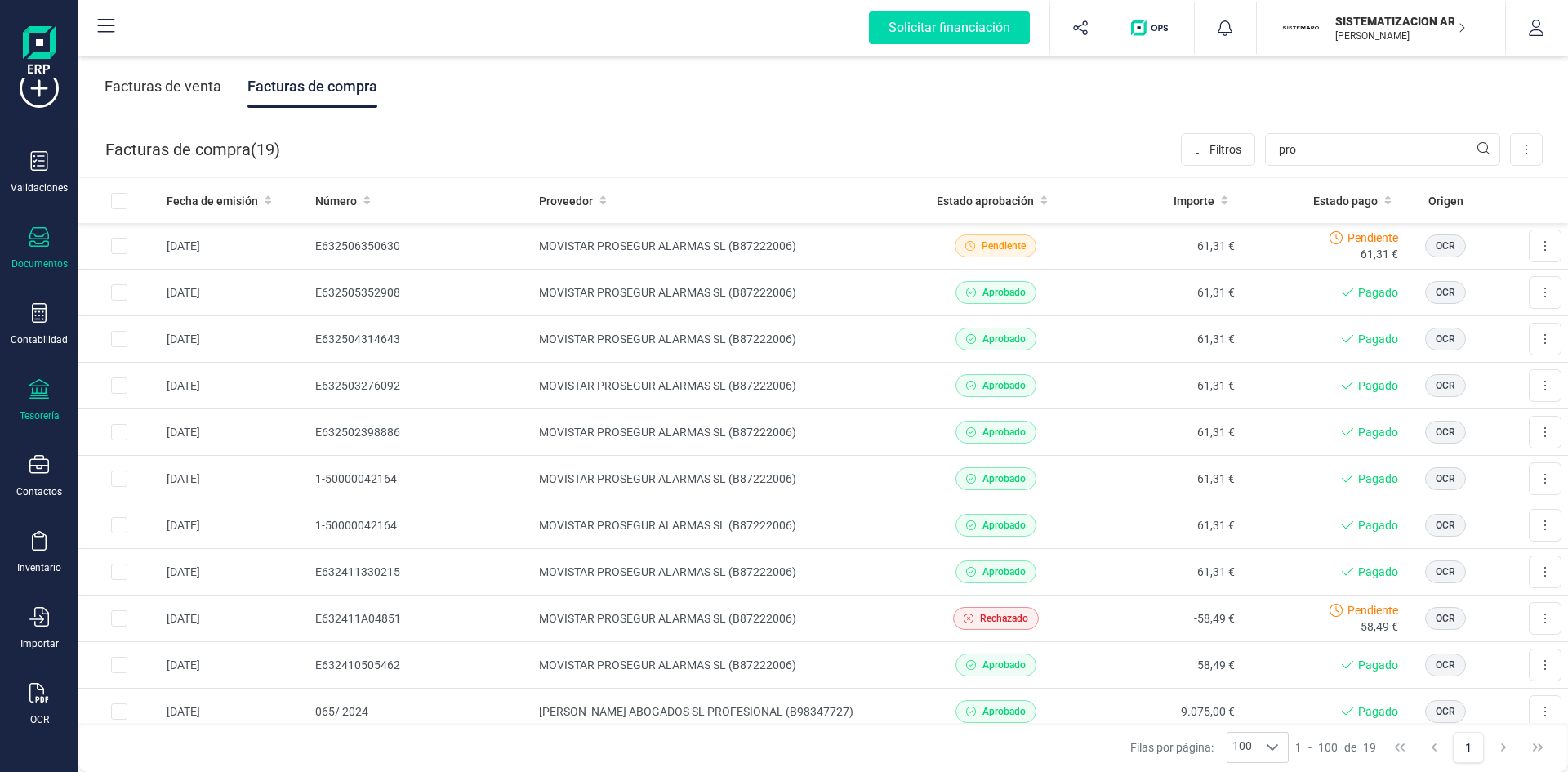 drag, startPoint x: 18, startPoint y: 390, endPoint x: 13, endPoint y: 397, distance: 8.602325 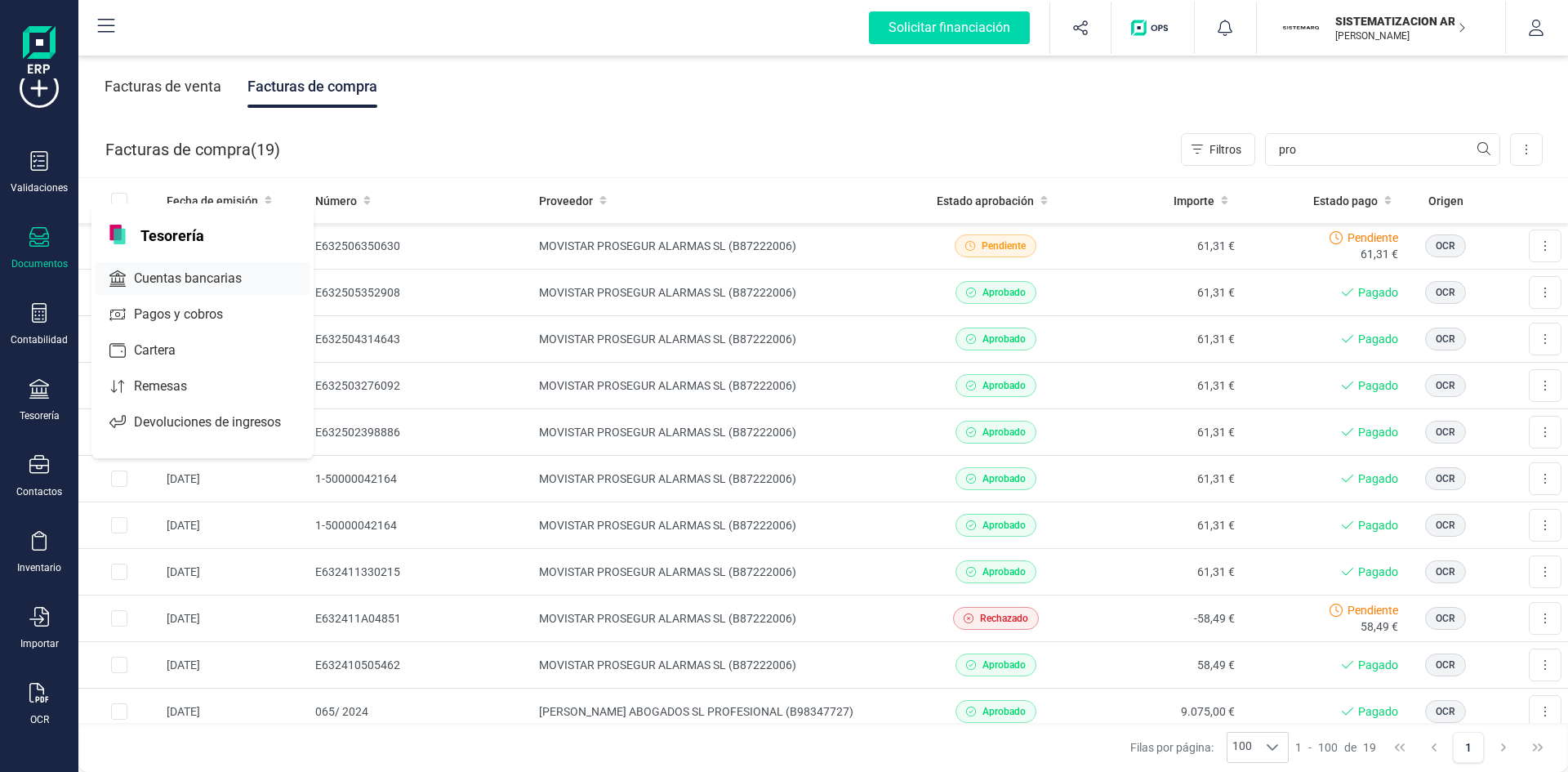 click on "Cuentas bancarias" at bounding box center (199, 279) 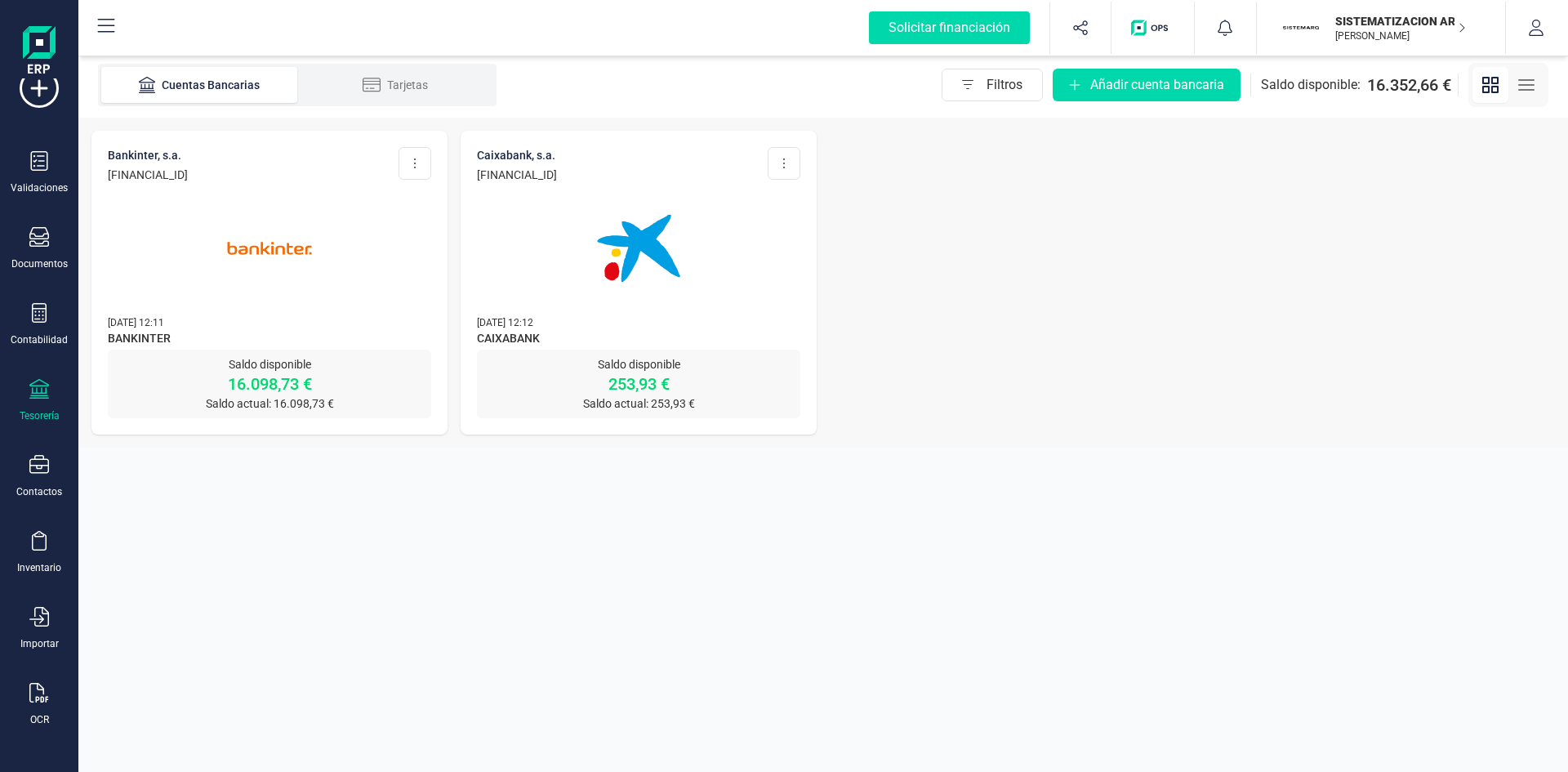 click at bounding box center [270, 248] 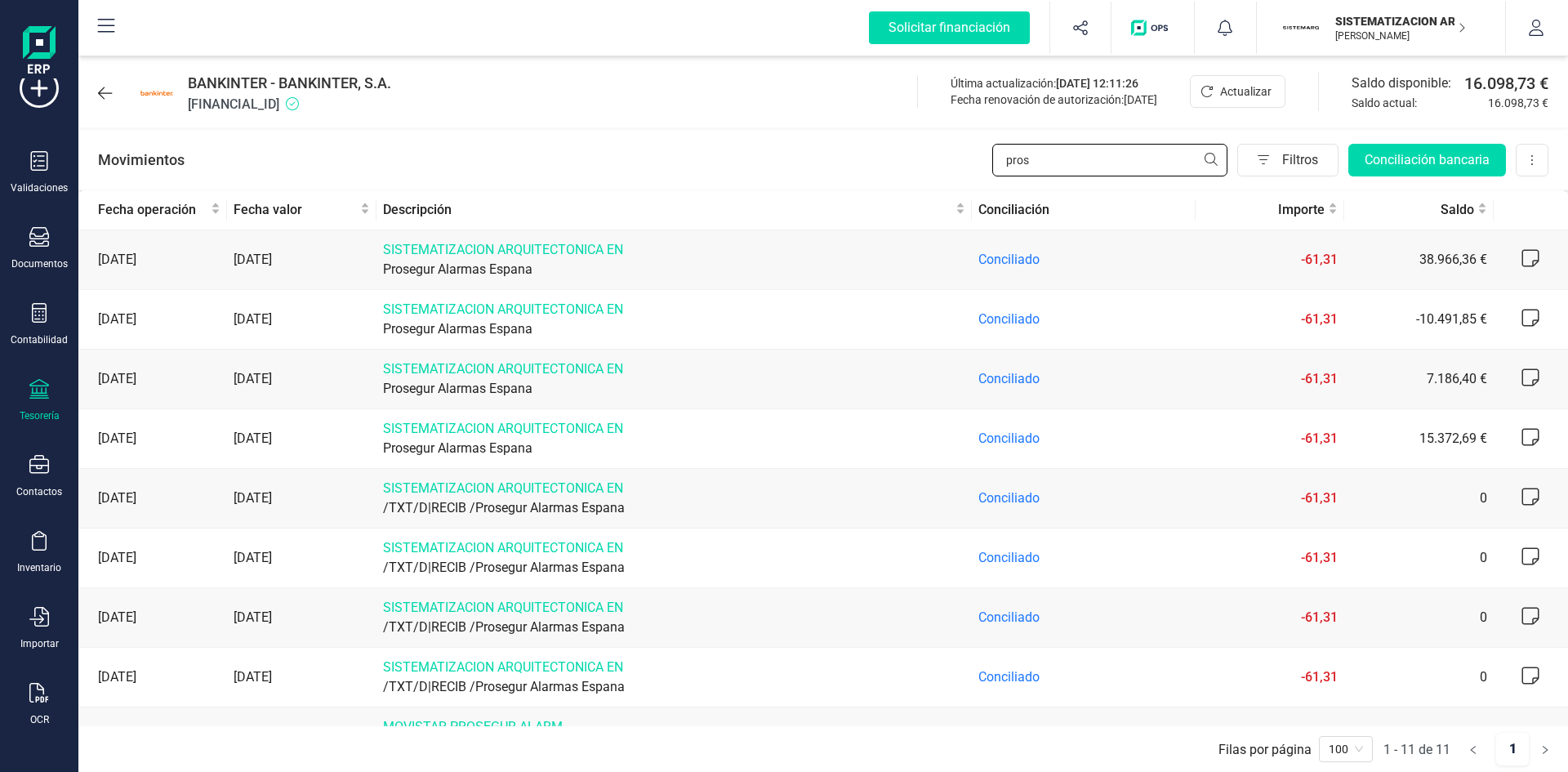 drag, startPoint x: 1083, startPoint y: 158, endPoint x: 930, endPoint y: 161, distance: 153.02941 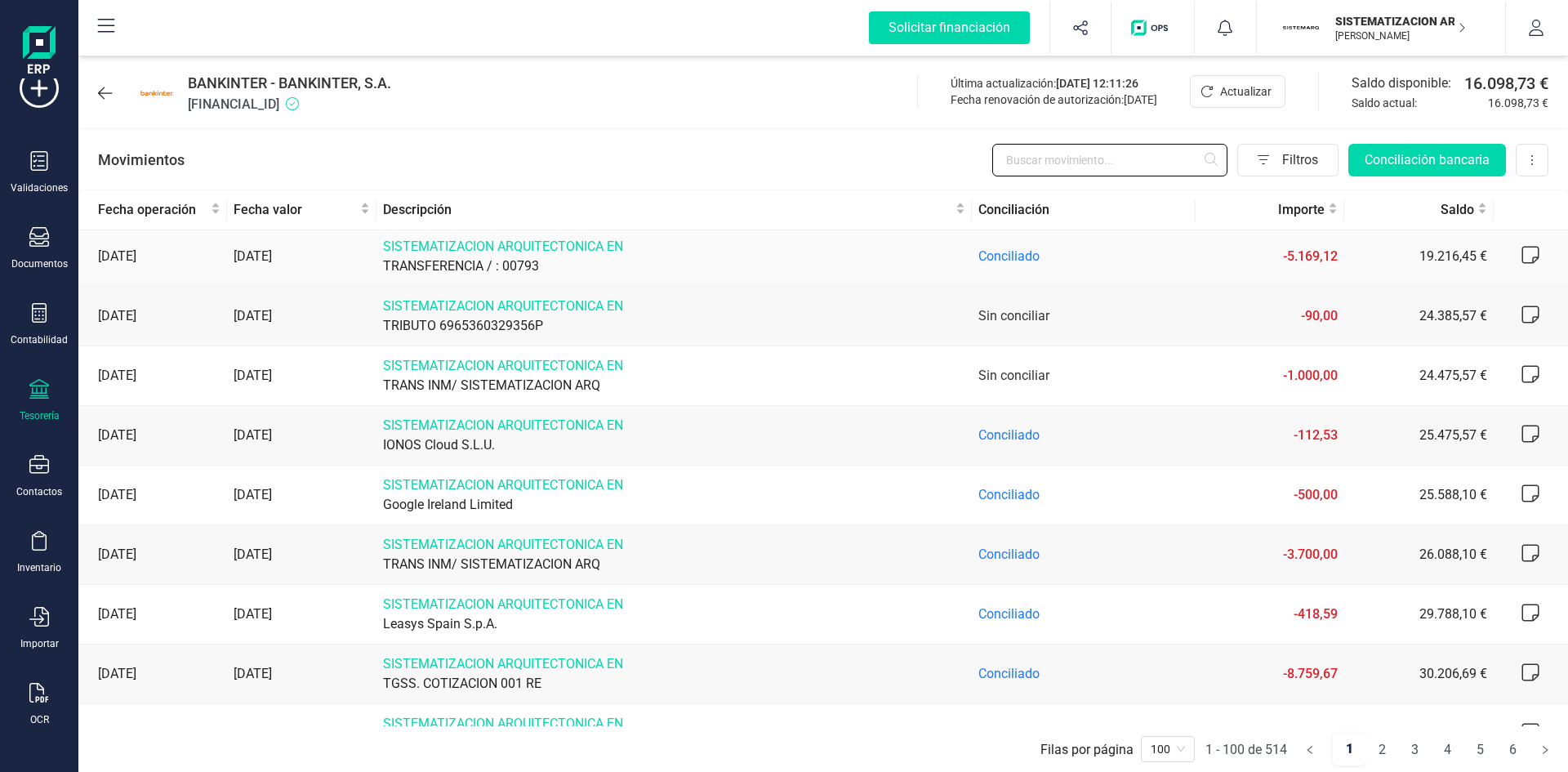 scroll, scrollTop: 1307, scrollLeft: 0, axis: vertical 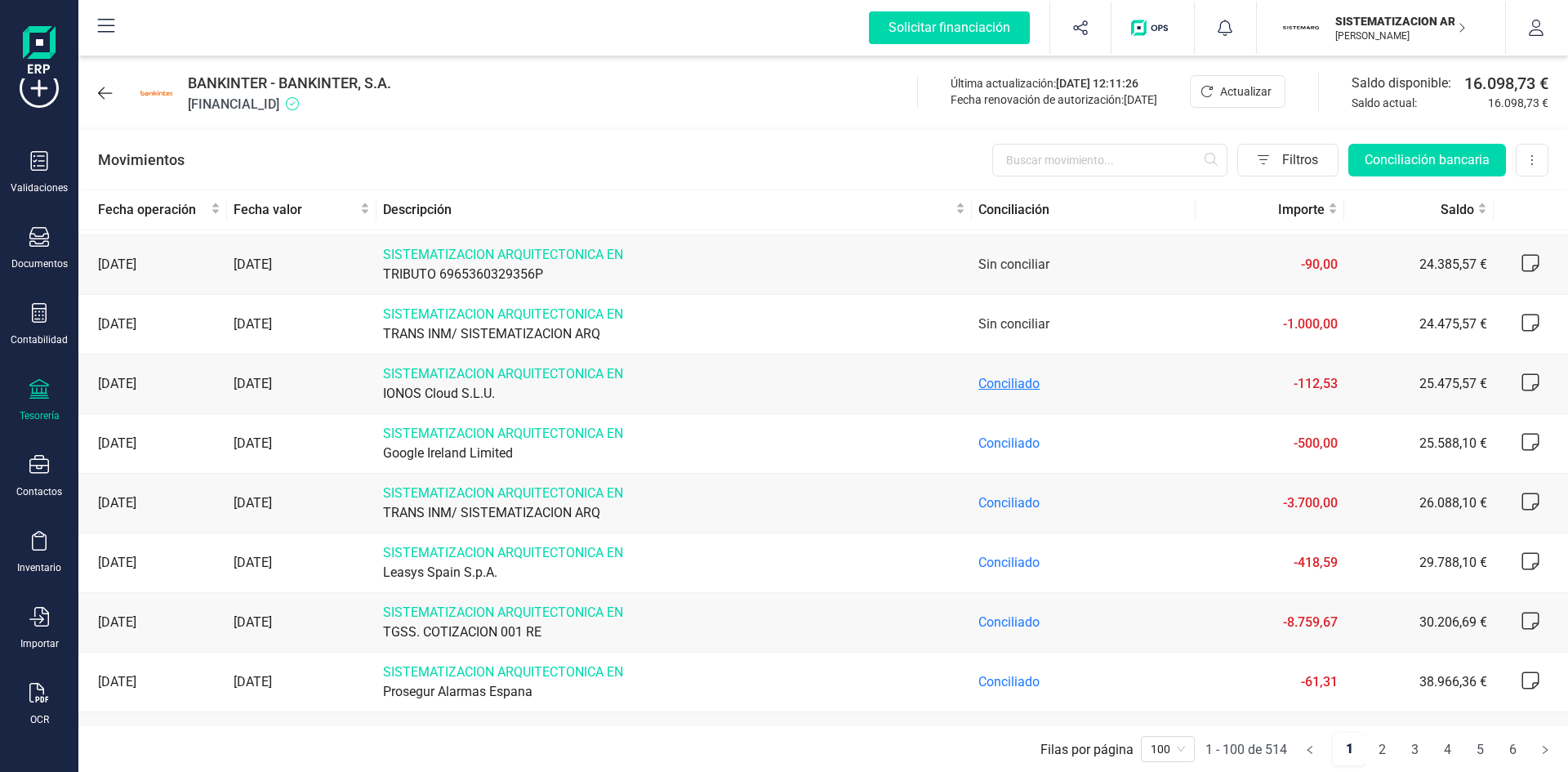 click on "Conciliado" at bounding box center [1009, 383] 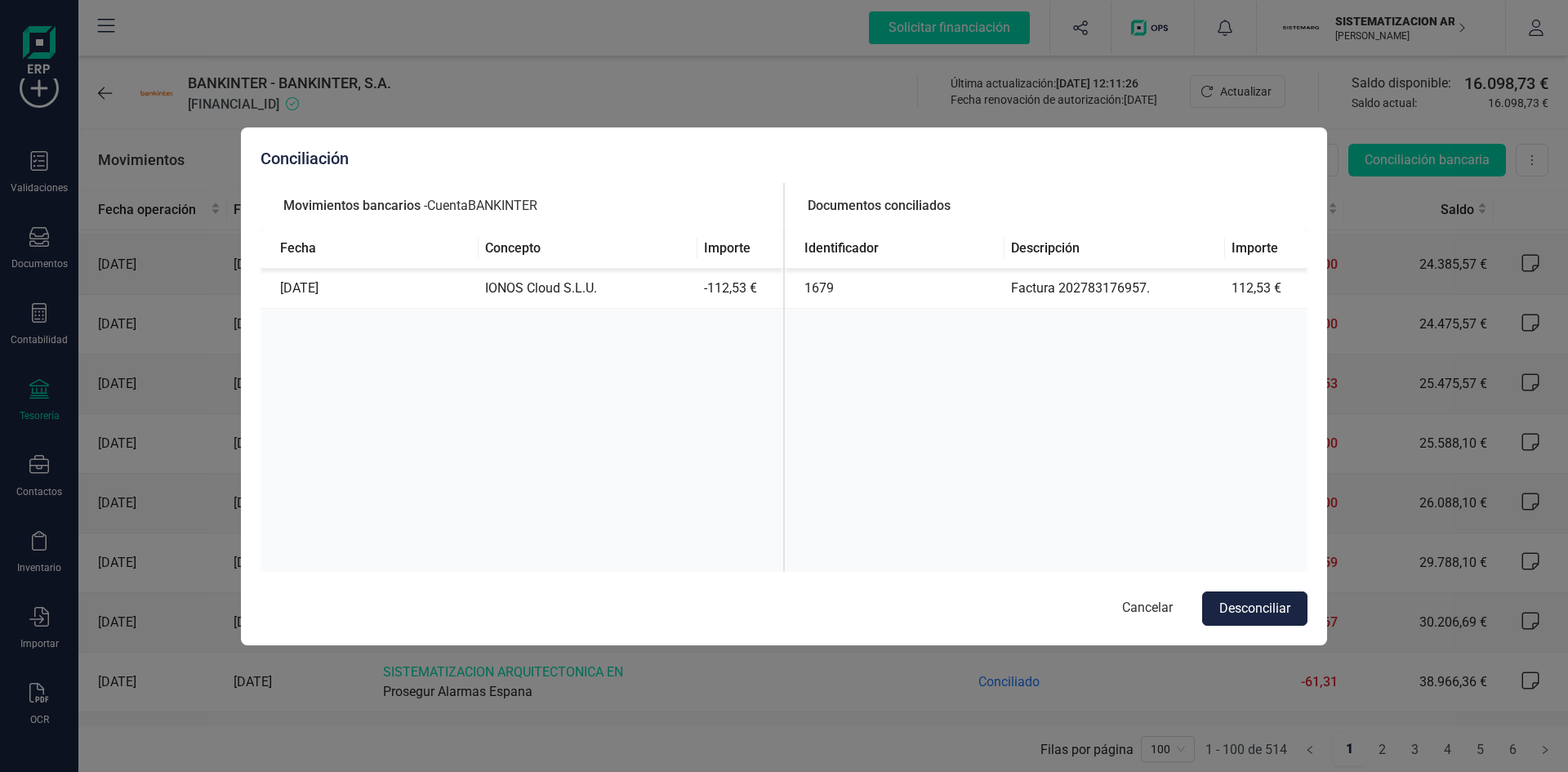 click on "Conciliación Movimientos bancarios -  Cuenta  BANKINTER Fecha Concepto Importe 02/07/2025 IONOS Cloud S.L.U. -112,53 € Documentos conciliados Identificador Descripción Importe 1679 Factura 202783176957. 112,53 € Cancelar Desconciliar" at bounding box center (784, 386) 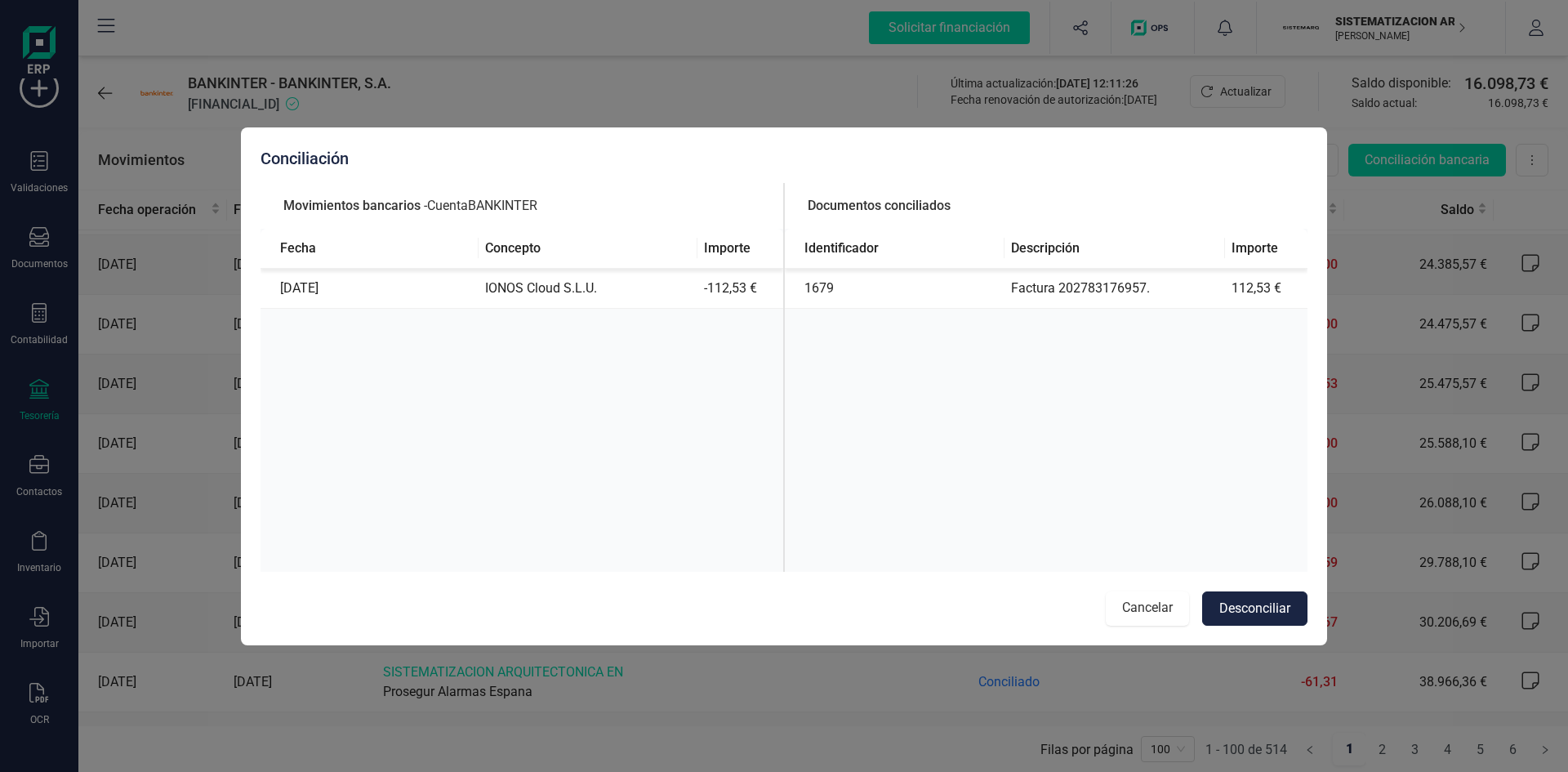 drag, startPoint x: 1126, startPoint y: 609, endPoint x: 1134, endPoint y: 583, distance: 27.202941 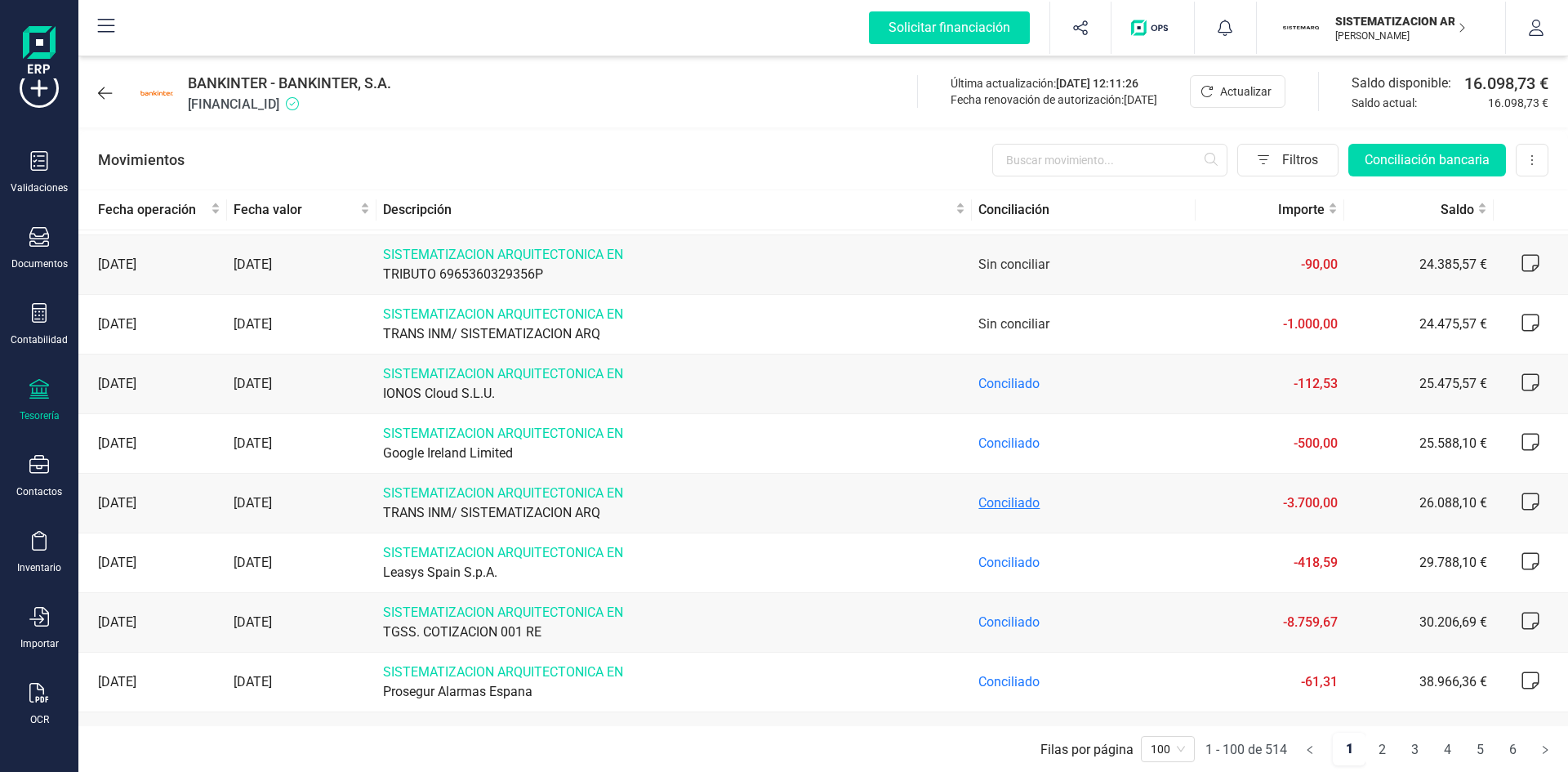 click on "Conciliado" at bounding box center [1009, 502] 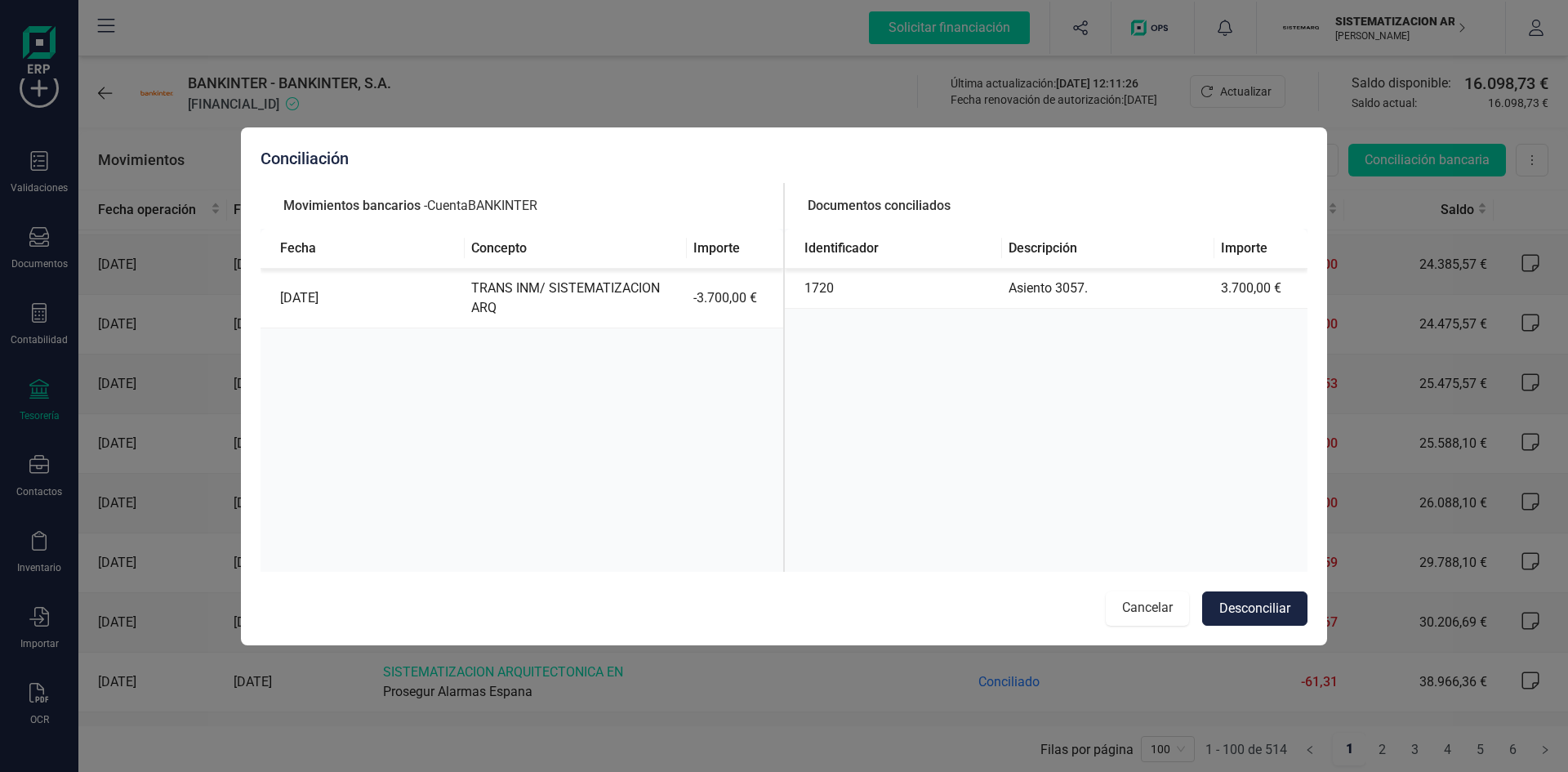 click on "Cancelar" at bounding box center [1147, 609] 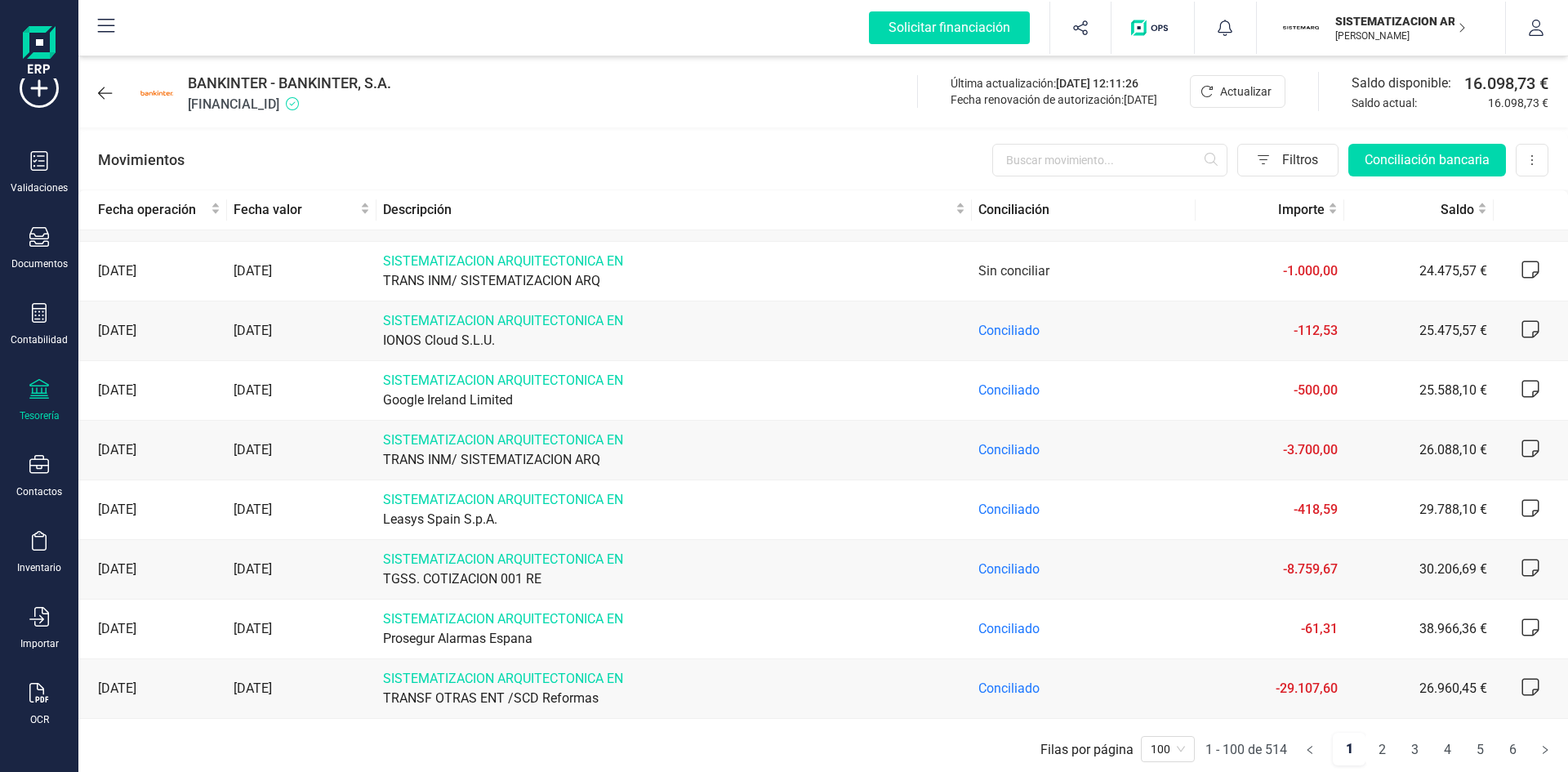 scroll, scrollTop: 1389, scrollLeft: 0, axis: vertical 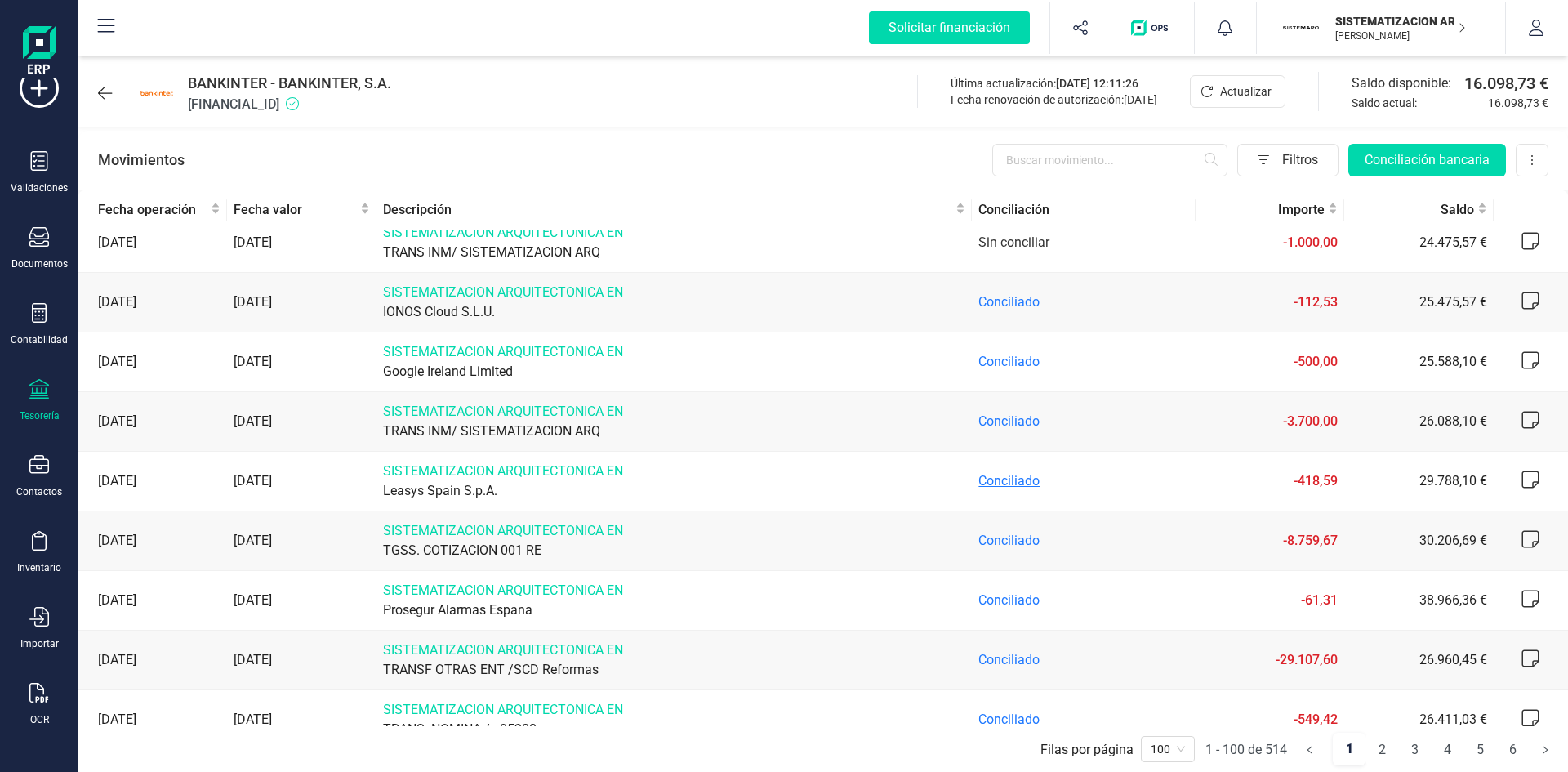 click on "Conciliado" at bounding box center [1009, 480] 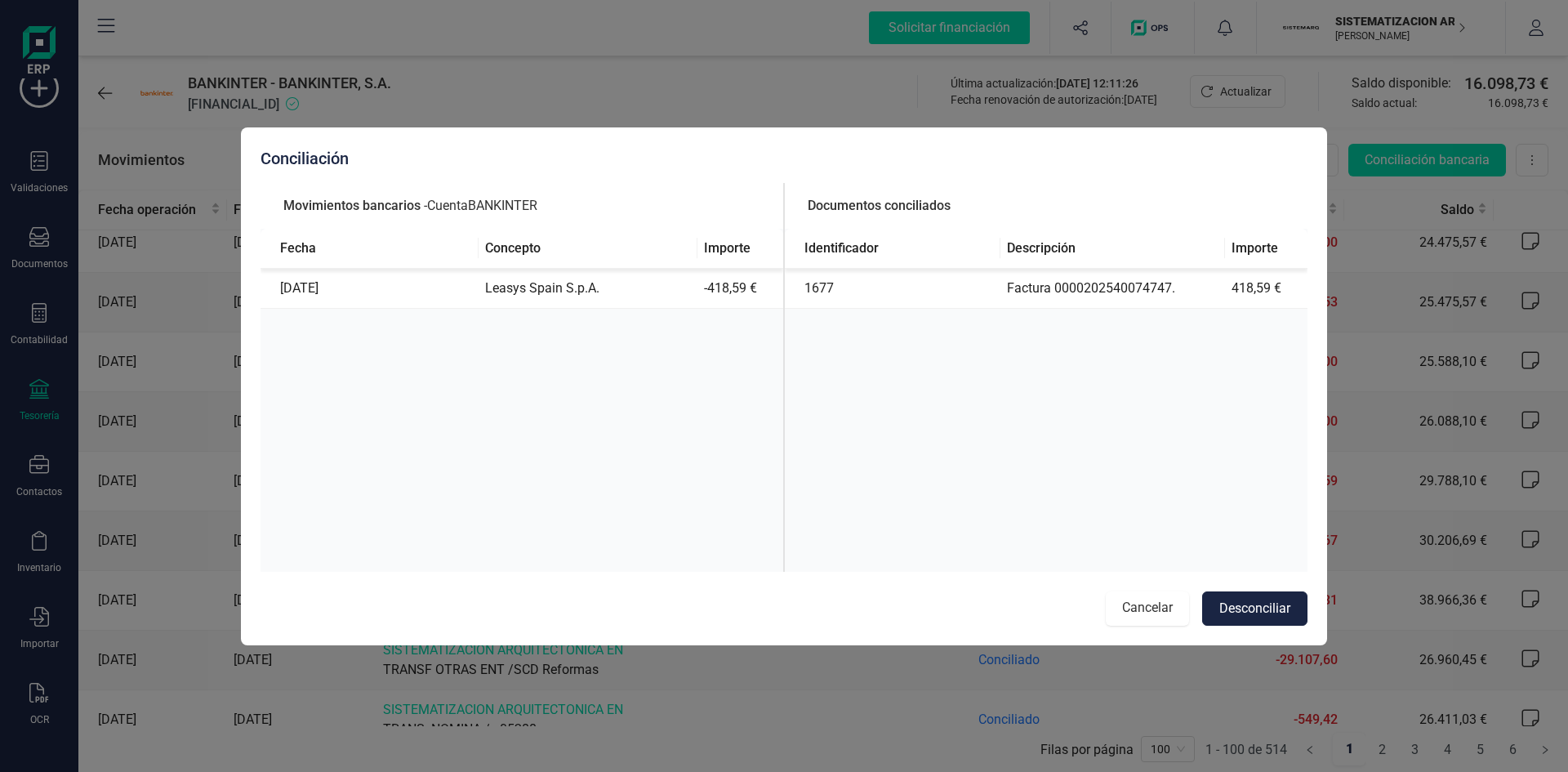 drag, startPoint x: 1134, startPoint y: 611, endPoint x: 1140, endPoint y: 602, distance: 10.816654 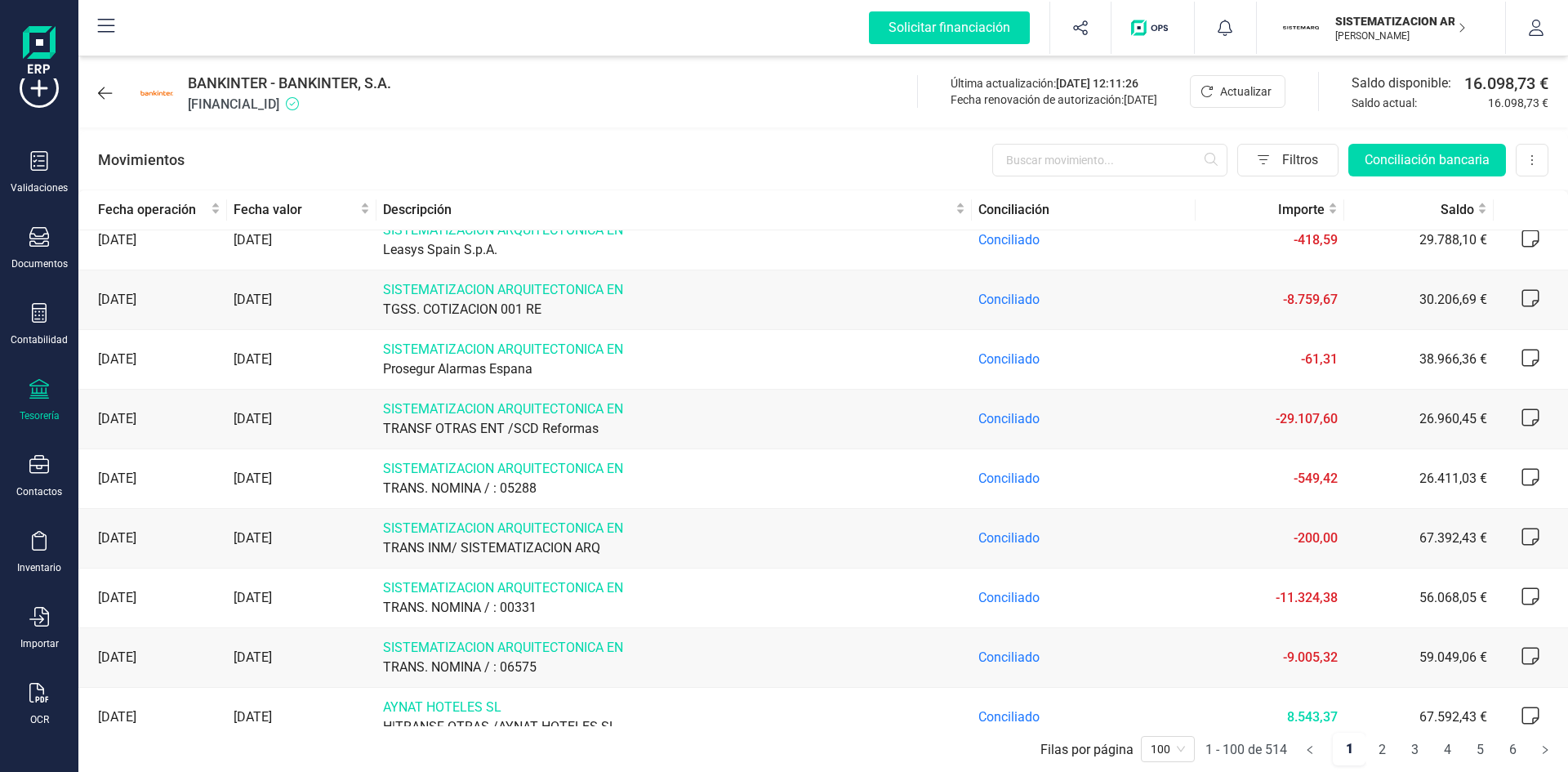 scroll, scrollTop: 1634, scrollLeft: 0, axis: vertical 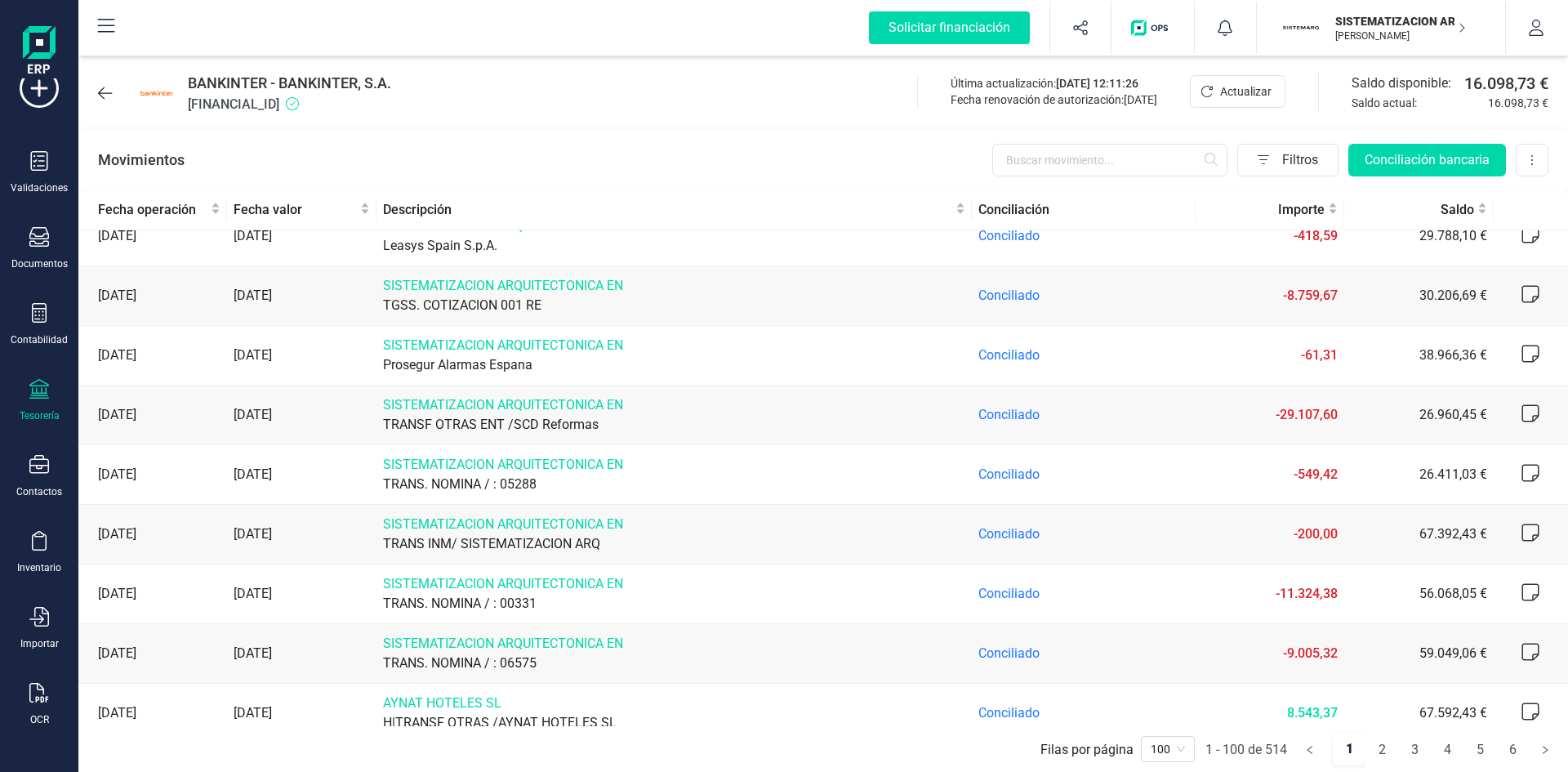 click on "Conciliado" at bounding box center [1009, 654] 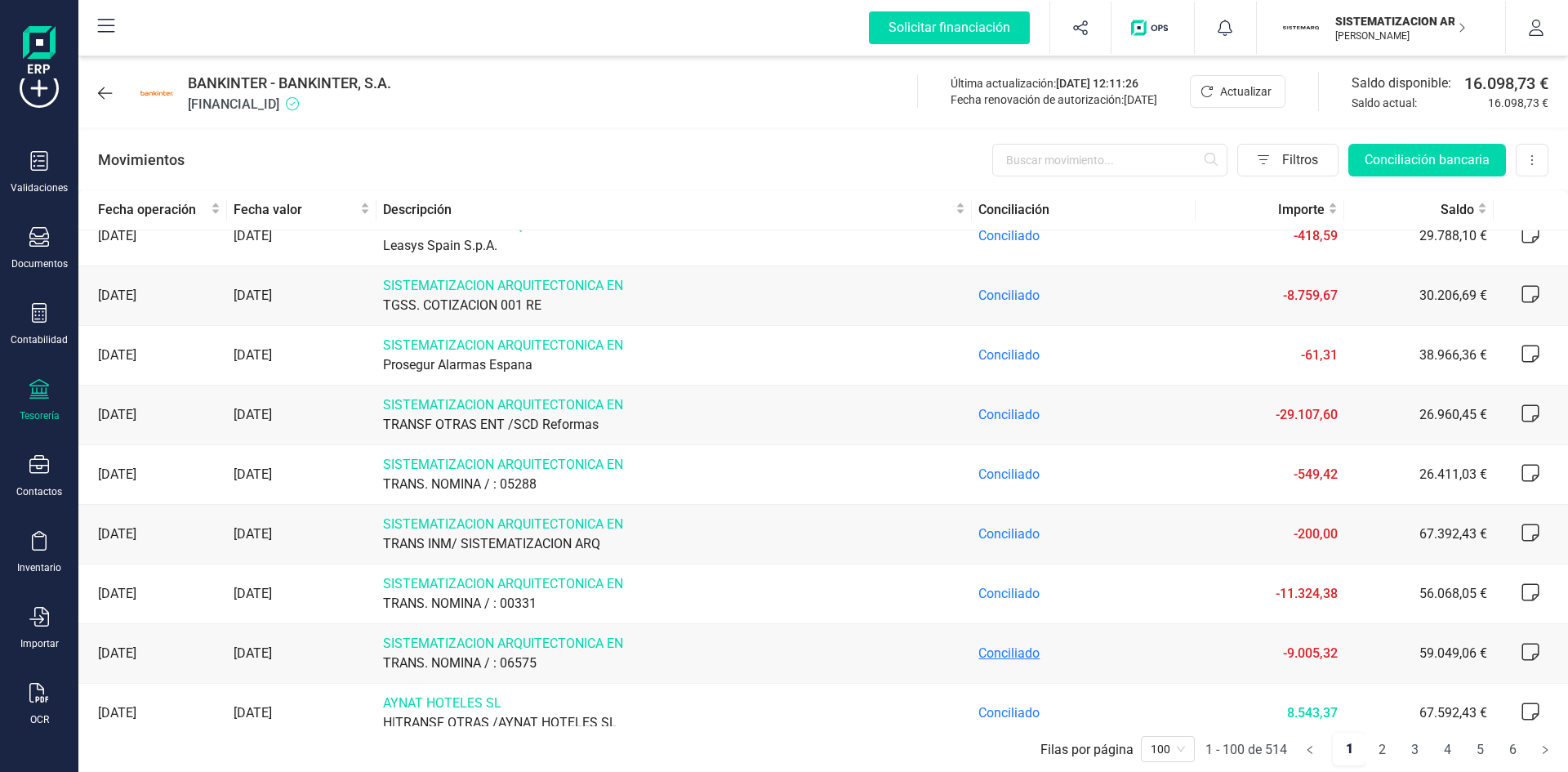 click on "Conciliado" at bounding box center [1009, 653] 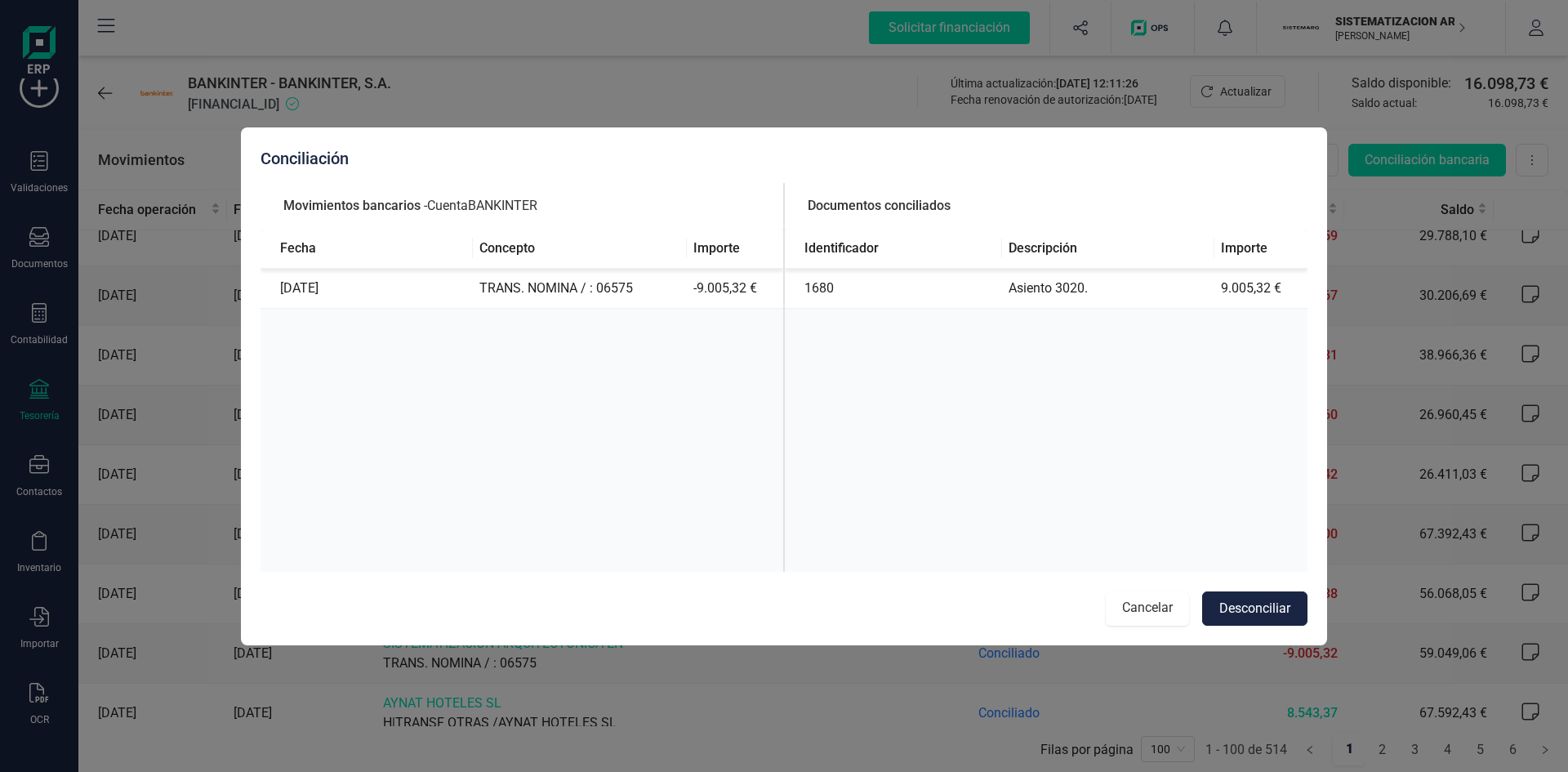 click on "Cancelar" at bounding box center [1147, 609] 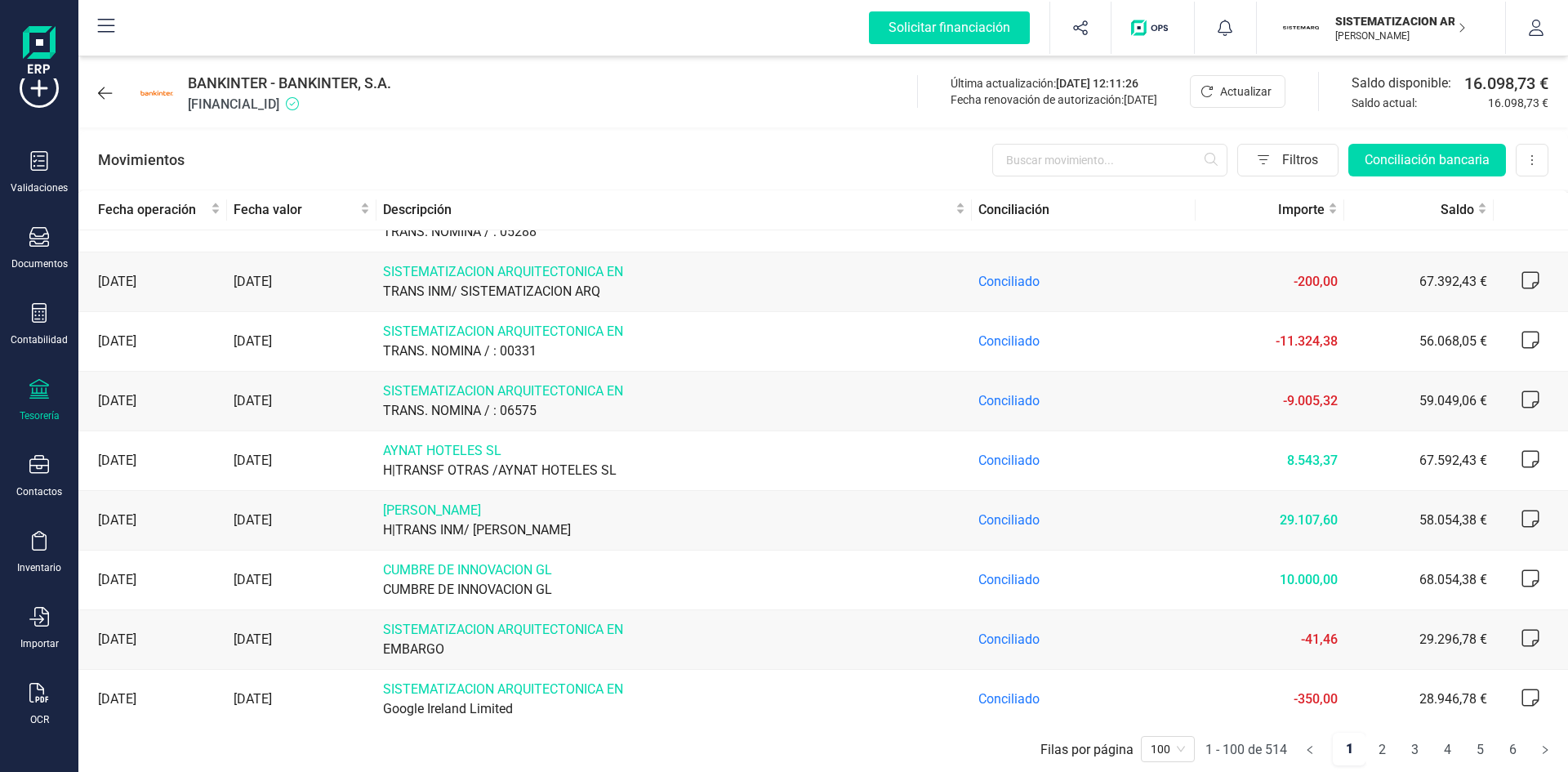 scroll, scrollTop: 1961, scrollLeft: 0, axis: vertical 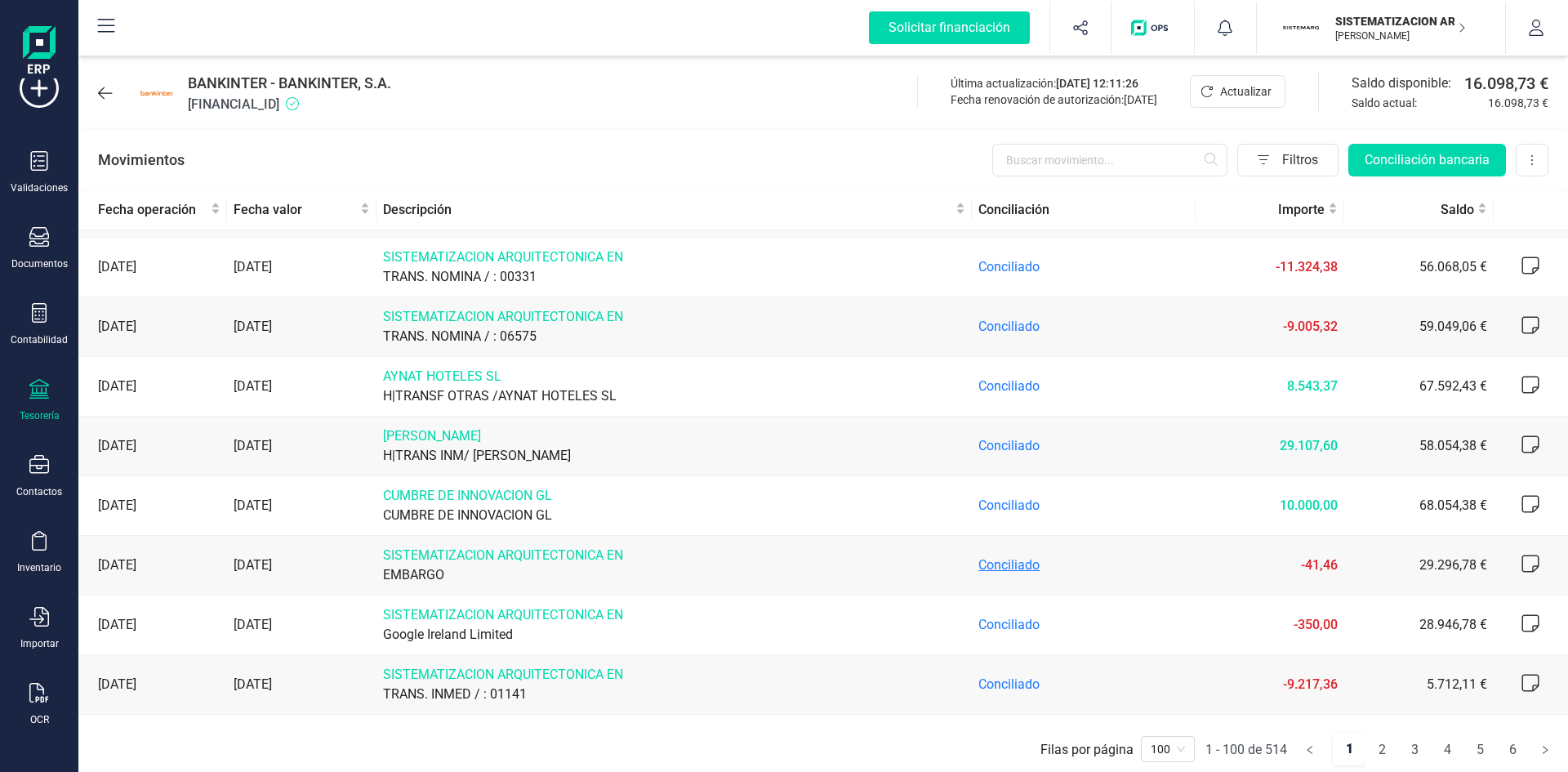 click on "Conciliado" at bounding box center (1009, 564) 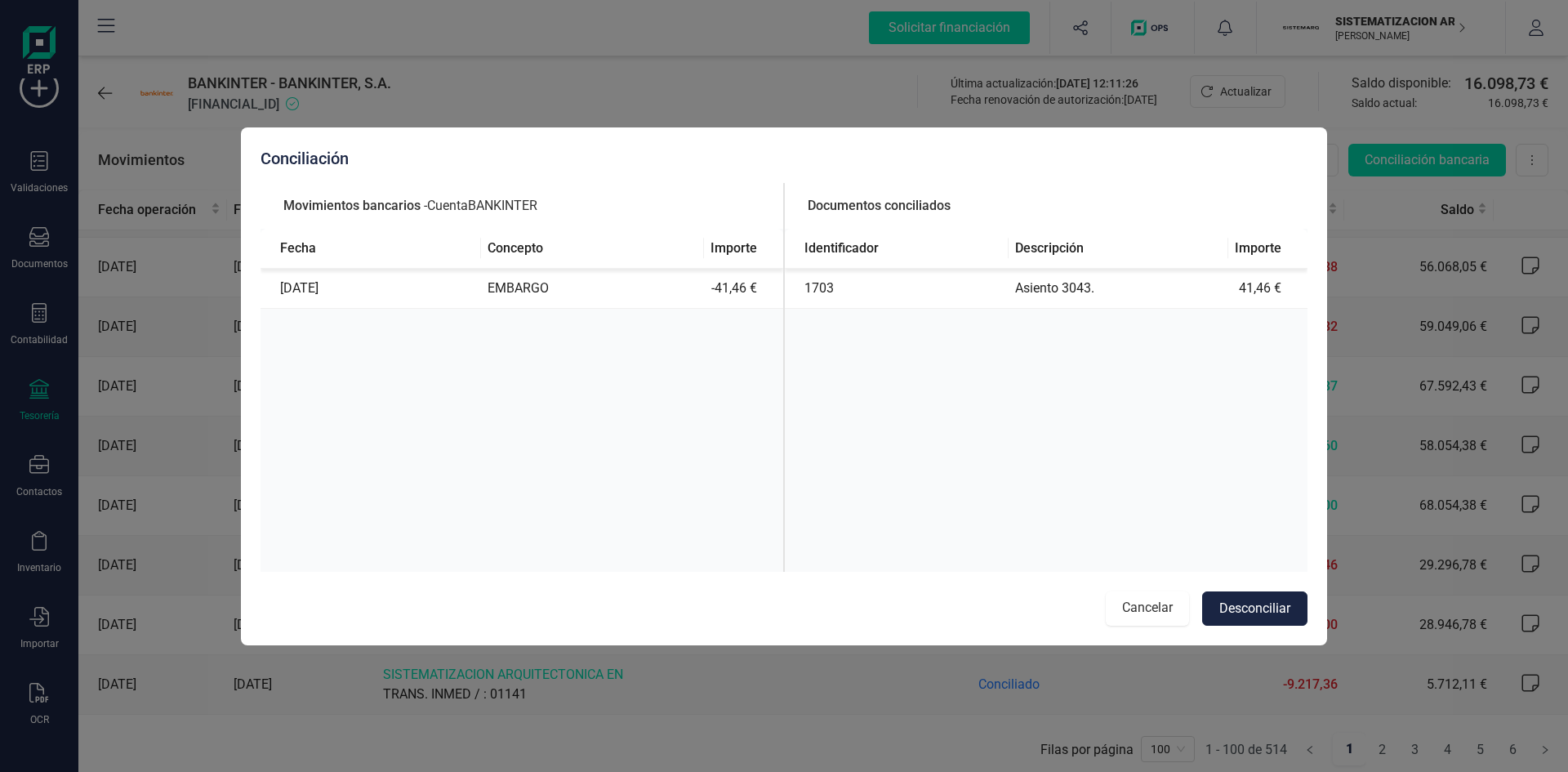 click on "Cancelar" at bounding box center [1147, 609] 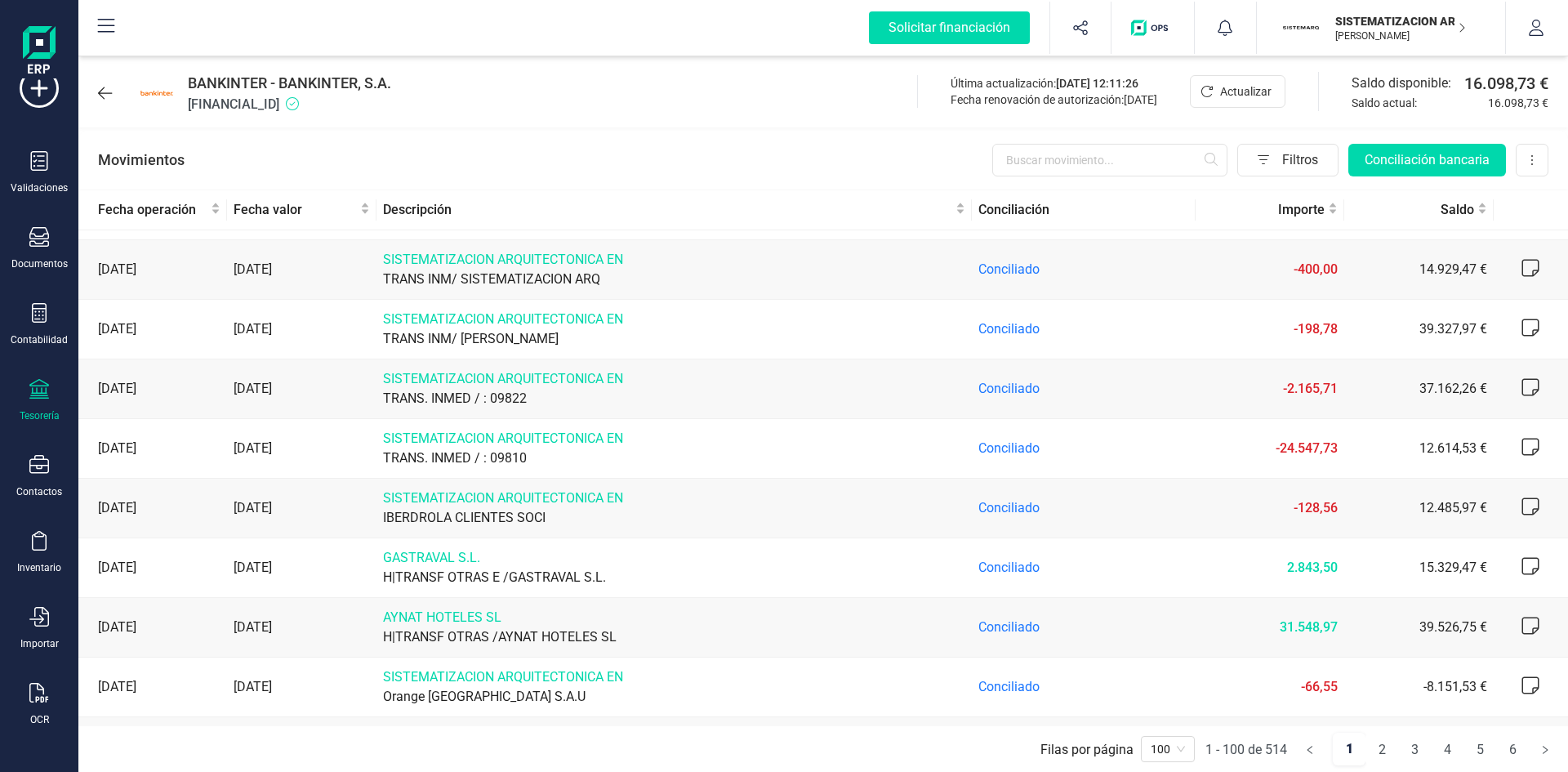 scroll, scrollTop: 2859, scrollLeft: 0, axis: vertical 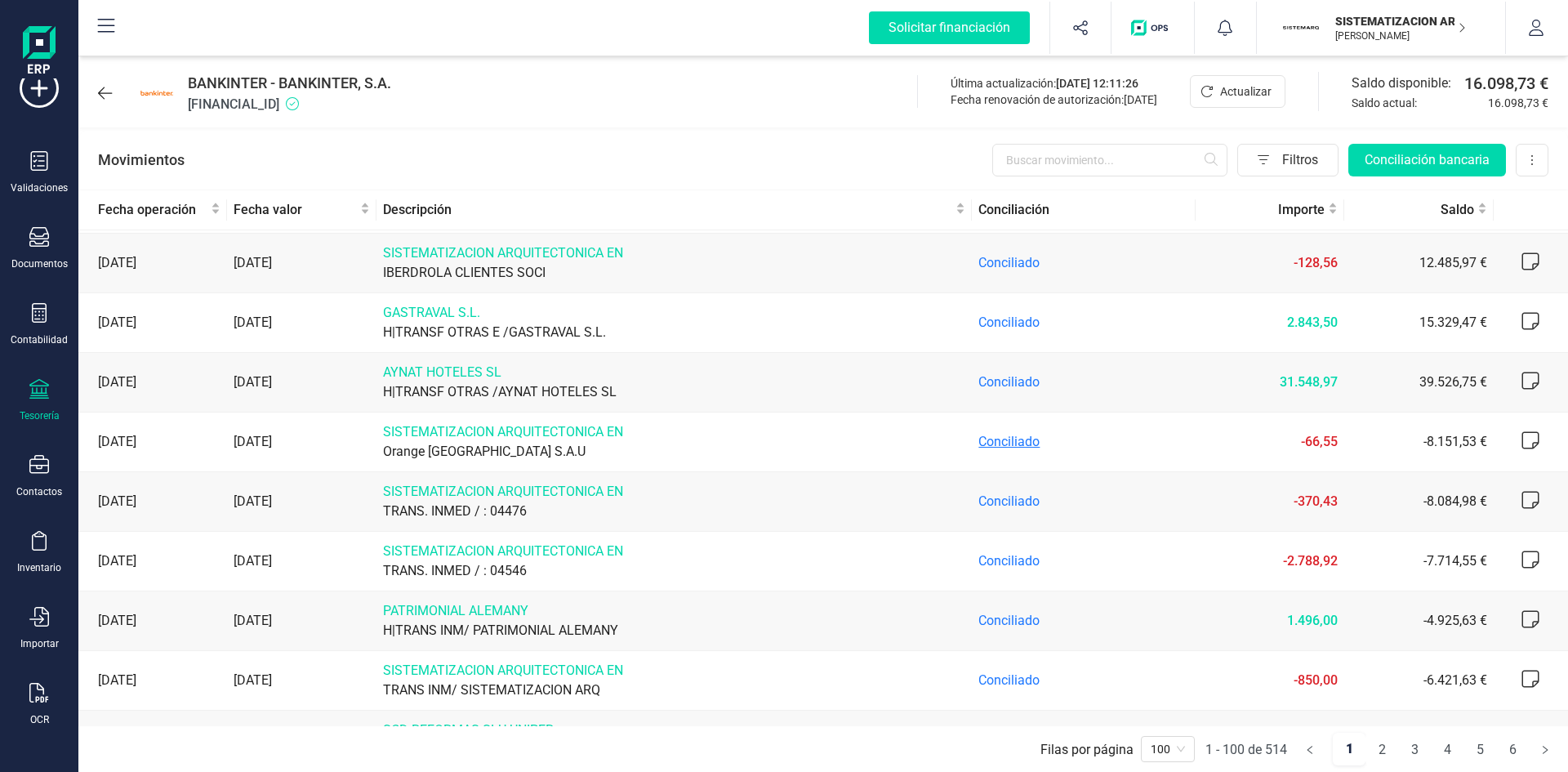 click on "Conciliado" at bounding box center [1009, 441] 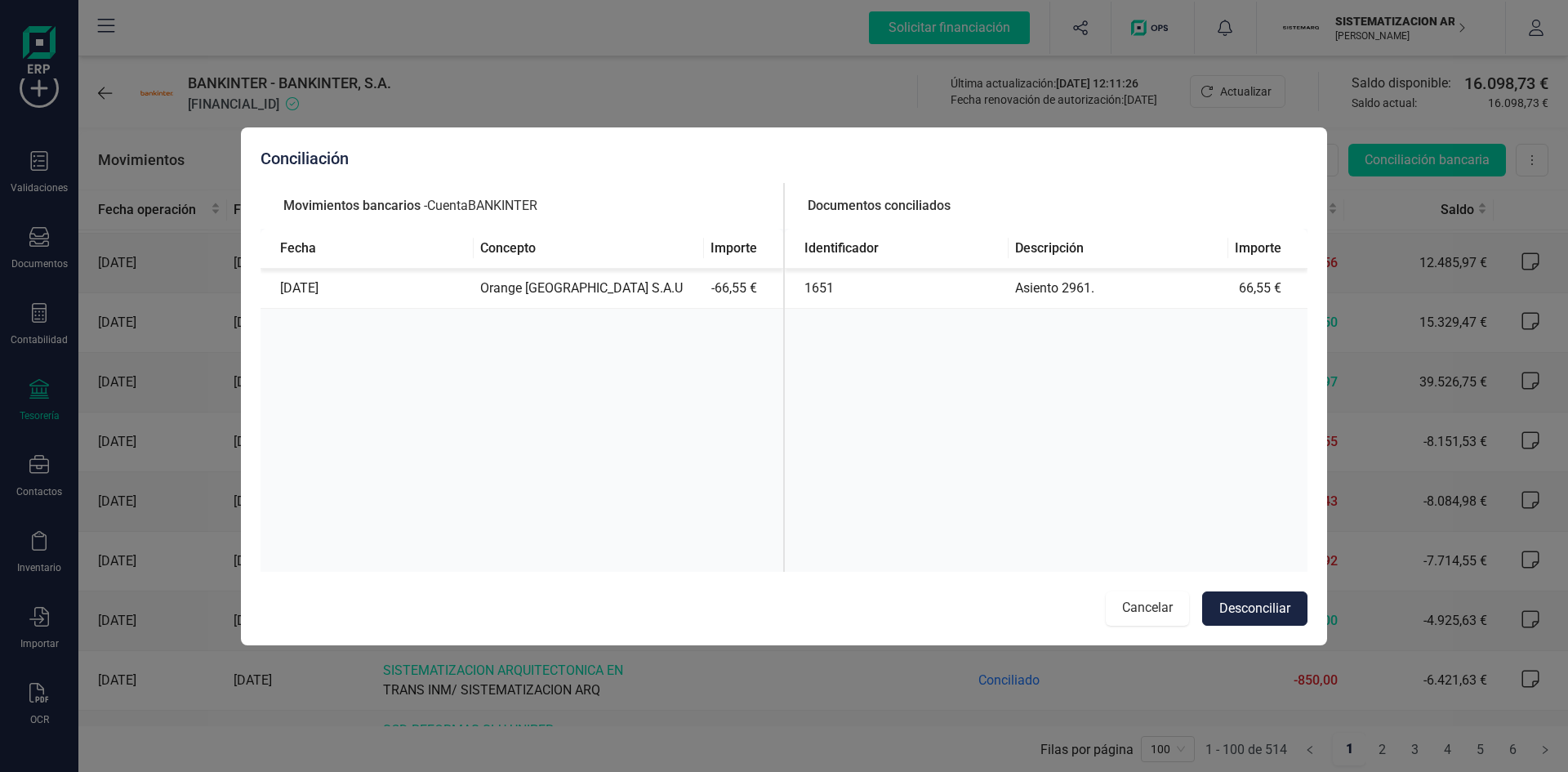 click on "Cancelar" at bounding box center [1147, 609] 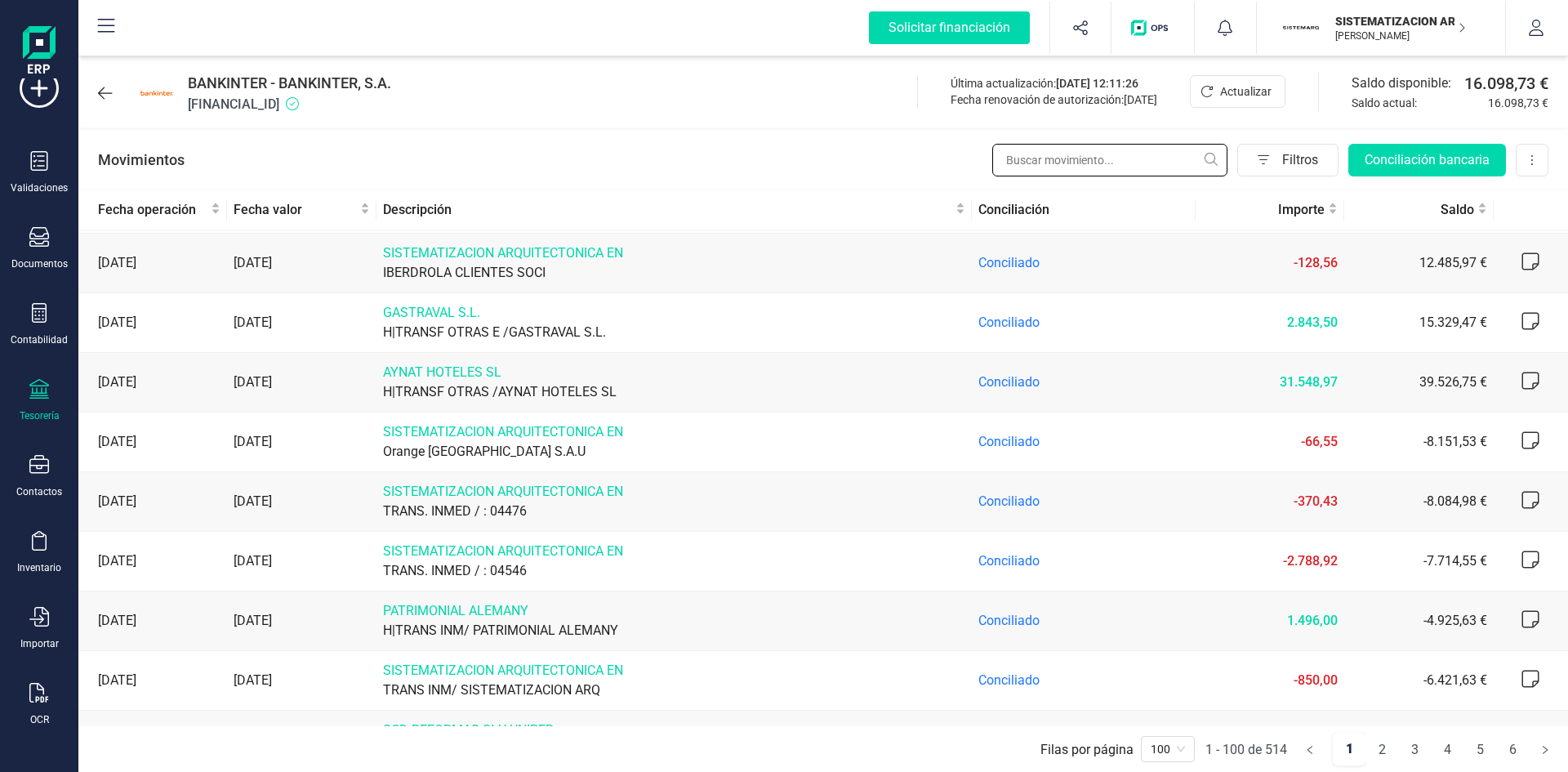 click at bounding box center [1110, 160] 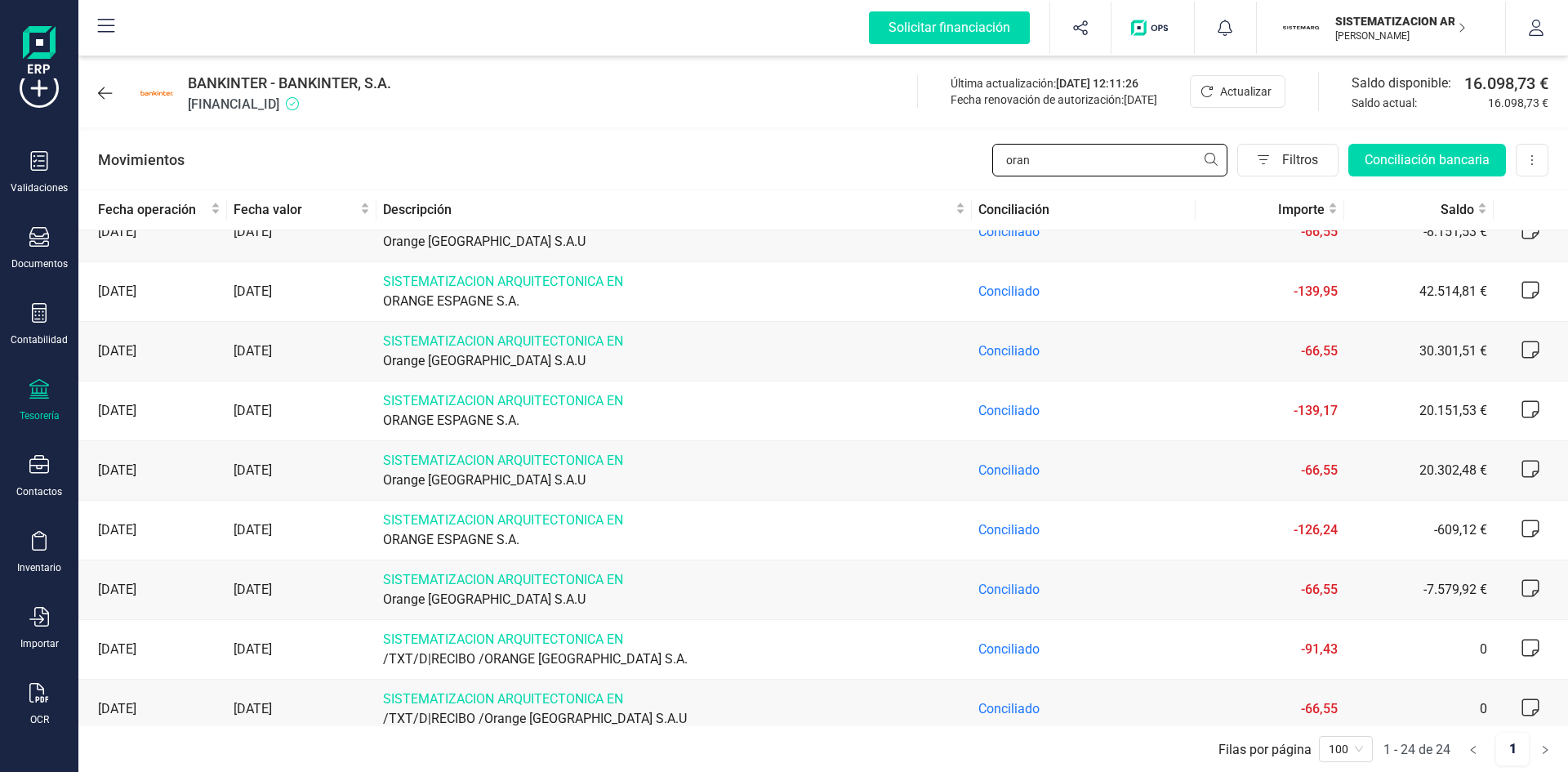 scroll, scrollTop: 0, scrollLeft: 0, axis: both 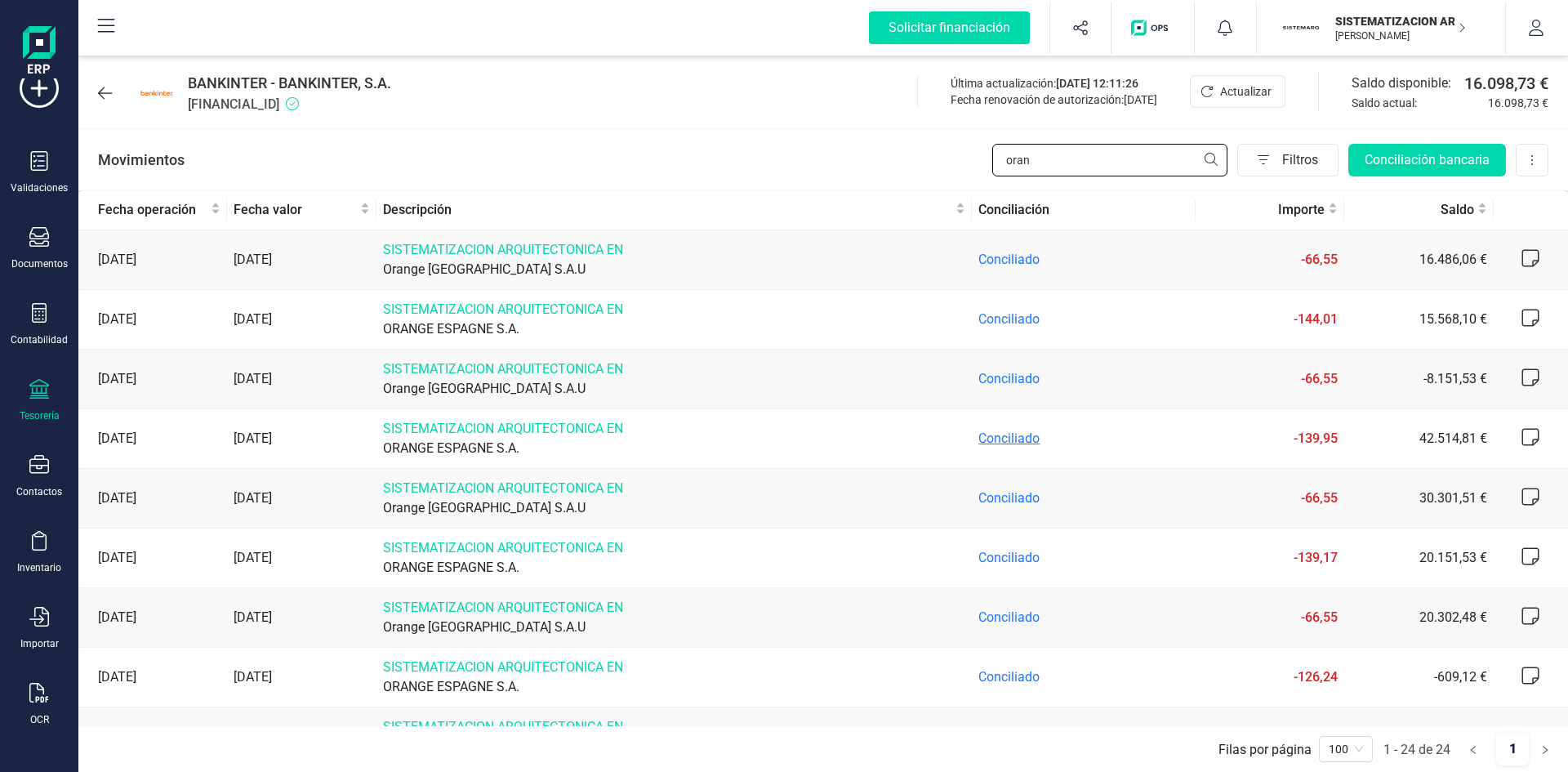 type on "oran" 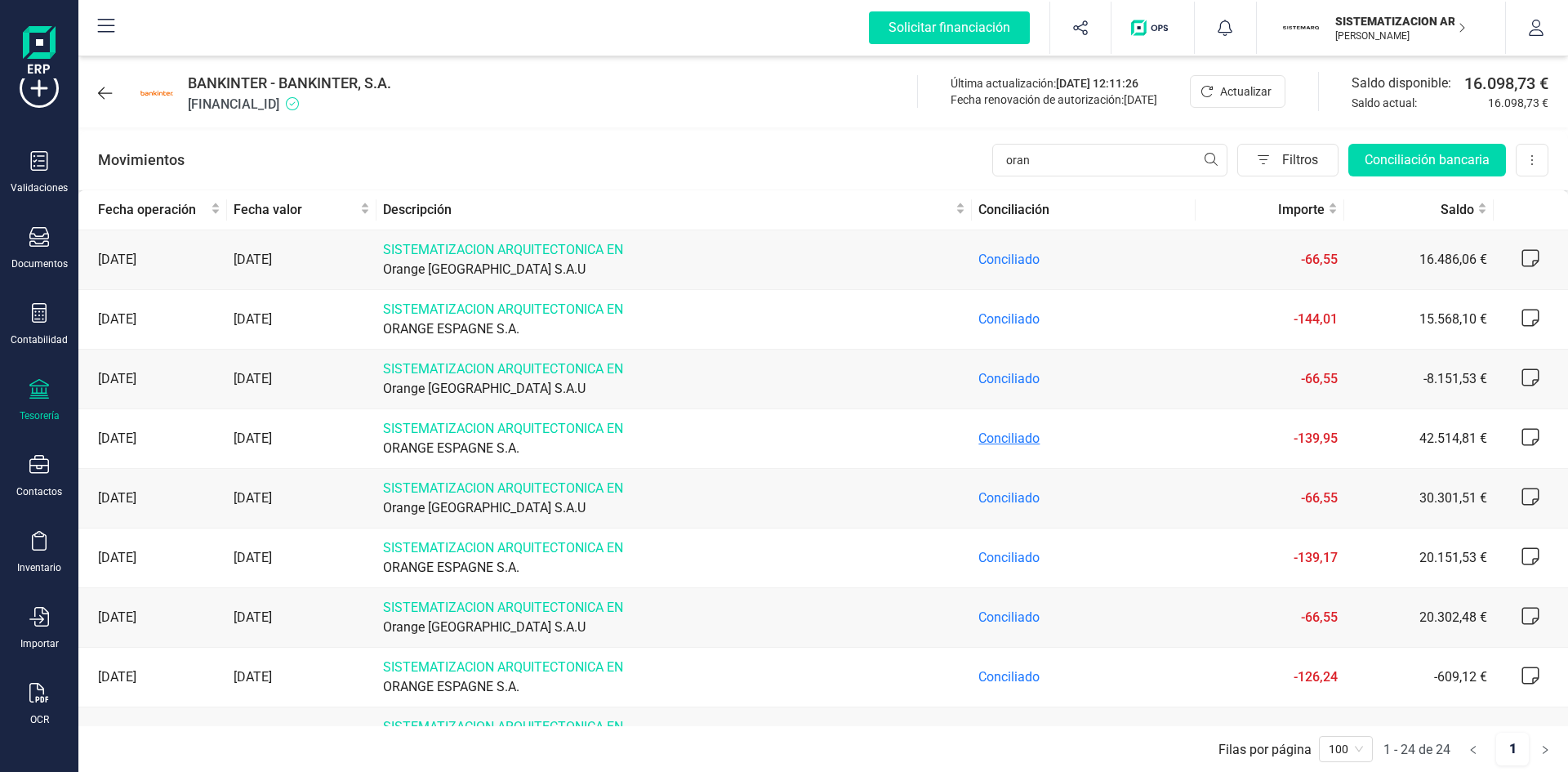 click on "Conciliado" at bounding box center [1009, 438] 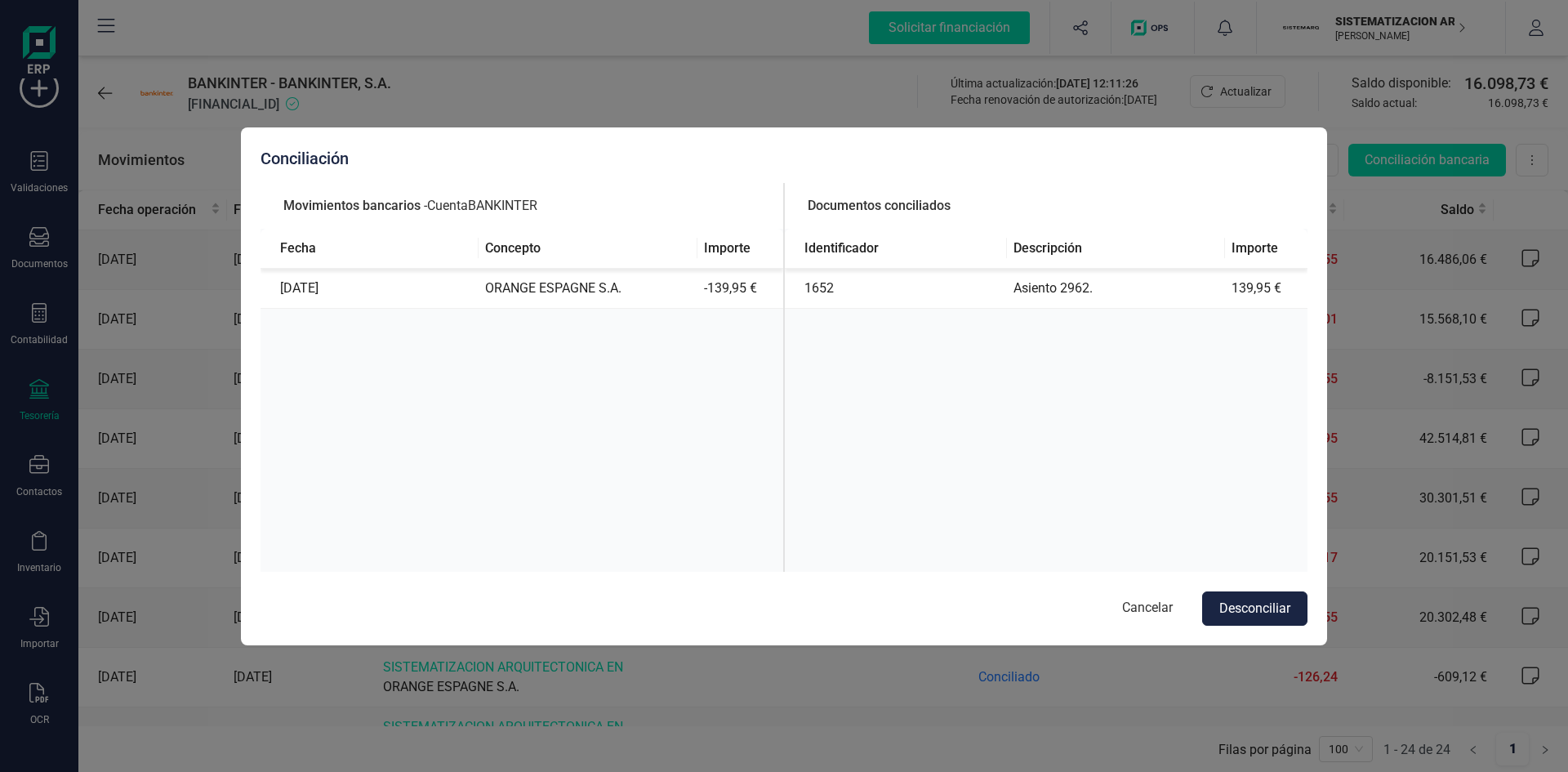 click on "Conciliación Movimientos bancarios -  Cuenta  BANKINTER Fecha Concepto Importe 20/05/2025 ORANGE ESPAGNE S.A. -139,95 € Documentos conciliados Identificador Descripción Importe 1652 Asiento 2962. 139,95 € Cancelar Desconciliar" at bounding box center (784, 386) 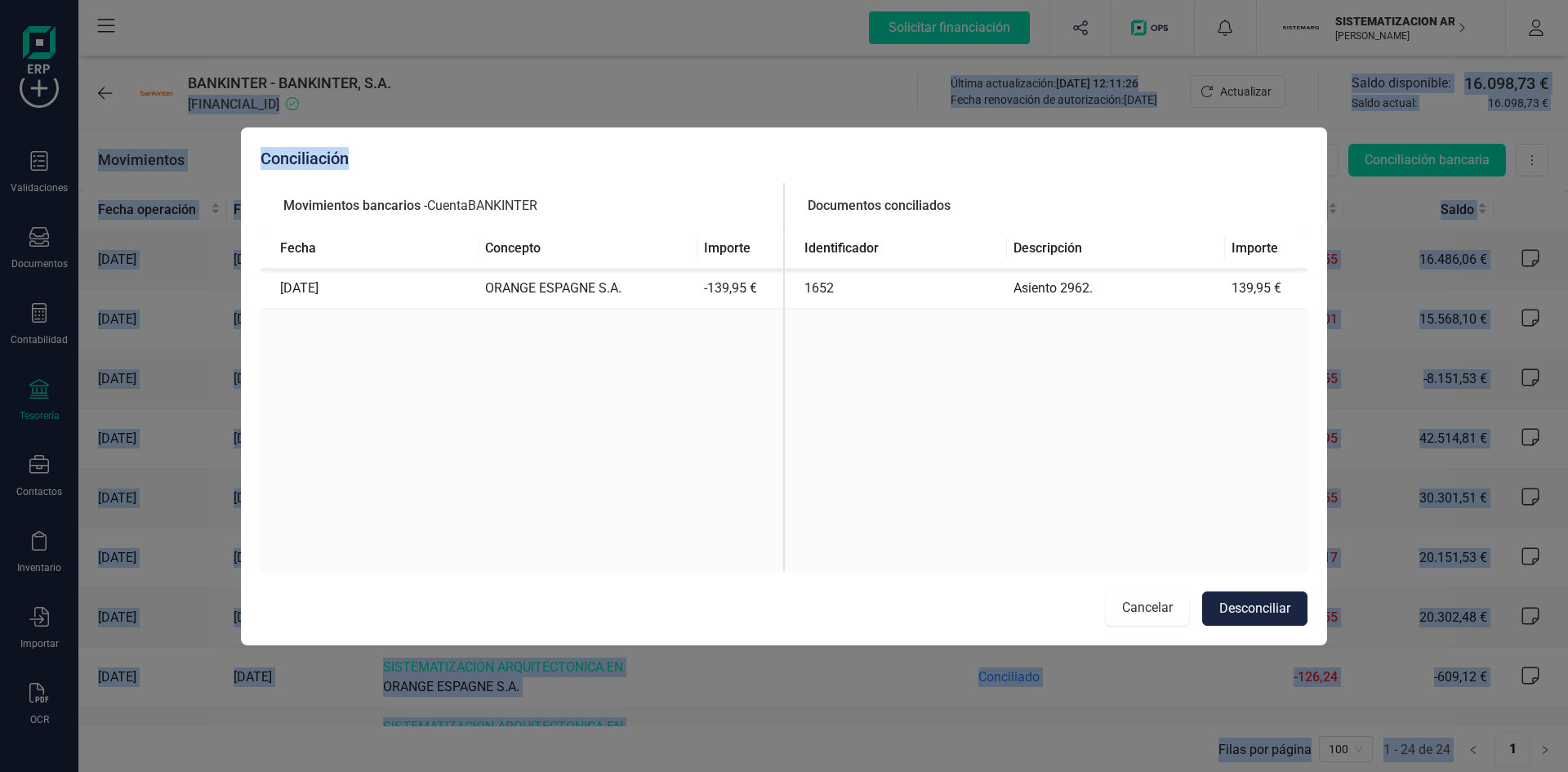 click on "Cancelar" at bounding box center [1147, 609] 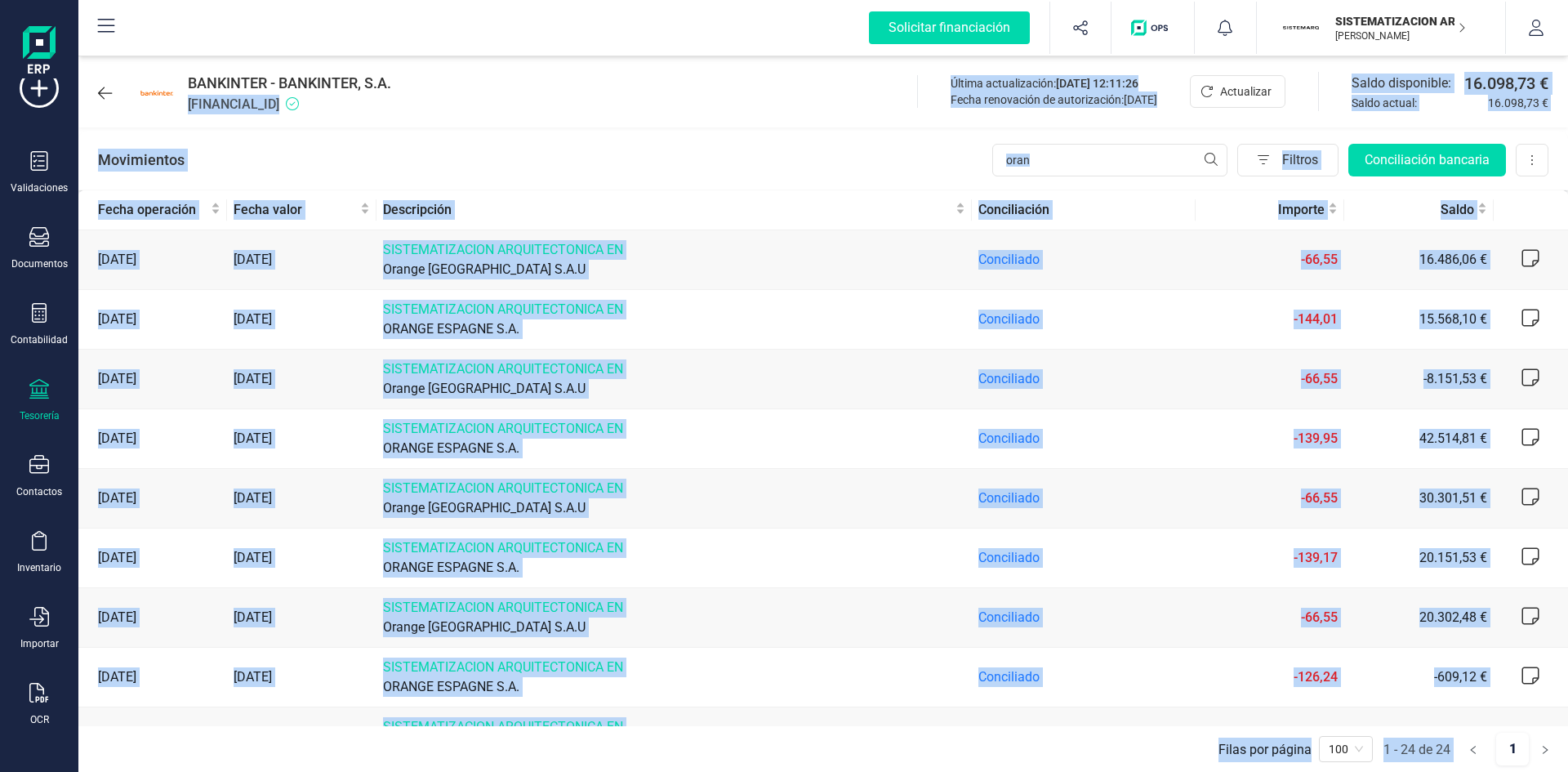 click on "SISTEMATIZACION ARQUITECTONICA EN" at bounding box center [675, 310] 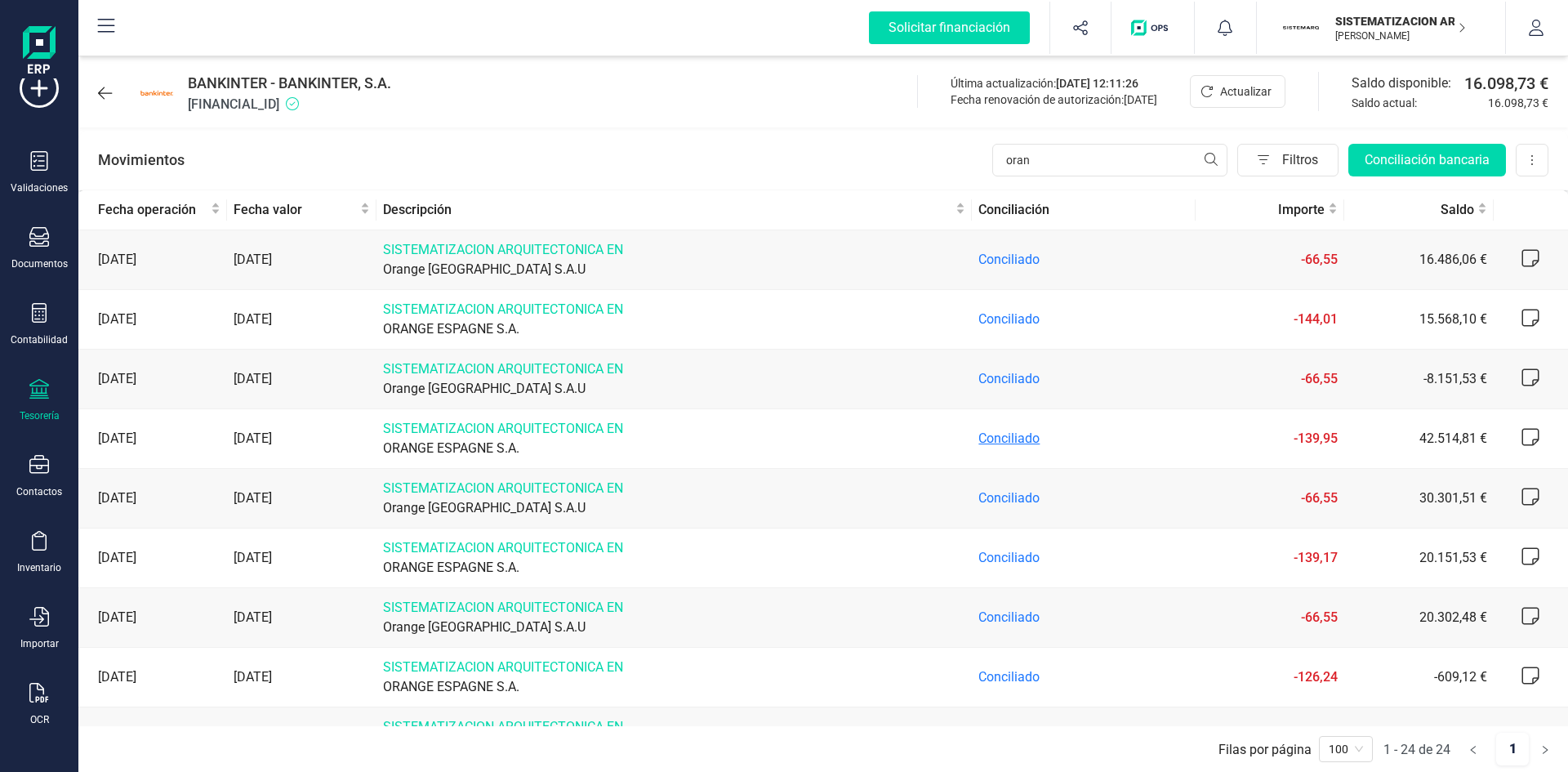 click on "Conciliado" at bounding box center [1009, 438] 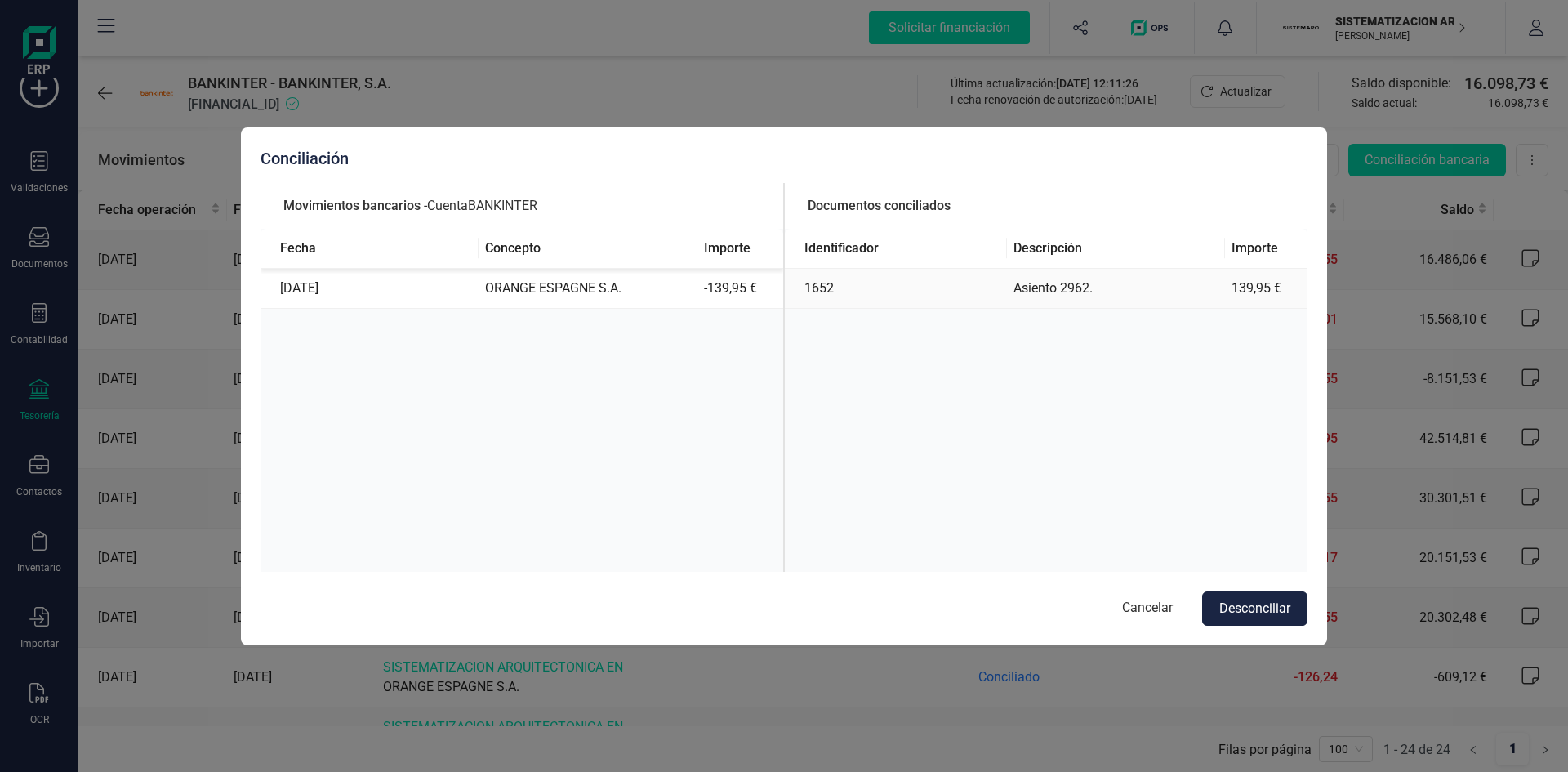 drag, startPoint x: 1104, startPoint y: 292, endPoint x: 1143, endPoint y: 526, distance: 237.22774 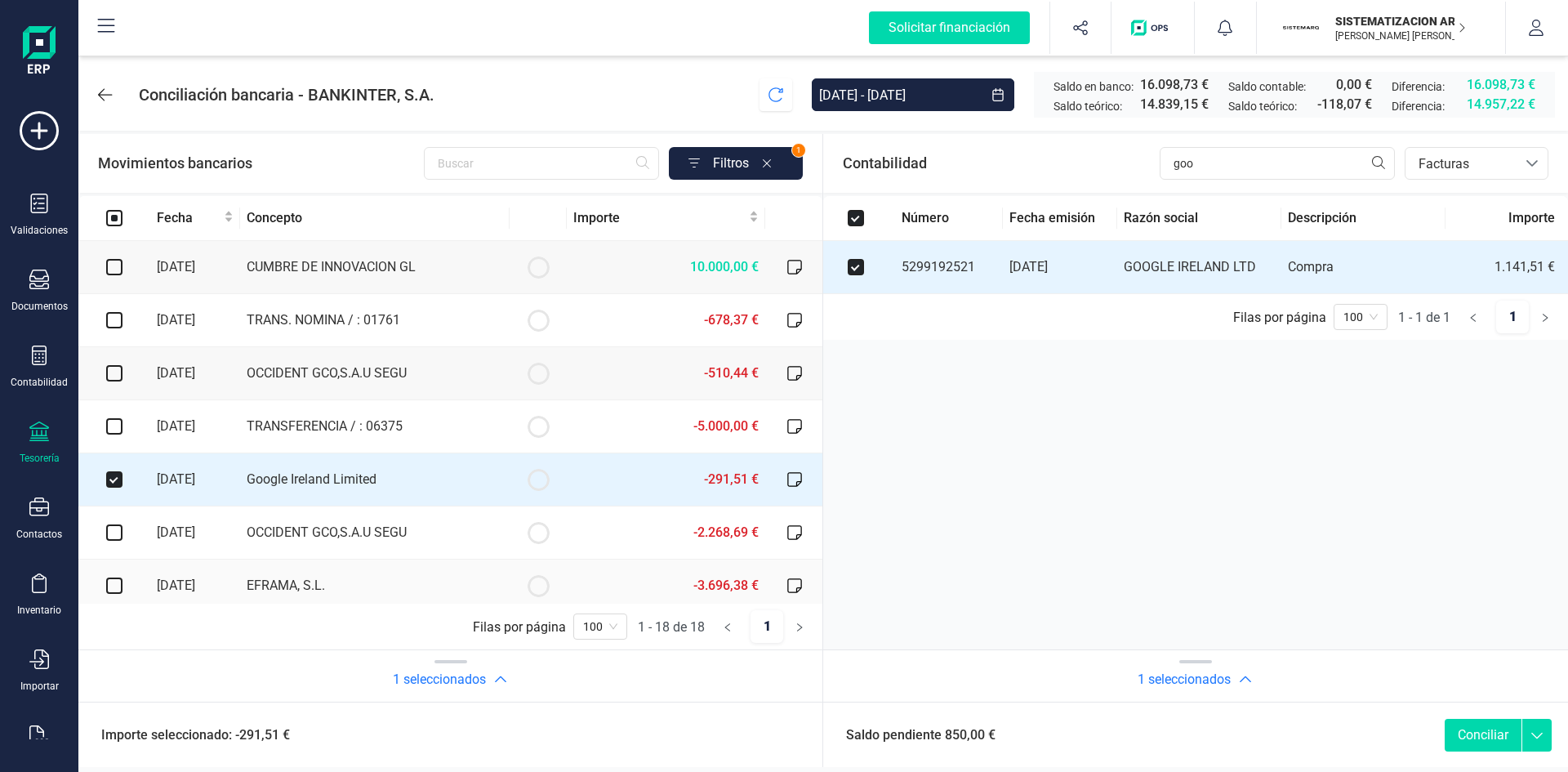 scroll, scrollTop: 0, scrollLeft: 0, axis: both 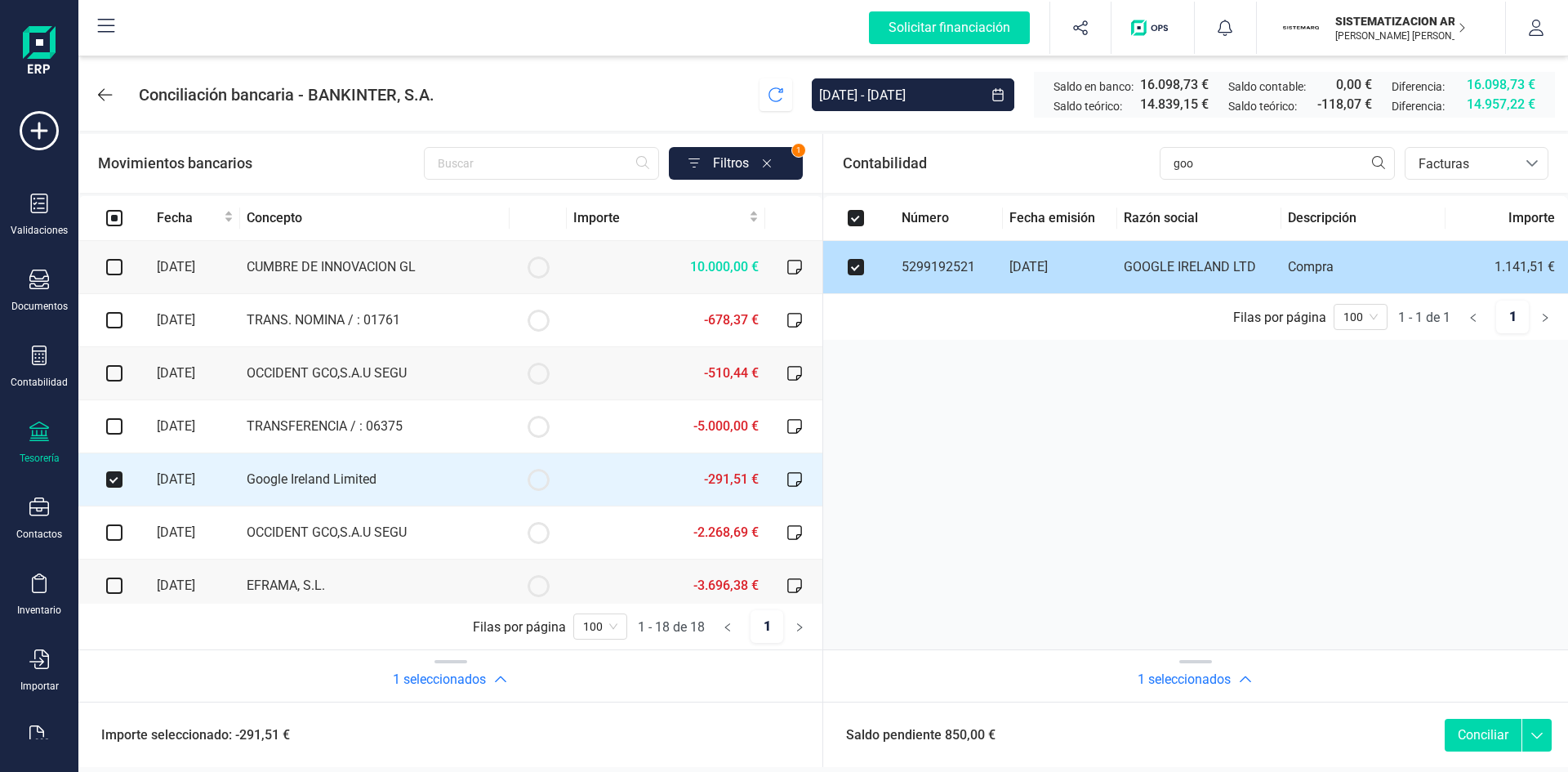 click on "GOOGLE IRELAND LTD" at bounding box center (1199, 267) 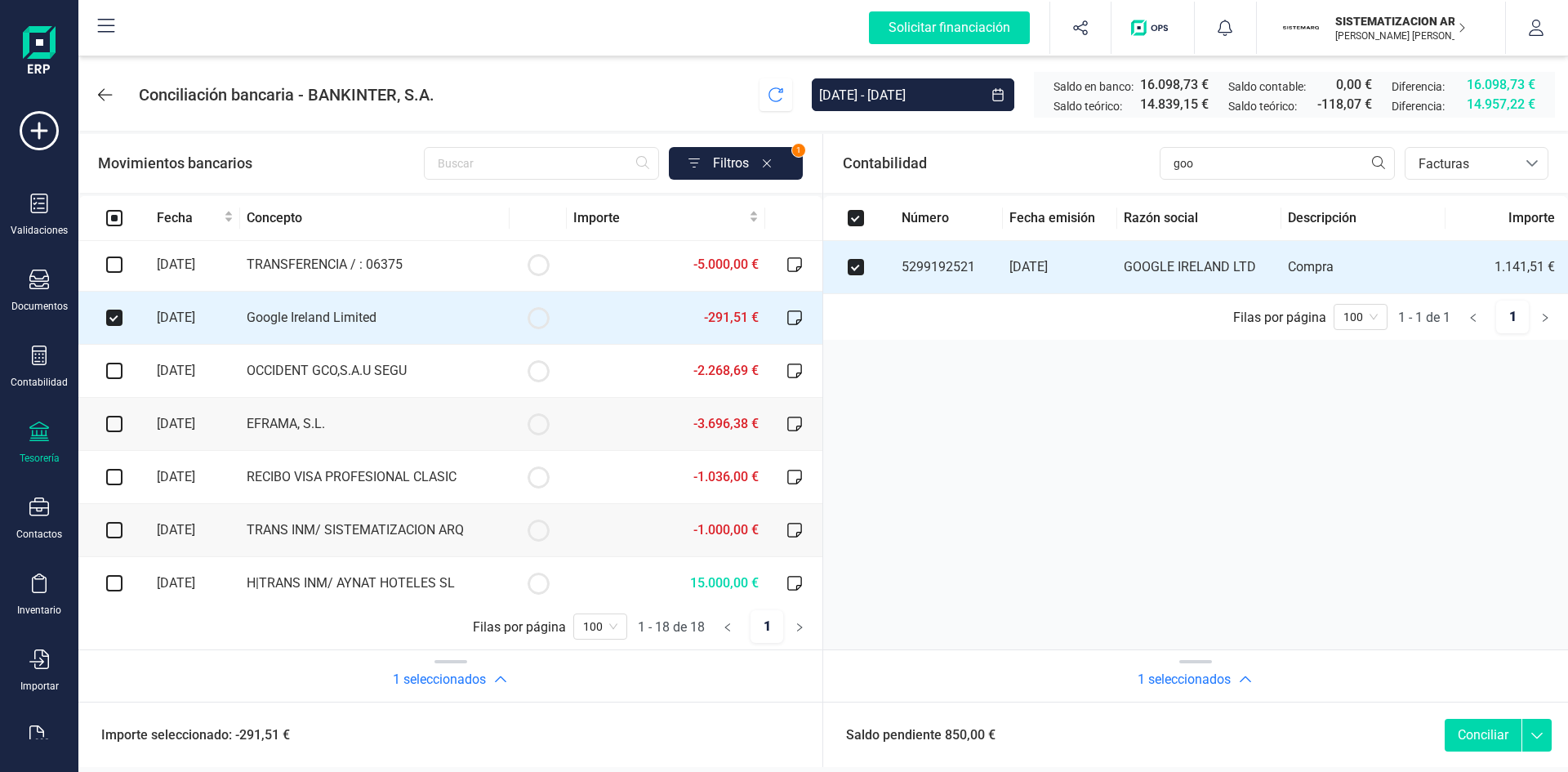 scroll, scrollTop: 163, scrollLeft: 0, axis: vertical 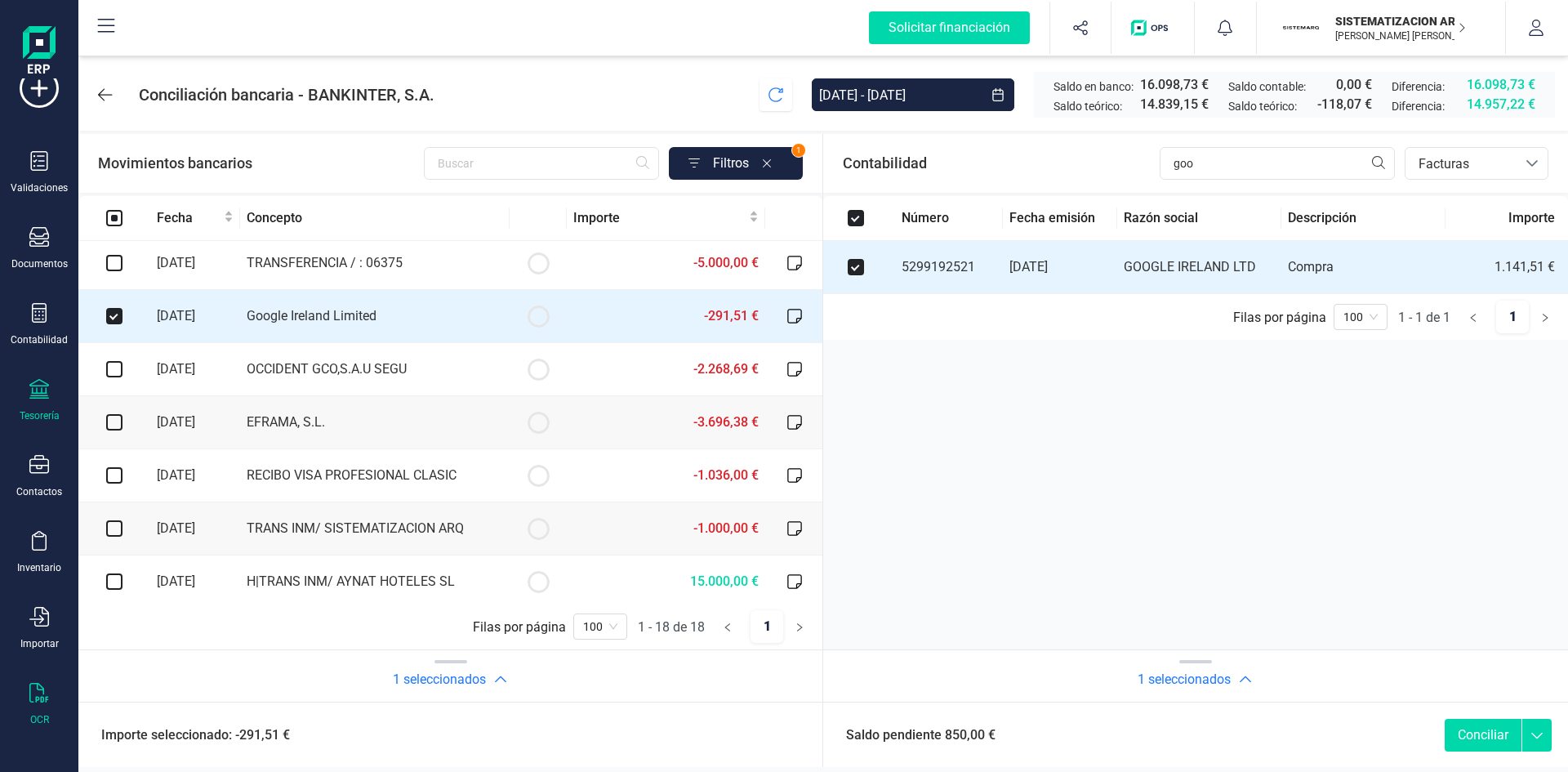 click on "OCR" at bounding box center [39, 704] 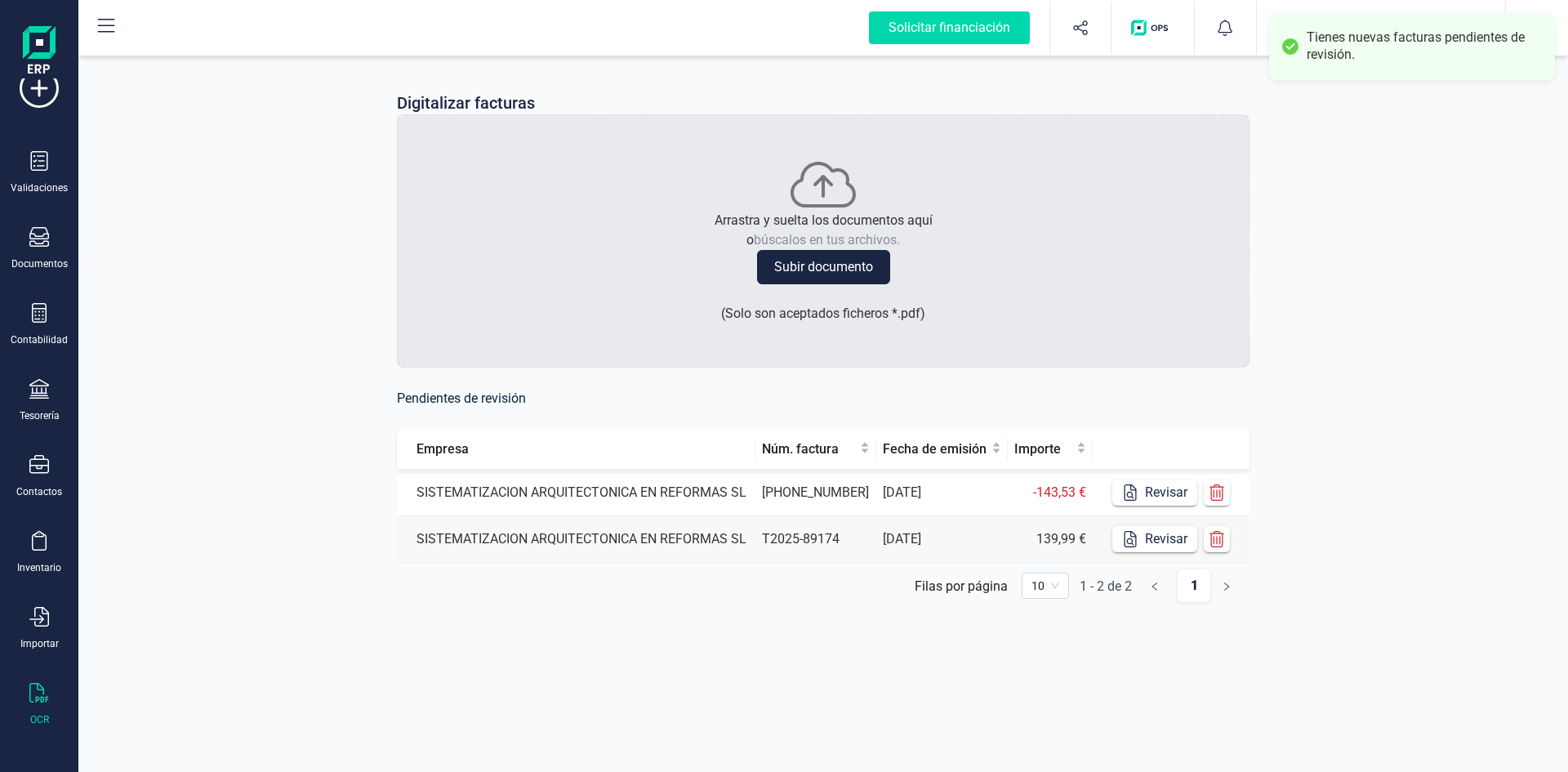 click on "[DATE]" at bounding box center [942, 493] 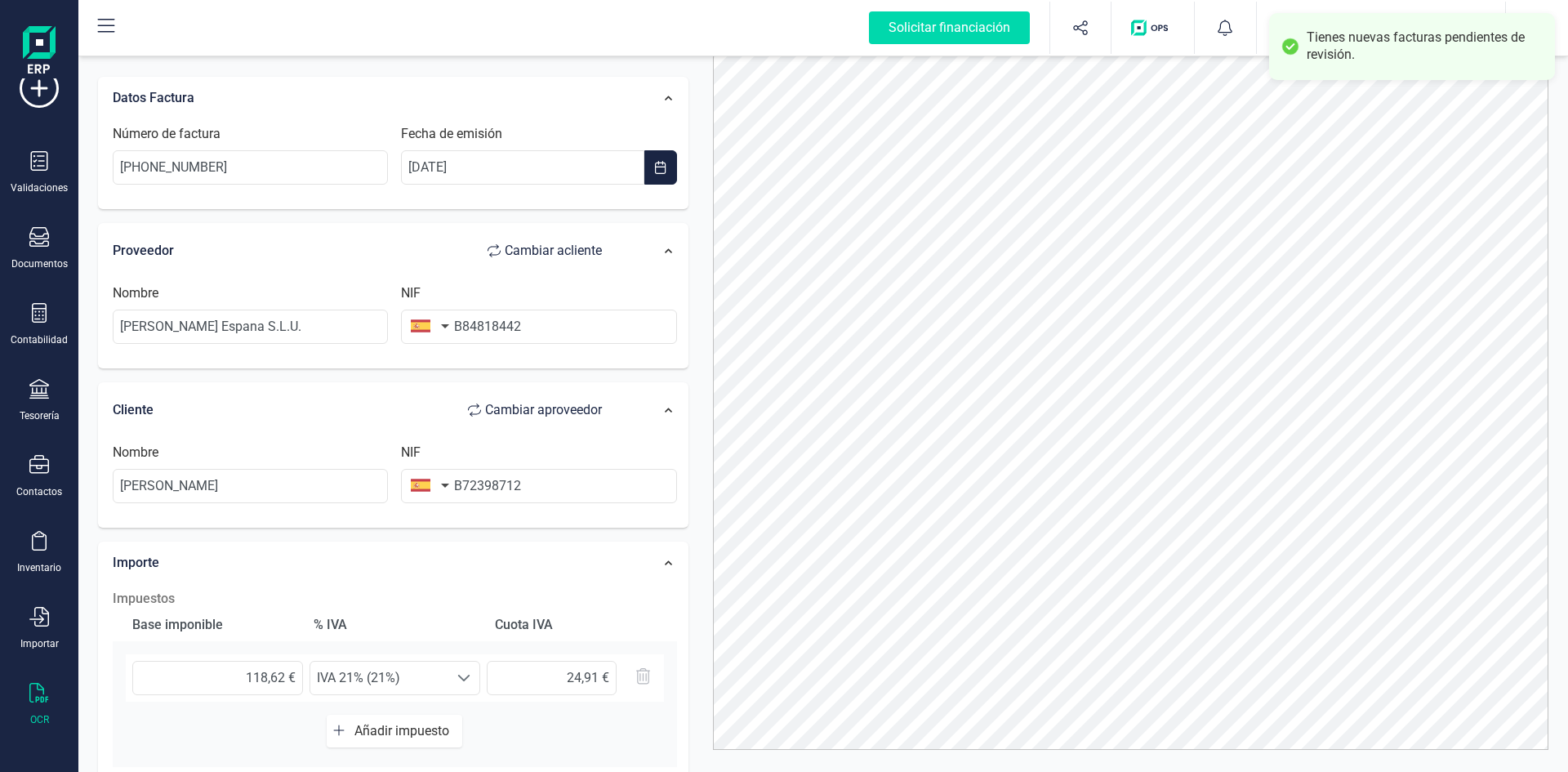 scroll, scrollTop: 81, scrollLeft: 0, axis: vertical 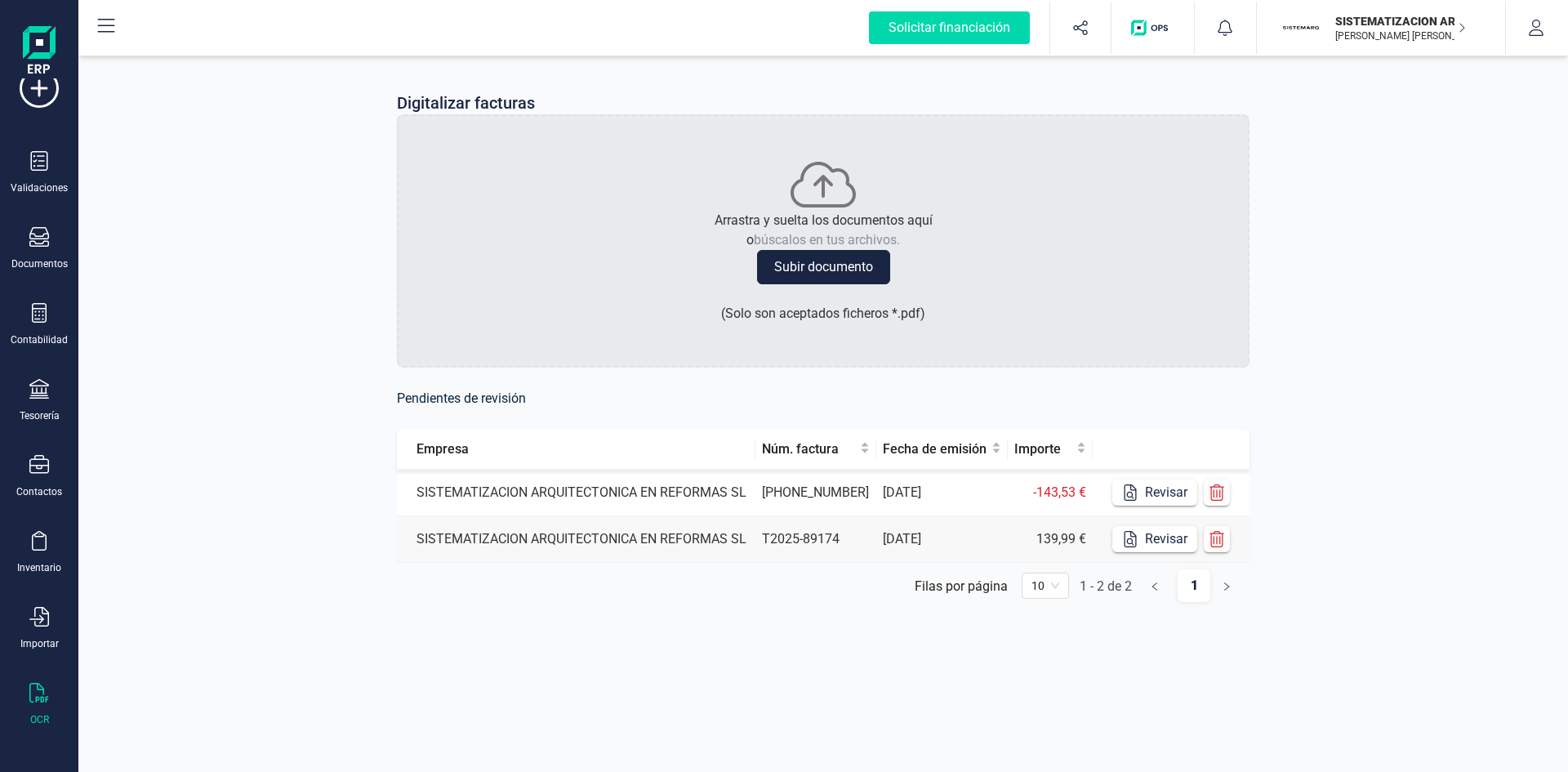 click on "[DATE]" at bounding box center (942, 493) 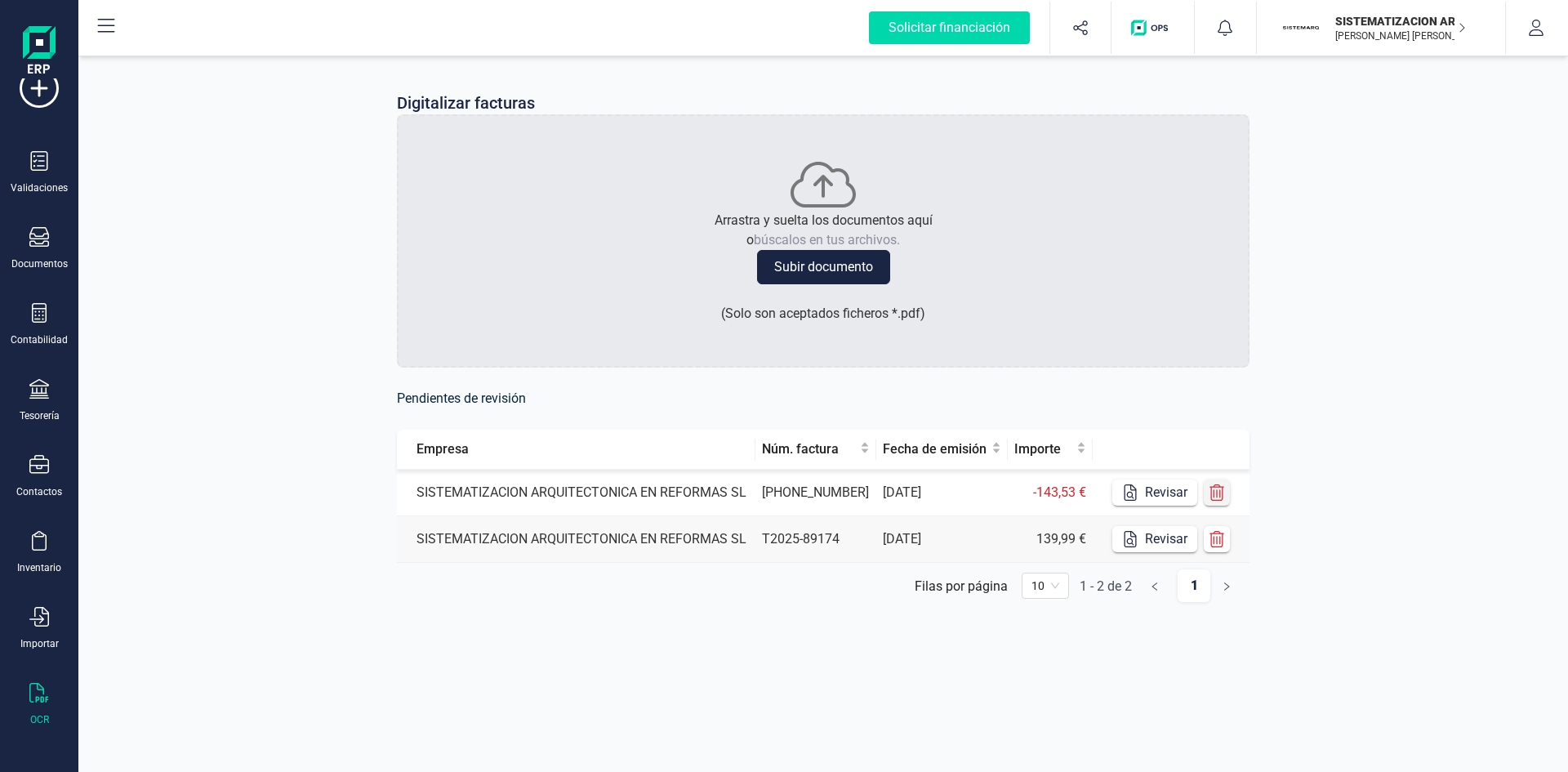 click 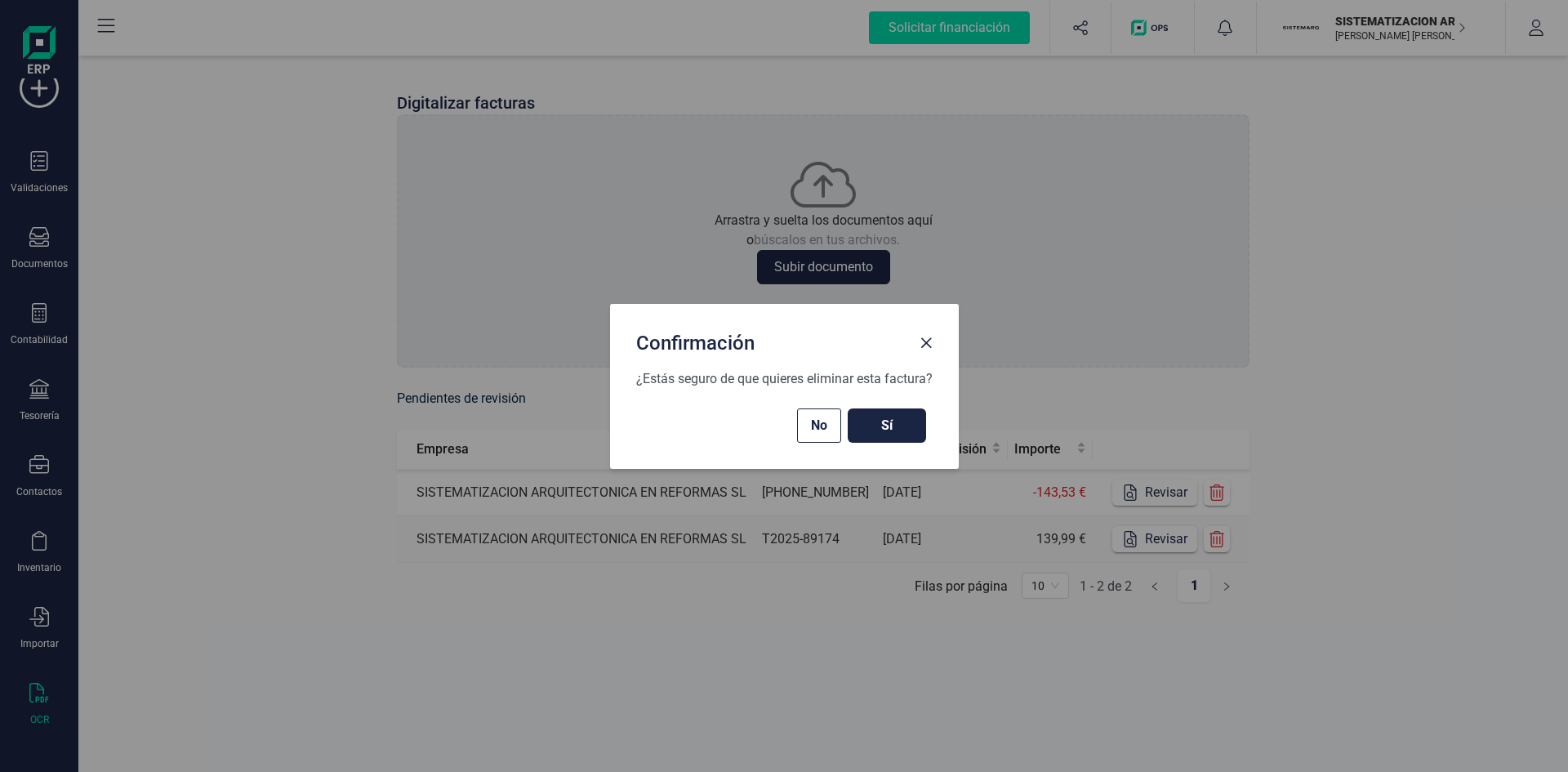 click on "Sí" at bounding box center [887, 426] 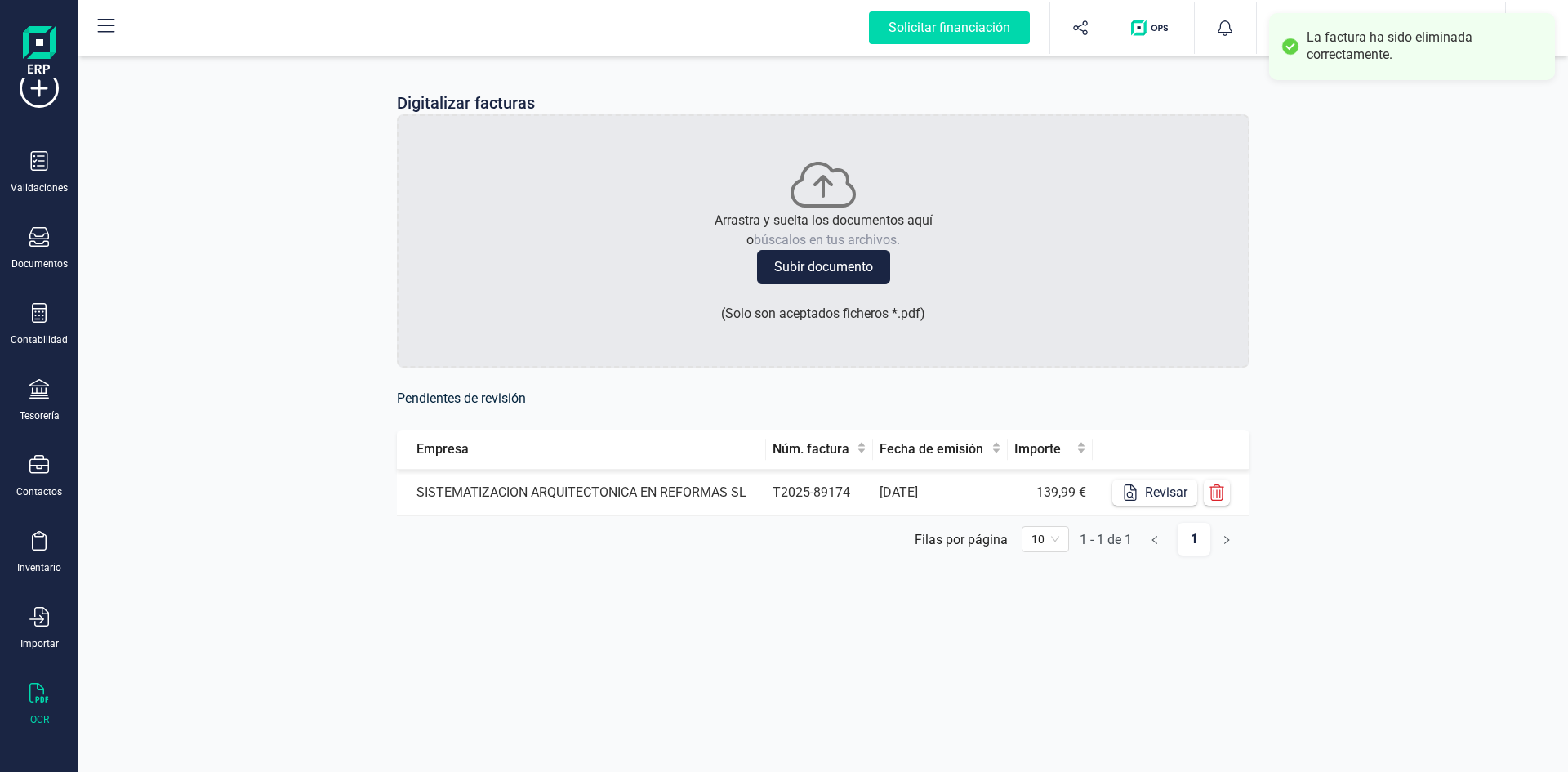 click on "[DATE]" at bounding box center [940, 493] 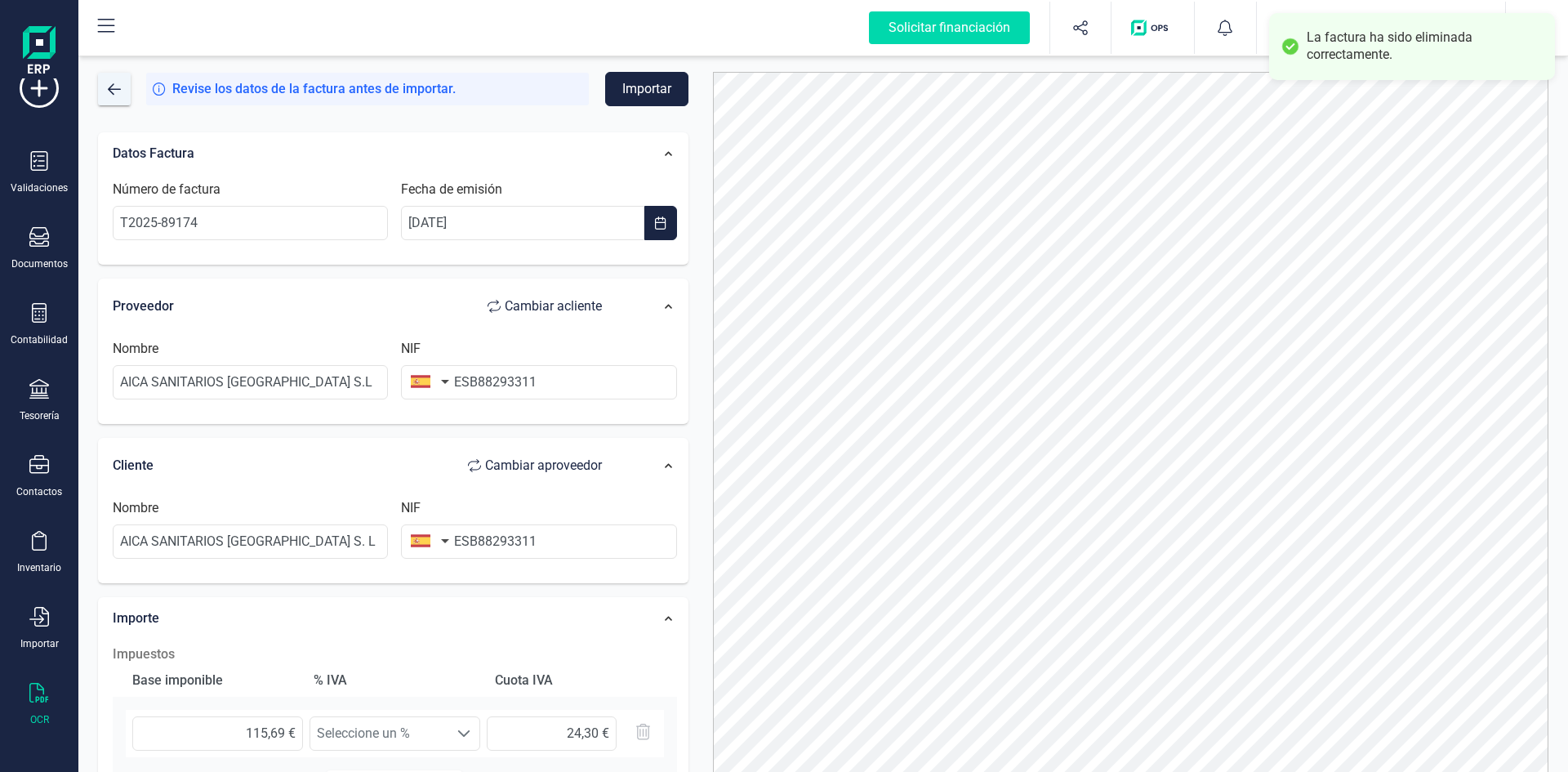 click on "Revise los datos de la factura antes de importar. Importar Datos Factura Número de factura T2025-89174 Fecha de emisión 26/06/2025   Proveedor Cambiar a   cliente Nombre AICA SANITARIOS ESPAÑA S.L NIF ESB88293311 Cliente Cambiar a   proveedor Nombre AICA SANITARIOS ESPAÑA S. L NIF ESB88293311 Importe Impuestos Base imponible % IVA Cuota IVA 115,69 € Seleccione un % Seleccione un % 24,30 € Añadir impuesto Retenciones Base imponible Porcentaje Total retención Añadir retención Total base imponible 115,69 € Total importe 139,99 €" at bounding box center [393, 462] 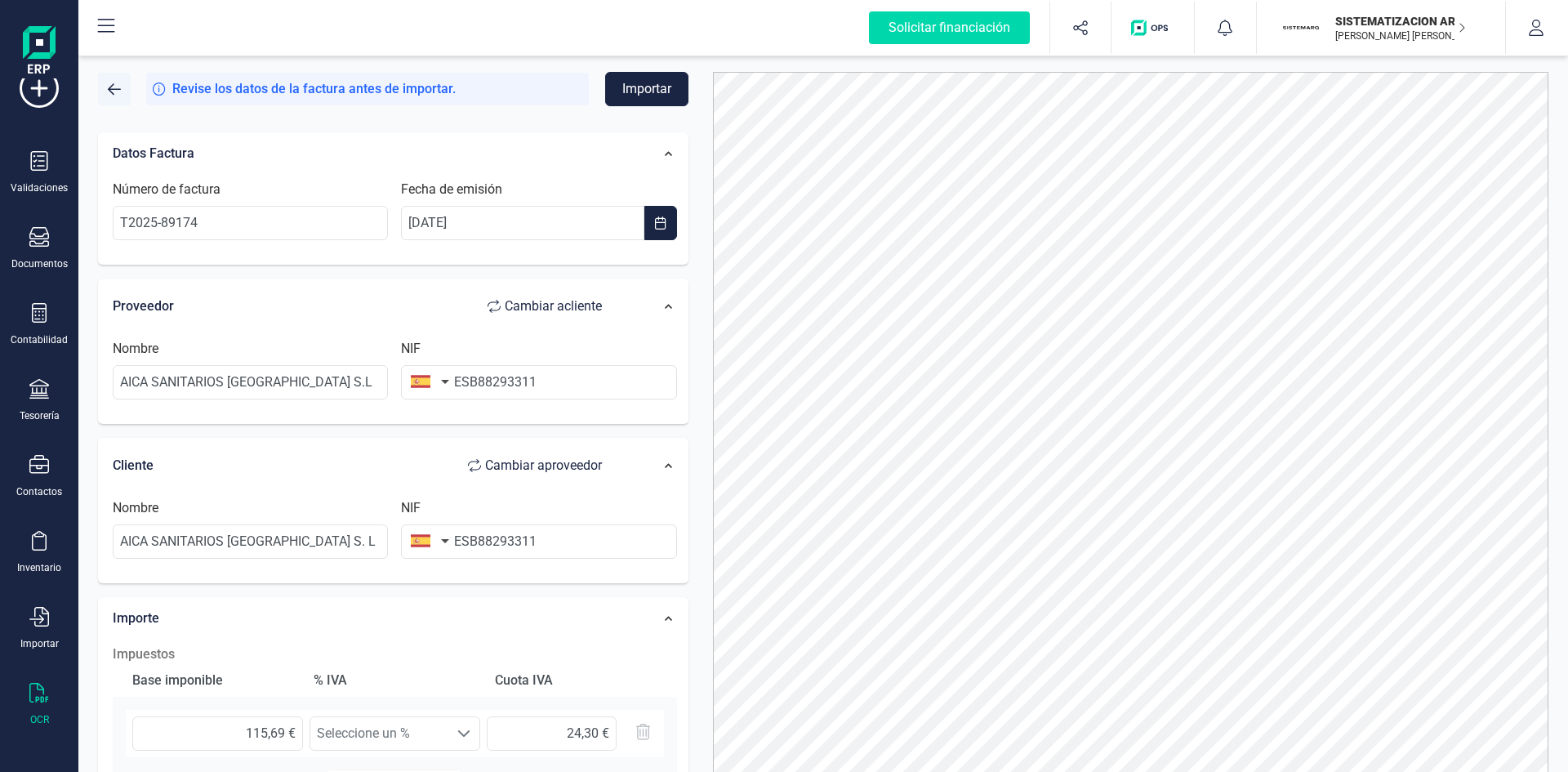 click at bounding box center (114, 89) 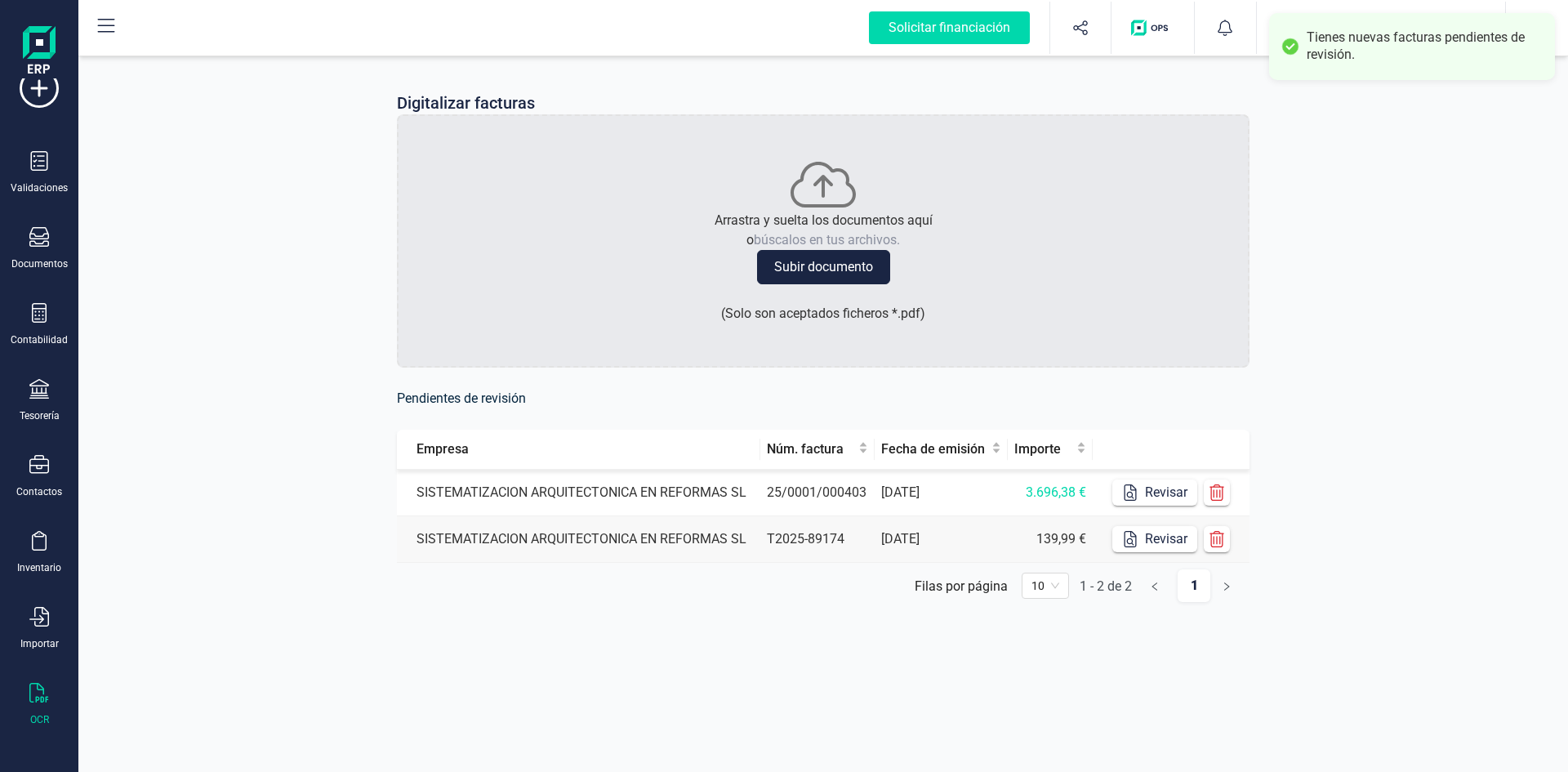 click on "25/0001/000403" at bounding box center [817, 493] 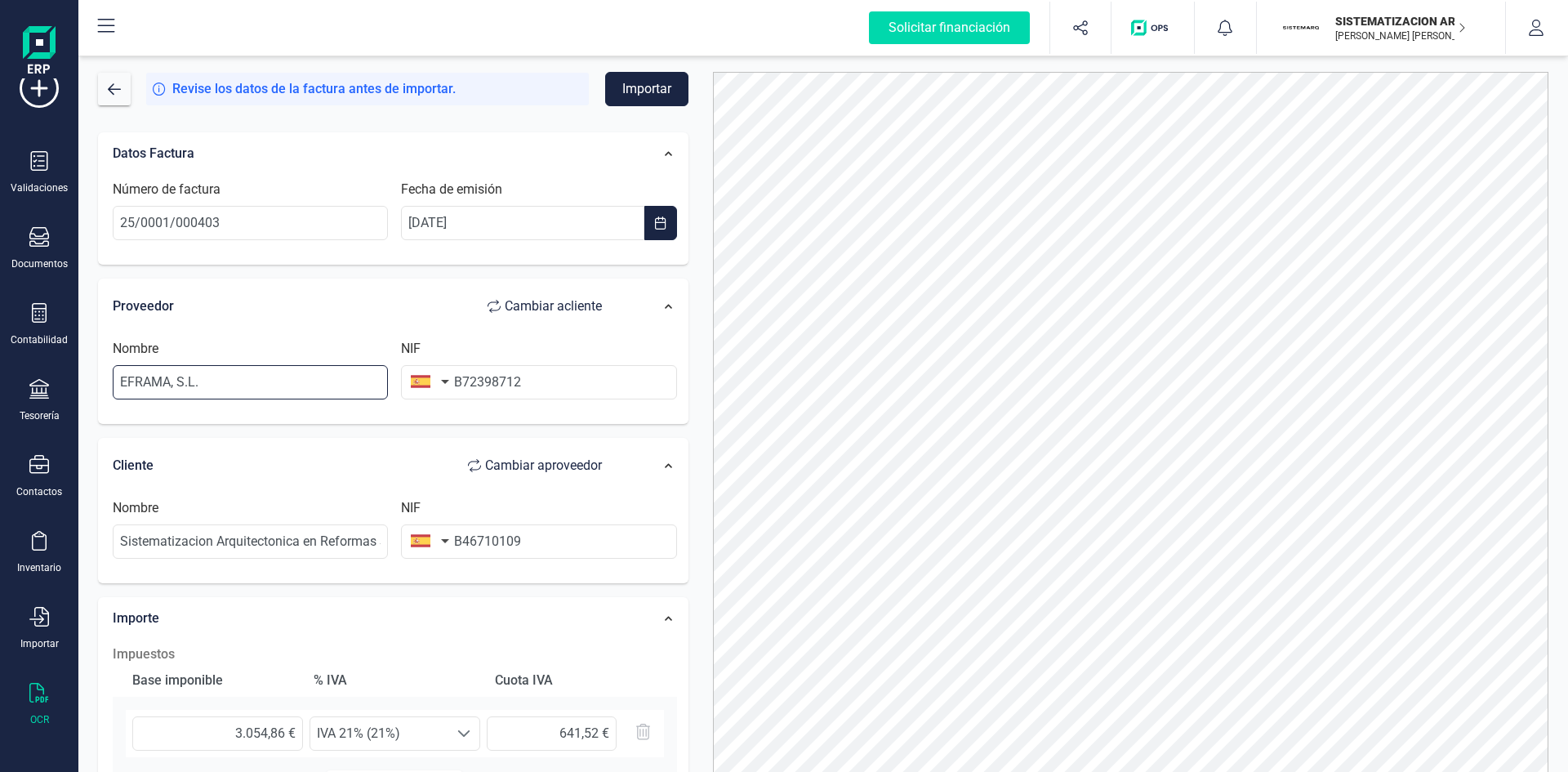 drag, startPoint x: 0, startPoint y: 404, endPoint x: 0, endPoint y: 422, distance: 18 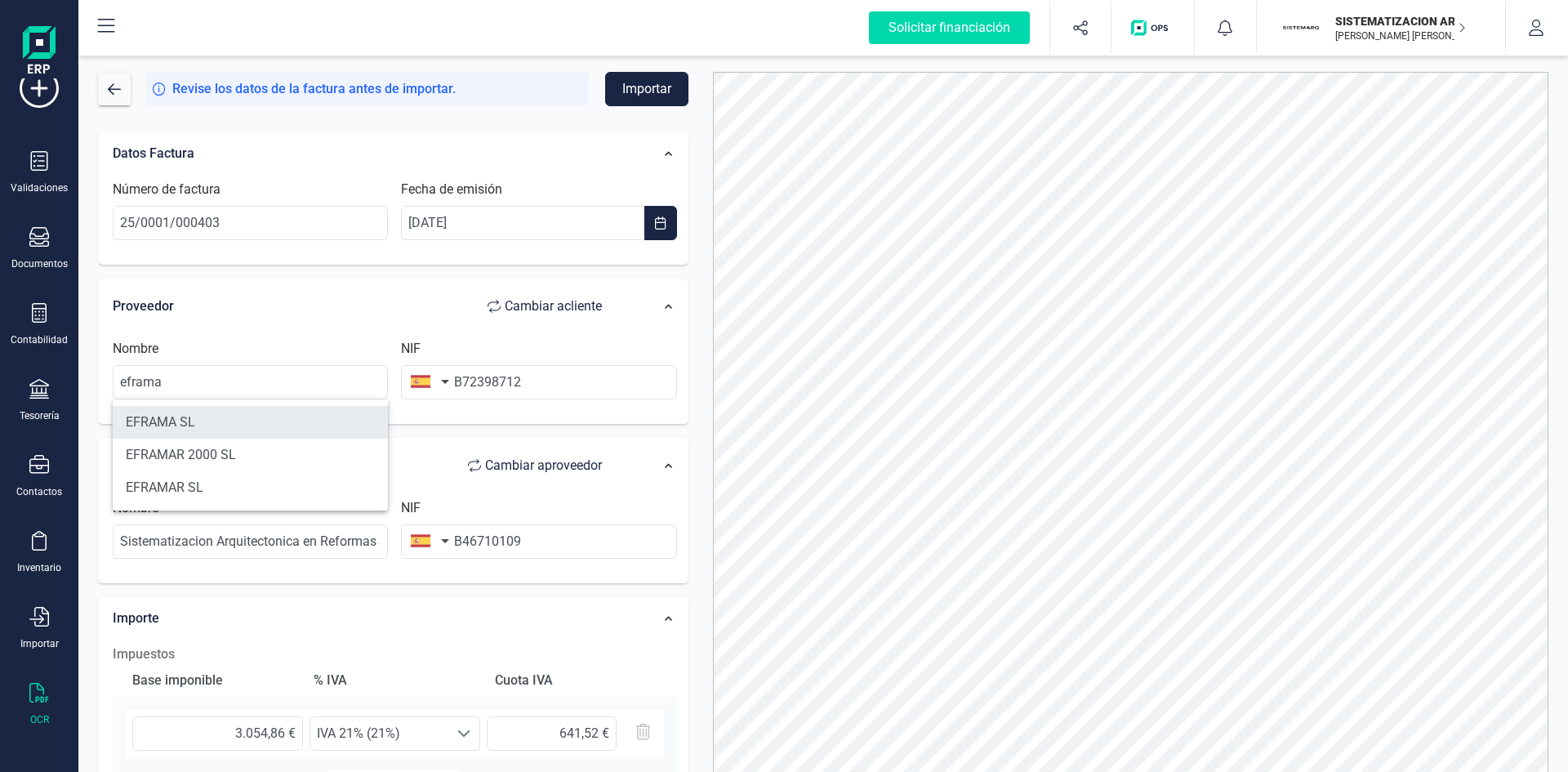 click on "EFRAMA SL" at bounding box center [250, 422] 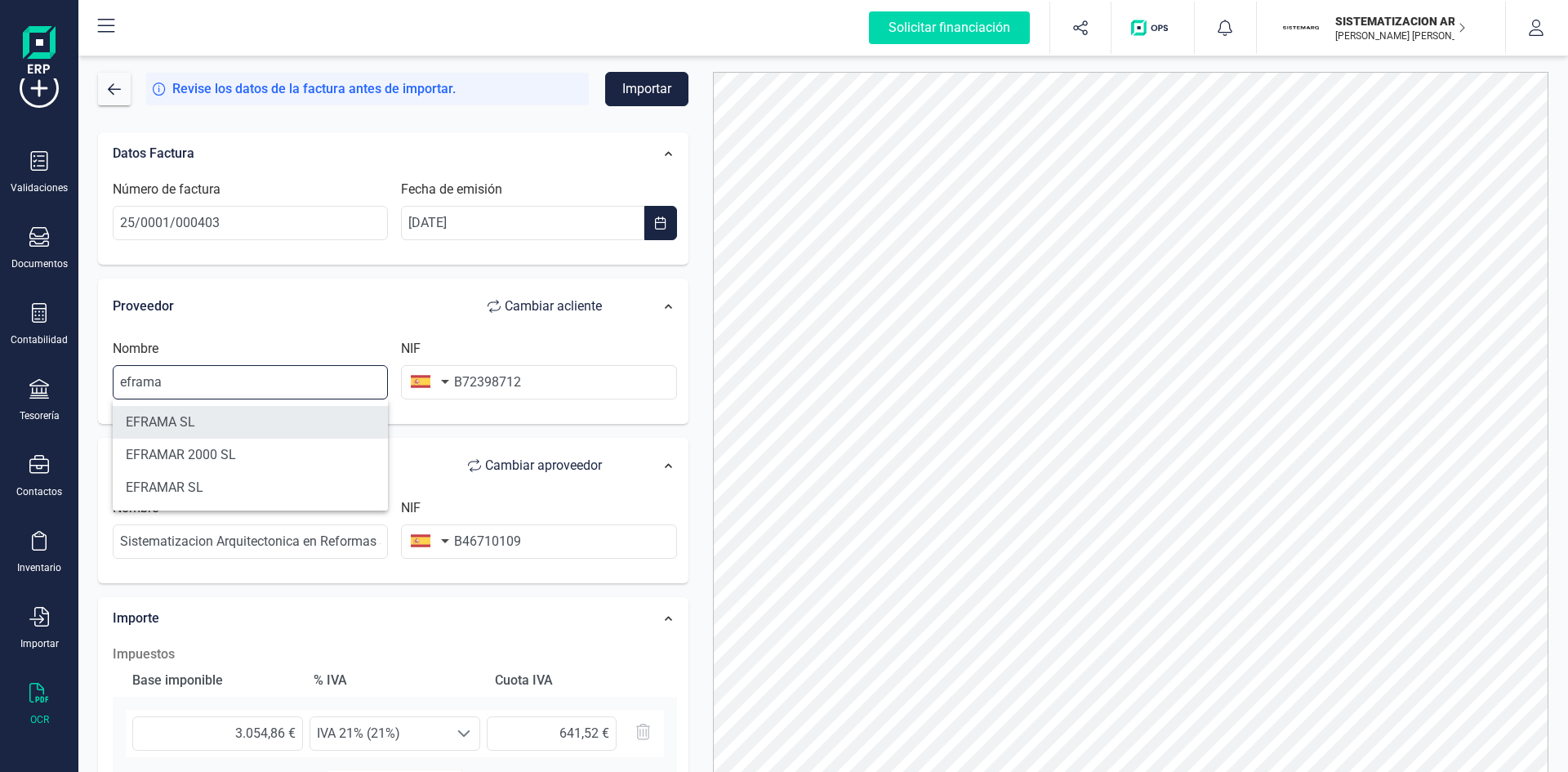 type on "EFRAMA SL" 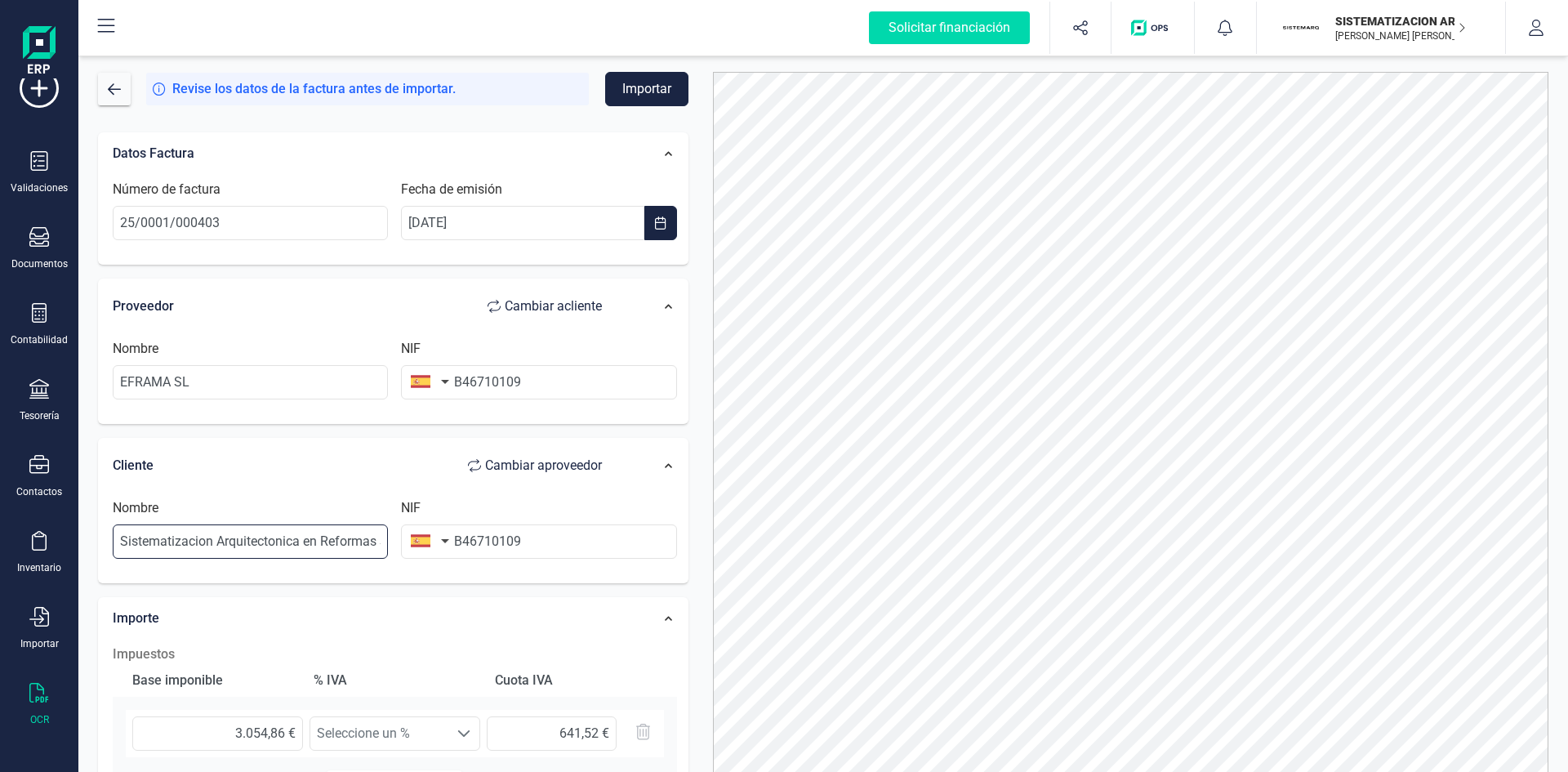 scroll, scrollTop: 0, scrollLeft: 0, axis: both 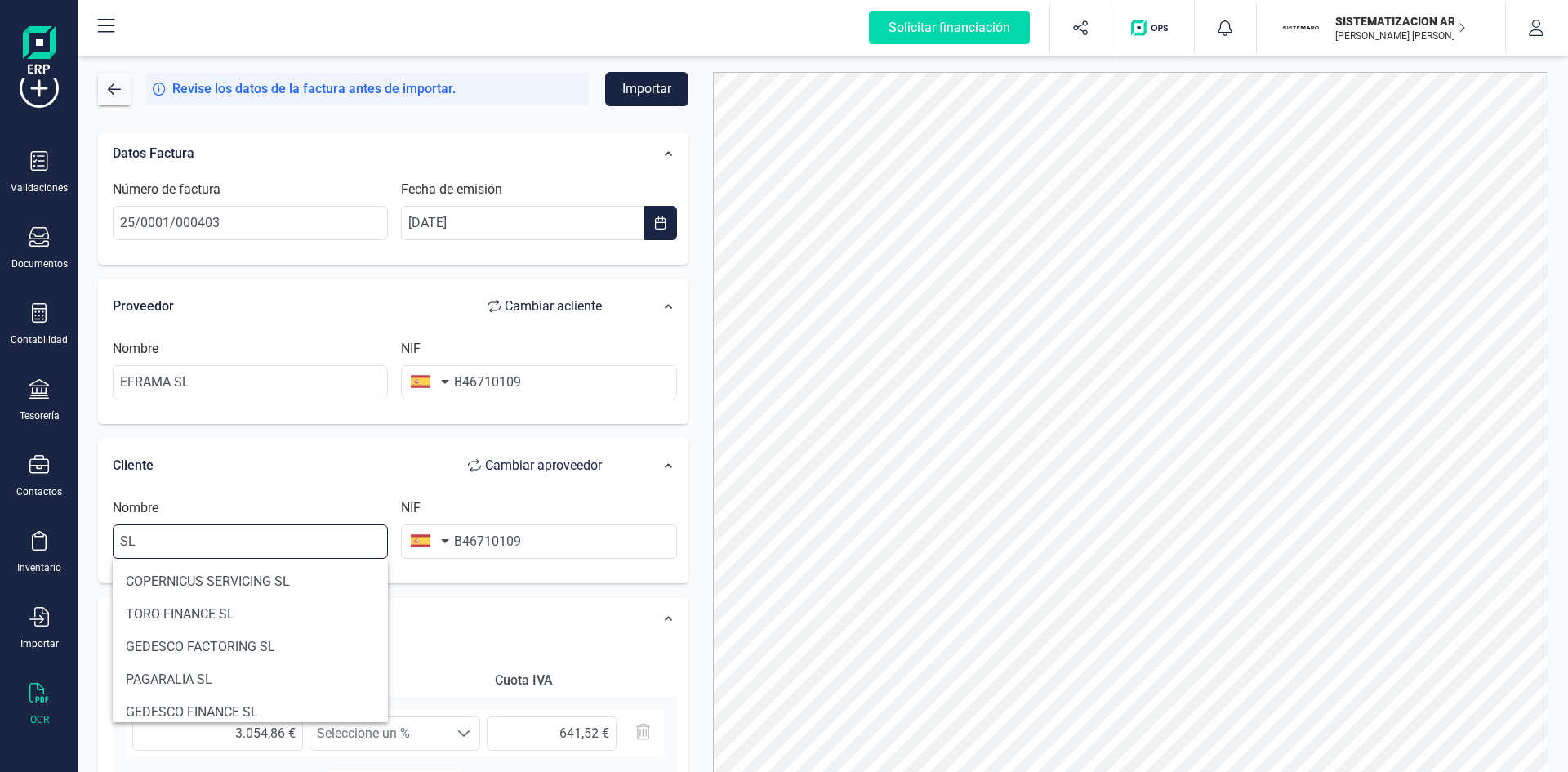 drag, startPoint x: 109, startPoint y: 525, endPoint x: 80, endPoint y: 523, distance: 29.068884 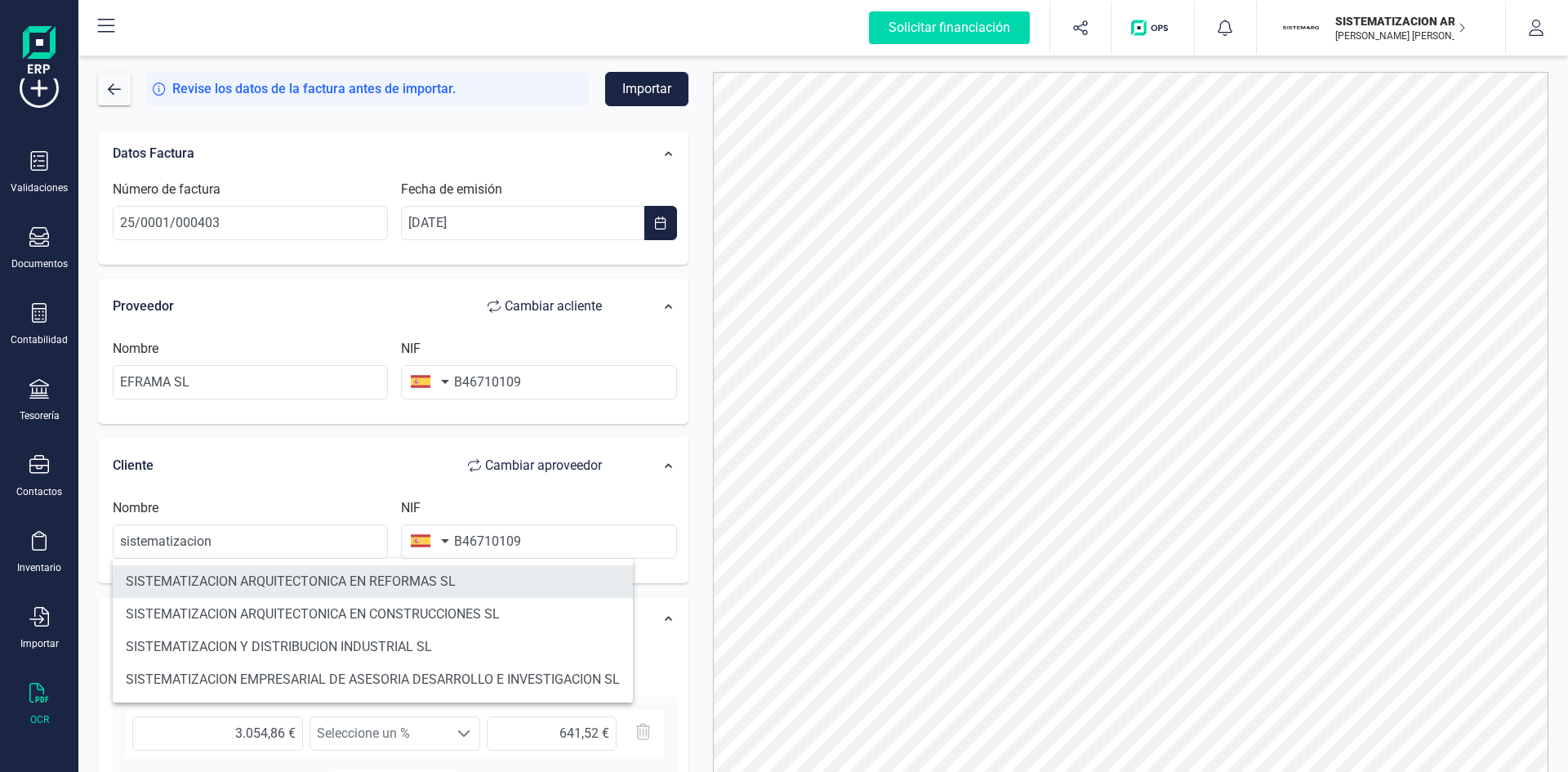 click on "SISTEMATIZACION ARQUITECTONICA EN REFORMAS SL" at bounding box center [372, 582] 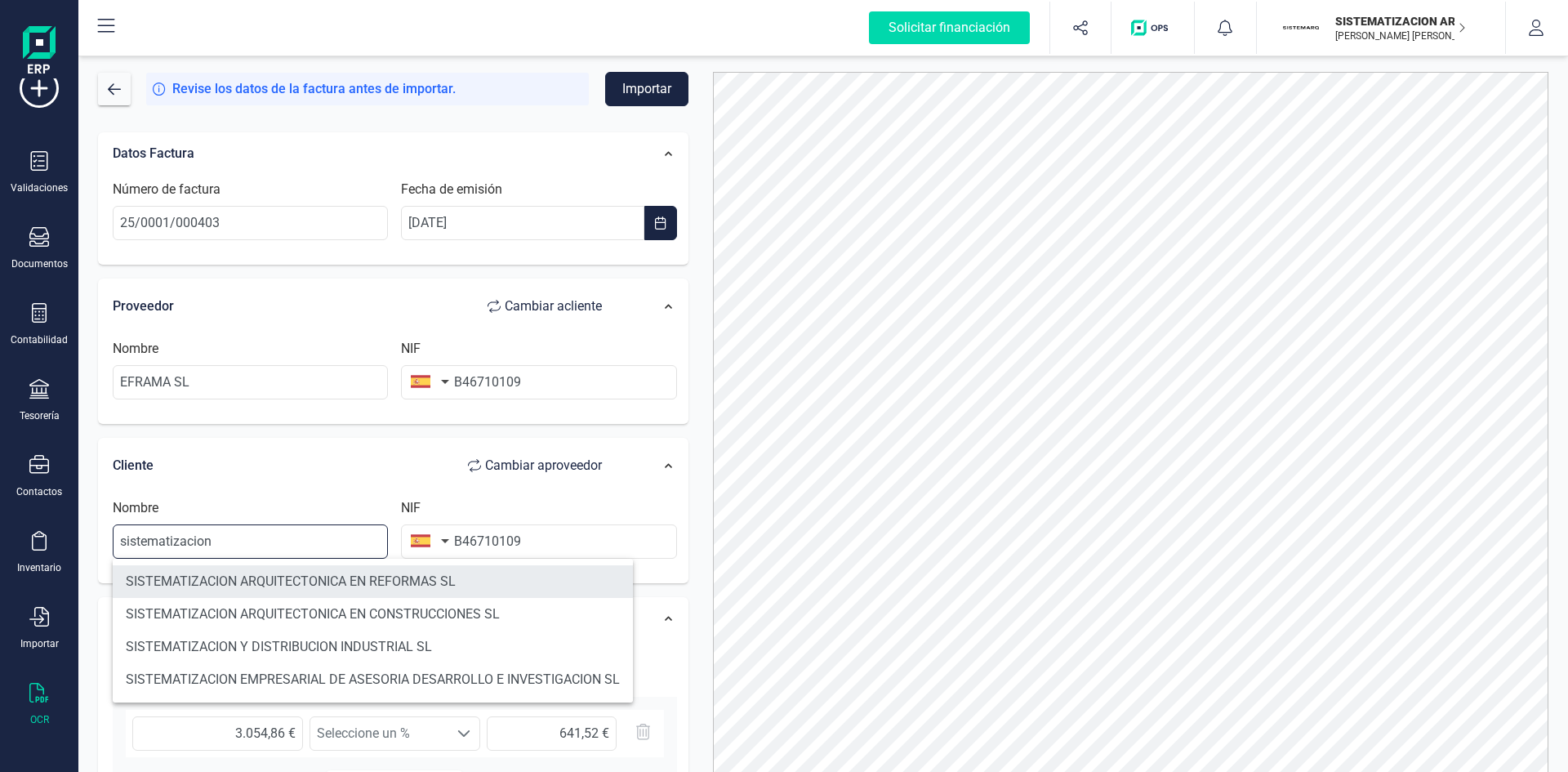 type on "SISTEMATIZACION ARQUITECTONICA EN REFORMAS SL" 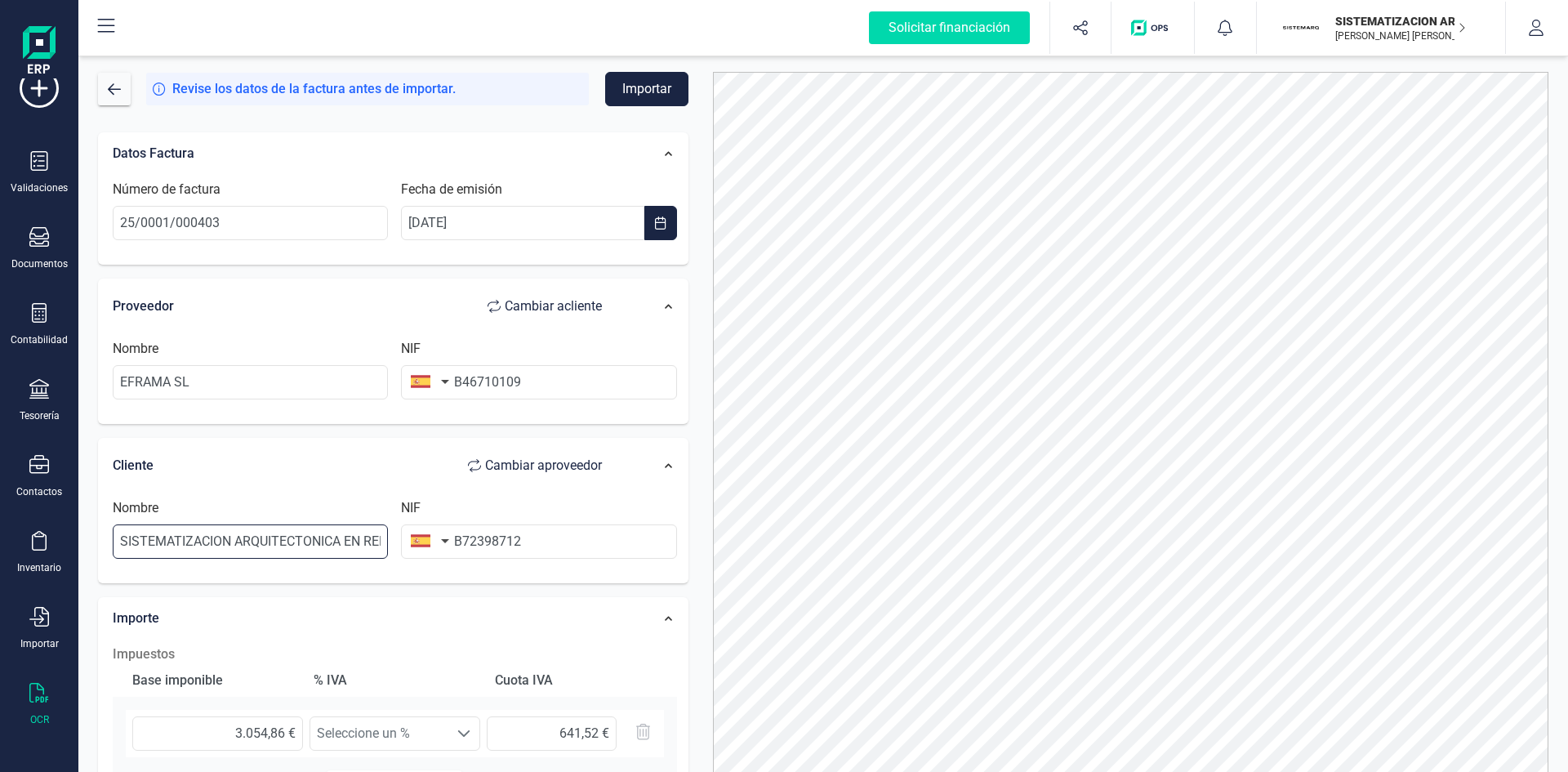 scroll, scrollTop: 0, scrollLeft: 70, axis: horizontal 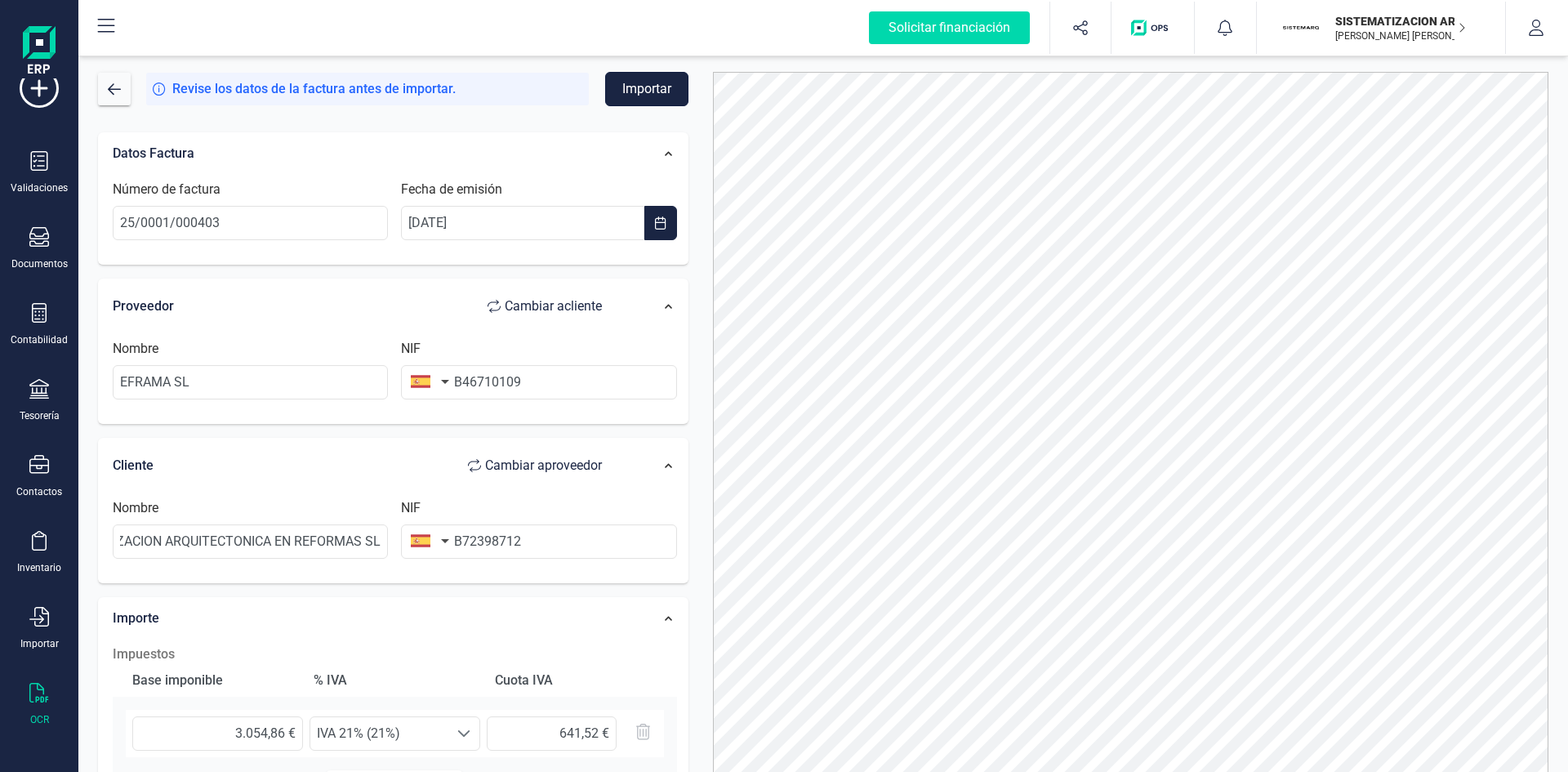 click on "Importar" at bounding box center [647, 89] 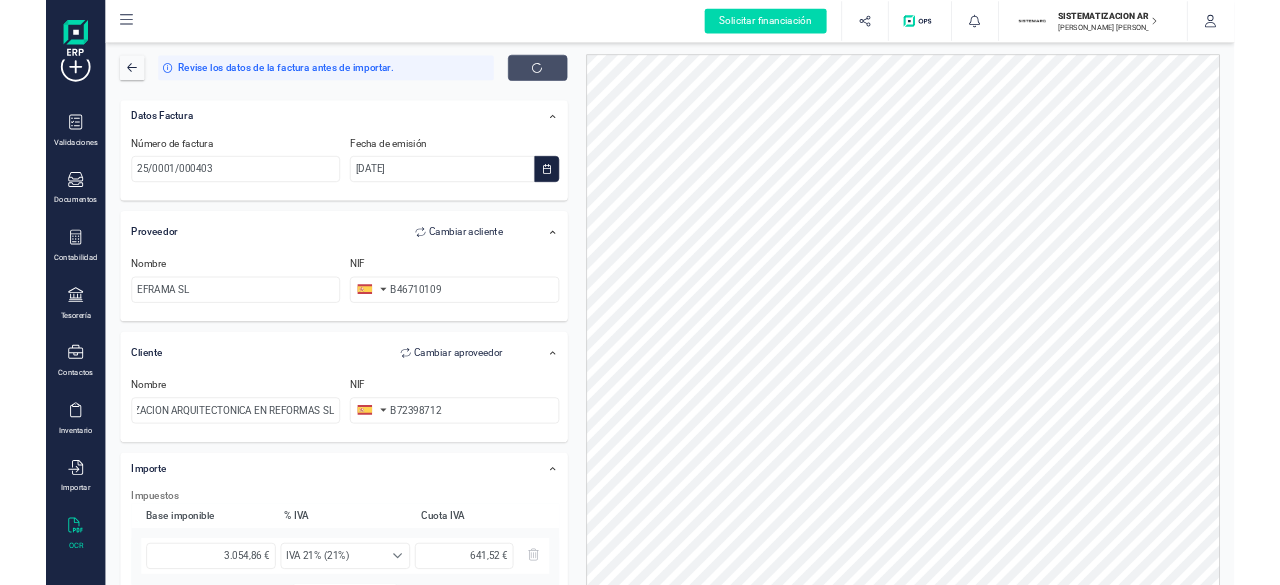 scroll, scrollTop: 0, scrollLeft: 0, axis: both 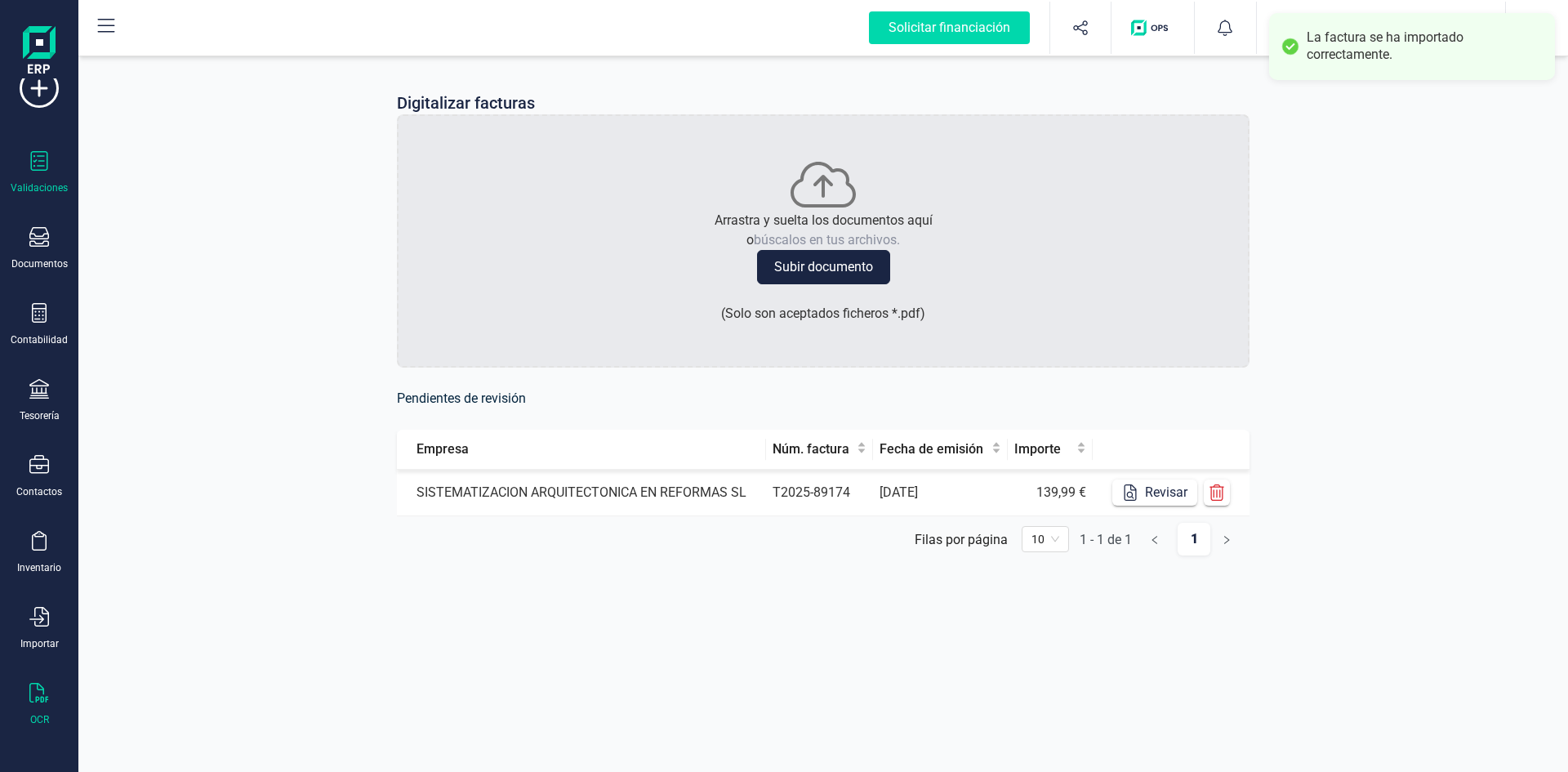 click 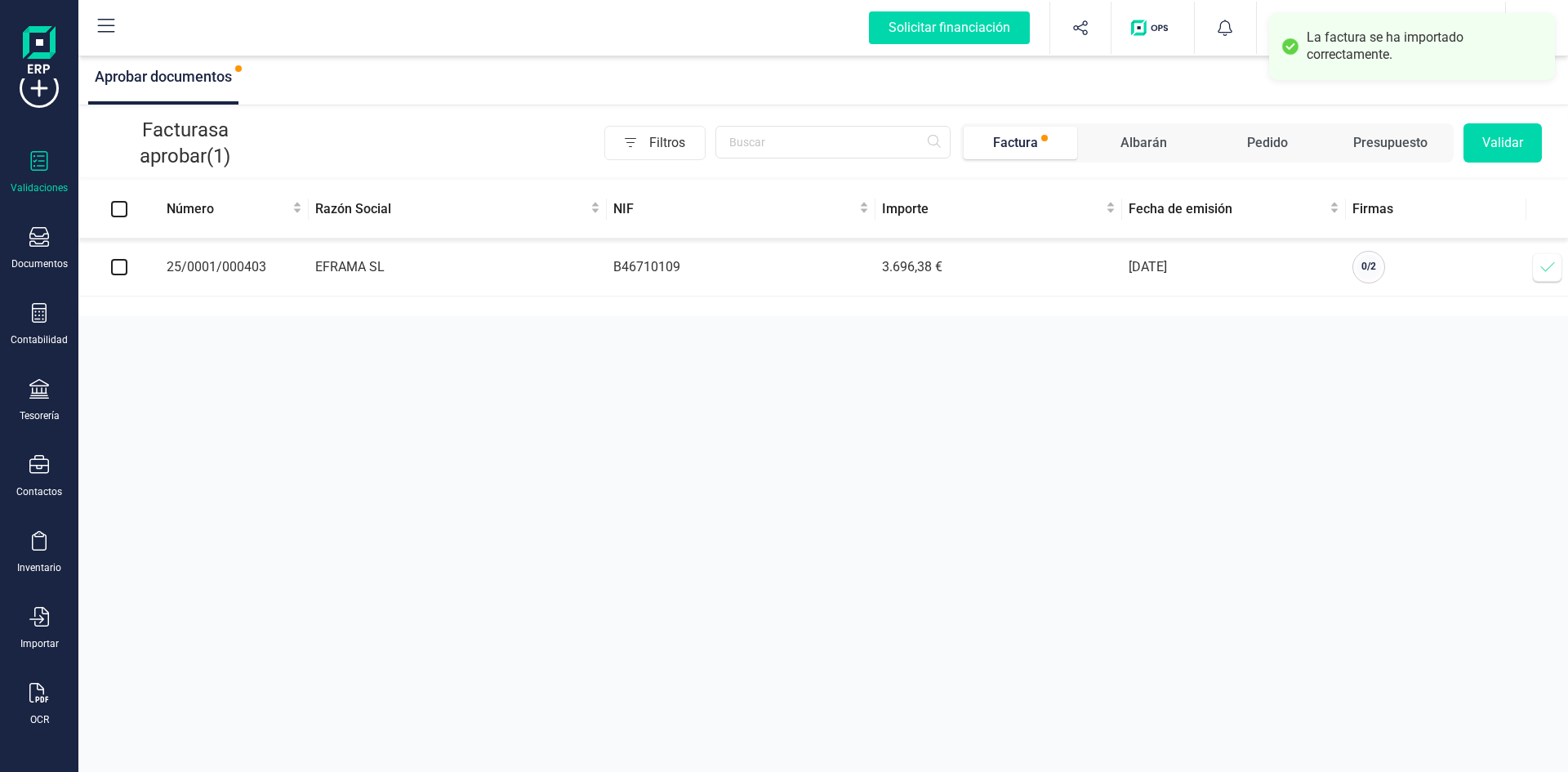 drag, startPoint x: 107, startPoint y: 255, endPoint x: 121, endPoint y: 254, distance: 14.035669 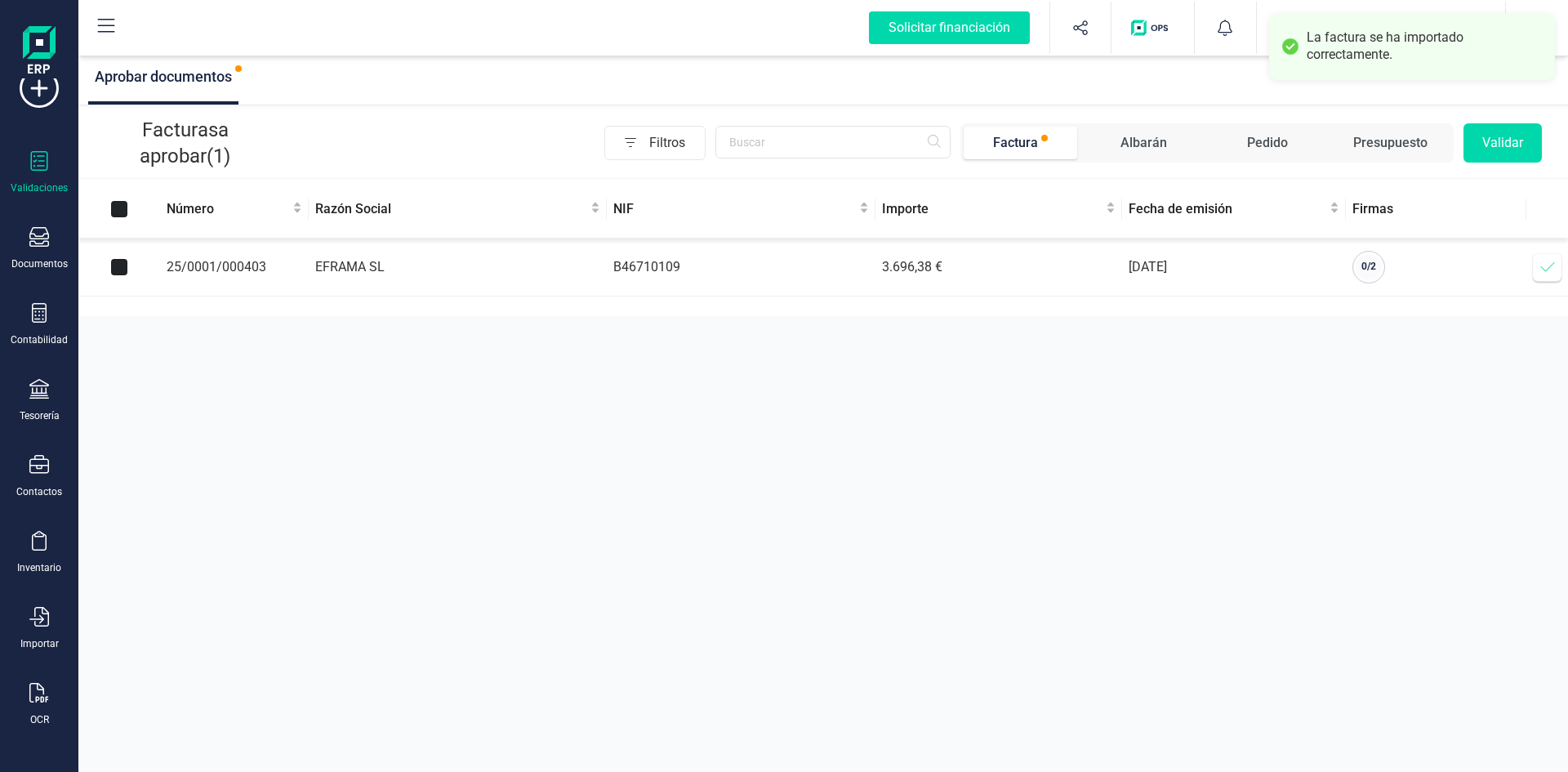 checkbox on "true" 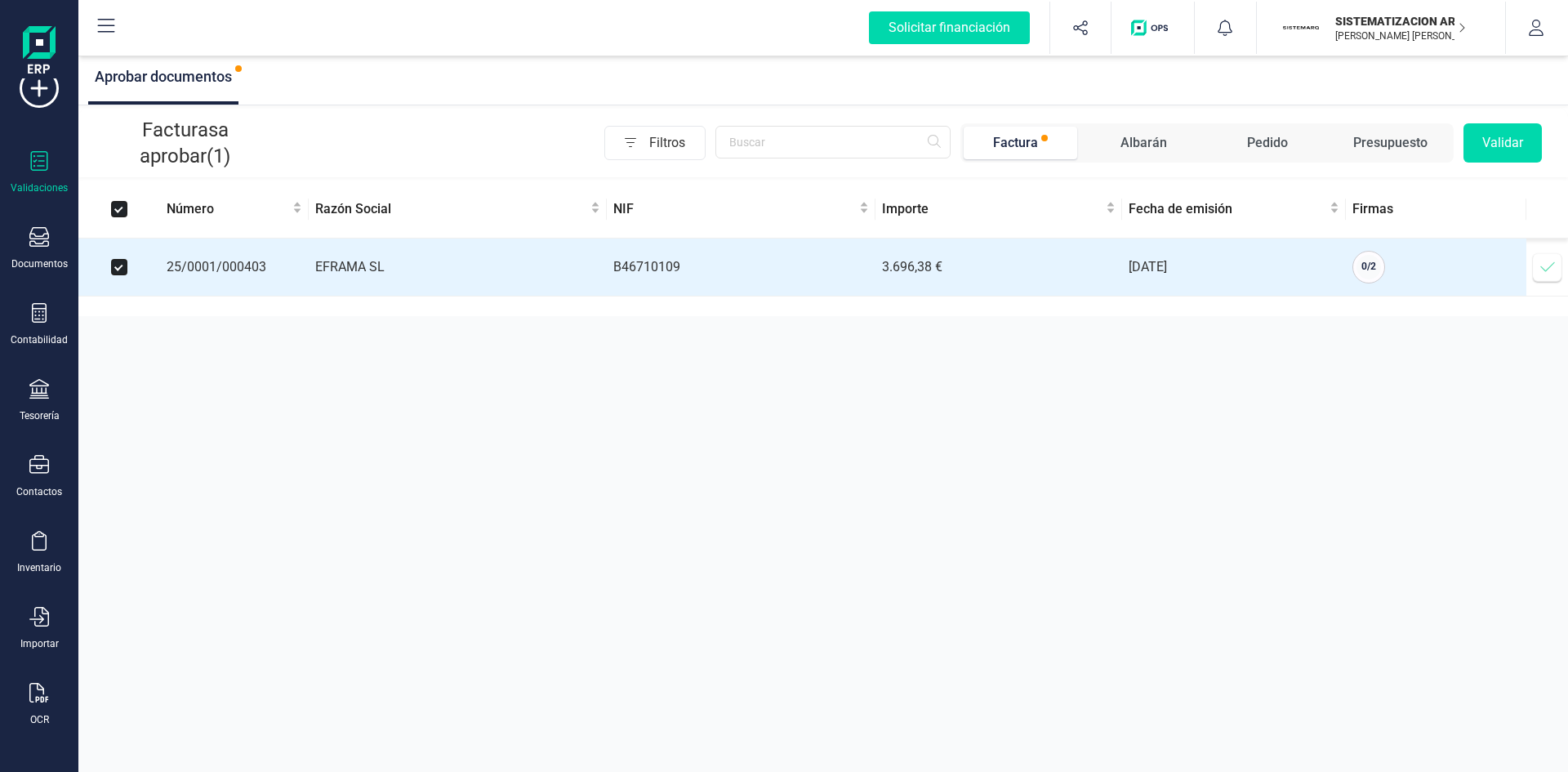 click on "Validar" at bounding box center [1503, 143] 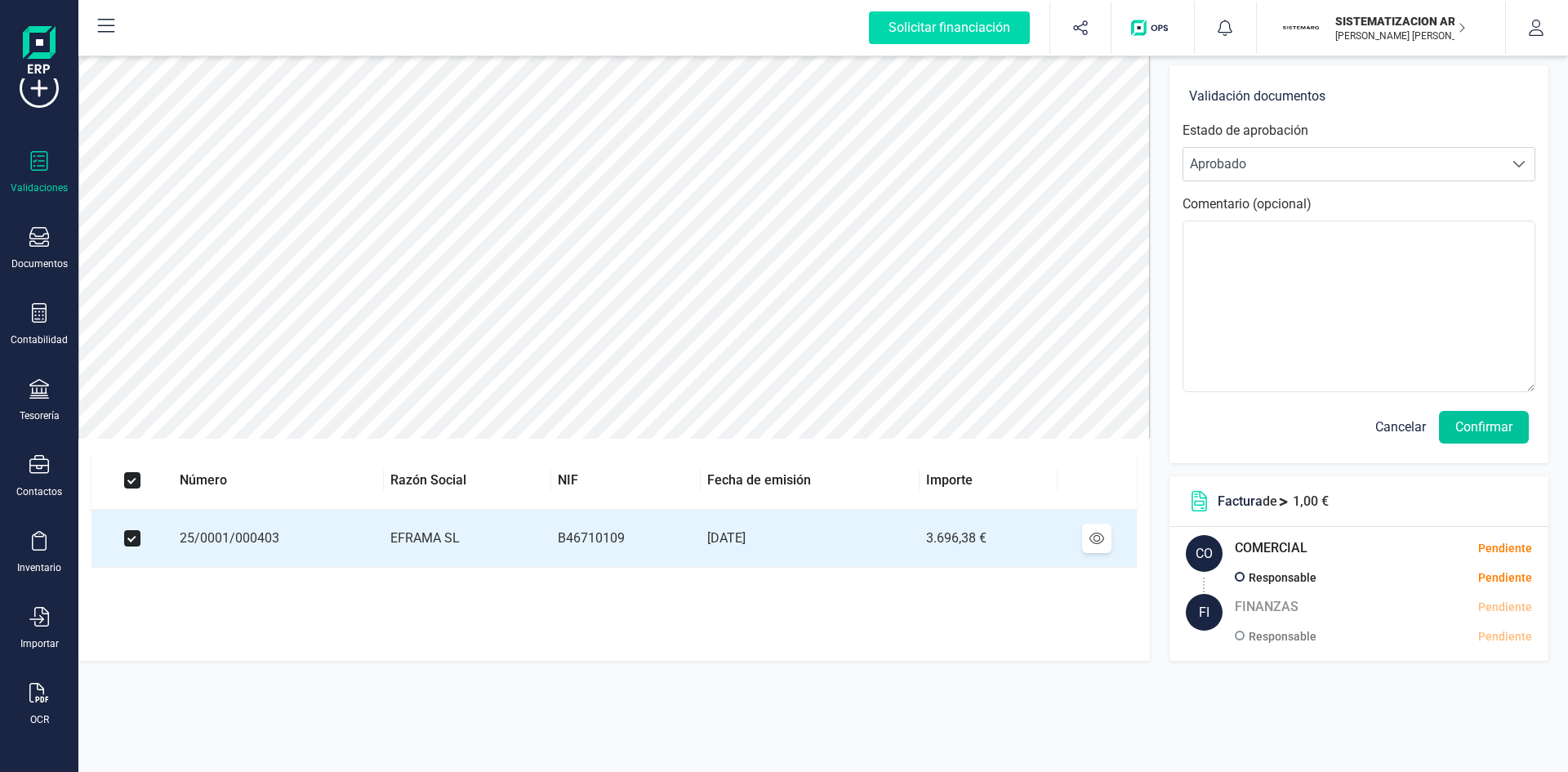 drag, startPoint x: 1482, startPoint y: 432, endPoint x: 1467, endPoint y: 436, distance: 15.524175 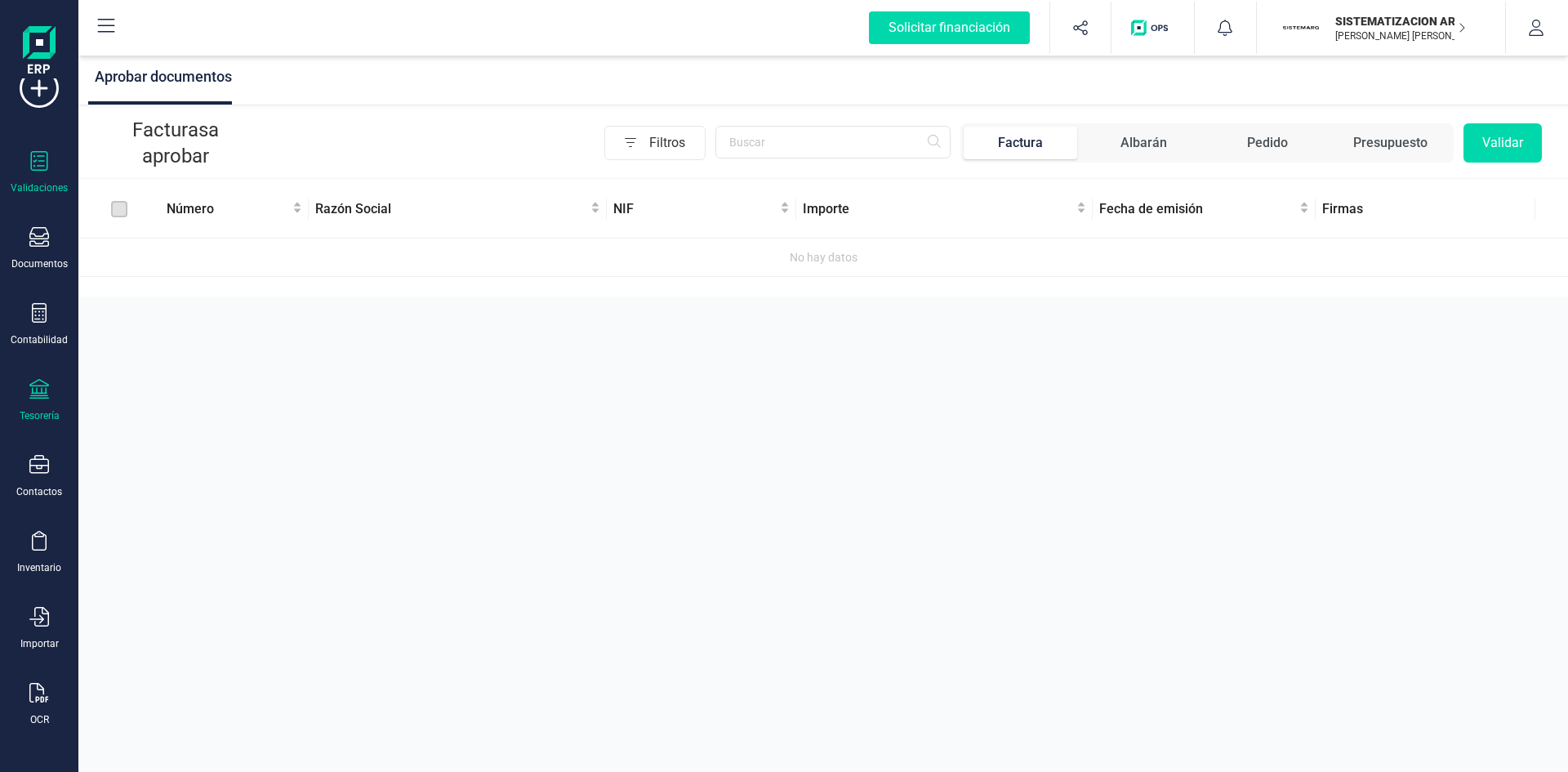 drag, startPoint x: 34, startPoint y: 377, endPoint x: 26, endPoint y: 396, distance: 21 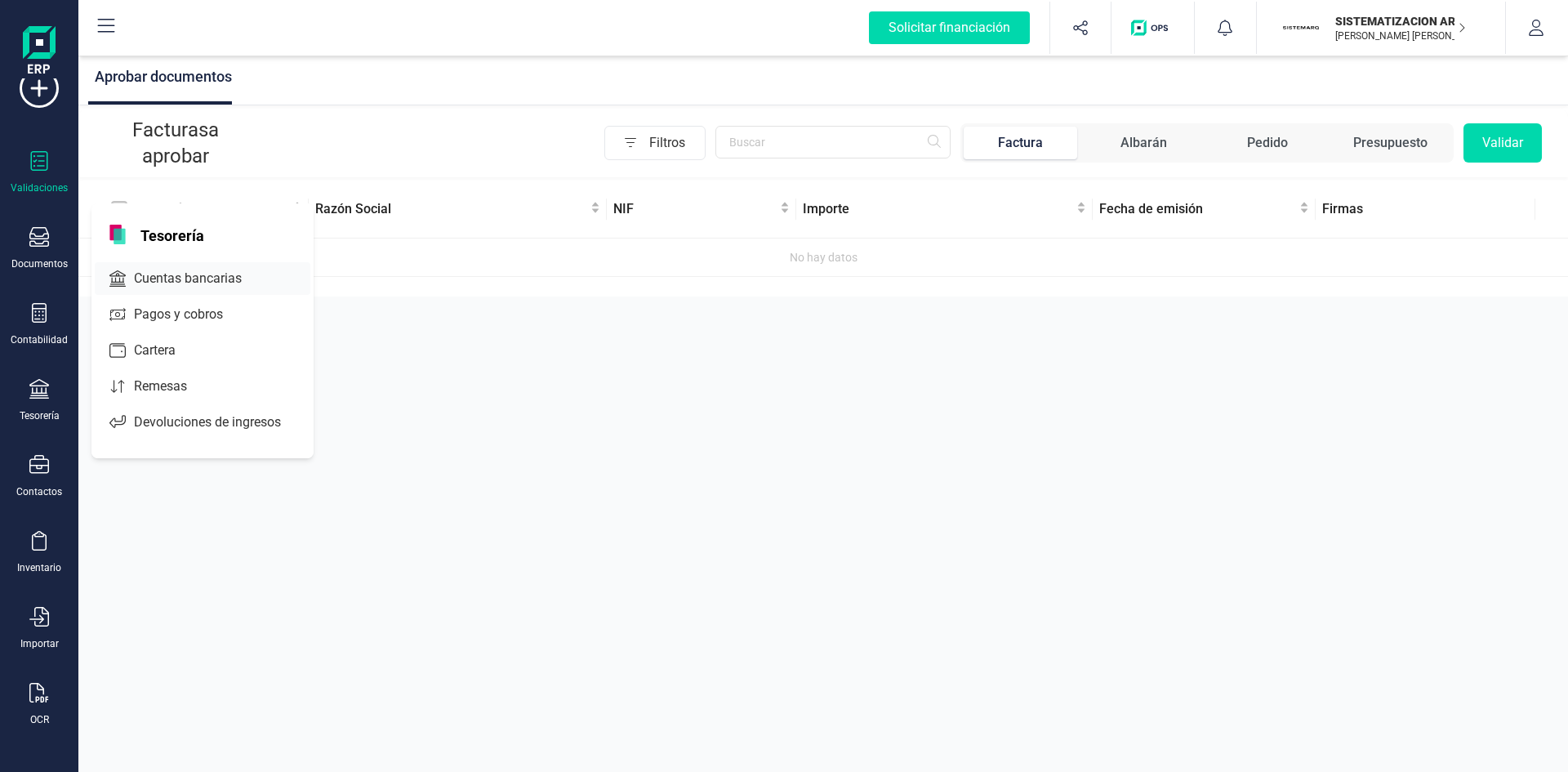 click on "Cuentas bancarias" at bounding box center (199, 279) 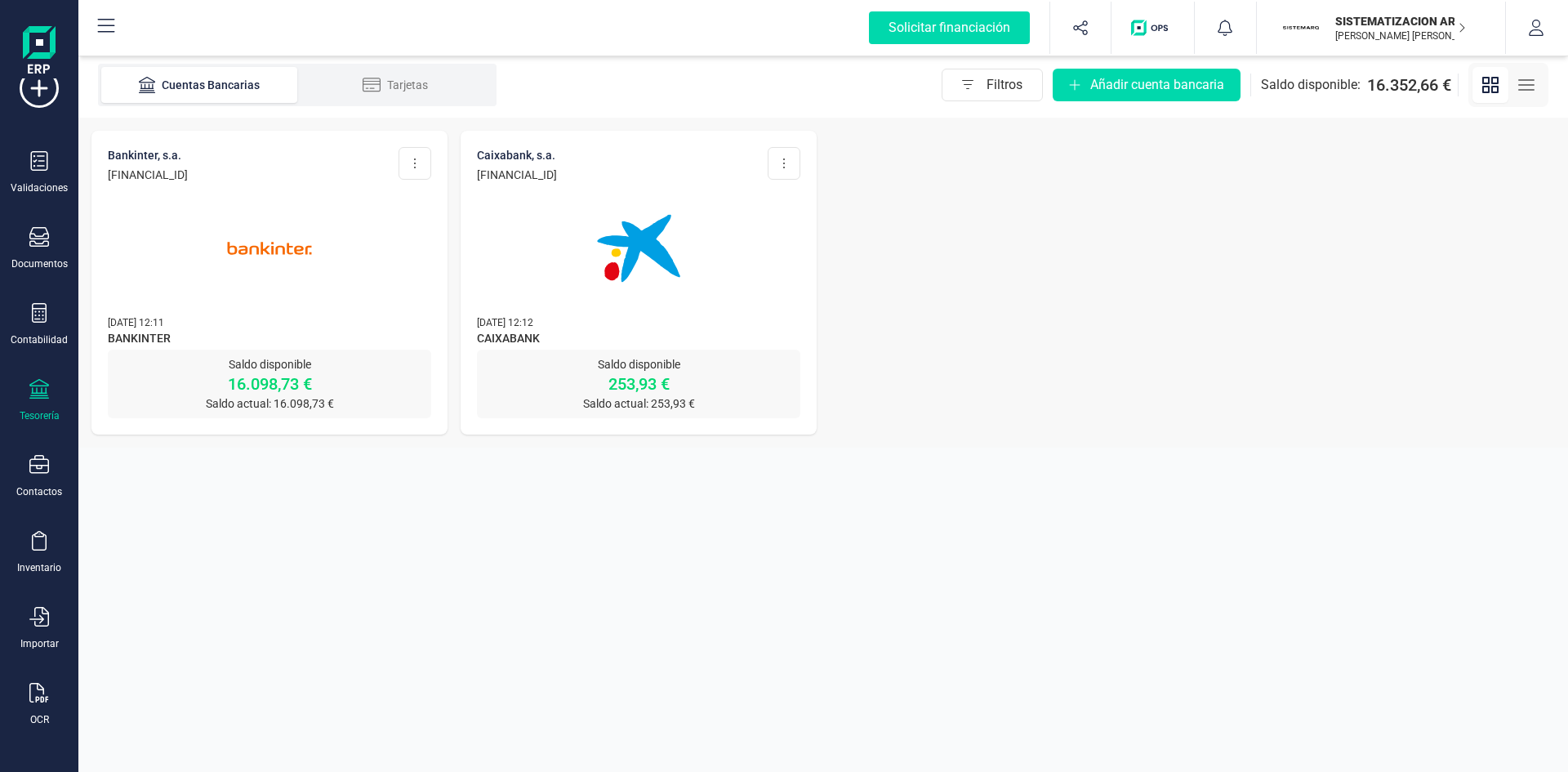 click at bounding box center (270, 248) 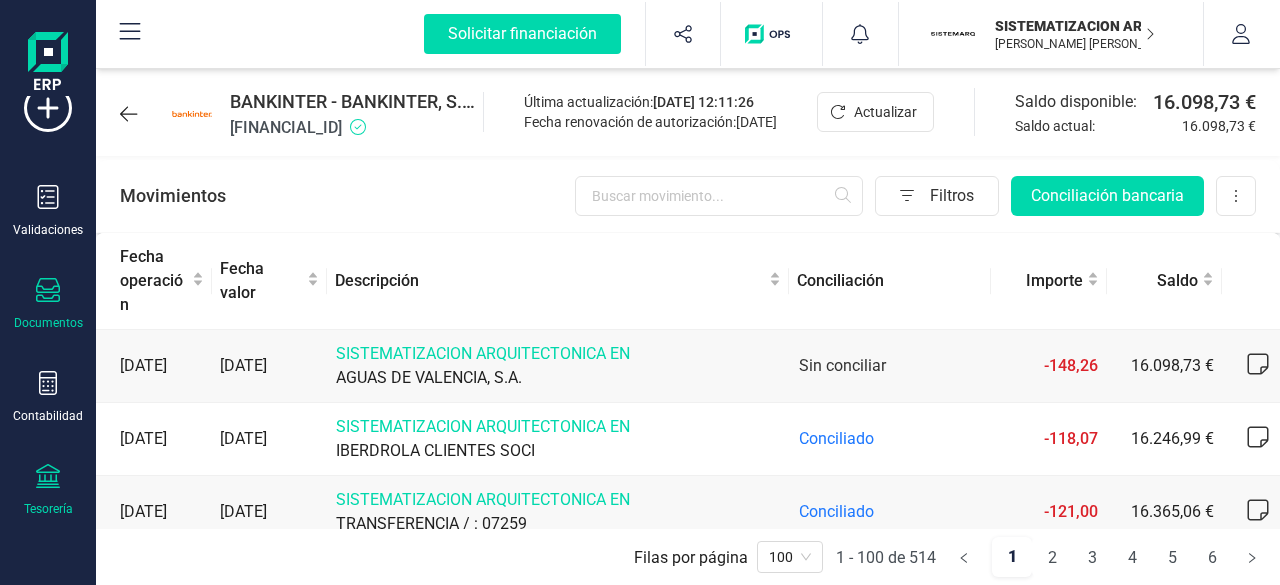 click on "Documentos" at bounding box center (48, 304) 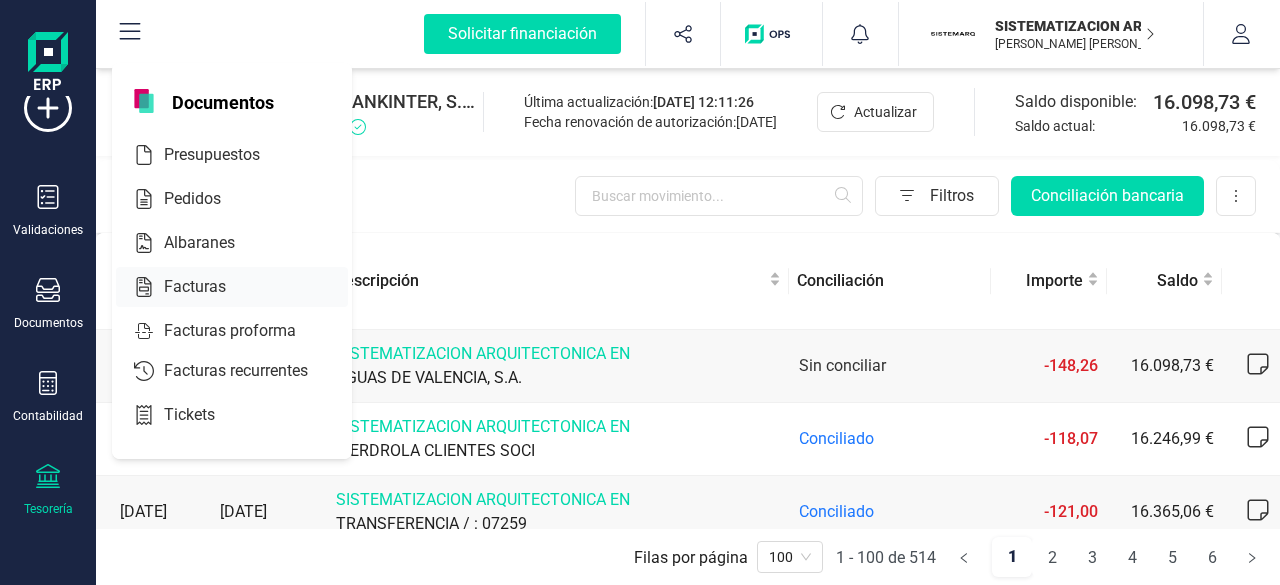 click on "Facturas" at bounding box center [209, 287] 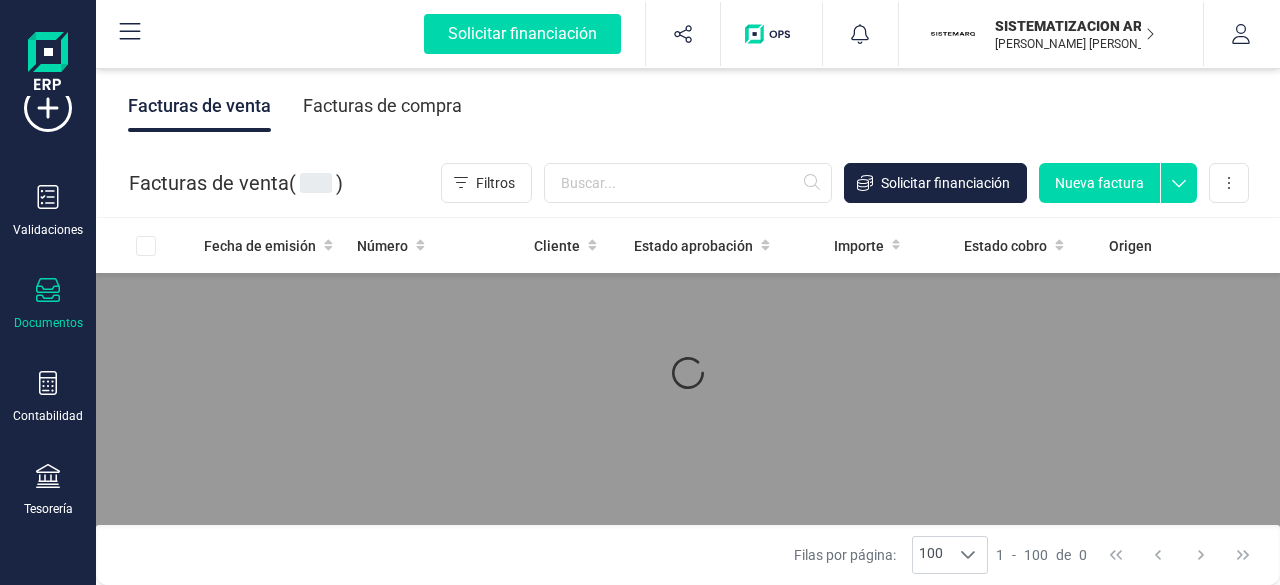 click on "Facturas de compra" at bounding box center (382, 106) 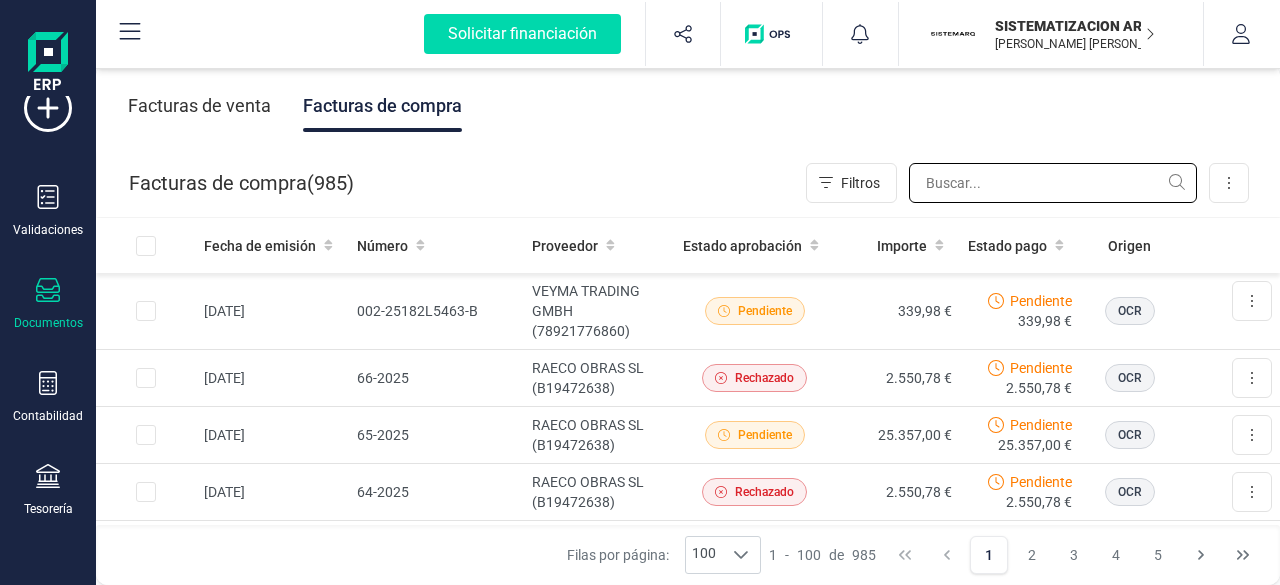 click at bounding box center (1053, 183) 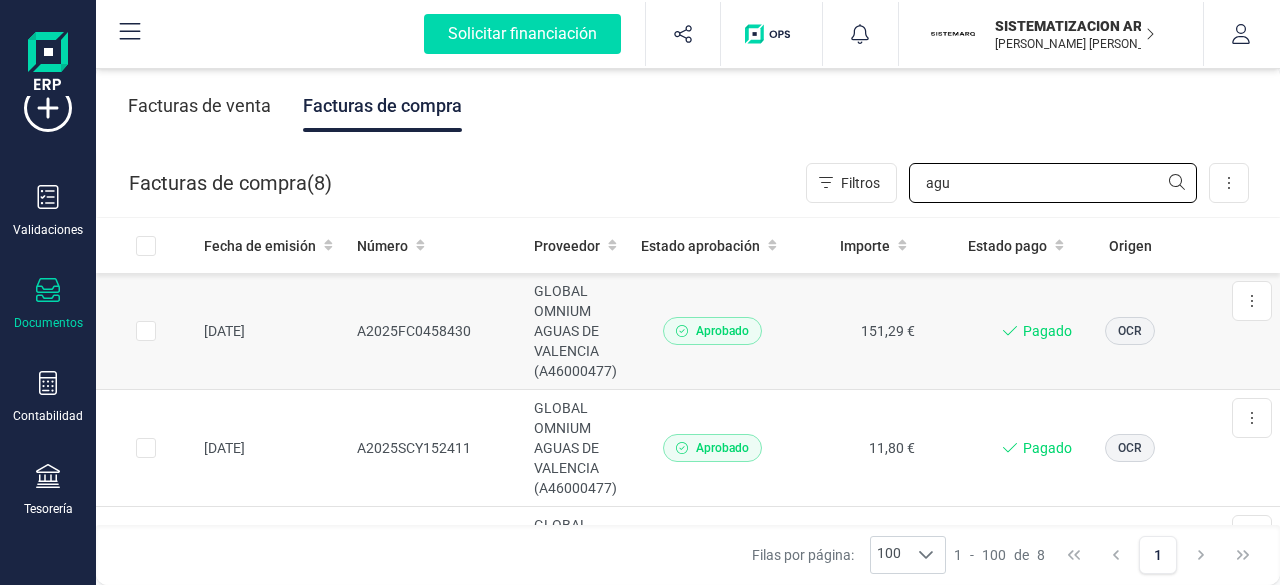 type on "agu" 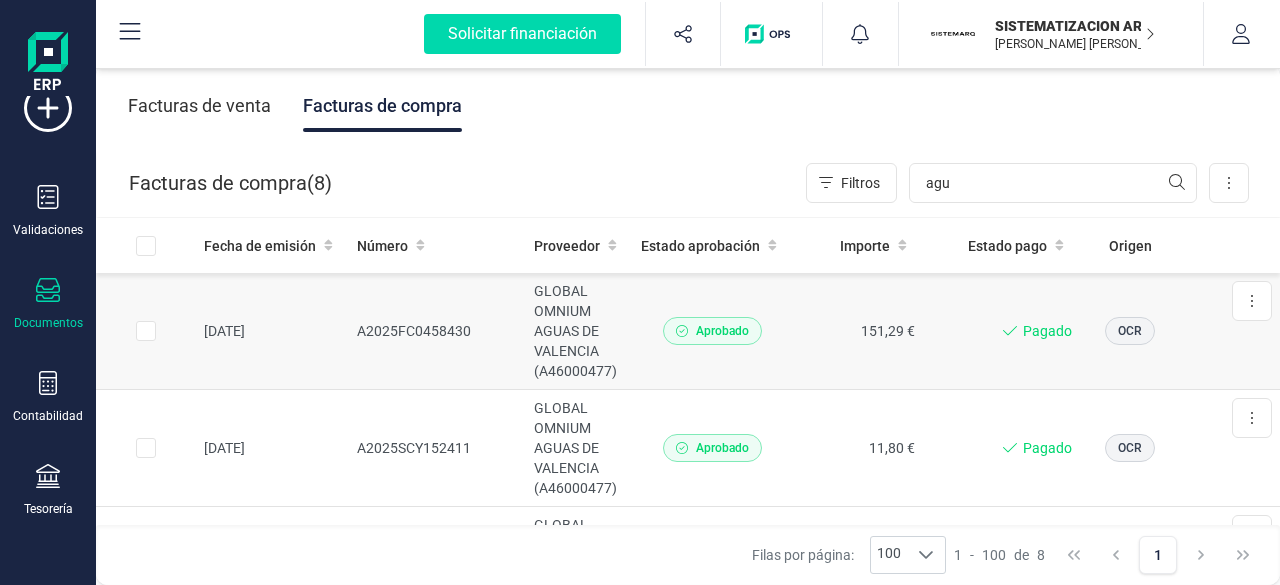 click on "GLOBAL OMNIUM
AGUAS DE VALENCIA (A46000477)" at bounding box center [579, 331] 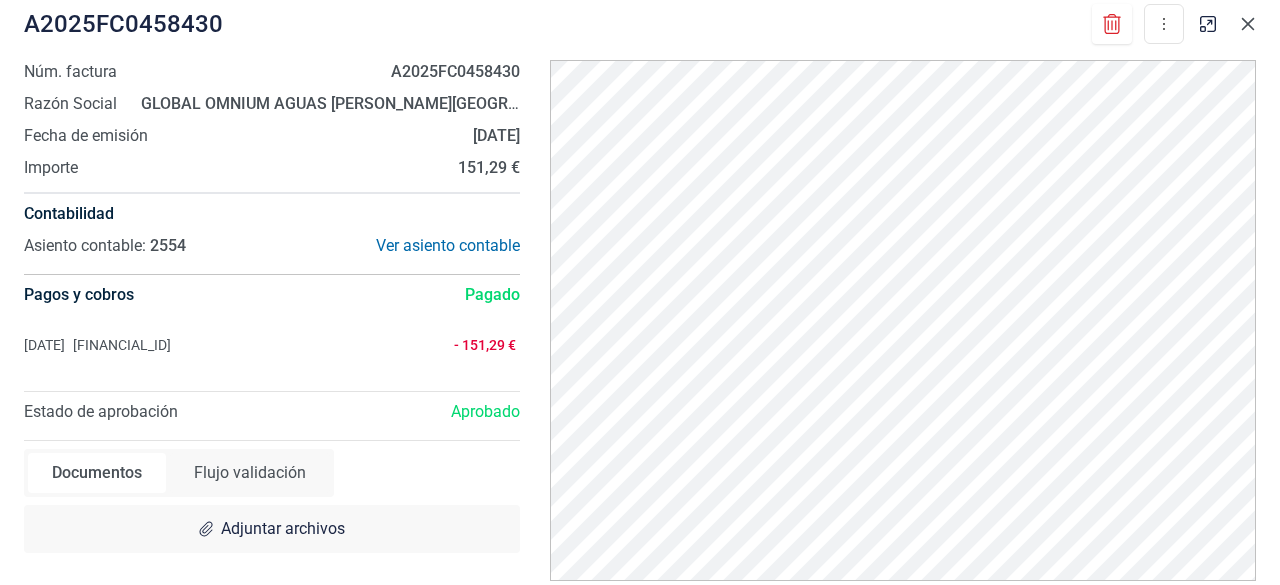 drag, startPoint x: 1247, startPoint y: 21, endPoint x: 1232, endPoint y: 25, distance: 15.524175 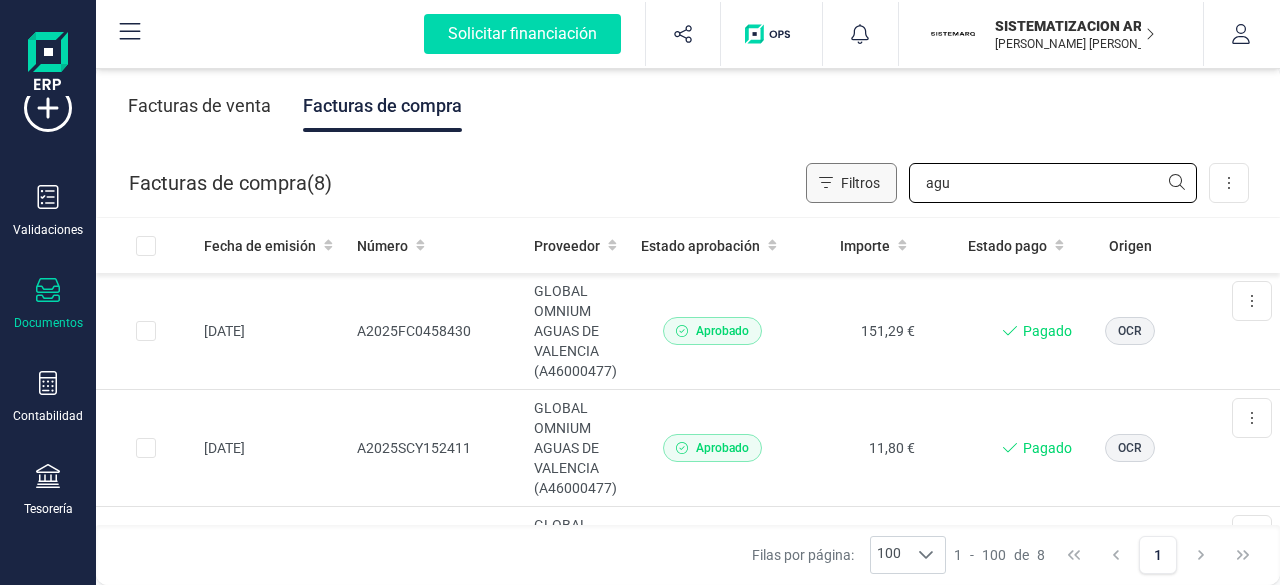 drag, startPoint x: 956, startPoint y: 189, endPoint x: 865, endPoint y: 179, distance: 91.5478 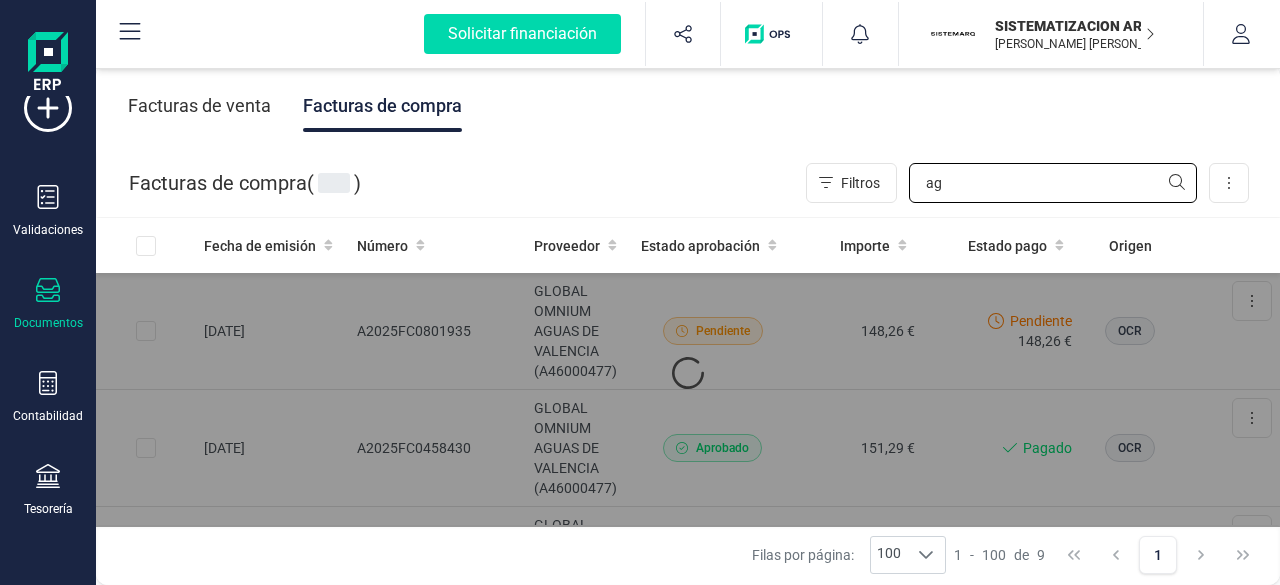 type on "a" 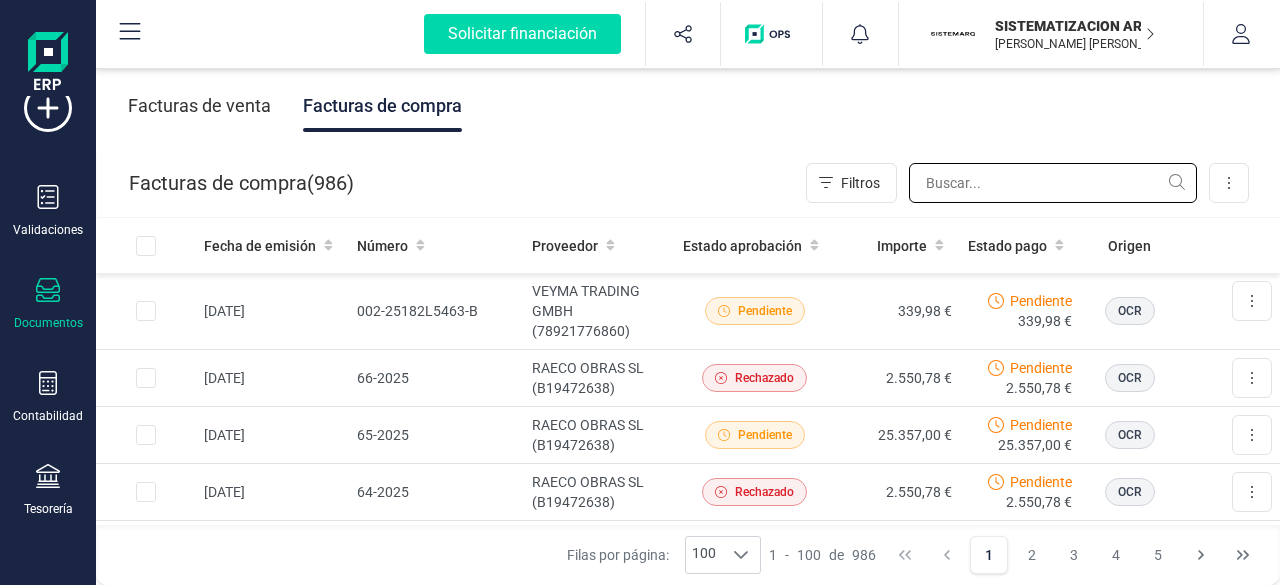 click at bounding box center [1053, 183] 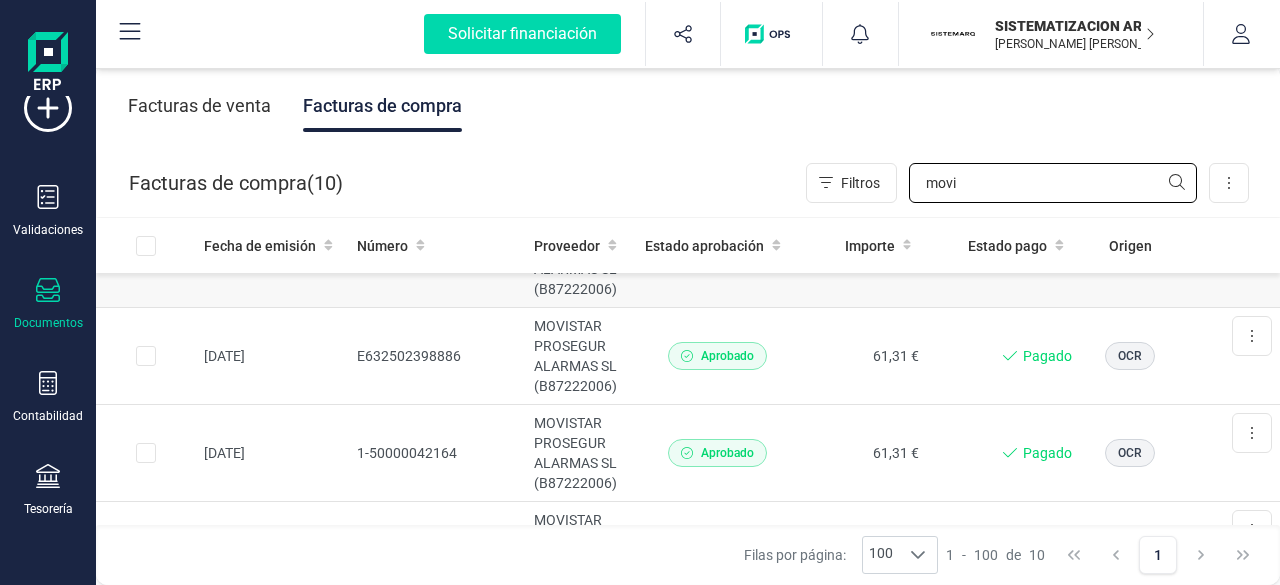 scroll, scrollTop: 300, scrollLeft: 0, axis: vertical 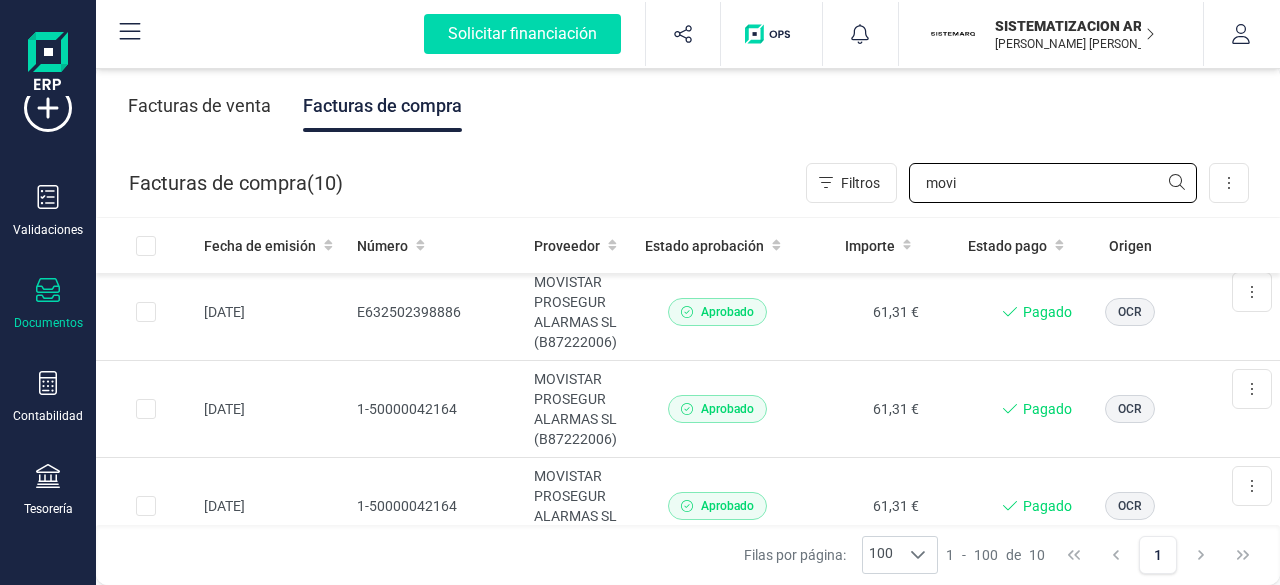 type on "movi" 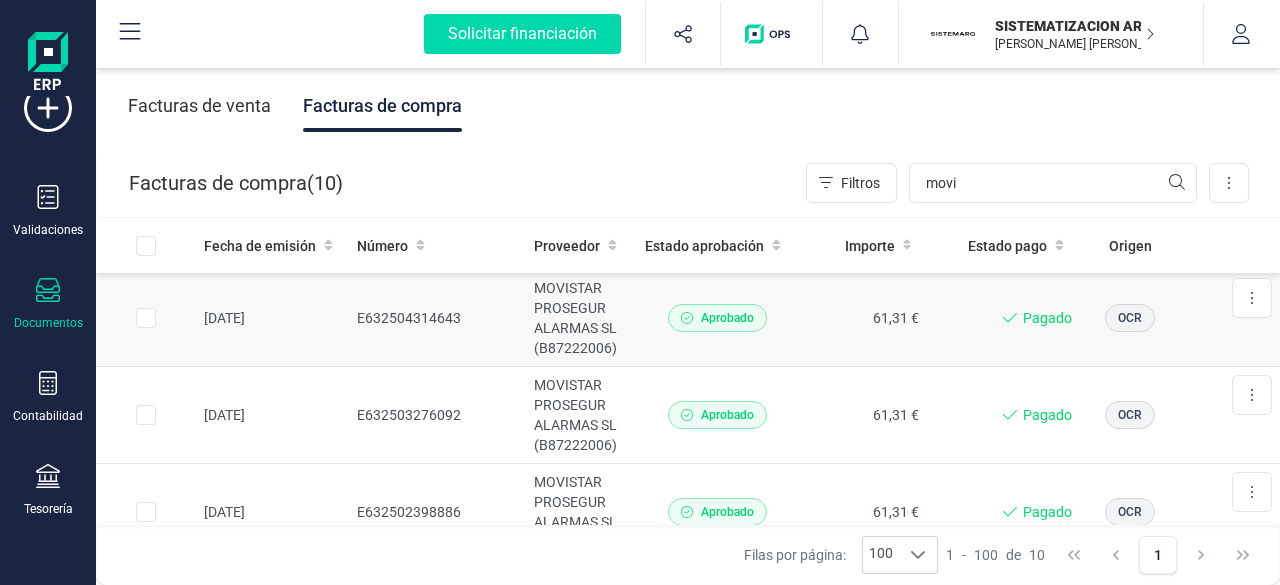 scroll, scrollTop: 0, scrollLeft: 0, axis: both 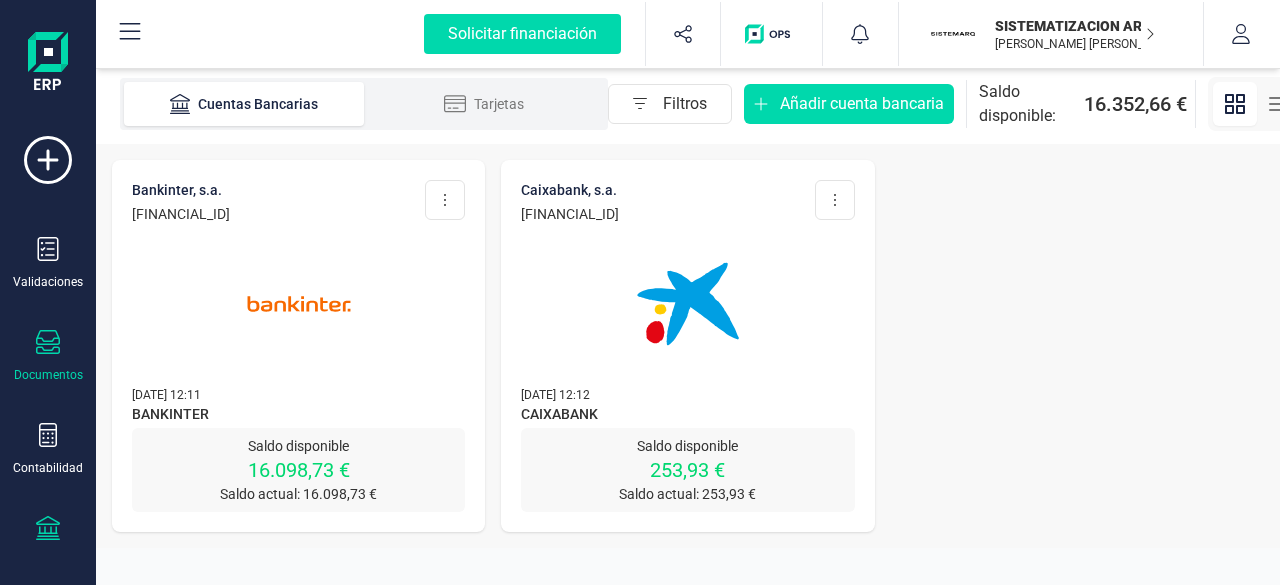 click on "Documentos" at bounding box center (48, 356) 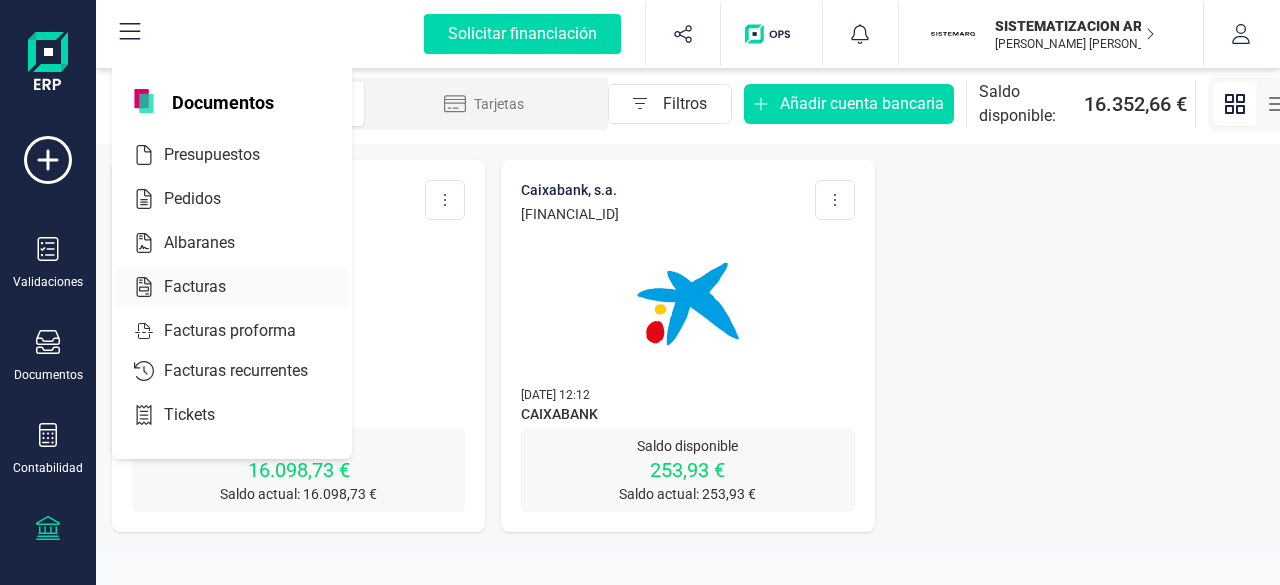click on "Facturas" at bounding box center (209, 287) 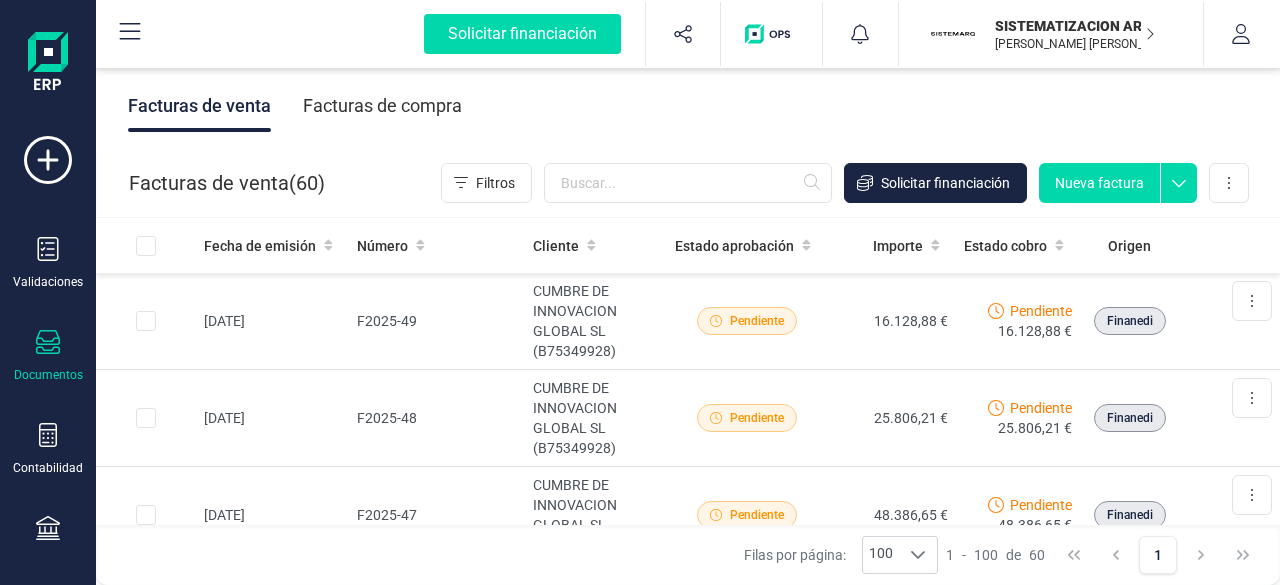 click on "Facturas de compra" at bounding box center (382, 106) 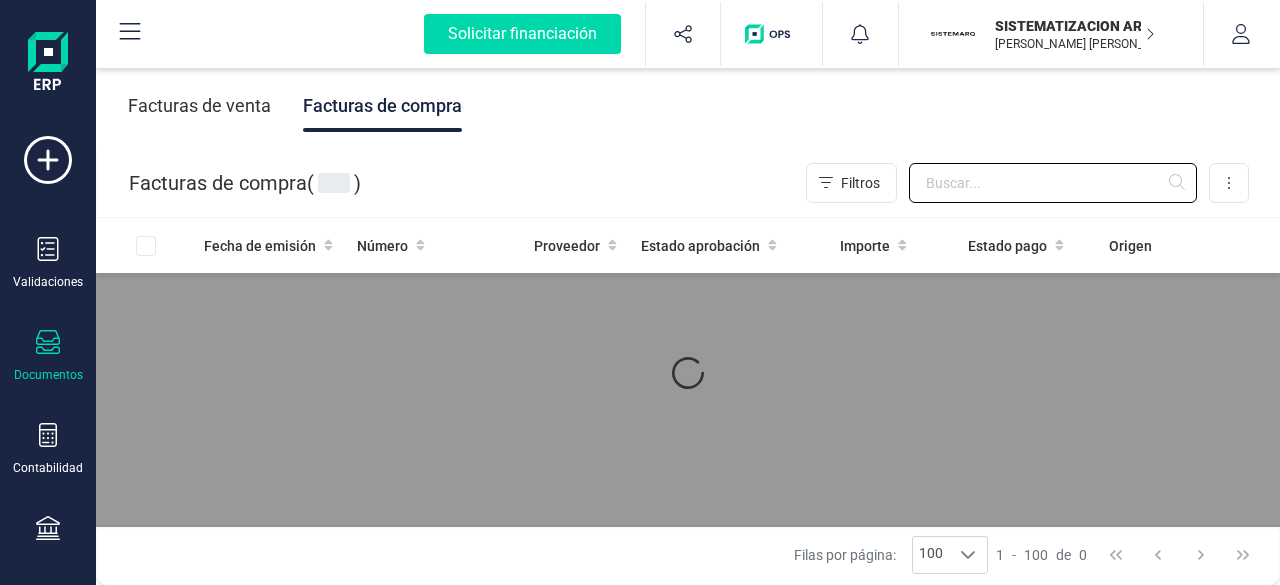 click at bounding box center [1053, 183] 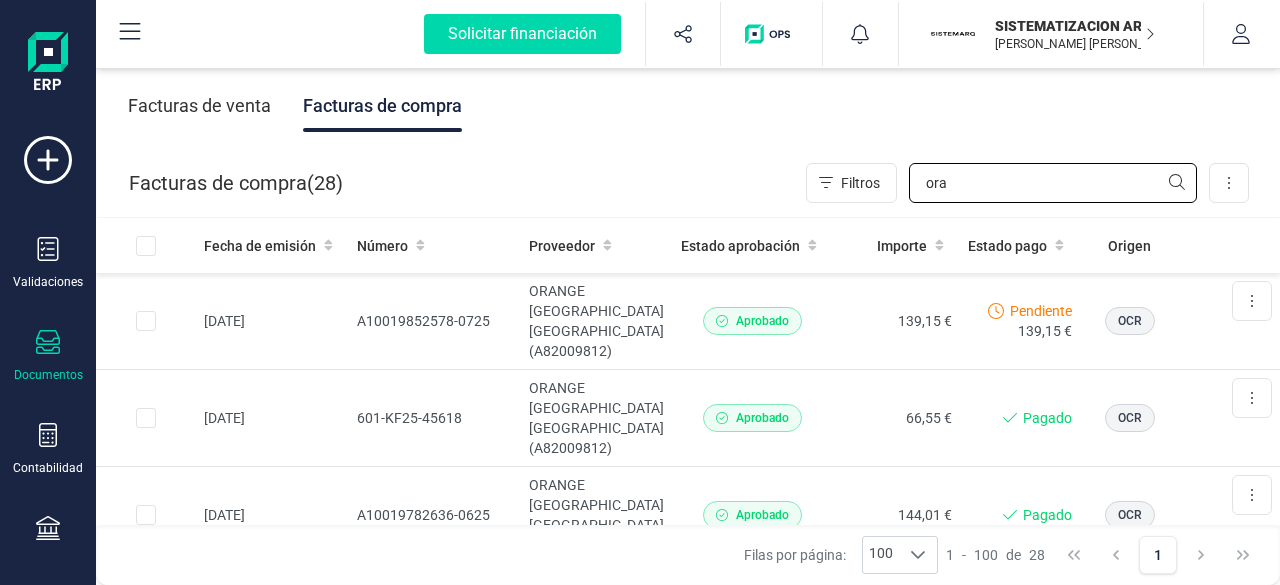 type on "ora" 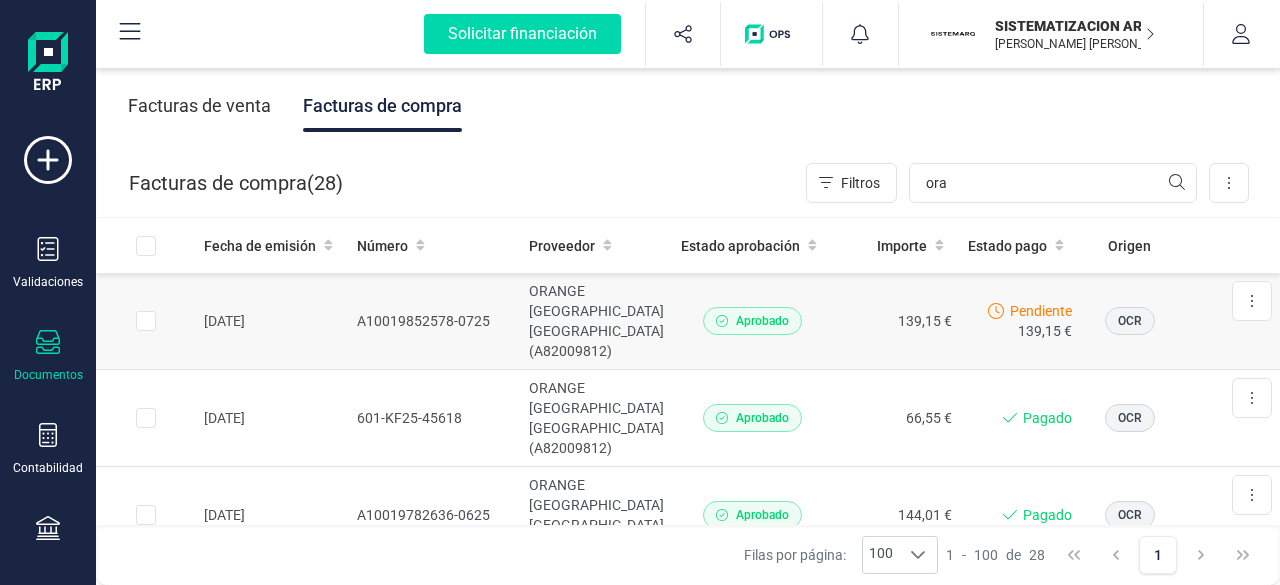 click on "Aprobado" at bounding box center [753, 321] 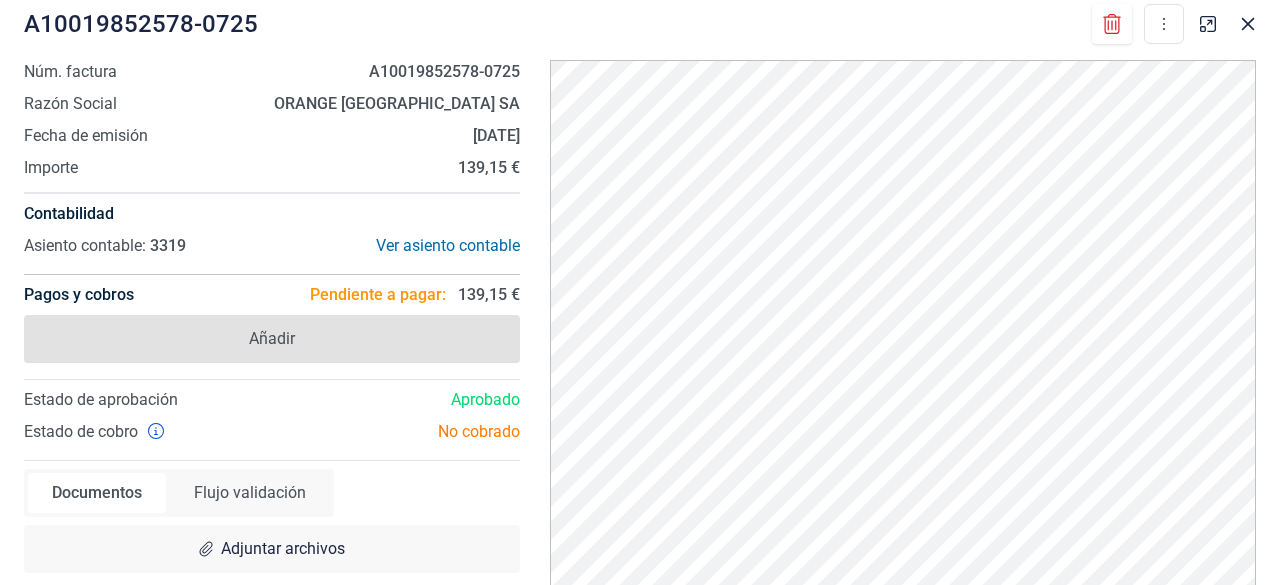 click on "Añadir" at bounding box center (272, 339) 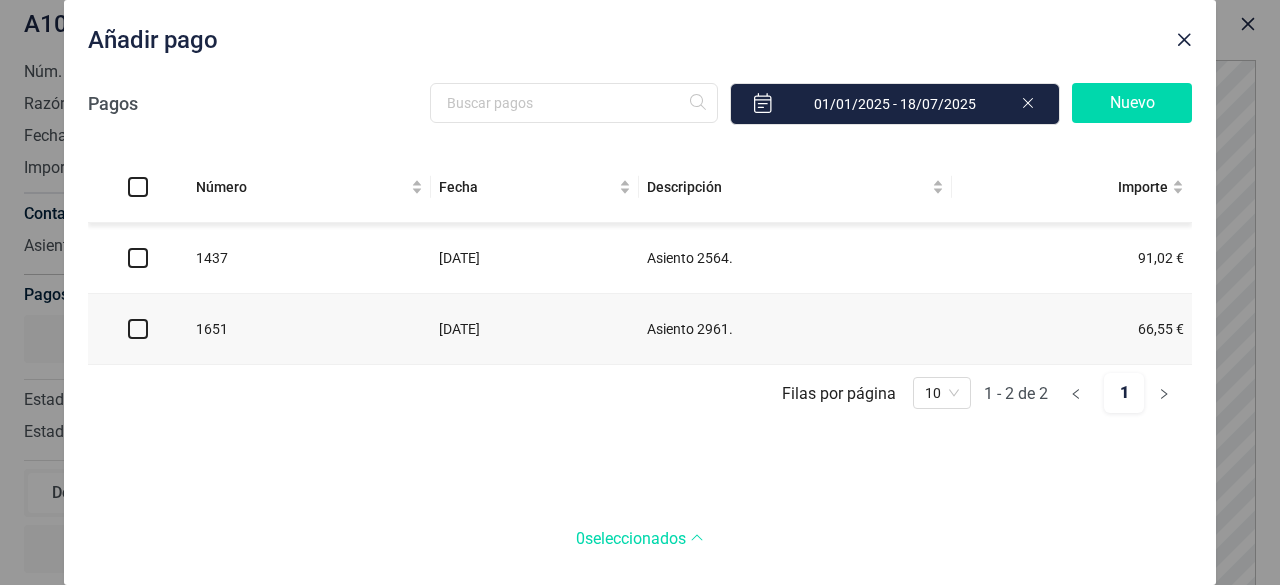 click at bounding box center (138, 258) 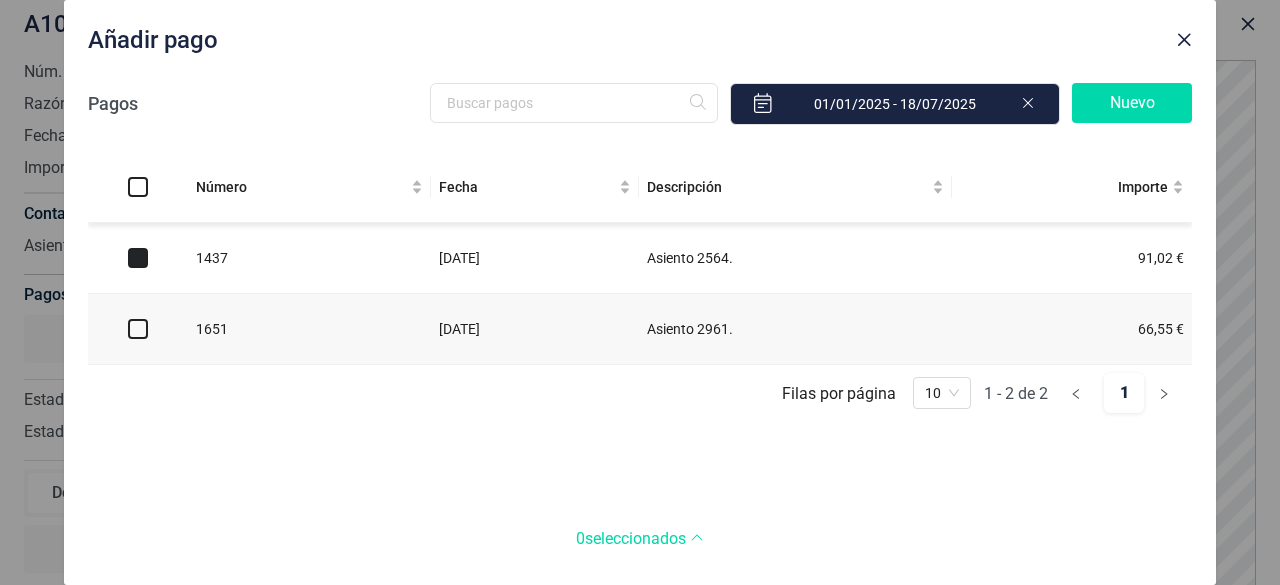 checkbox on "true" 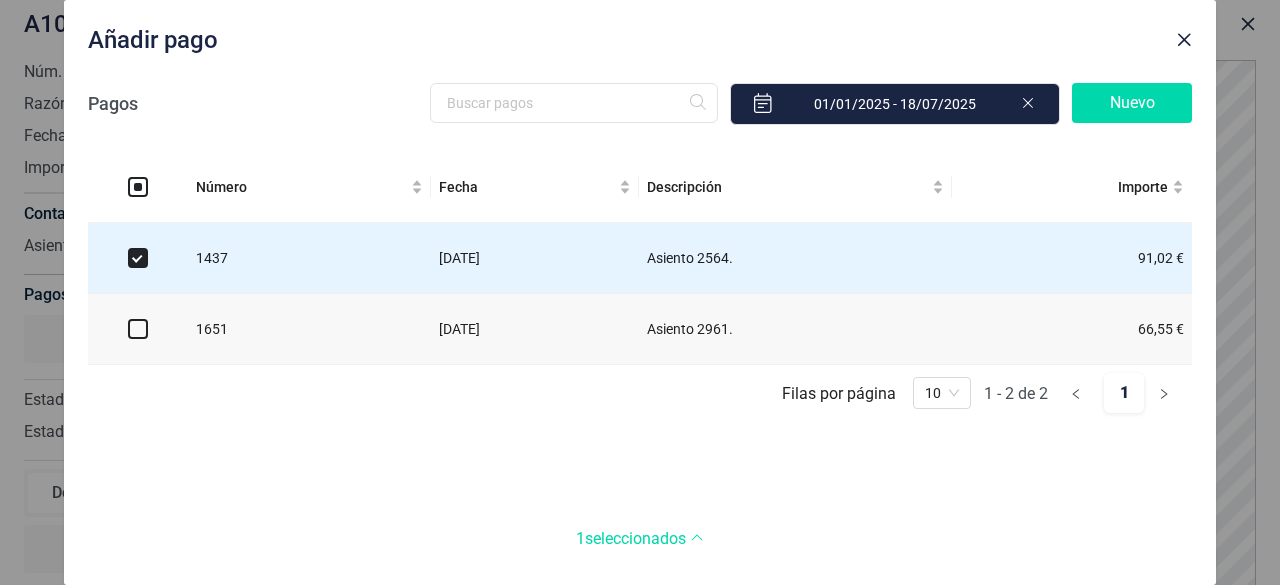 click at bounding box center (138, 329) 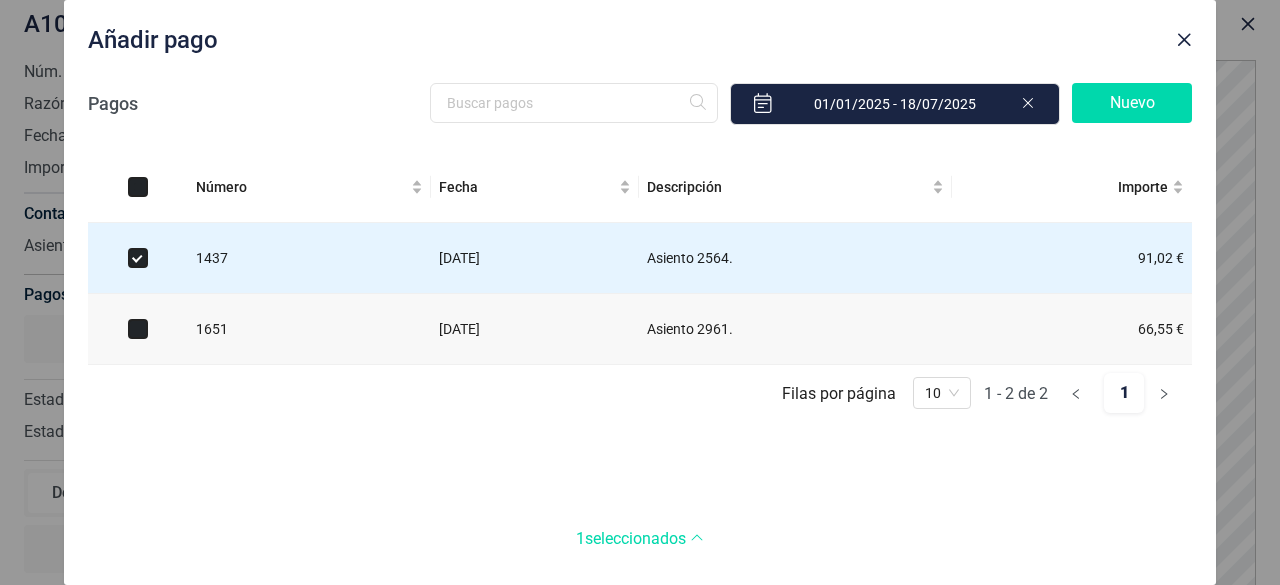 checkbox on "true" 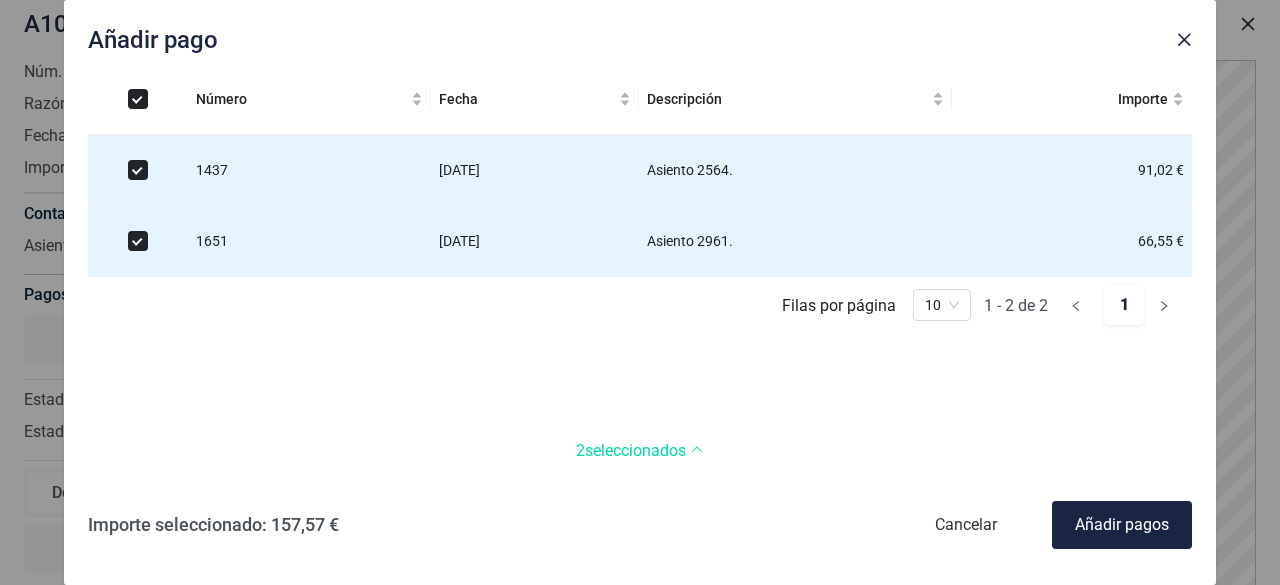 scroll, scrollTop: 0, scrollLeft: 0, axis: both 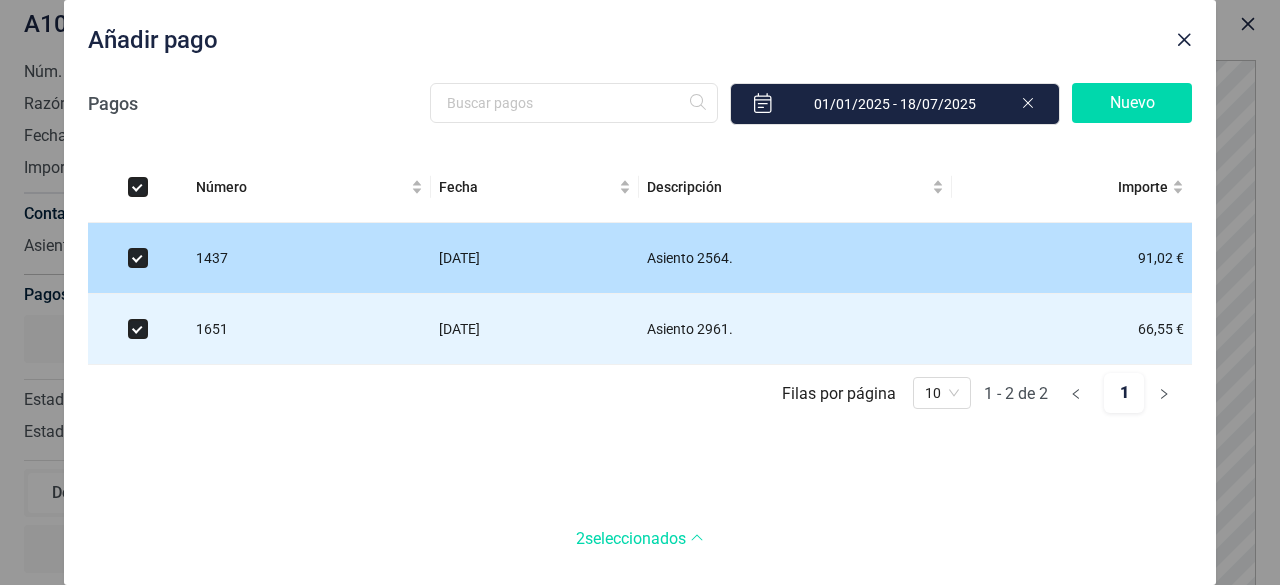 click at bounding box center [138, 258] 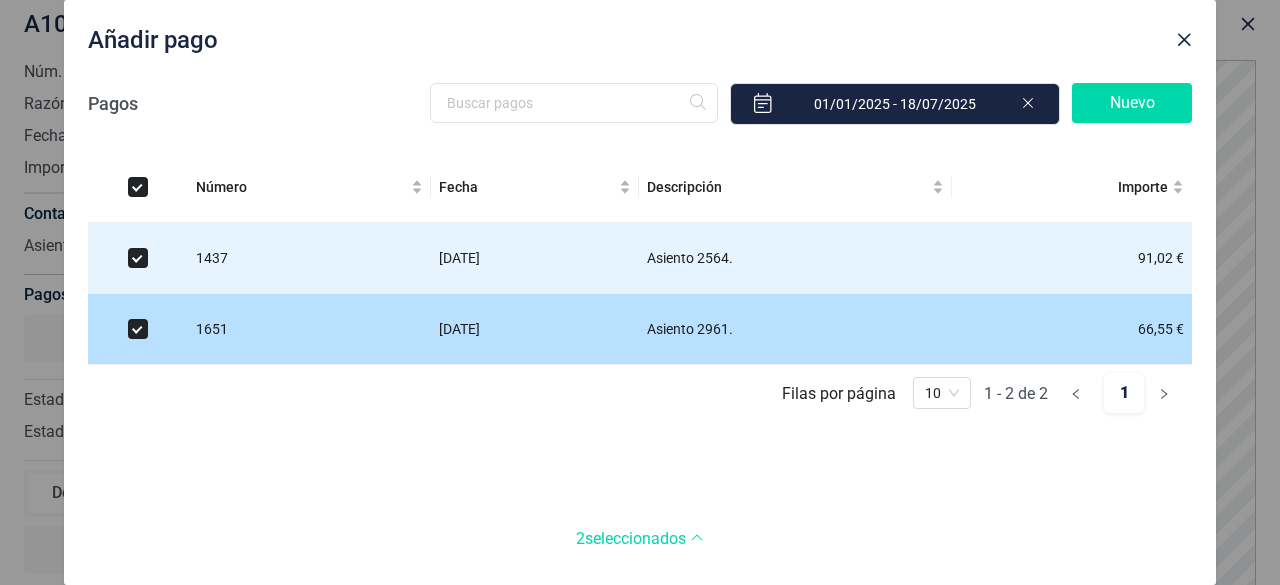 click at bounding box center (138, 329) 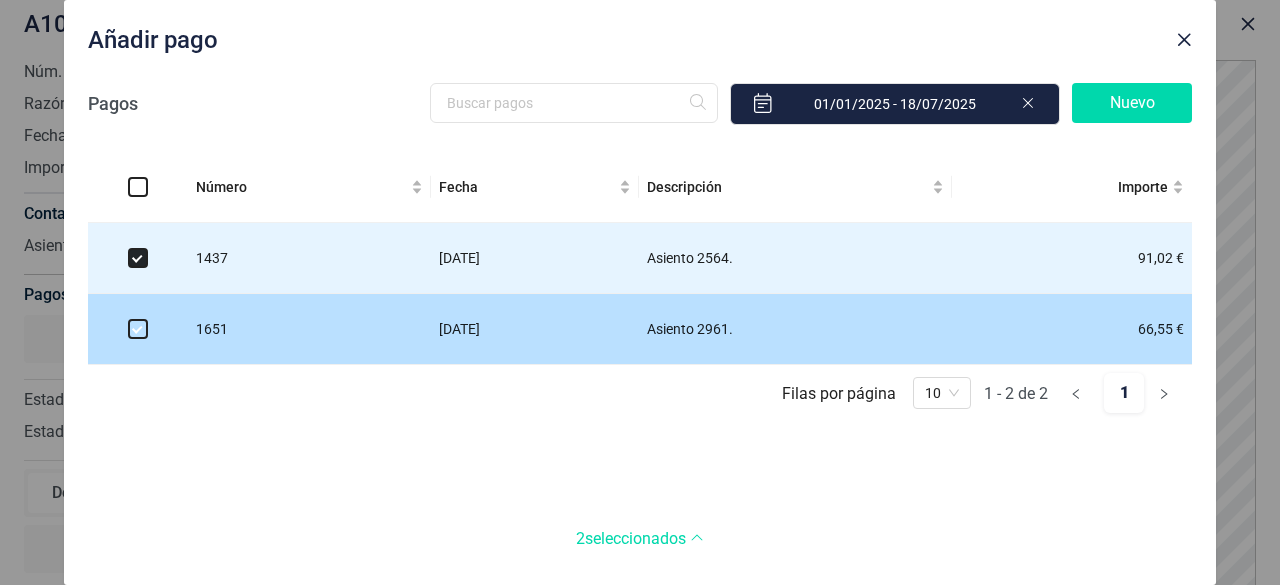 checkbox on "false" 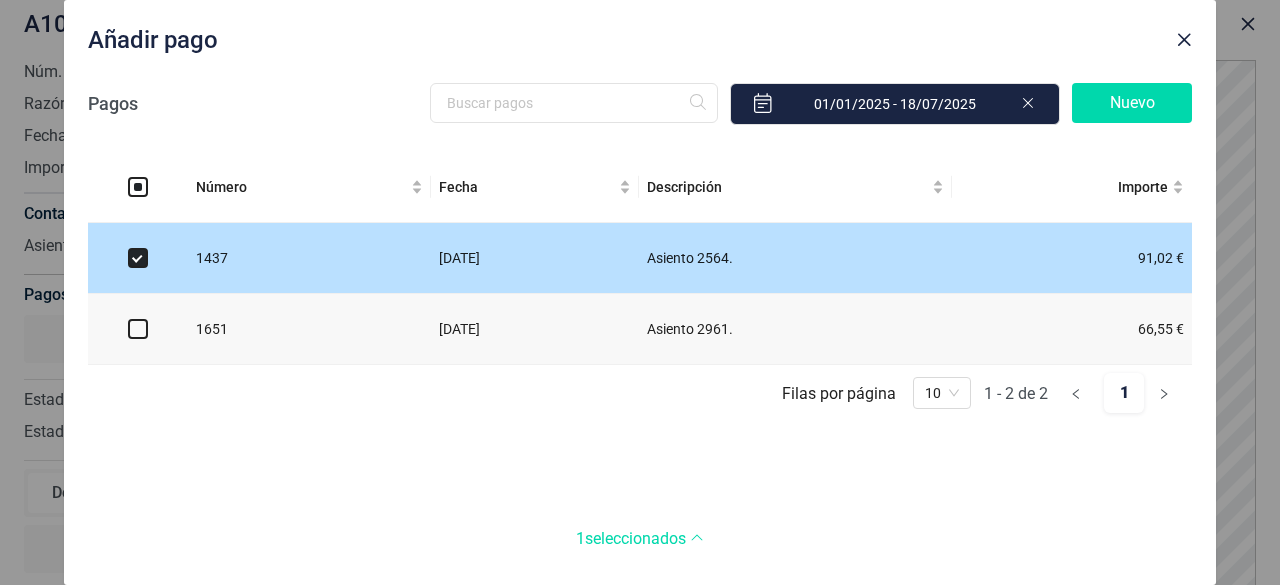 click at bounding box center (138, 258) 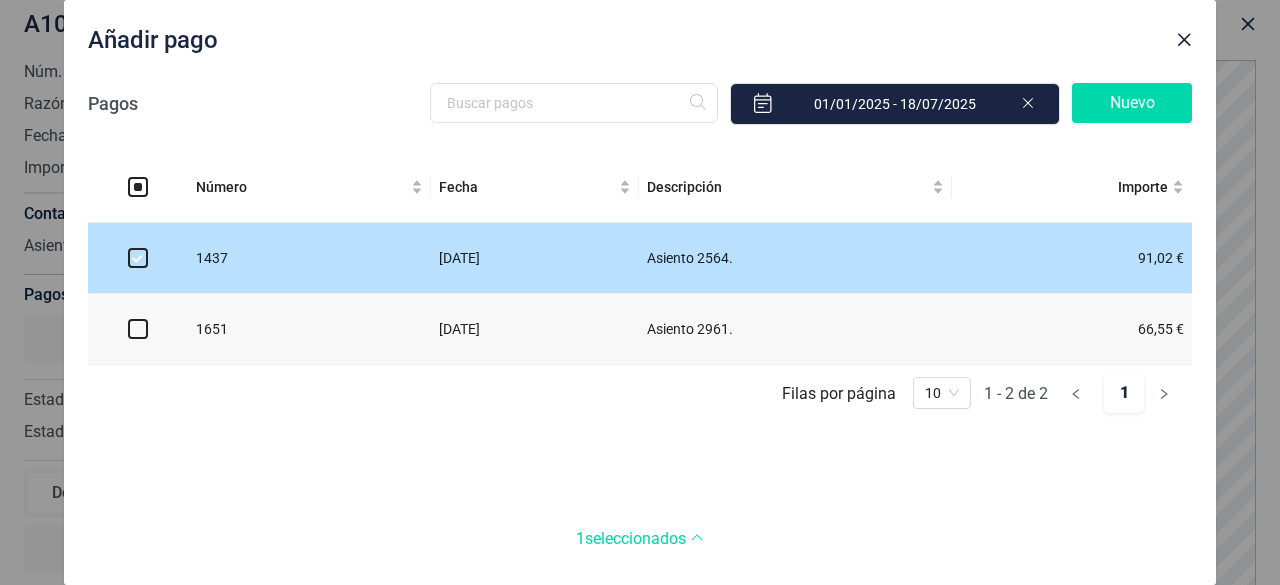 checkbox on "false" 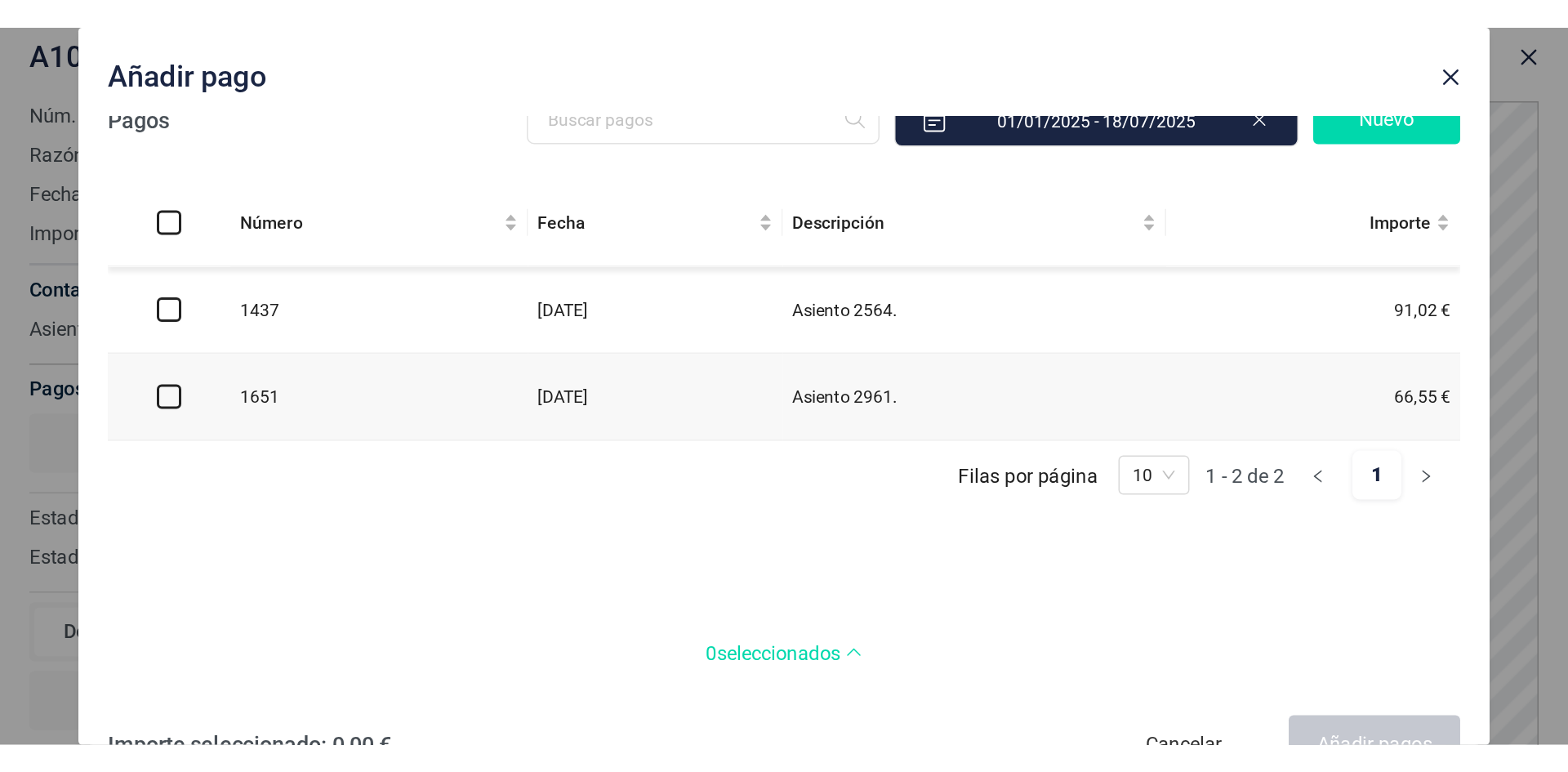 scroll, scrollTop: 0, scrollLeft: 0, axis: both 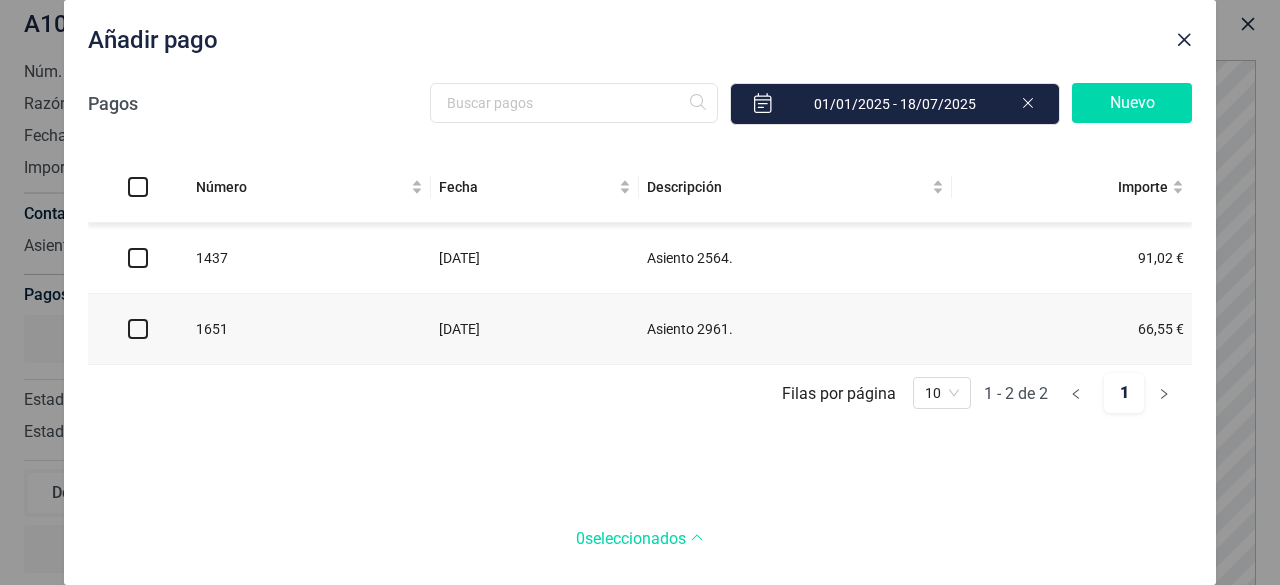 click 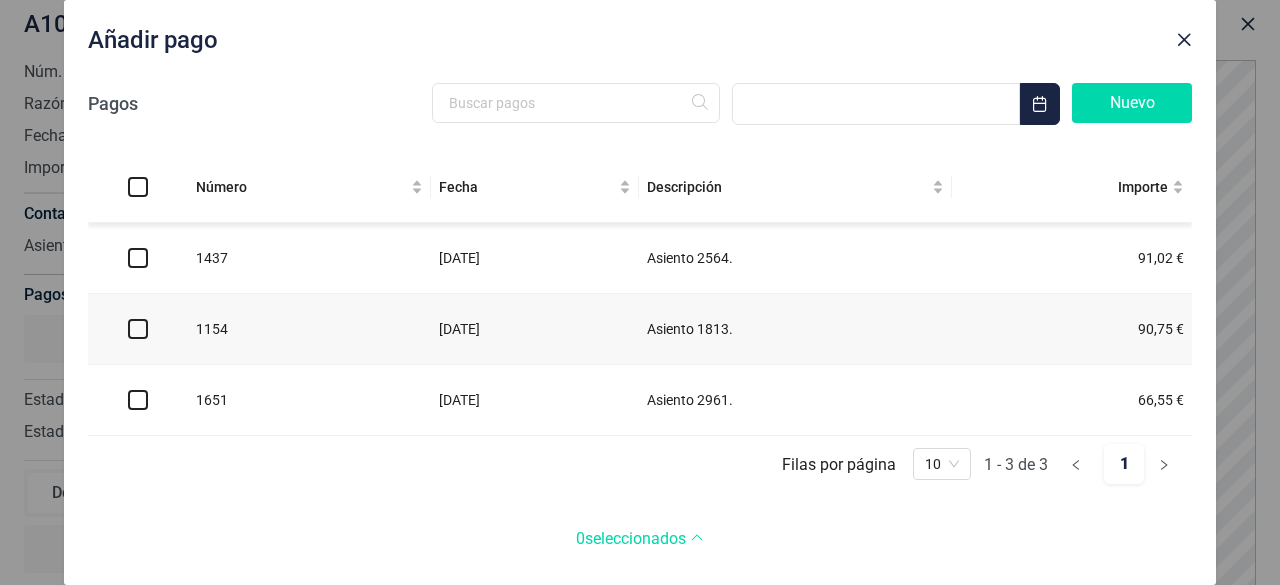 click on "Pagos   Nuevo" at bounding box center (640, 104) 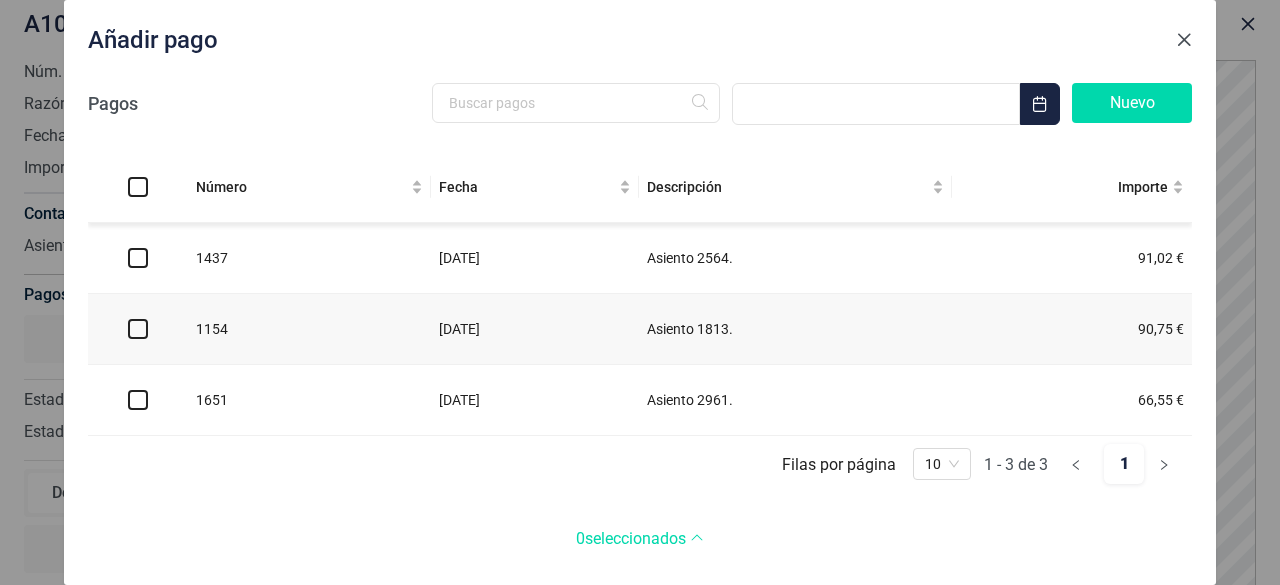 click at bounding box center [1184, 40] 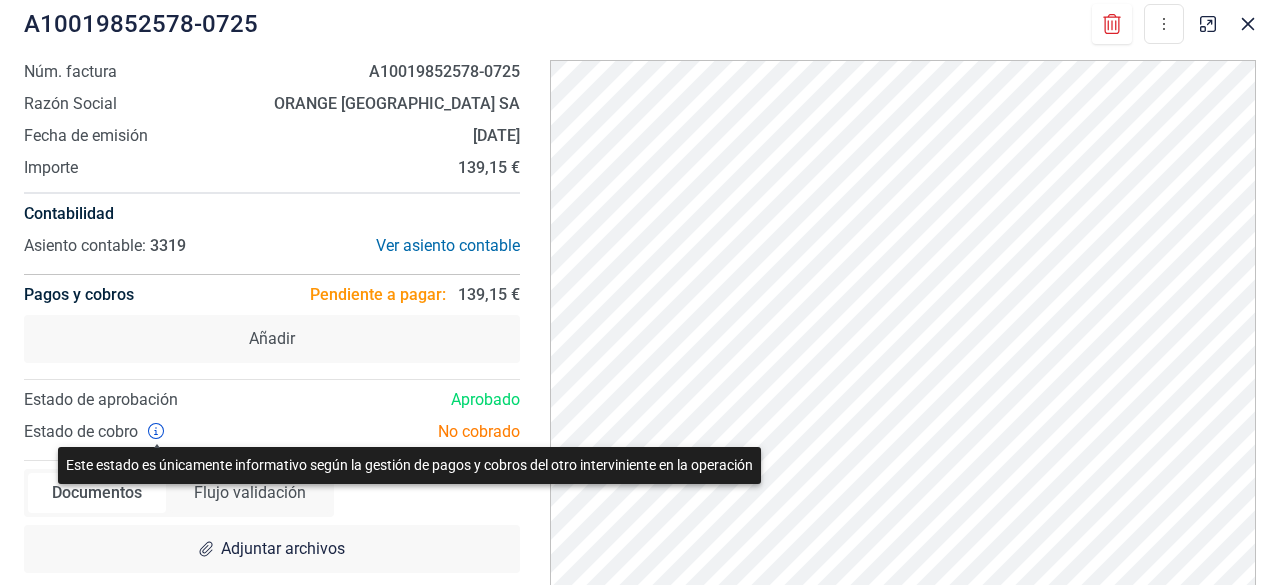 click 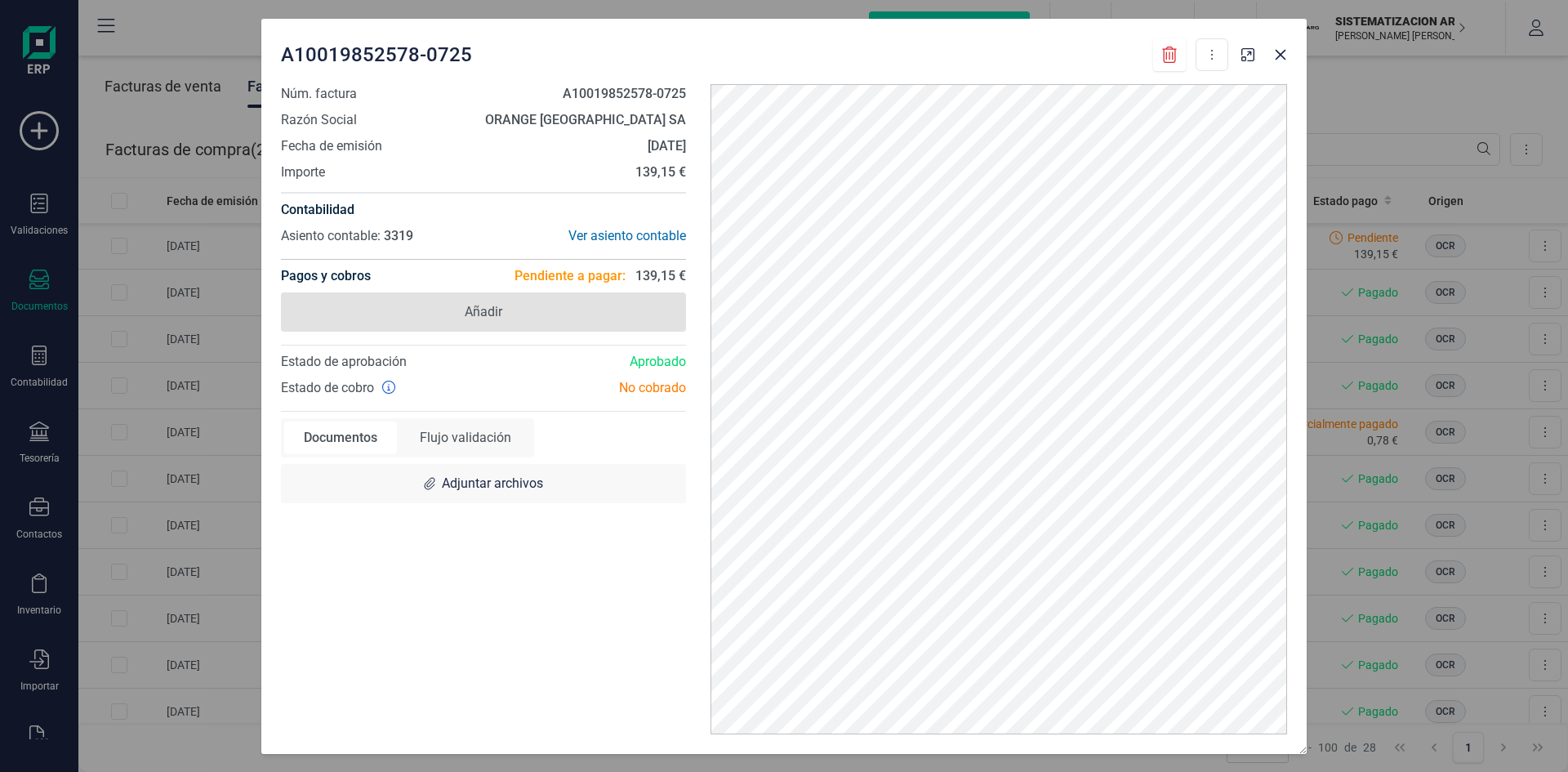 click on "Añadir" at bounding box center (483, 312) 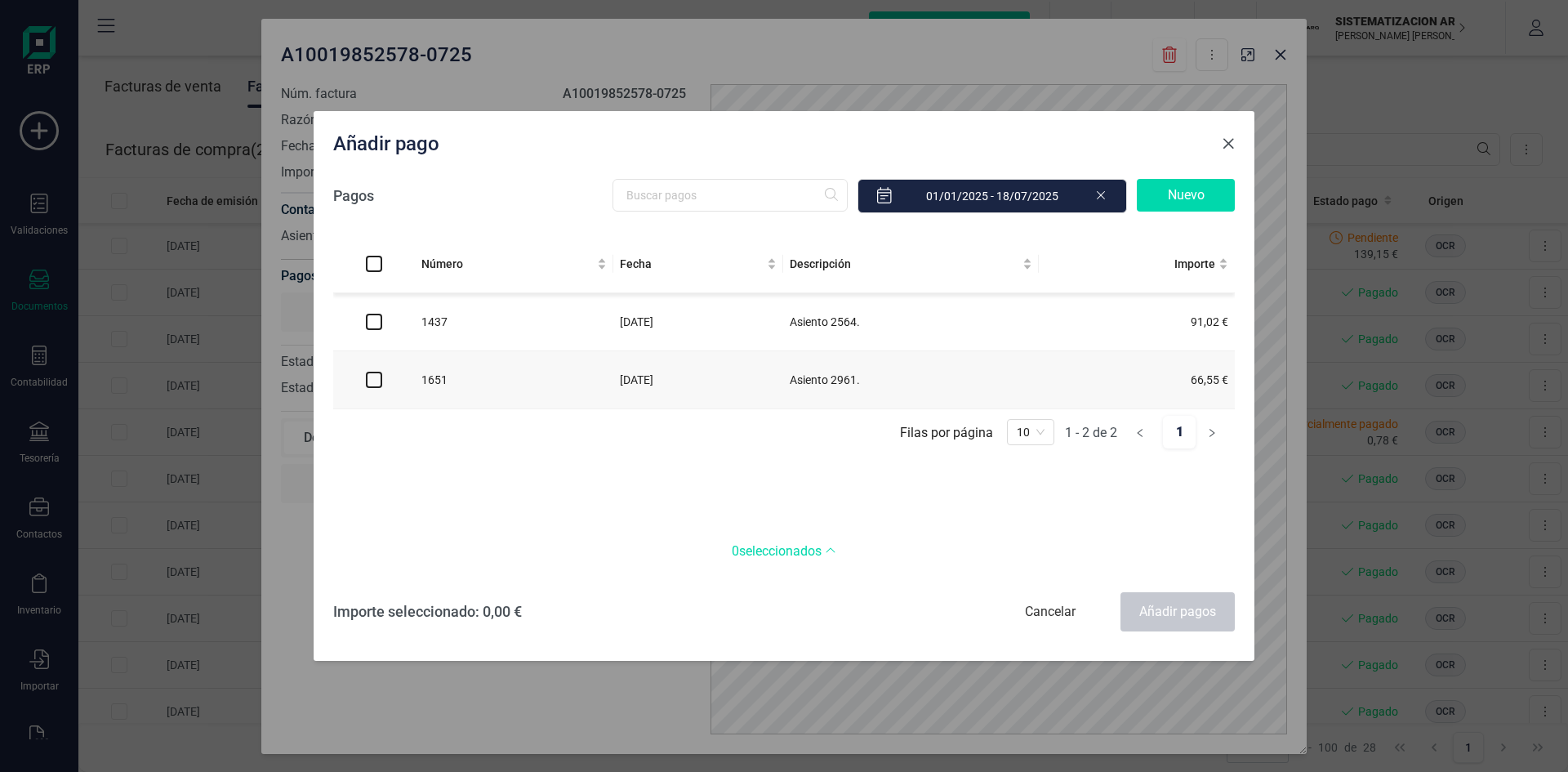 click at bounding box center (1228, 144) 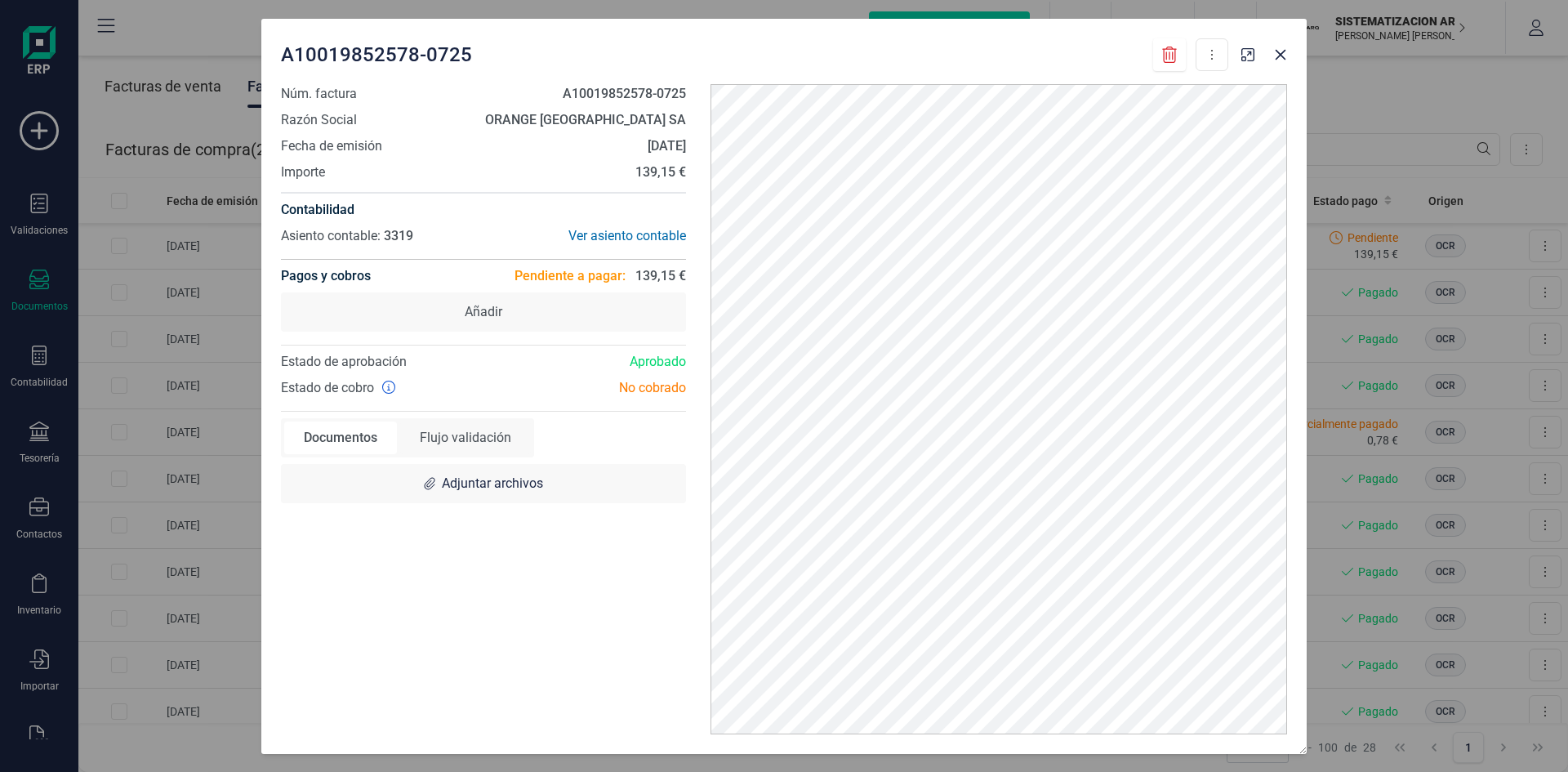 click on "A10019852578-0725   Descargar documento Marcar como pagada" at bounding box center (784, 51) 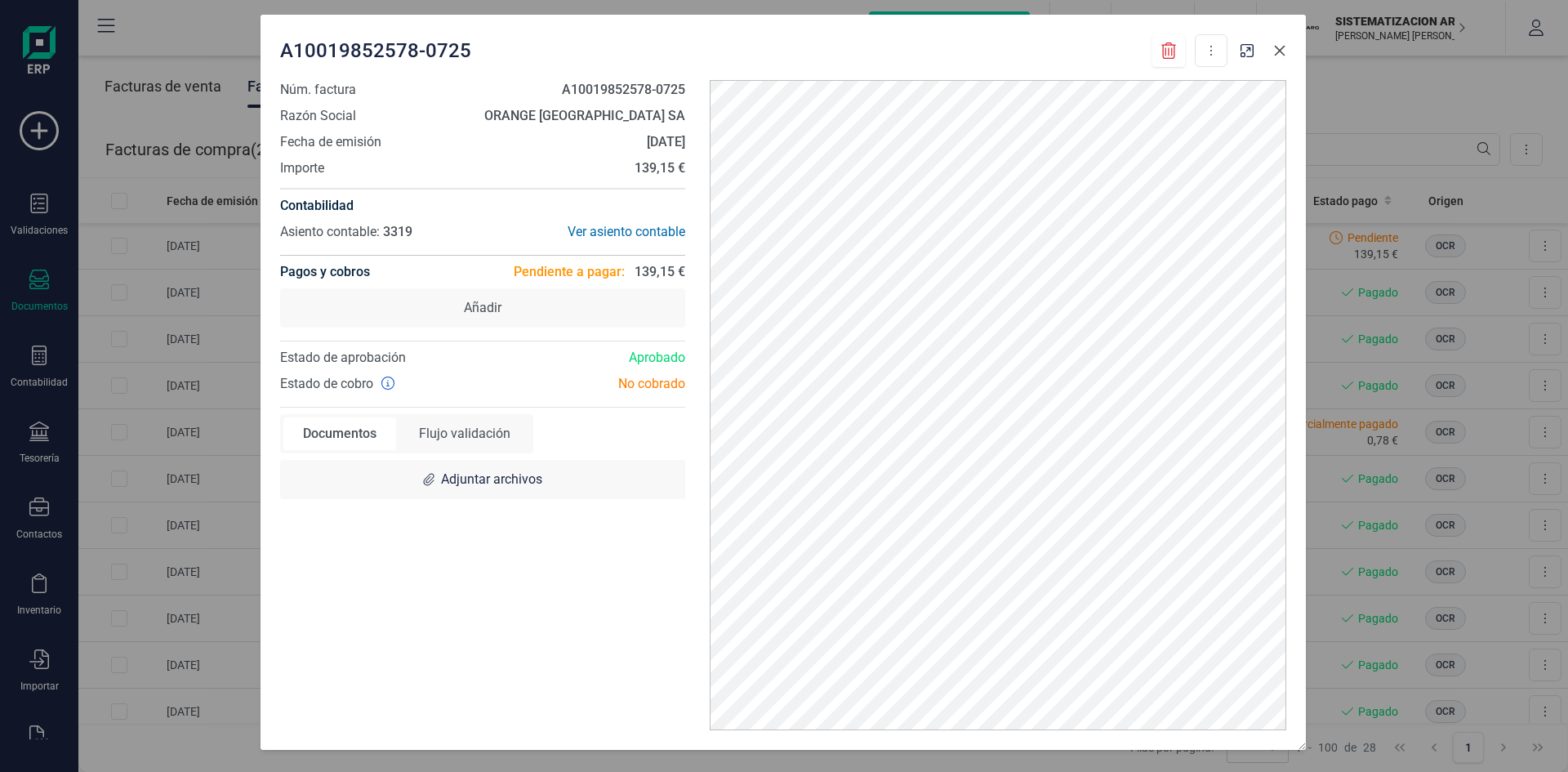 click 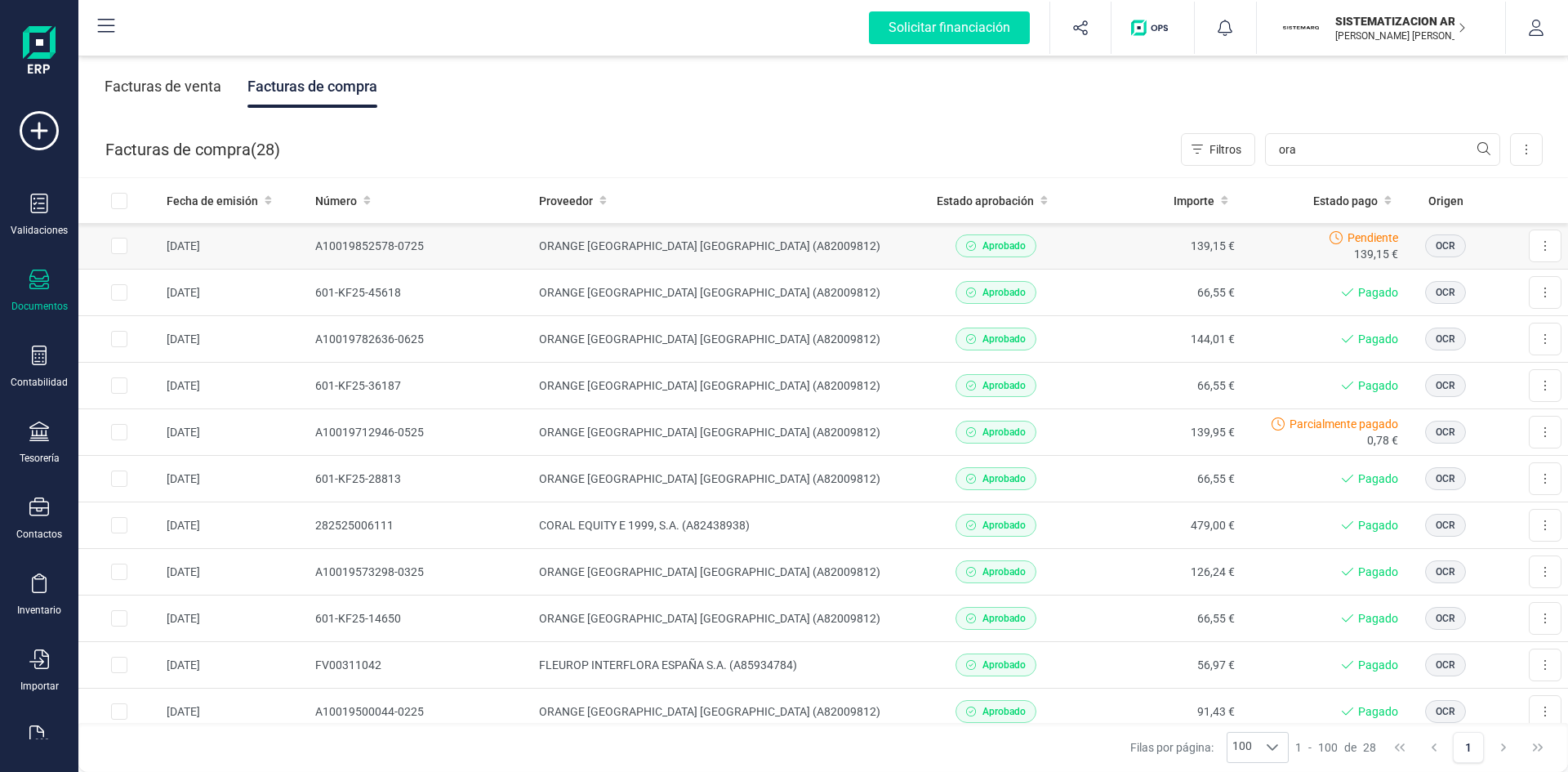 click on "ORANGE [GEOGRAPHIC_DATA] [GEOGRAPHIC_DATA] (A82009812)" at bounding box center (723, 246) 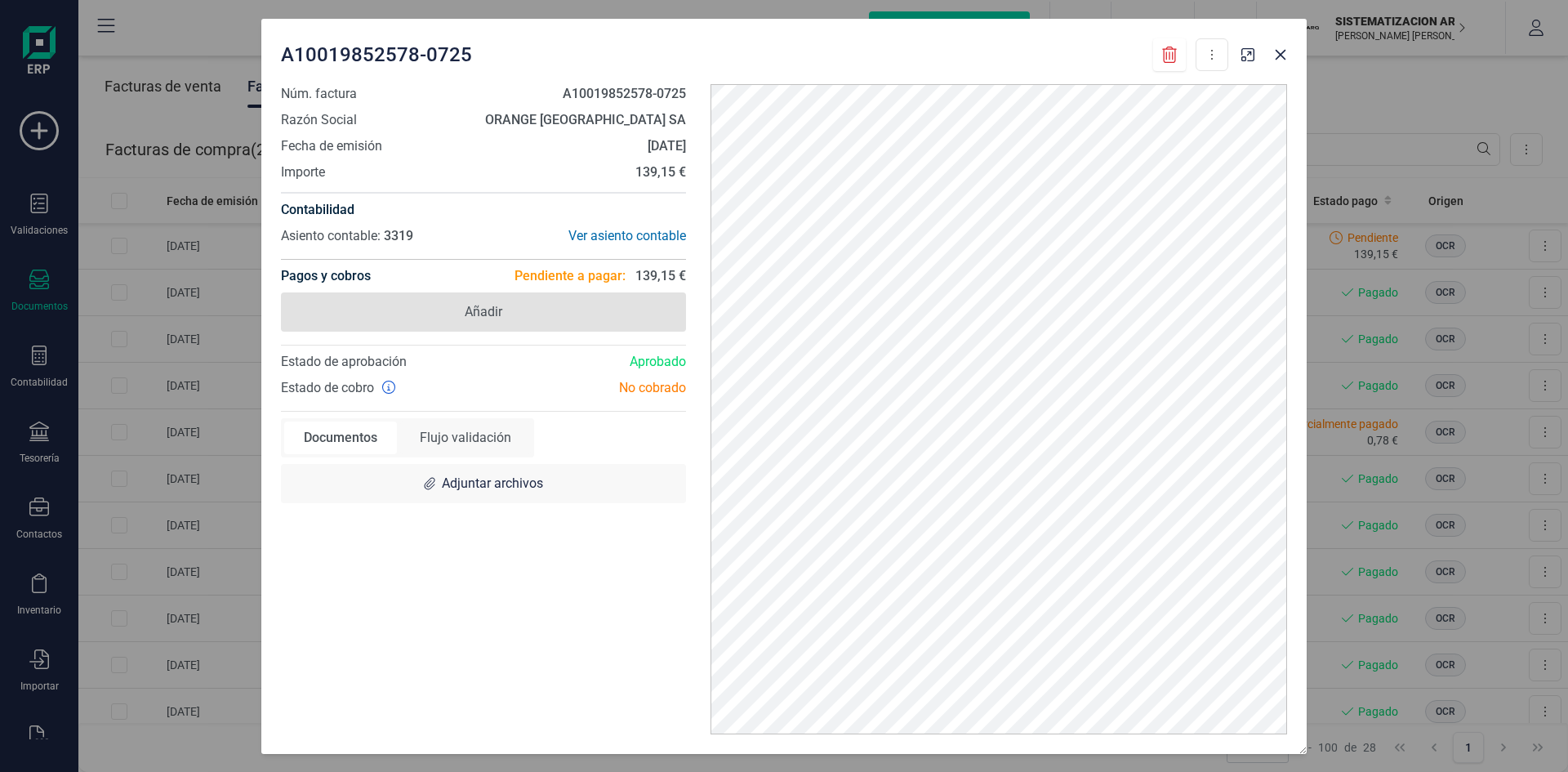 click on "Añadir" at bounding box center [483, 312] 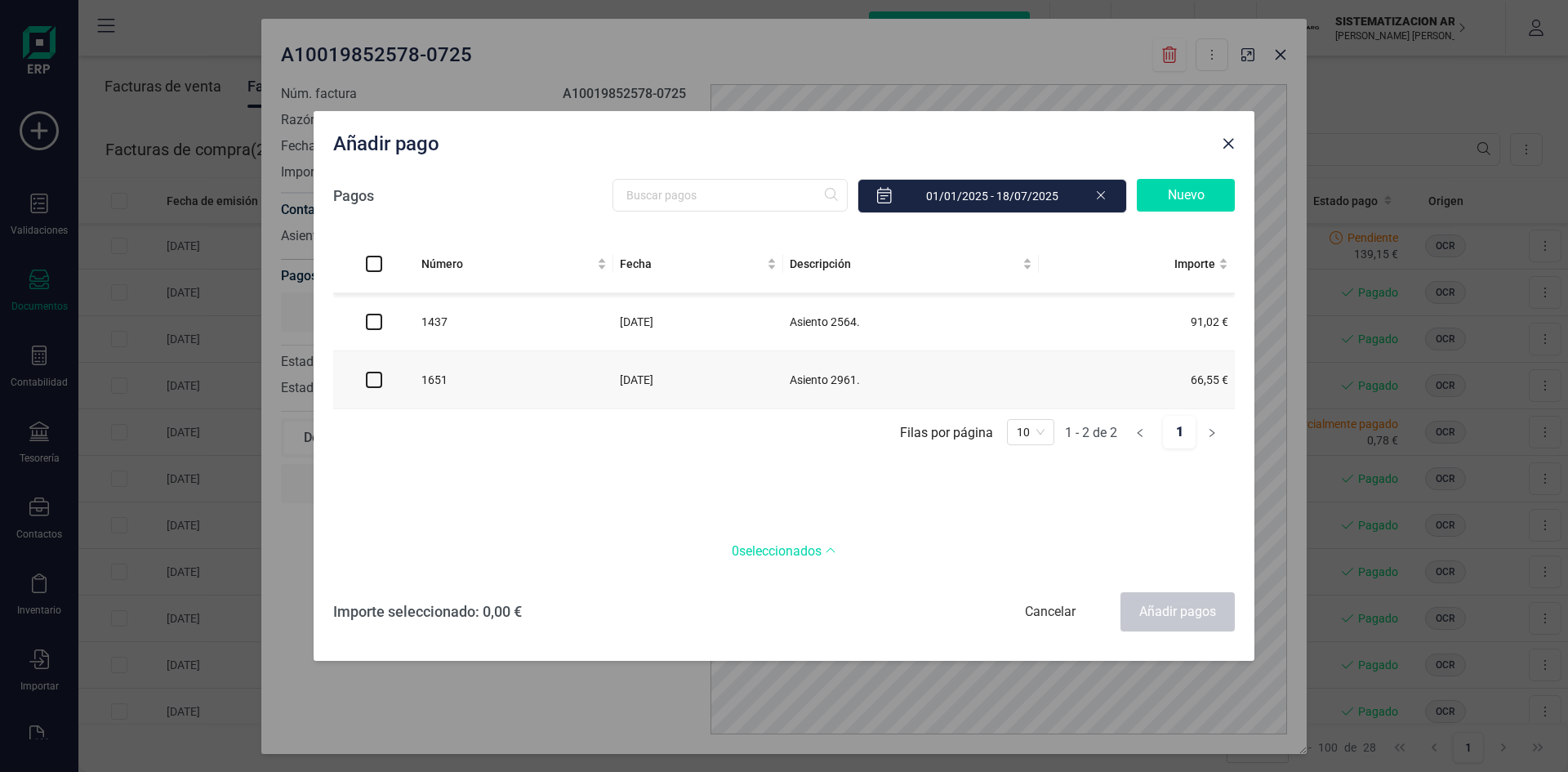 click on "Filas por página 1 - 2
de 2 1 10" at bounding box center [784, 432] 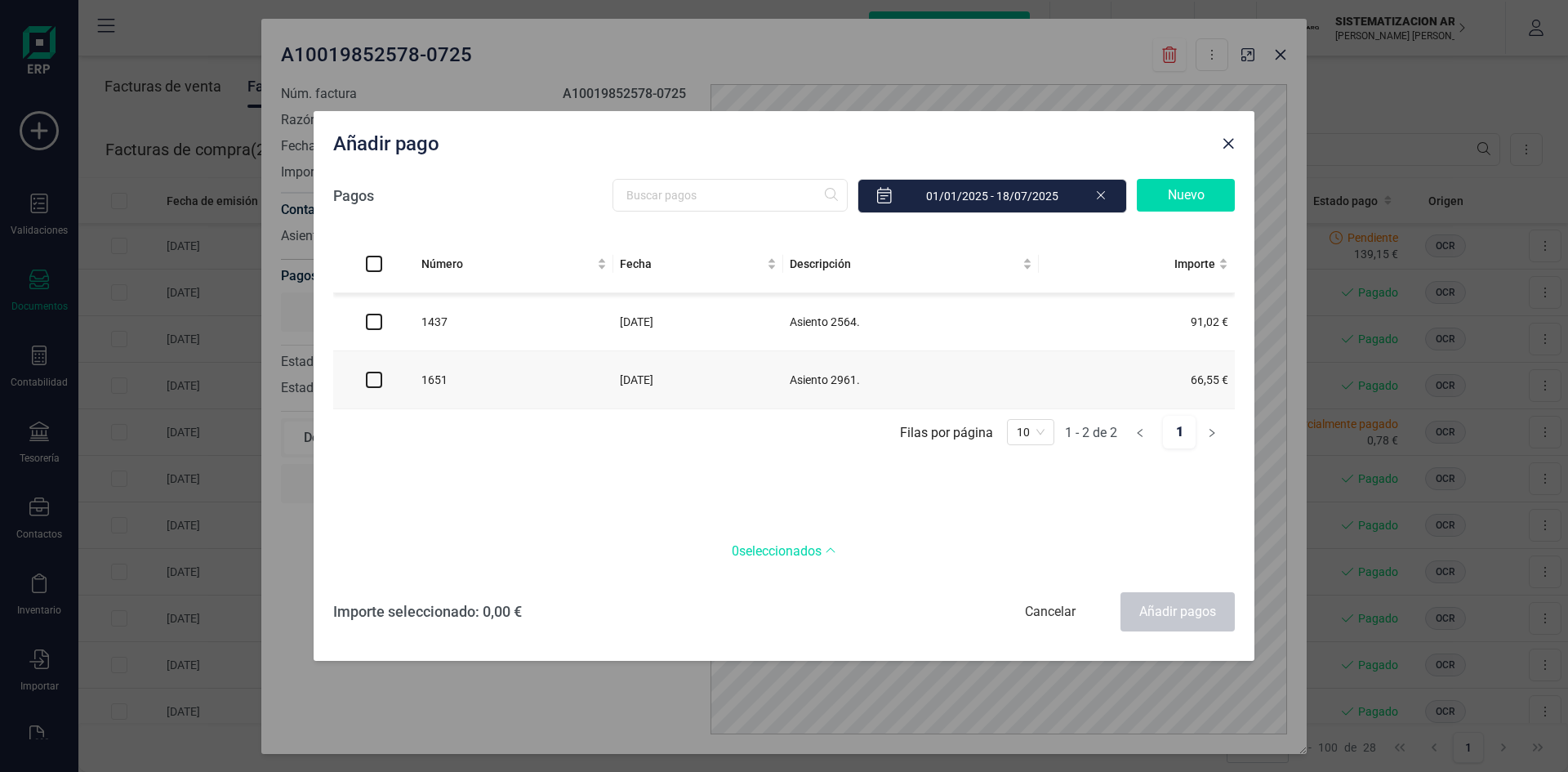 click 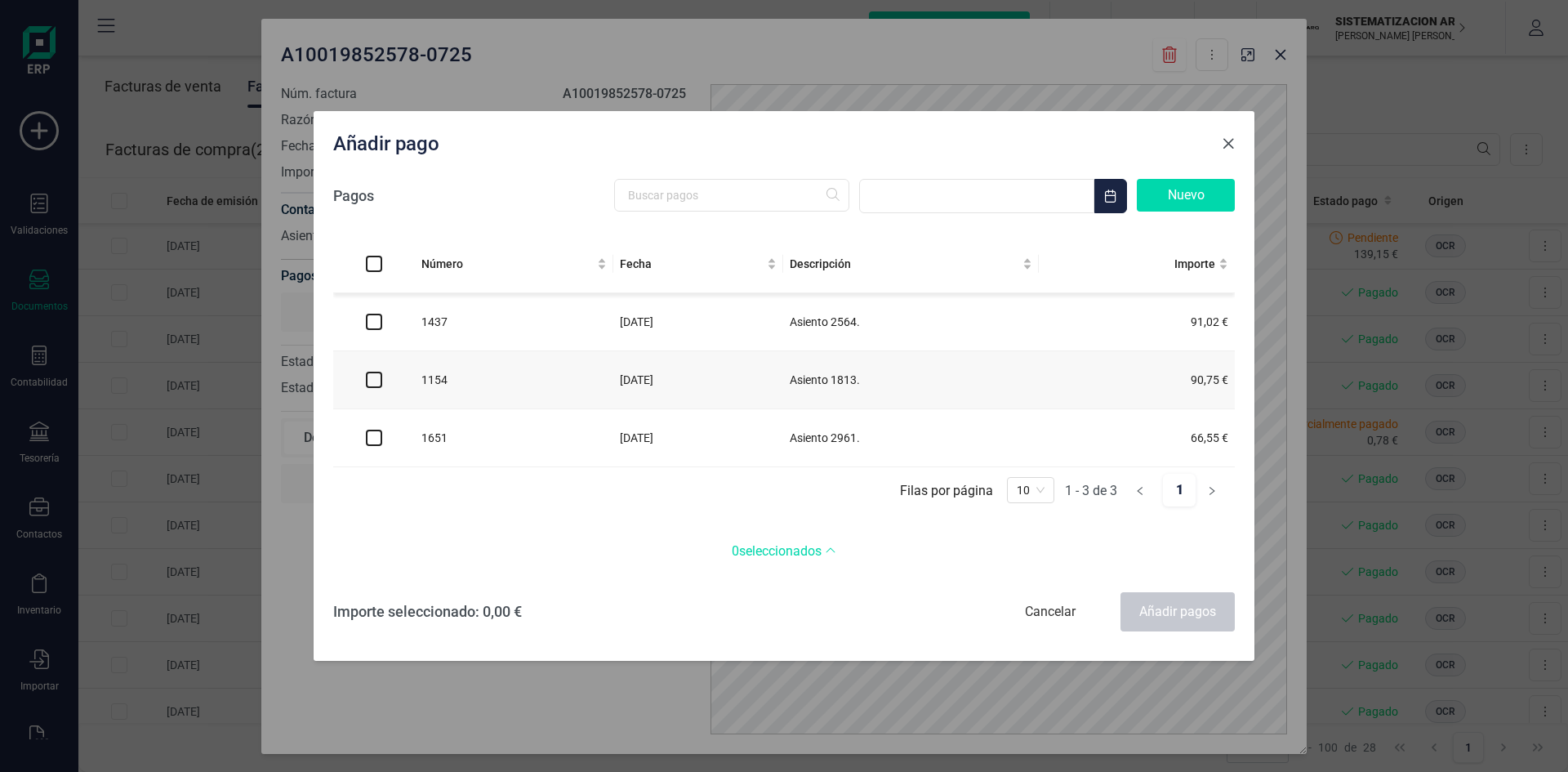 click at bounding box center [1228, 144] 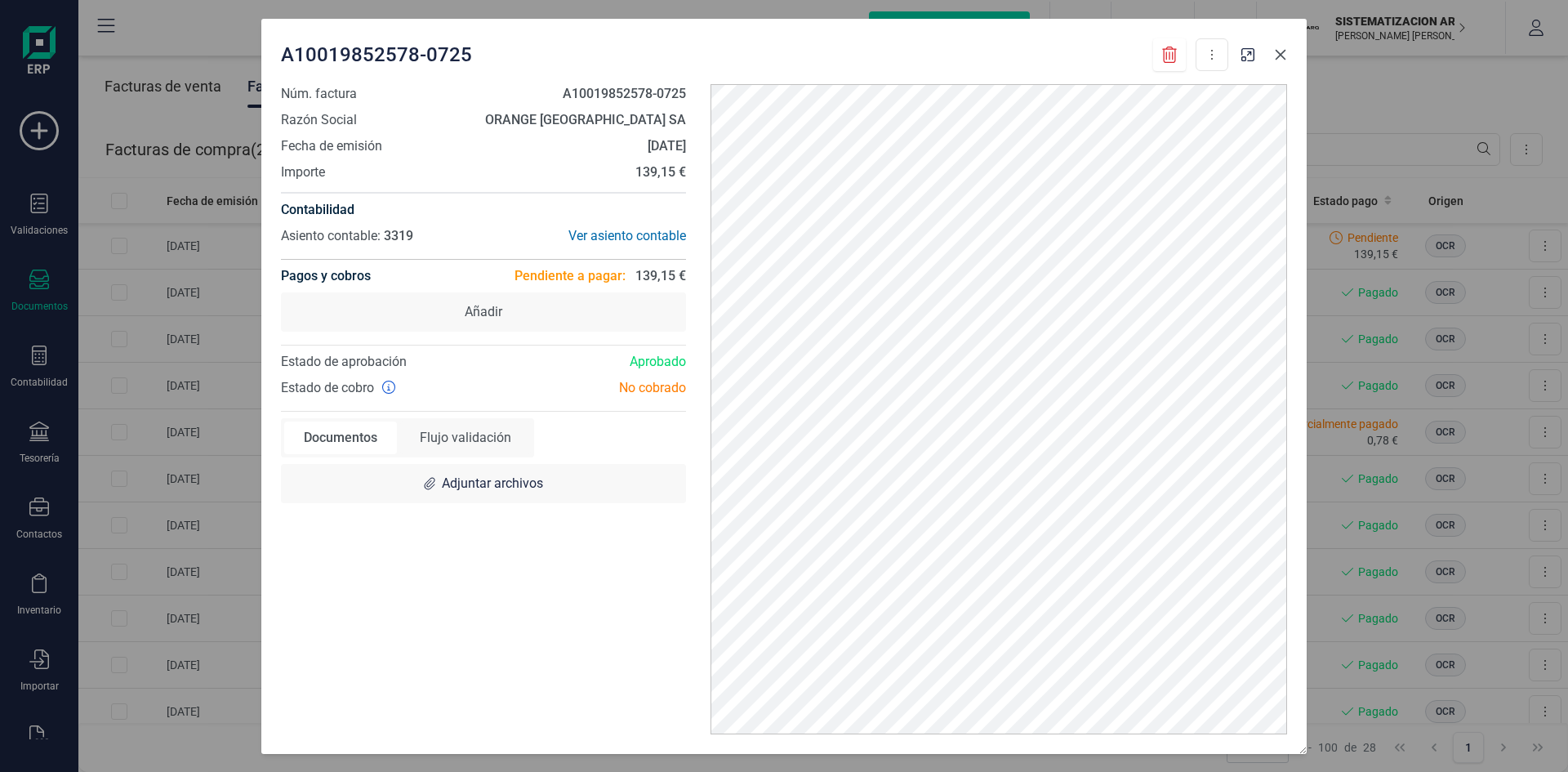 click 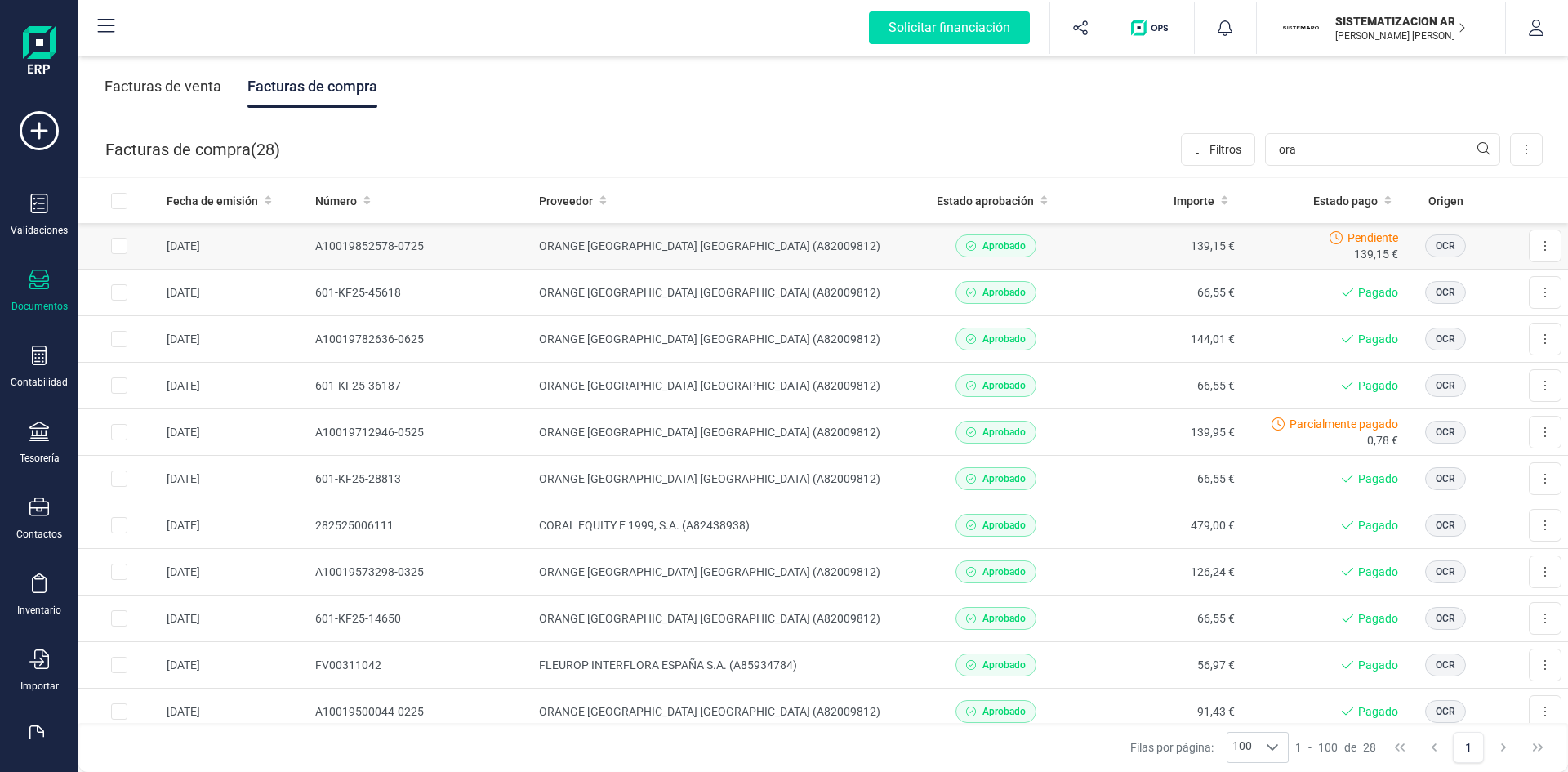 click on "Aprobado" at bounding box center [1004, 246] 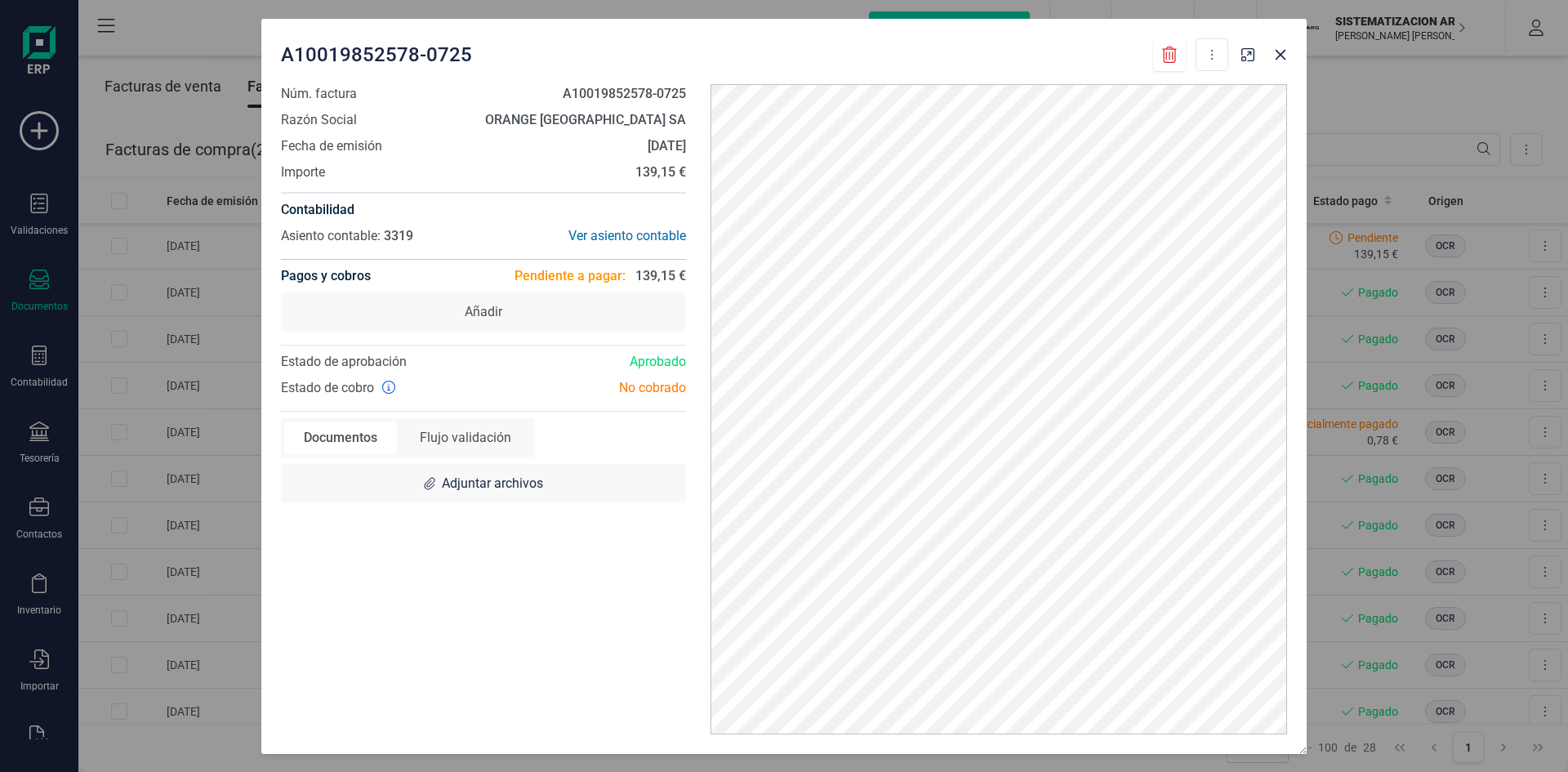 click on "Aprobado" at bounding box center [590, 362] 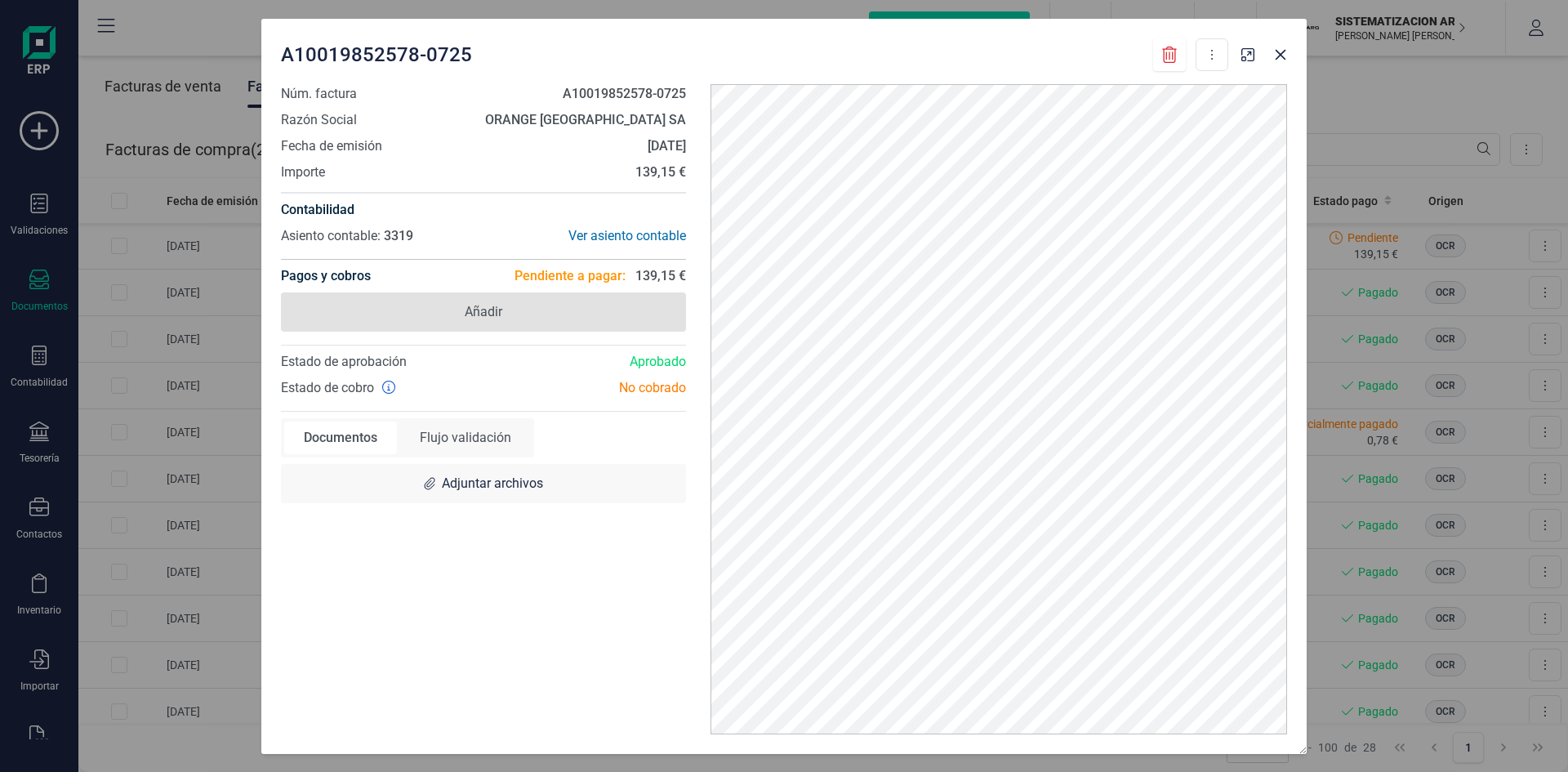click on "Añadir" at bounding box center (483, 312) 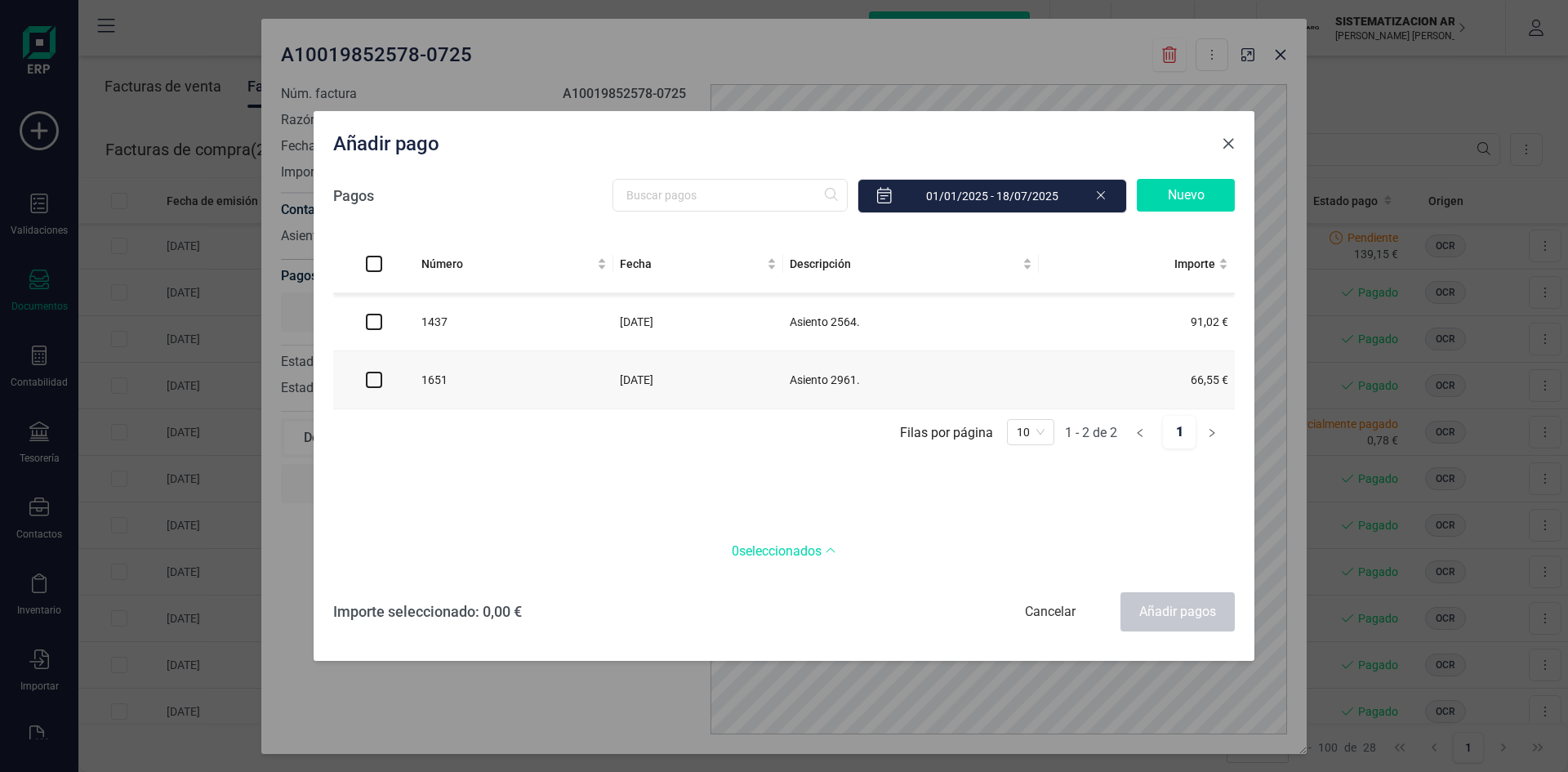 click at bounding box center (1228, 144) 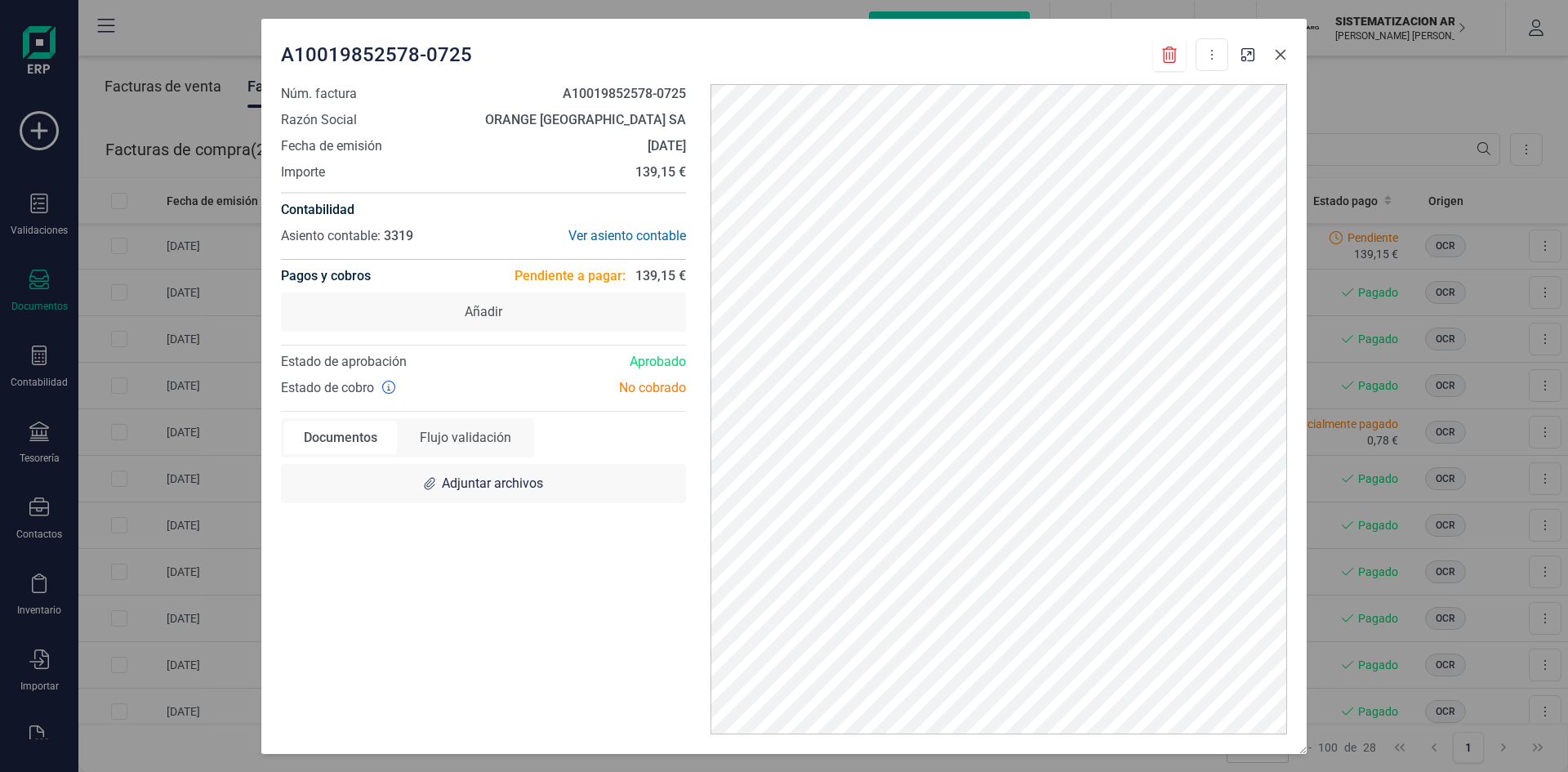 click 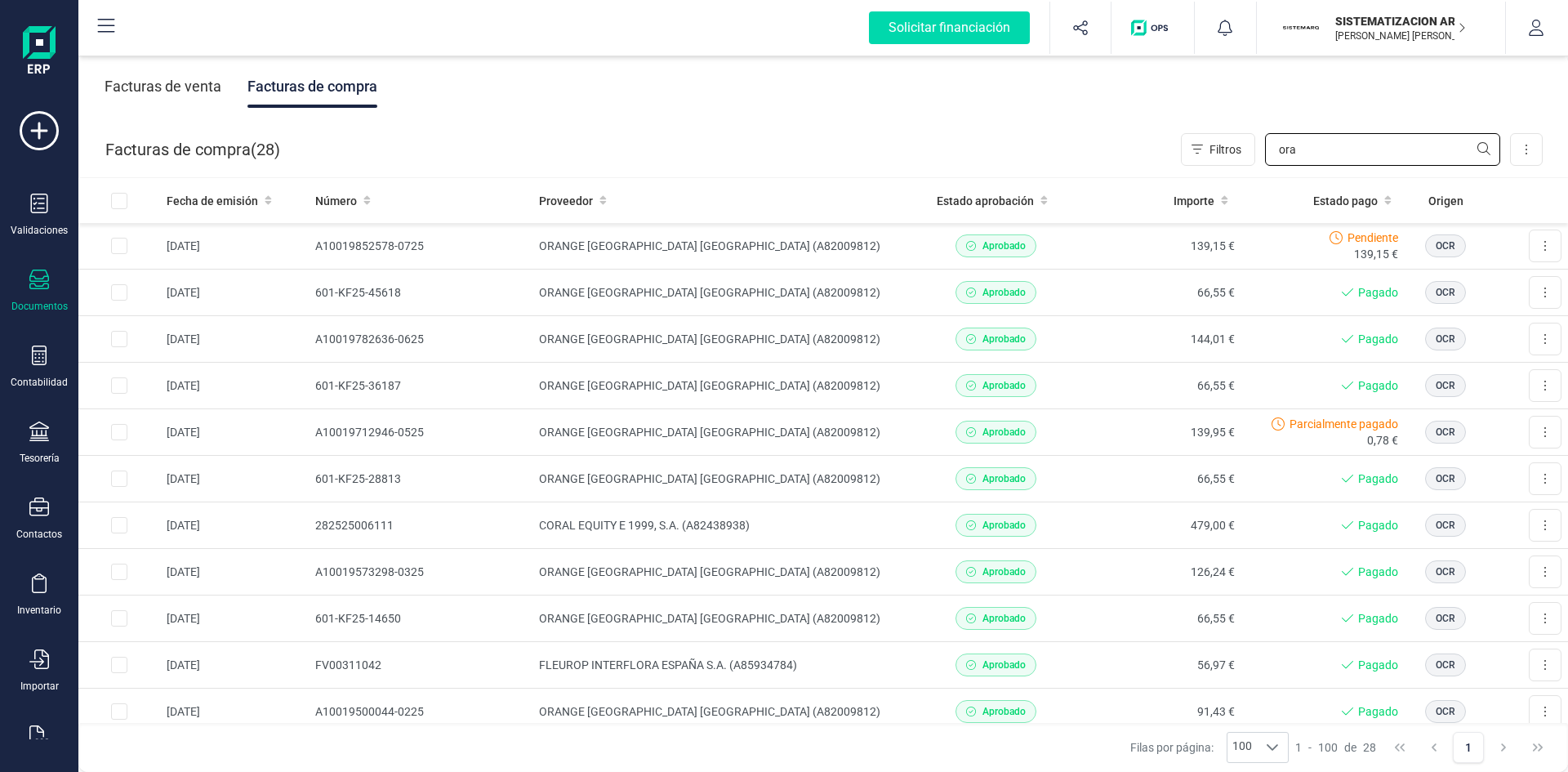 click on "ora" at bounding box center [1383, 149] 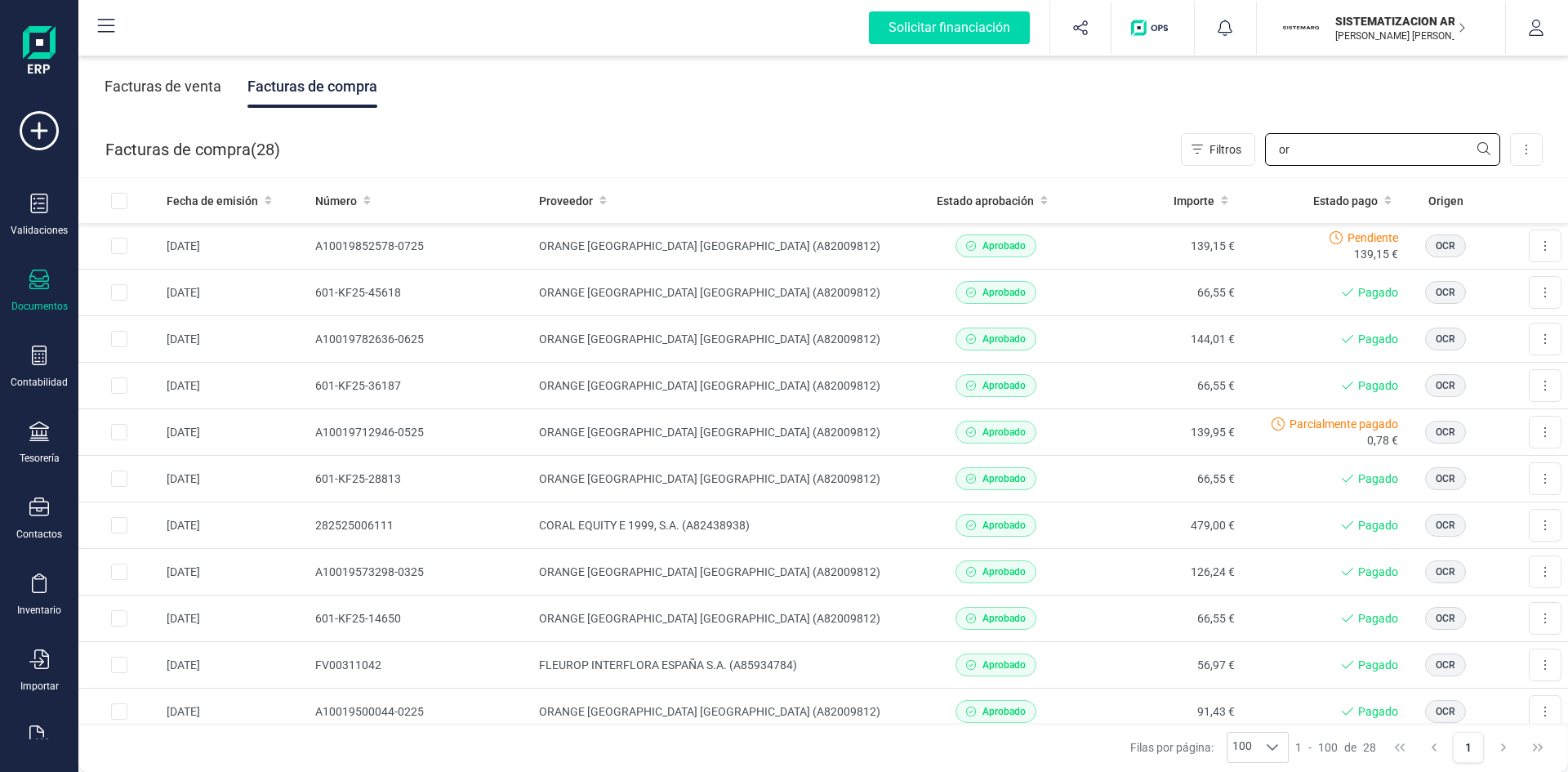type on "o" 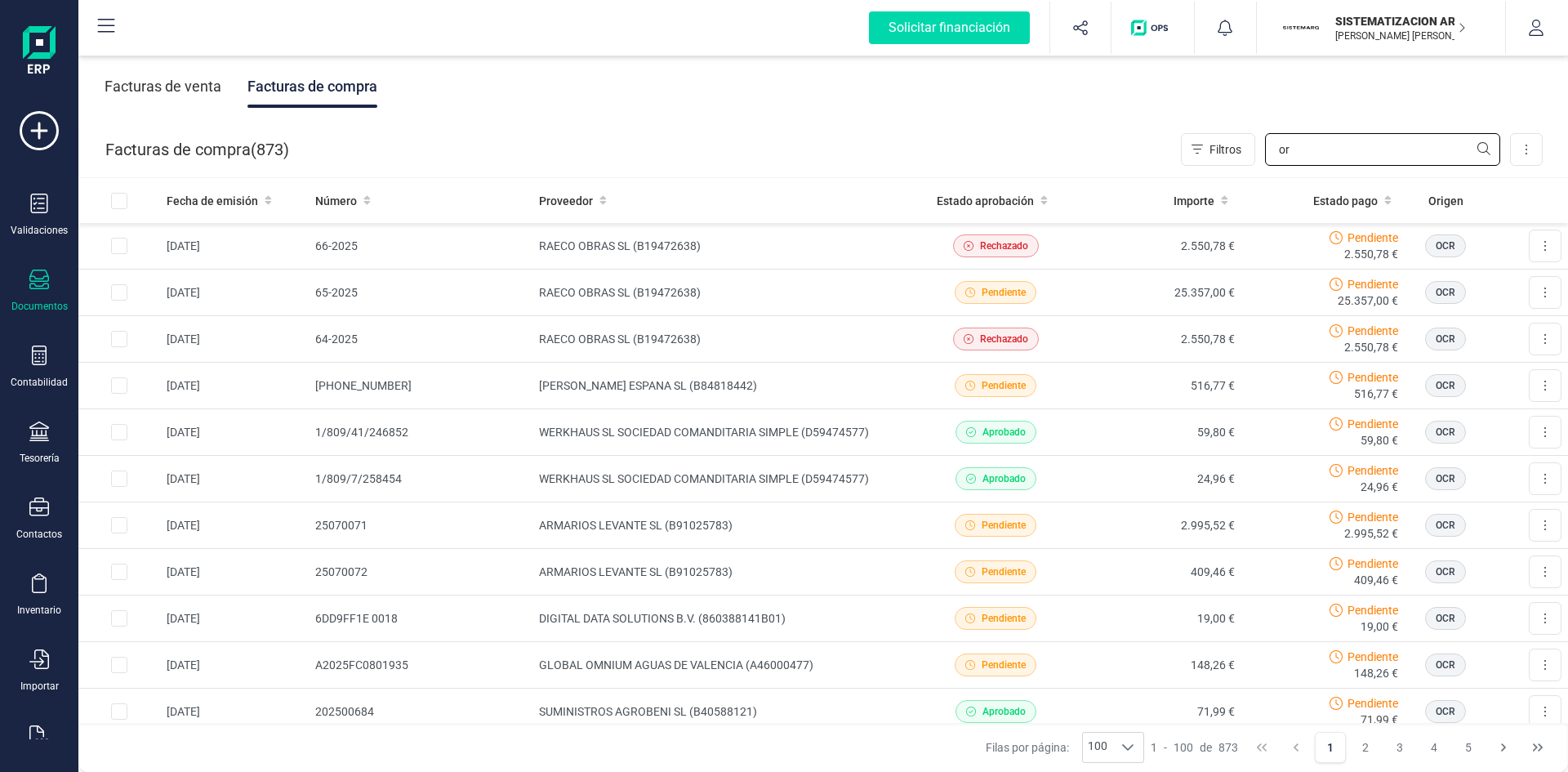 type on "ora" 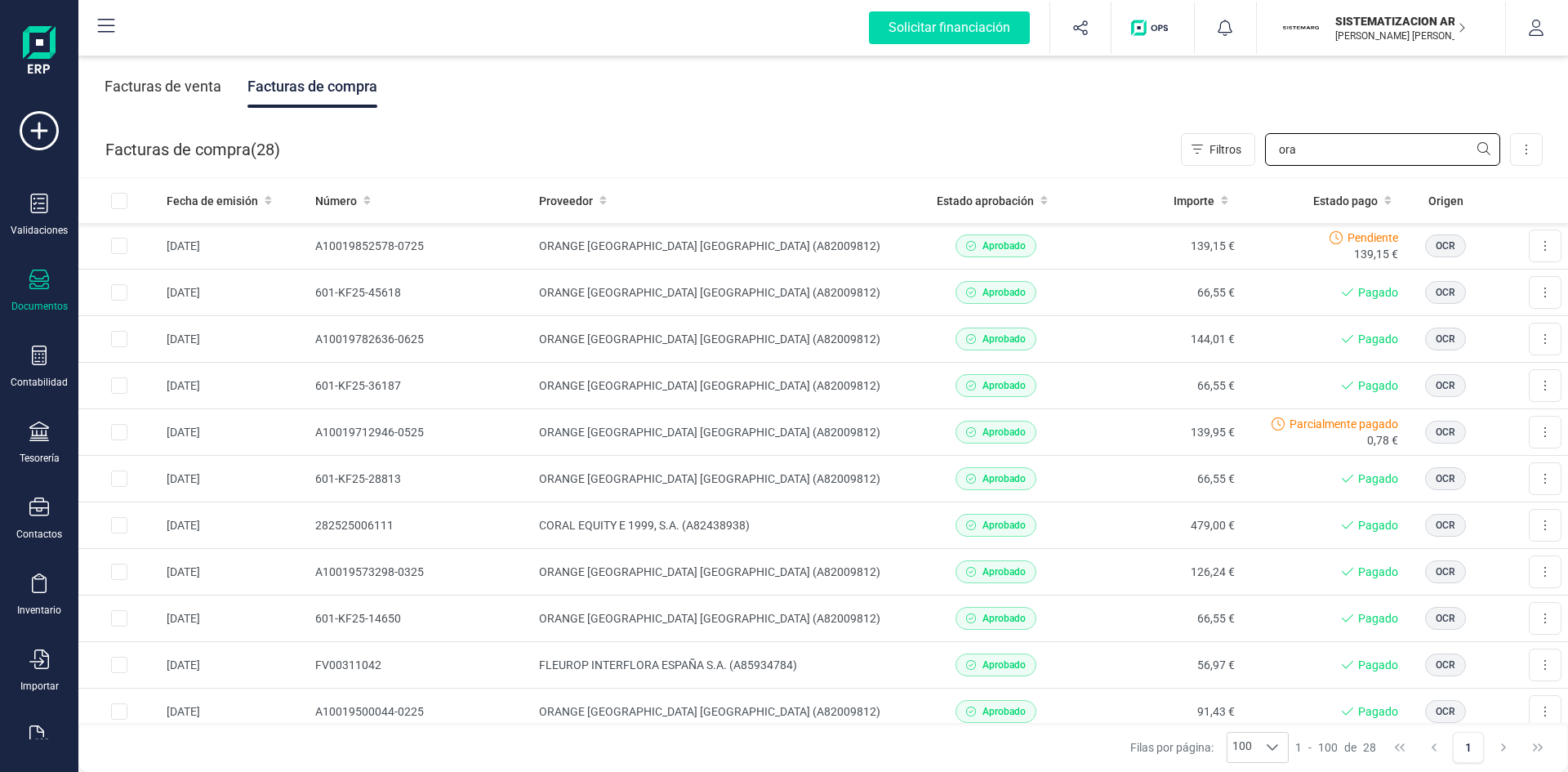 click on "ora" at bounding box center [1383, 149] 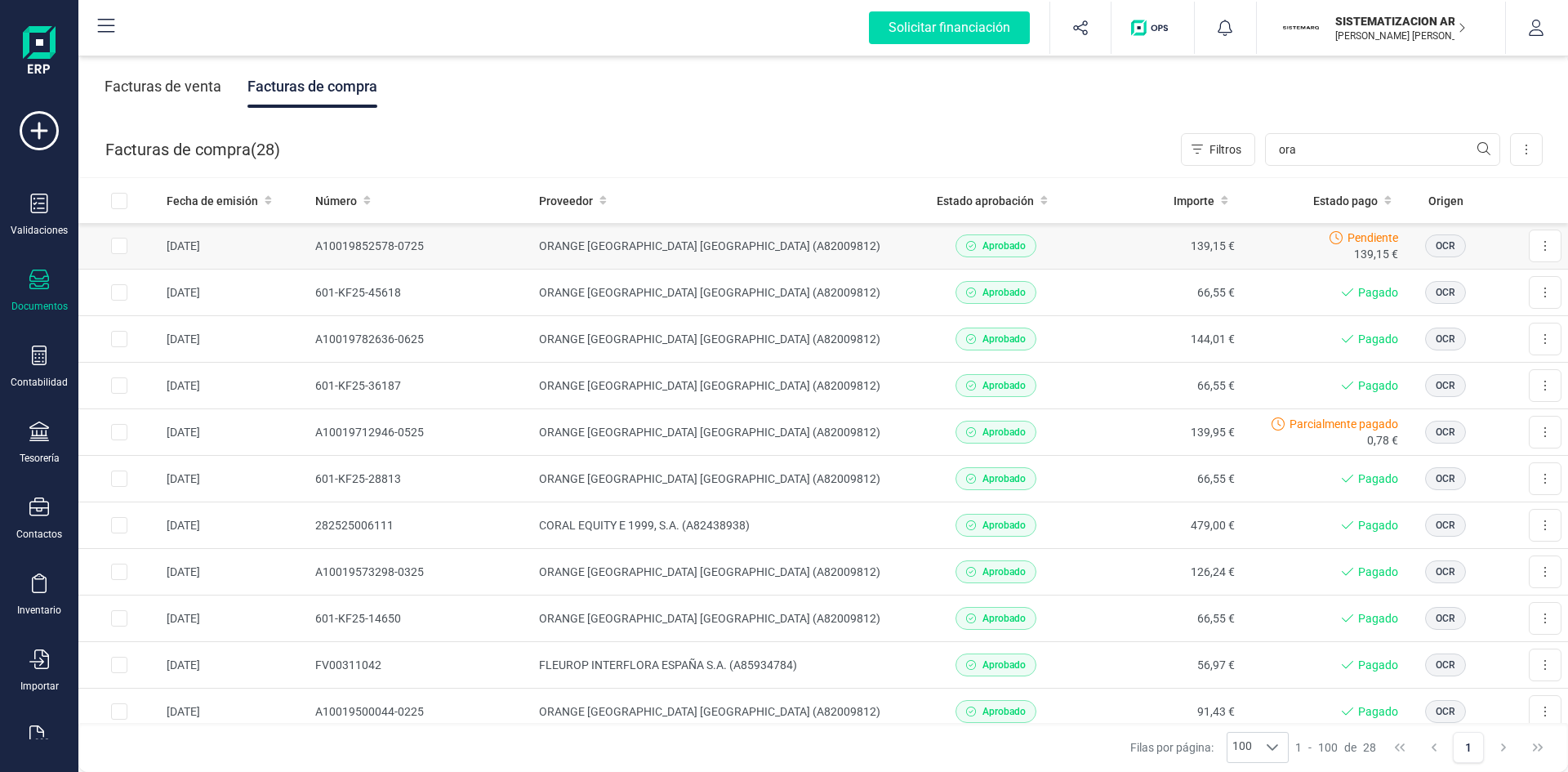 click on "ORANGE [GEOGRAPHIC_DATA] [GEOGRAPHIC_DATA] (A82009812)" at bounding box center [723, 246] 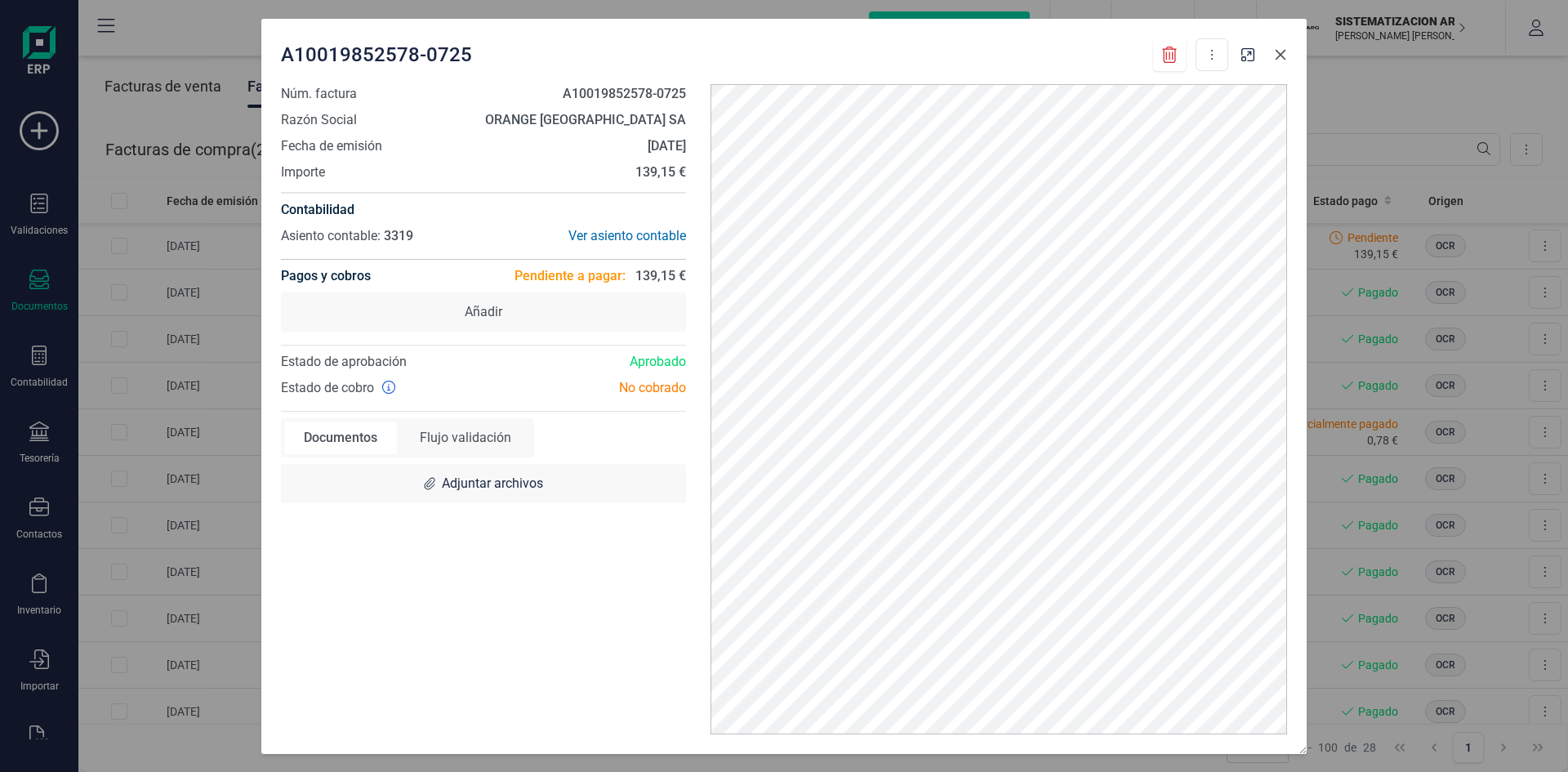 click 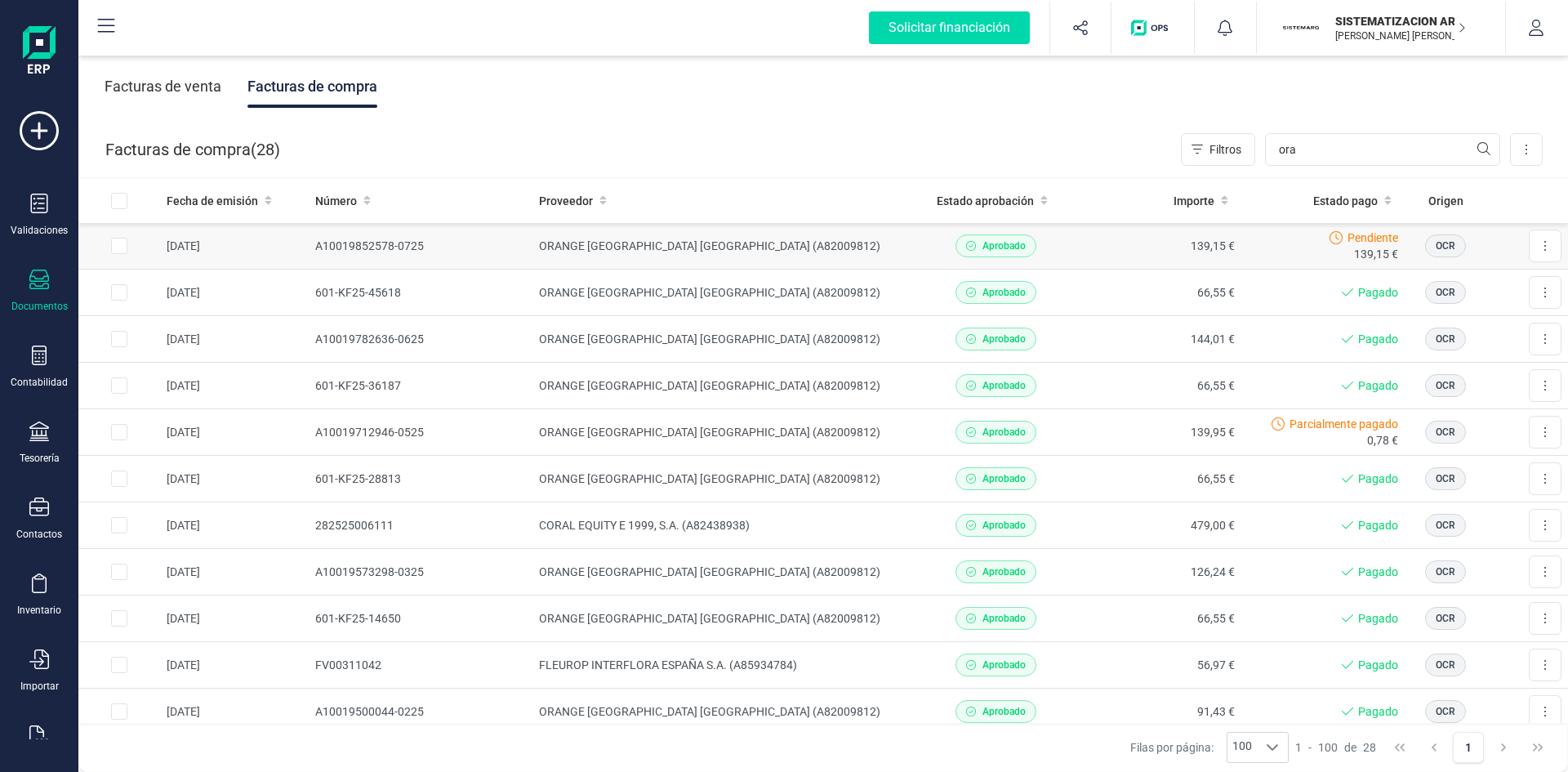click on "ORANGE [GEOGRAPHIC_DATA] [GEOGRAPHIC_DATA] (A82009812)" at bounding box center [723, 246] 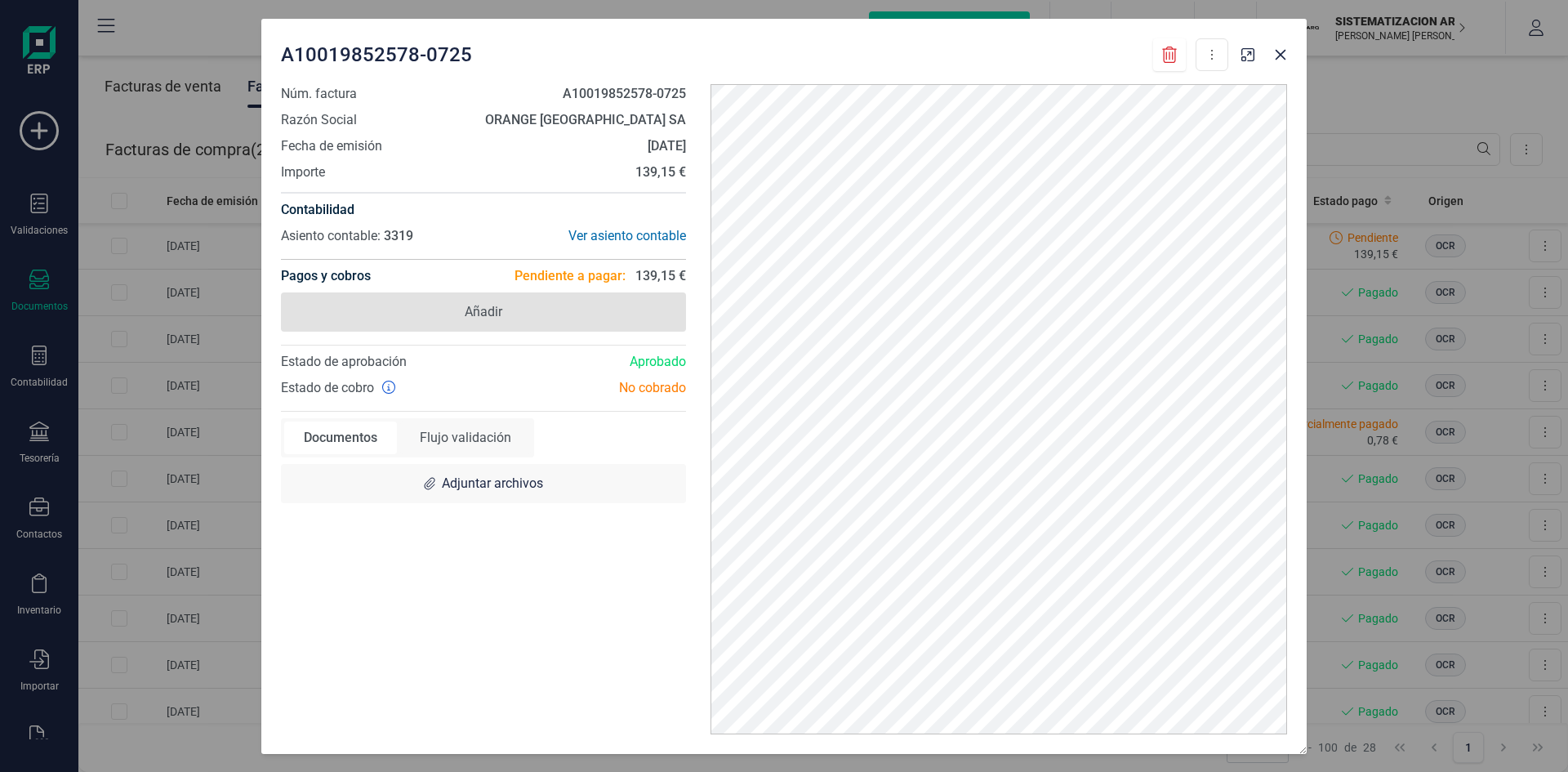 click on "Añadir" at bounding box center [483, 312] 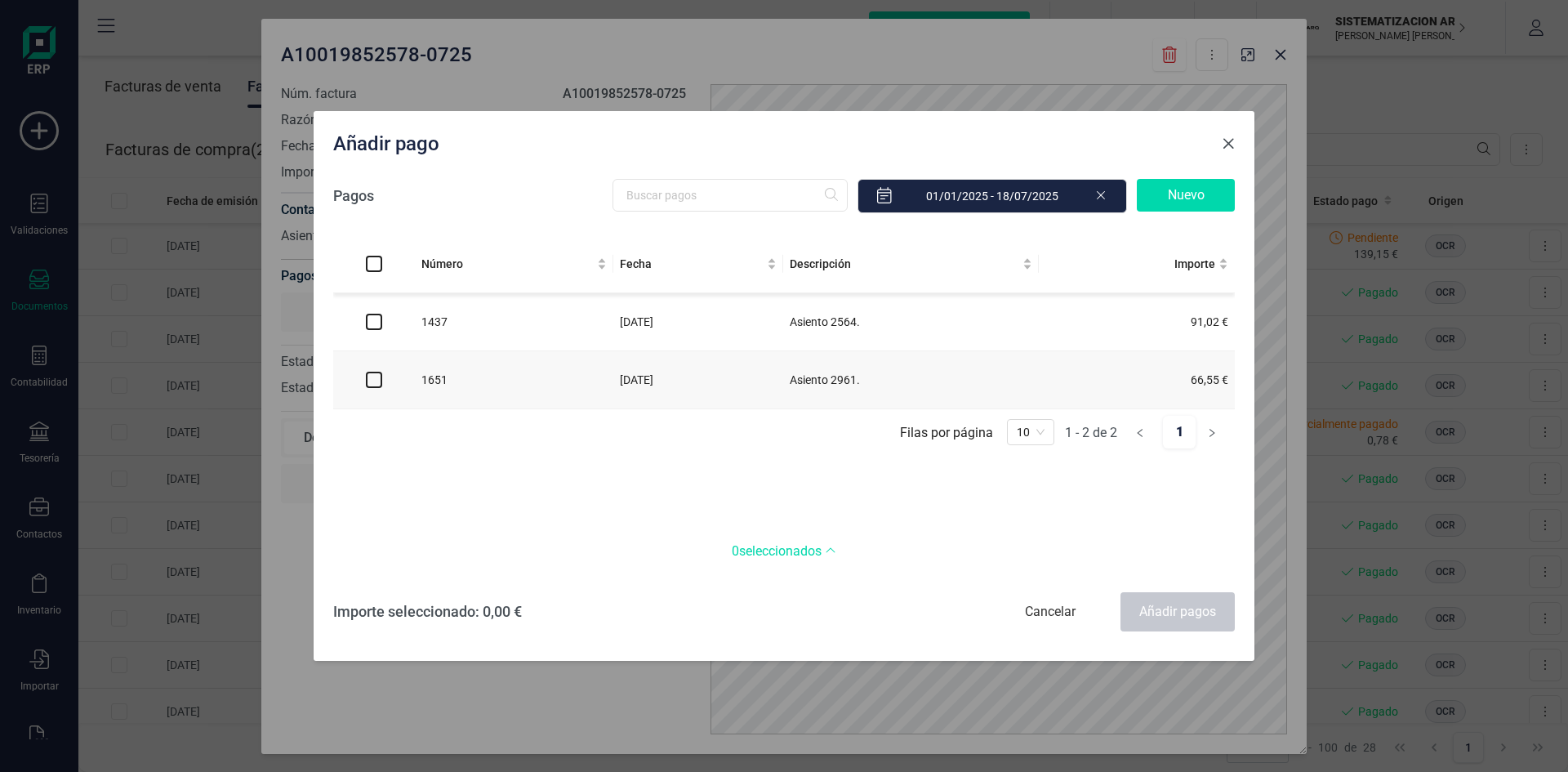 click at bounding box center [1228, 144] 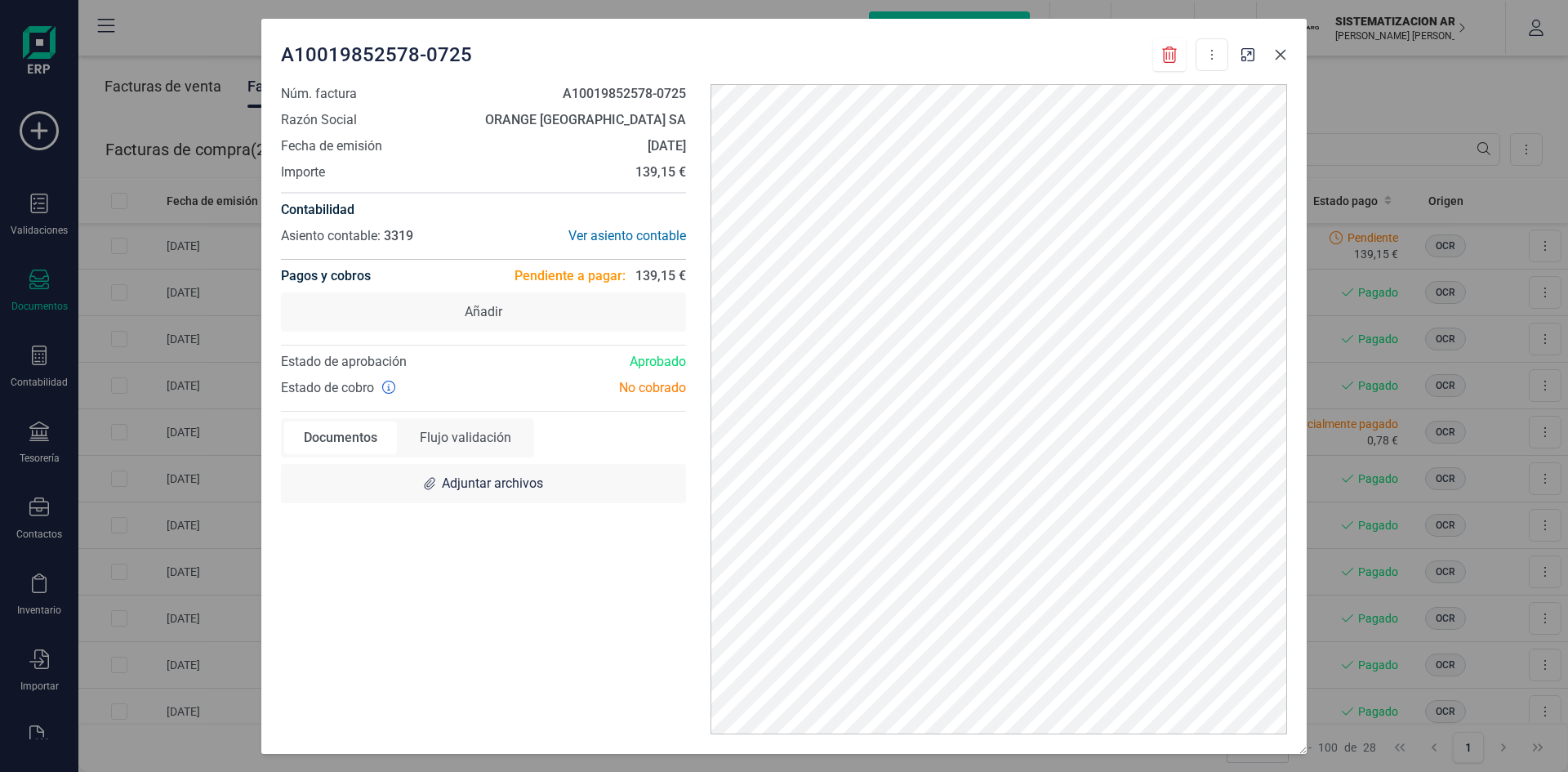 click 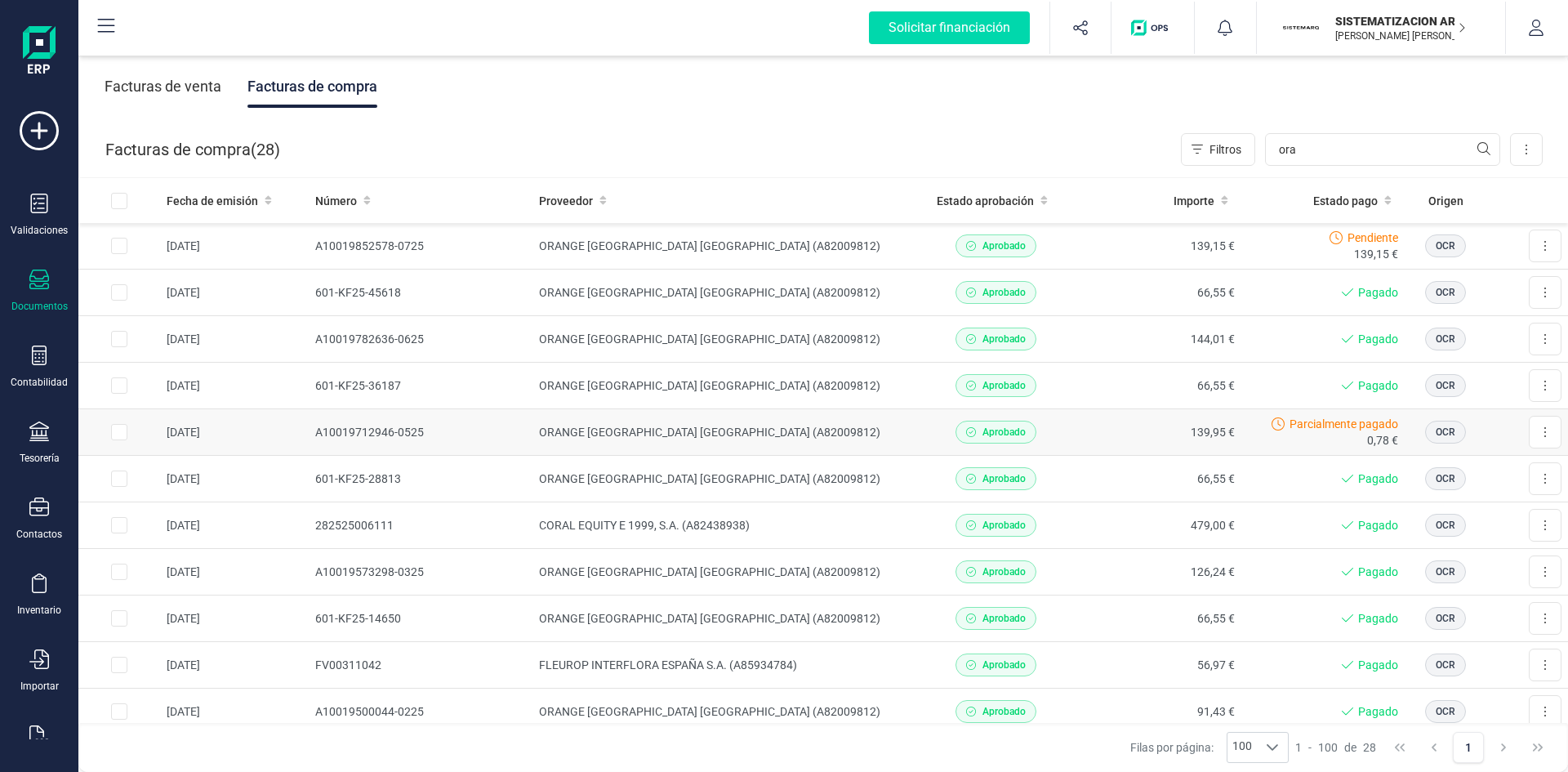 click on "Parcialmente pagado 0,78 €" at bounding box center (1323, 432) 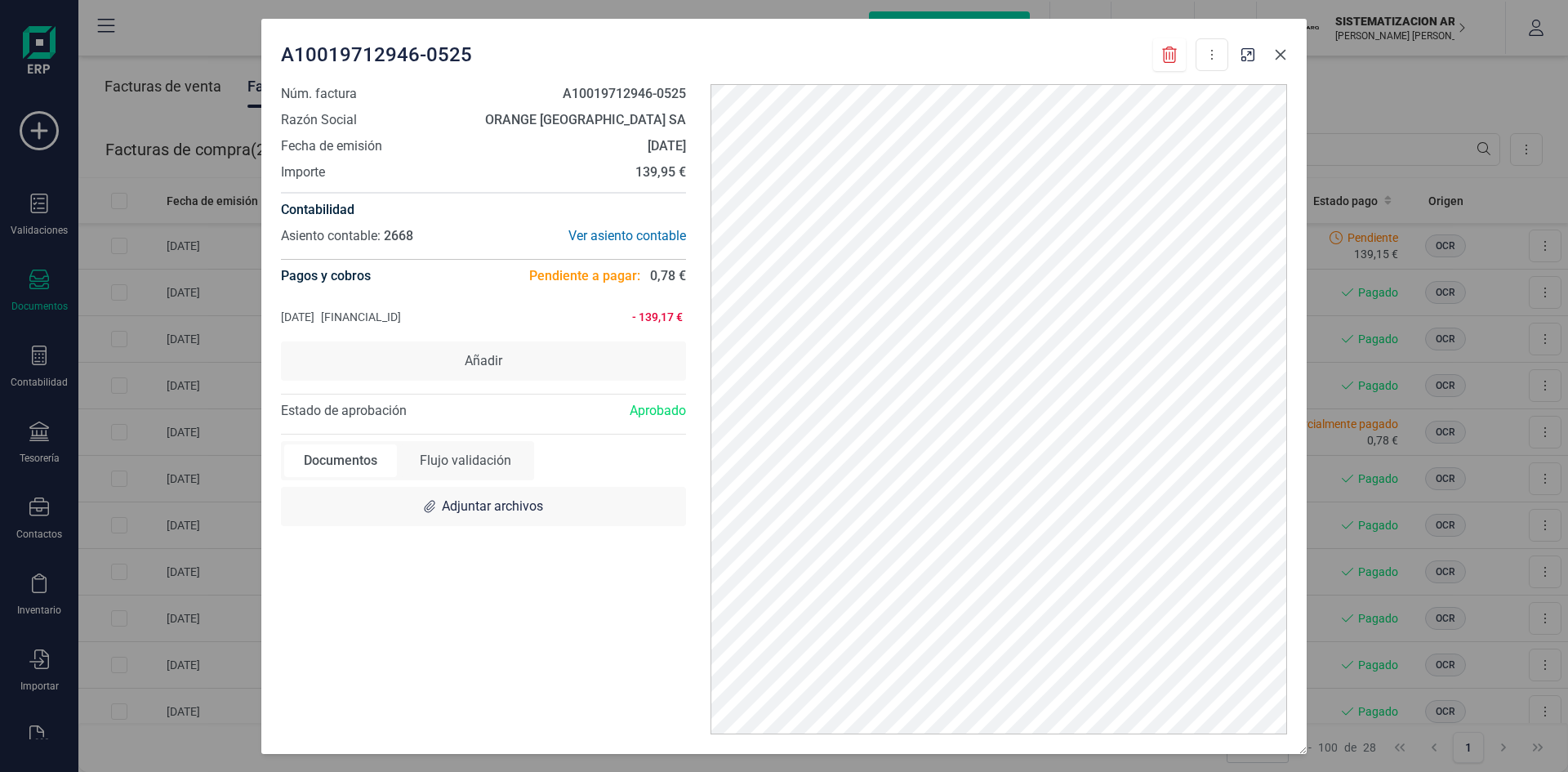 click 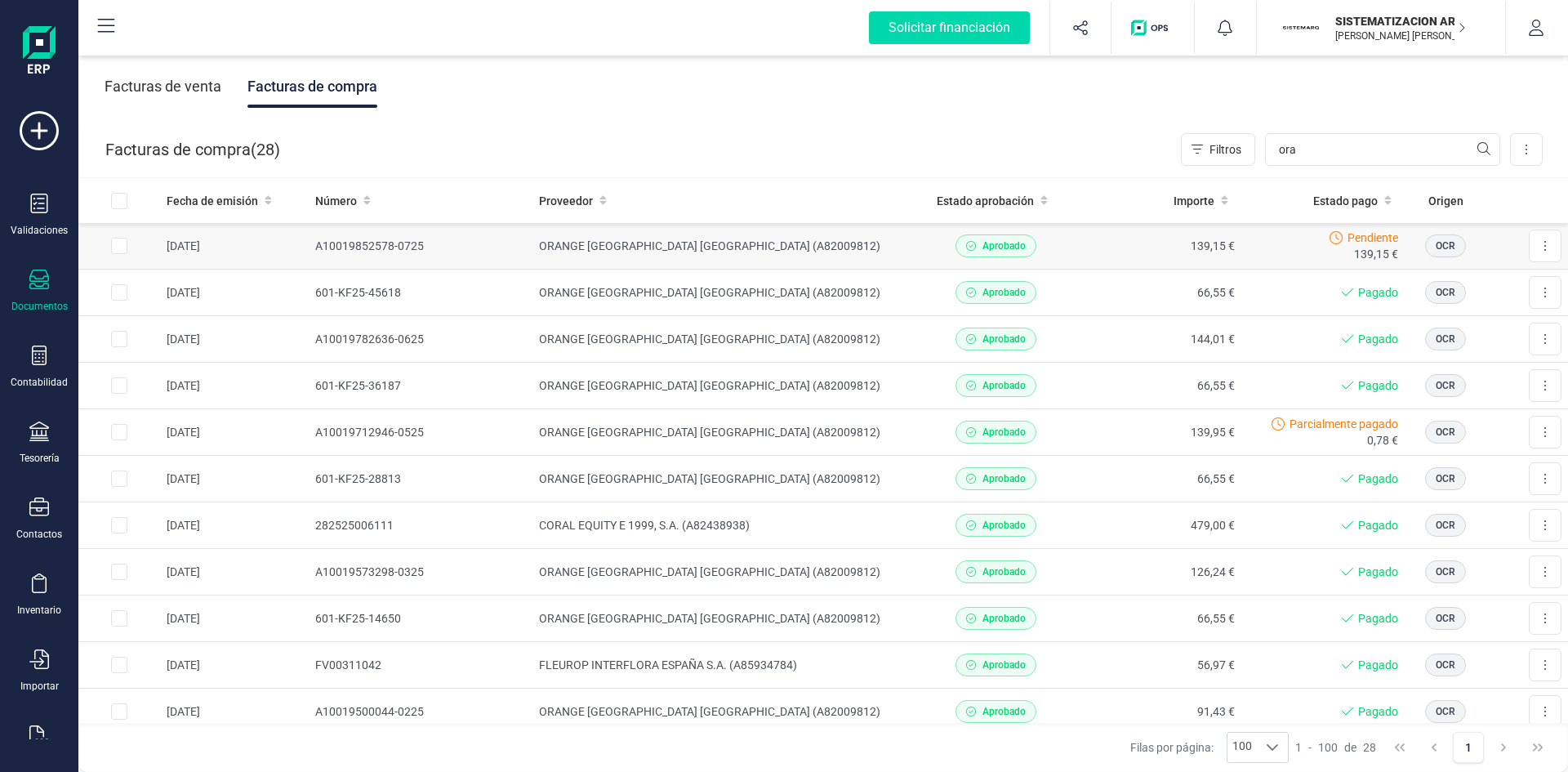 click on "[DATE]" at bounding box center (234, 246) 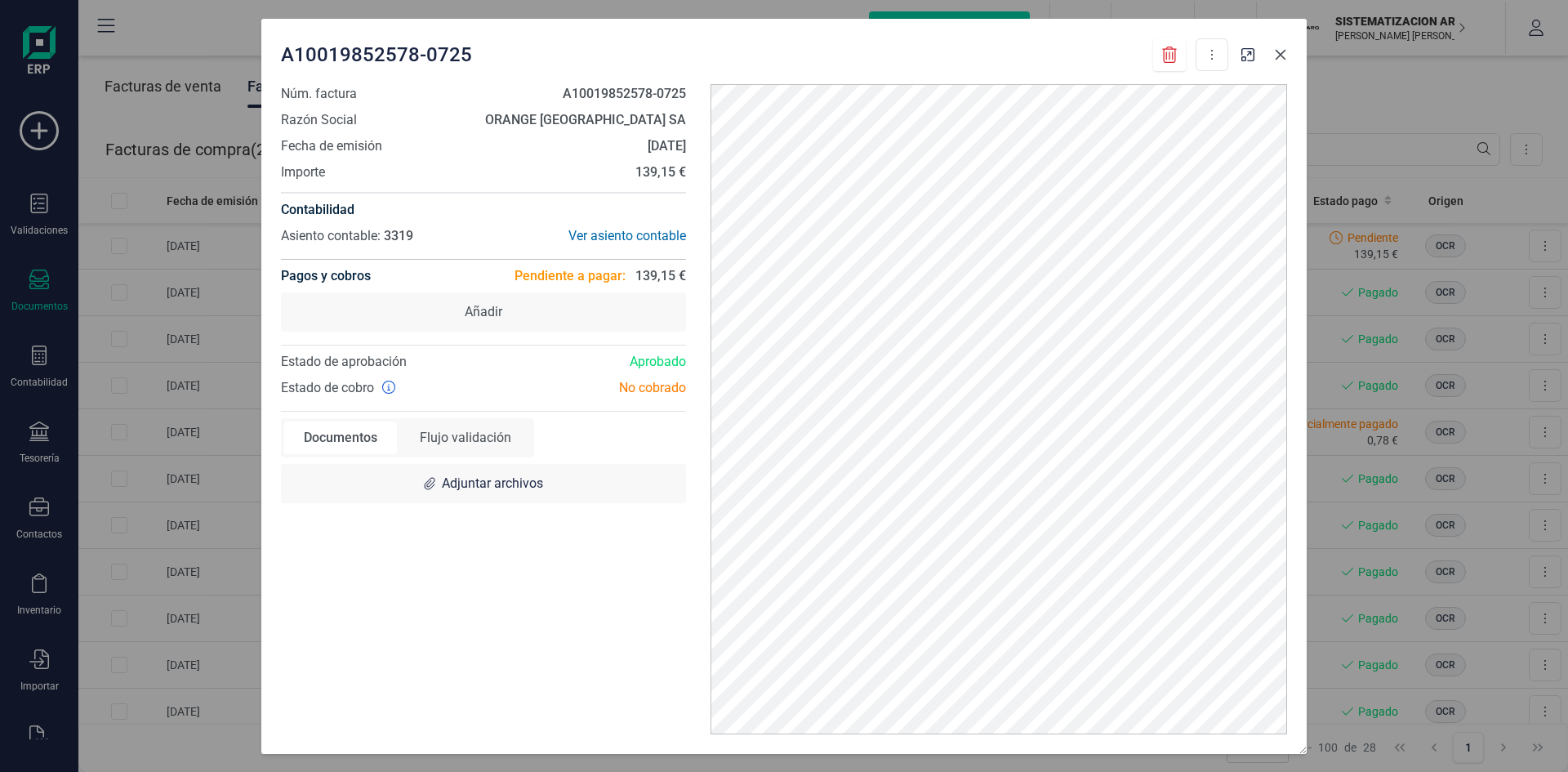 click 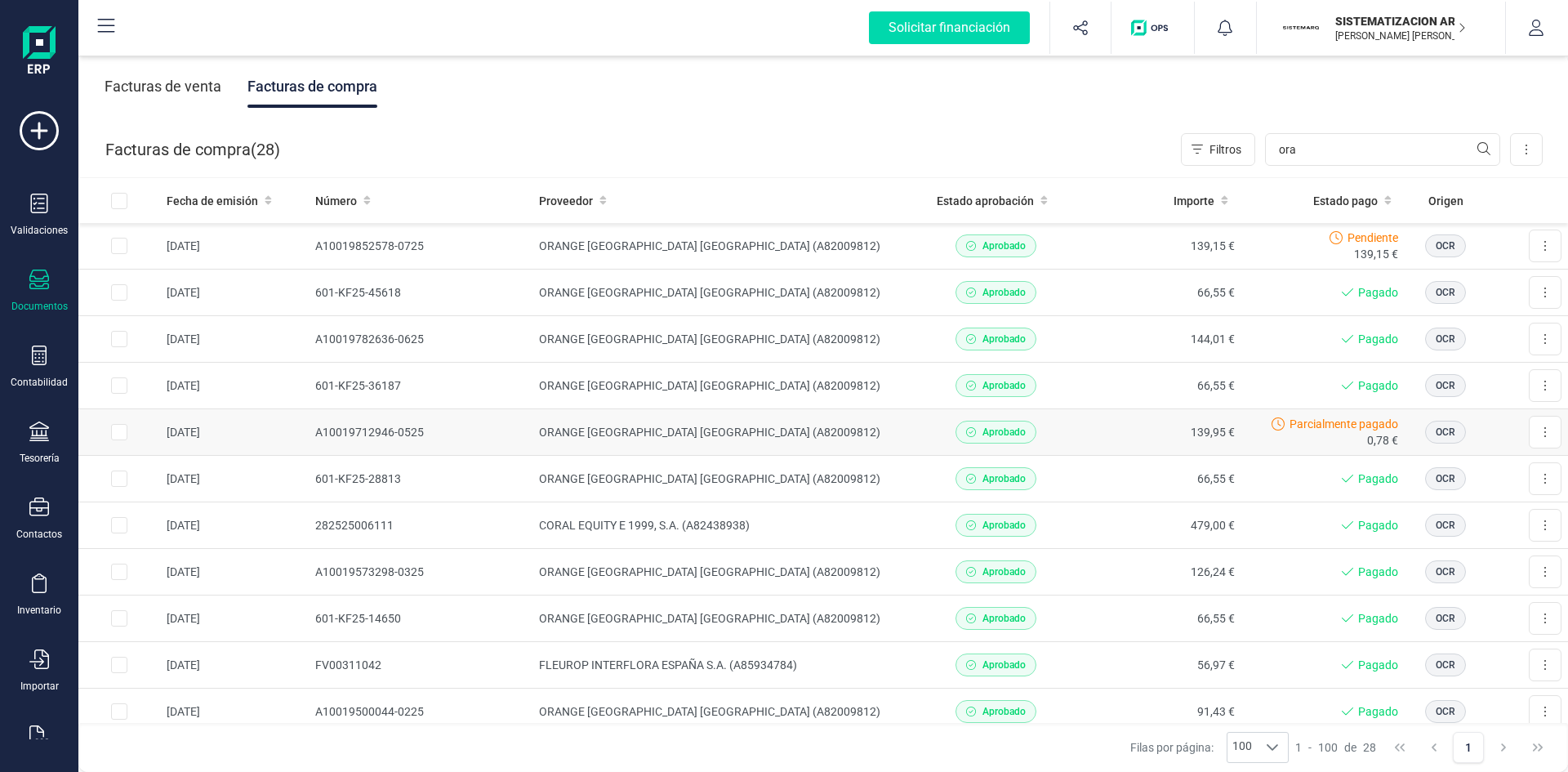 click on "Parcialmente pagado 0,78 €" at bounding box center [1323, 432] 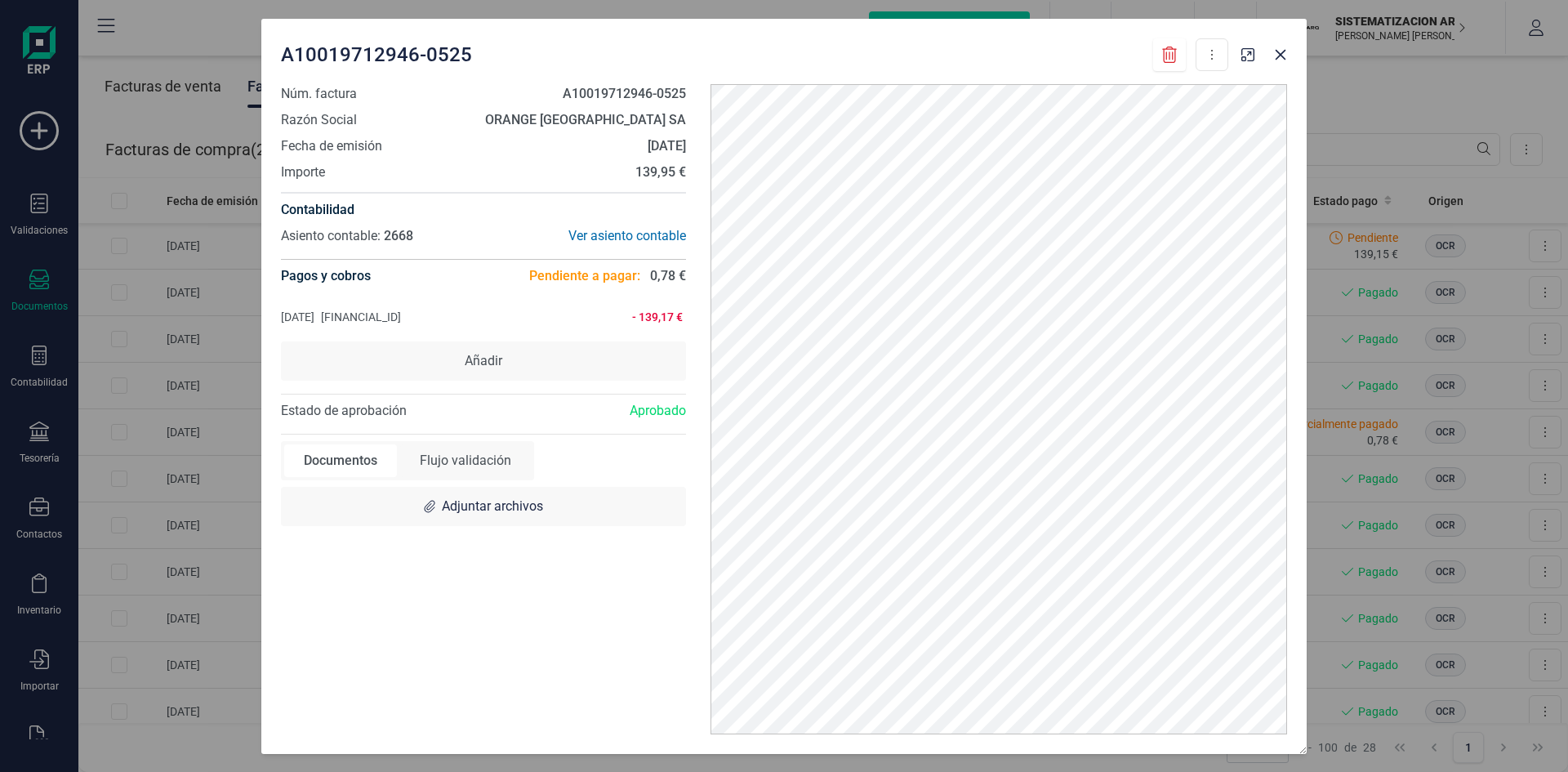 click on "0,78
€" at bounding box center [668, 276] 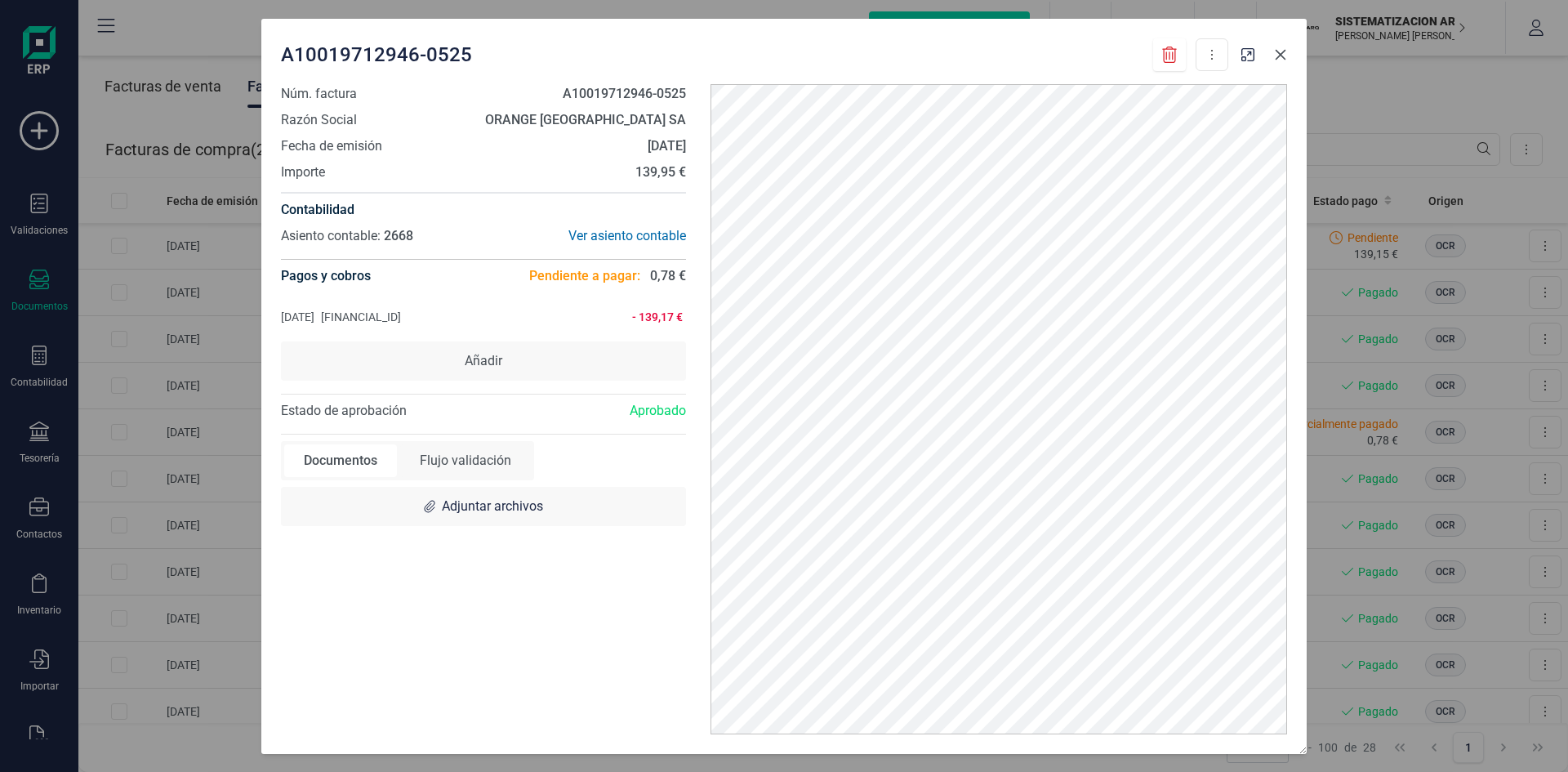click 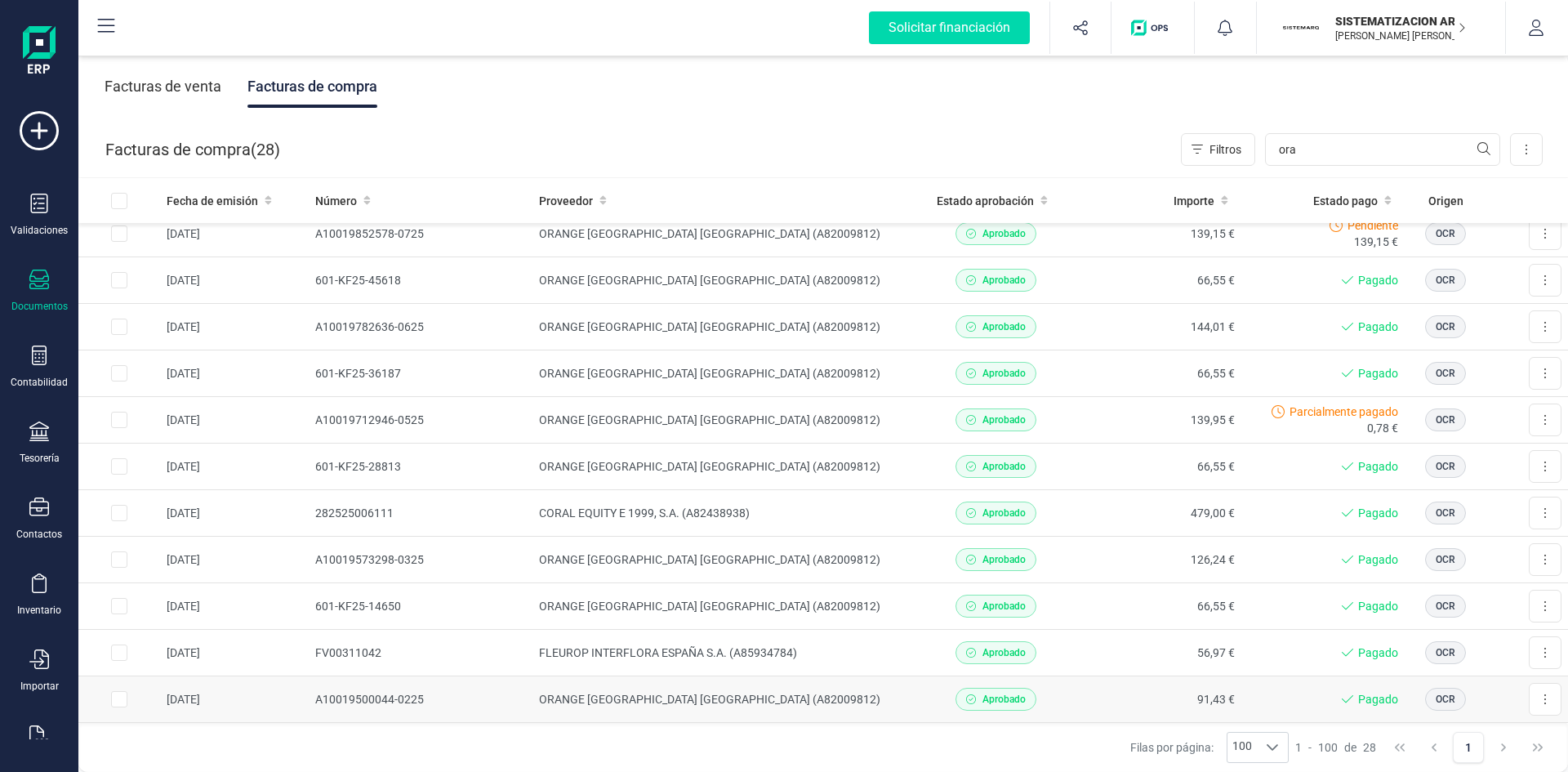 scroll, scrollTop: 0, scrollLeft: 0, axis: both 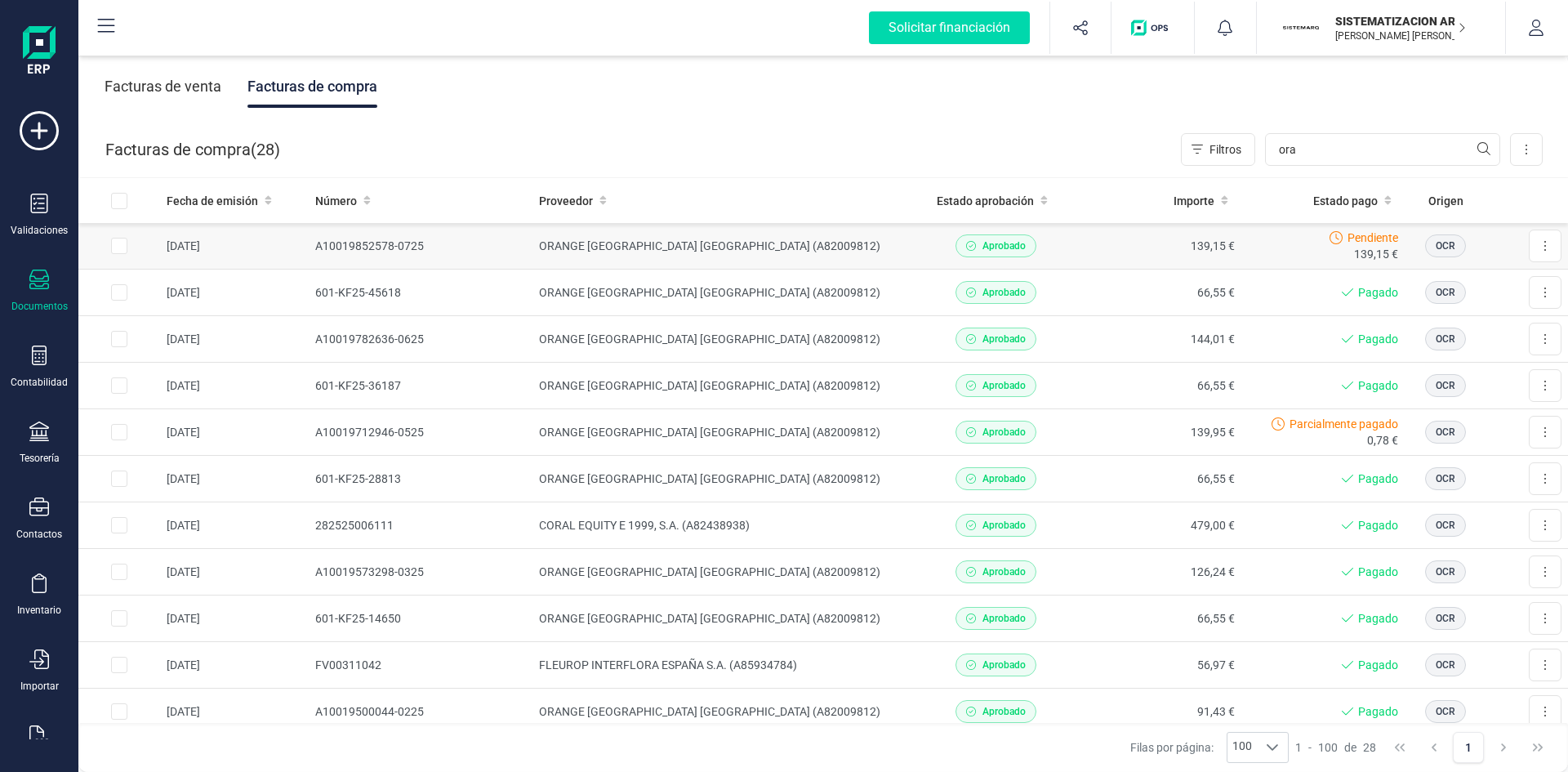 click on "139,15 €" at bounding box center (1159, 246) 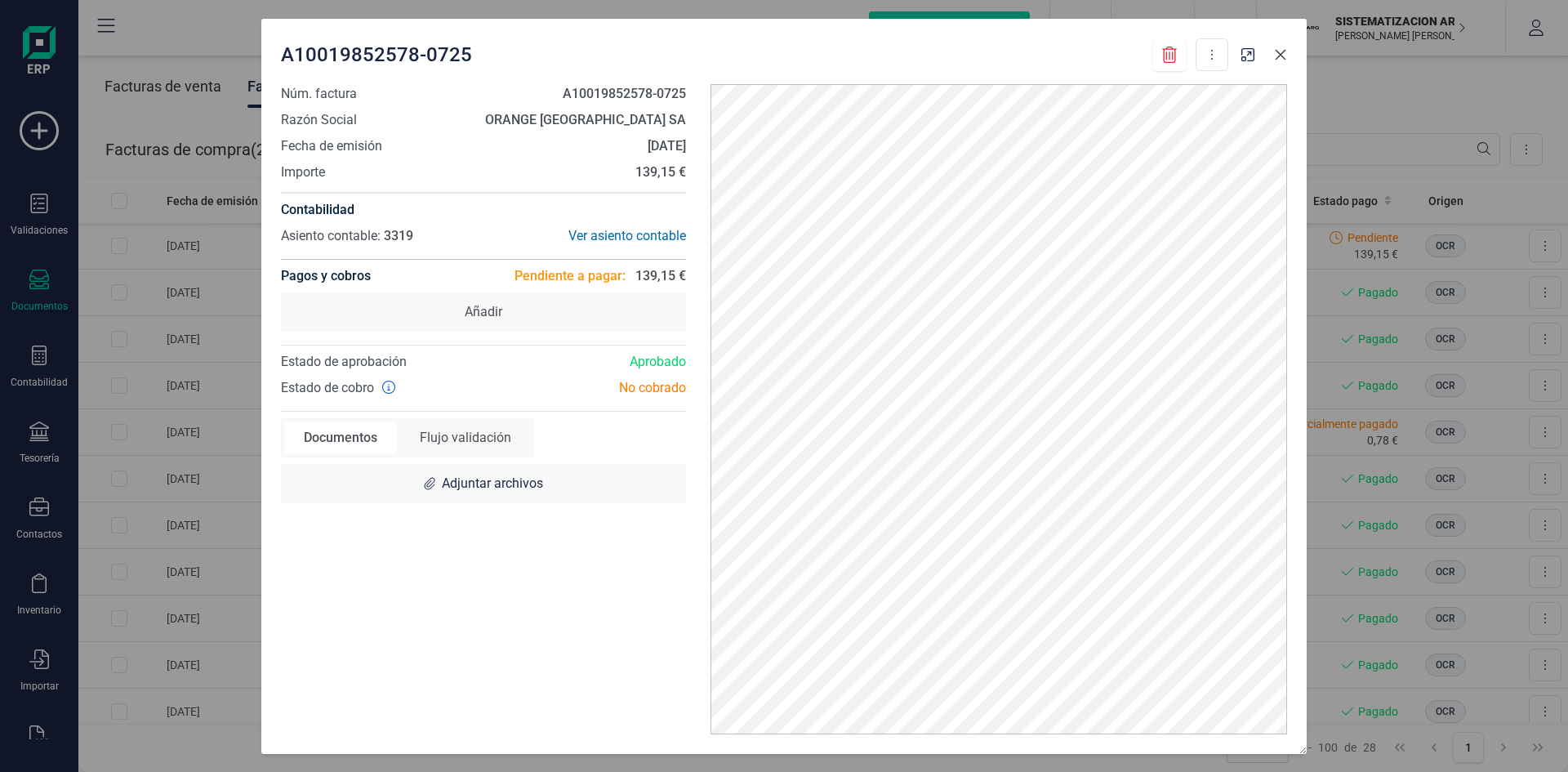 click 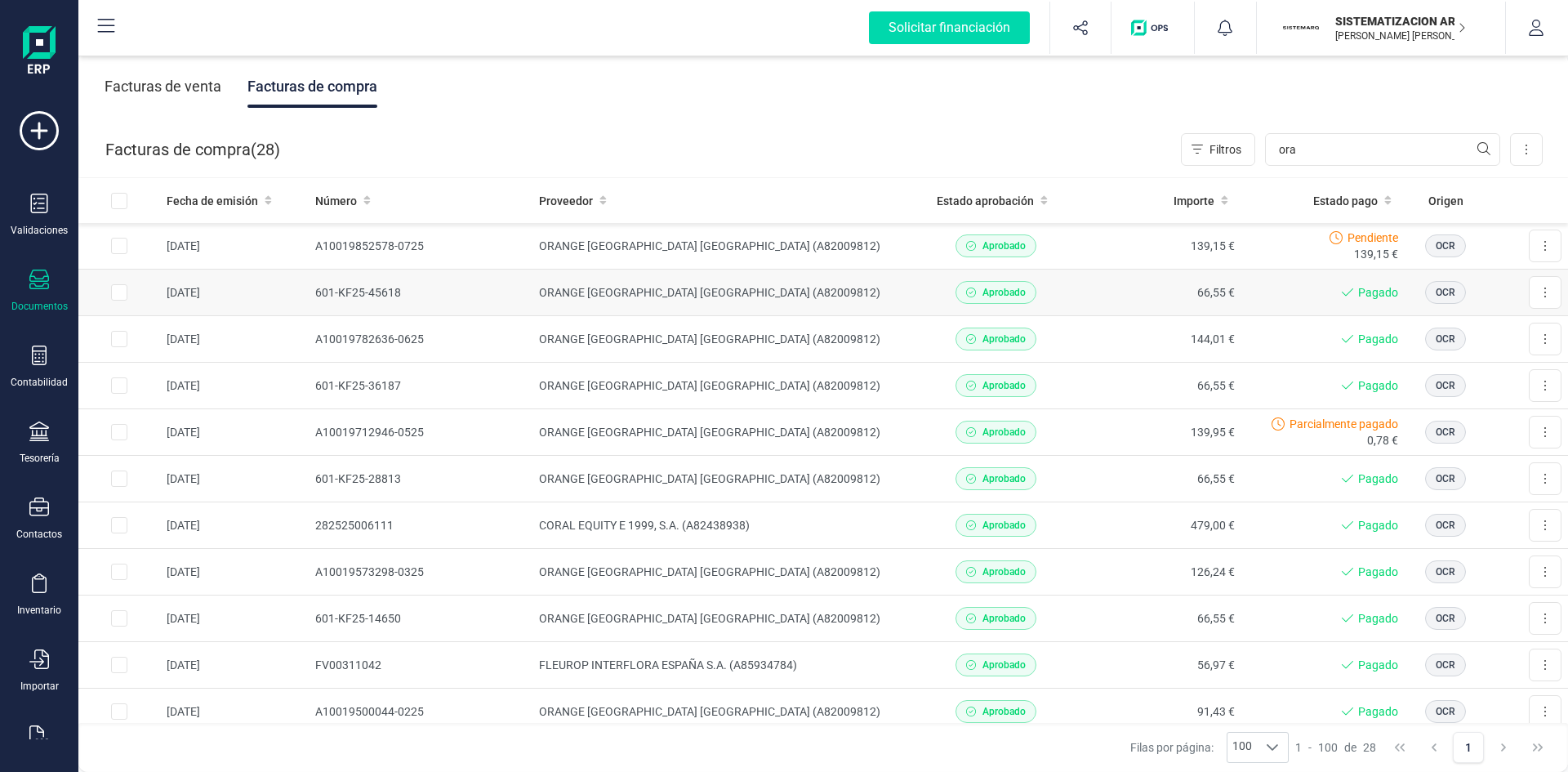 click on "66,55 €" at bounding box center (1159, 292) 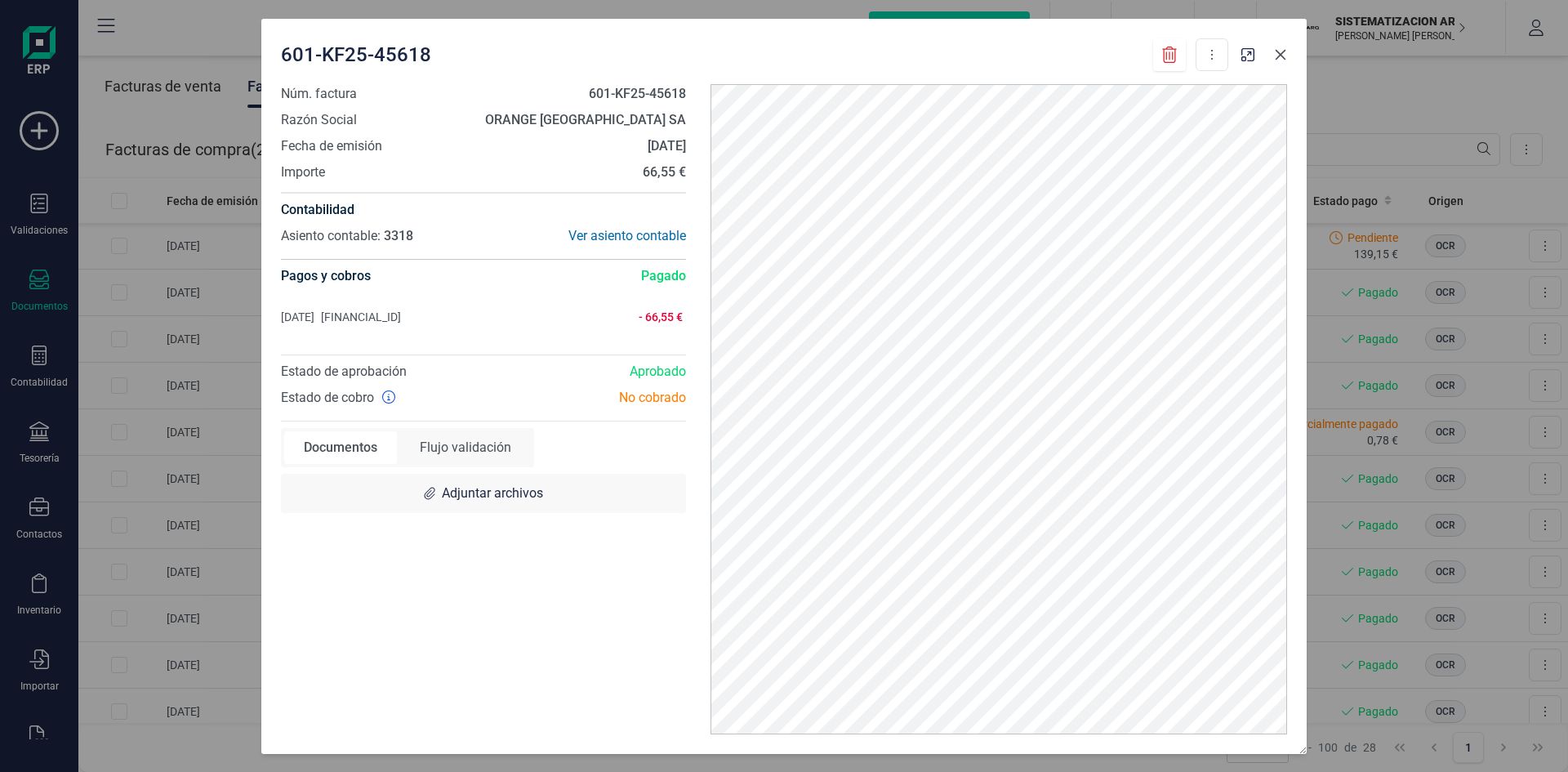 click 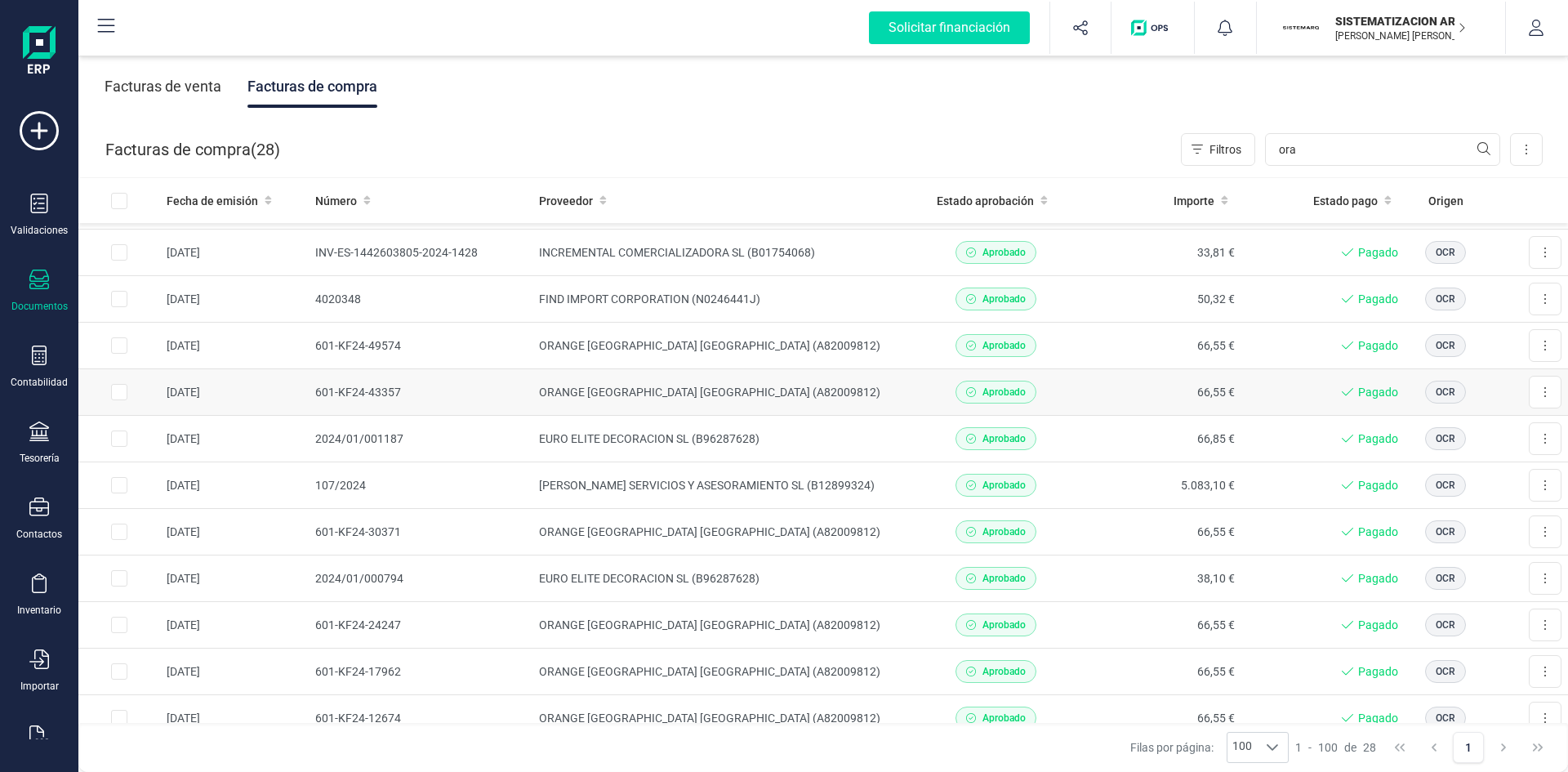 scroll, scrollTop: 836, scrollLeft: 0, axis: vertical 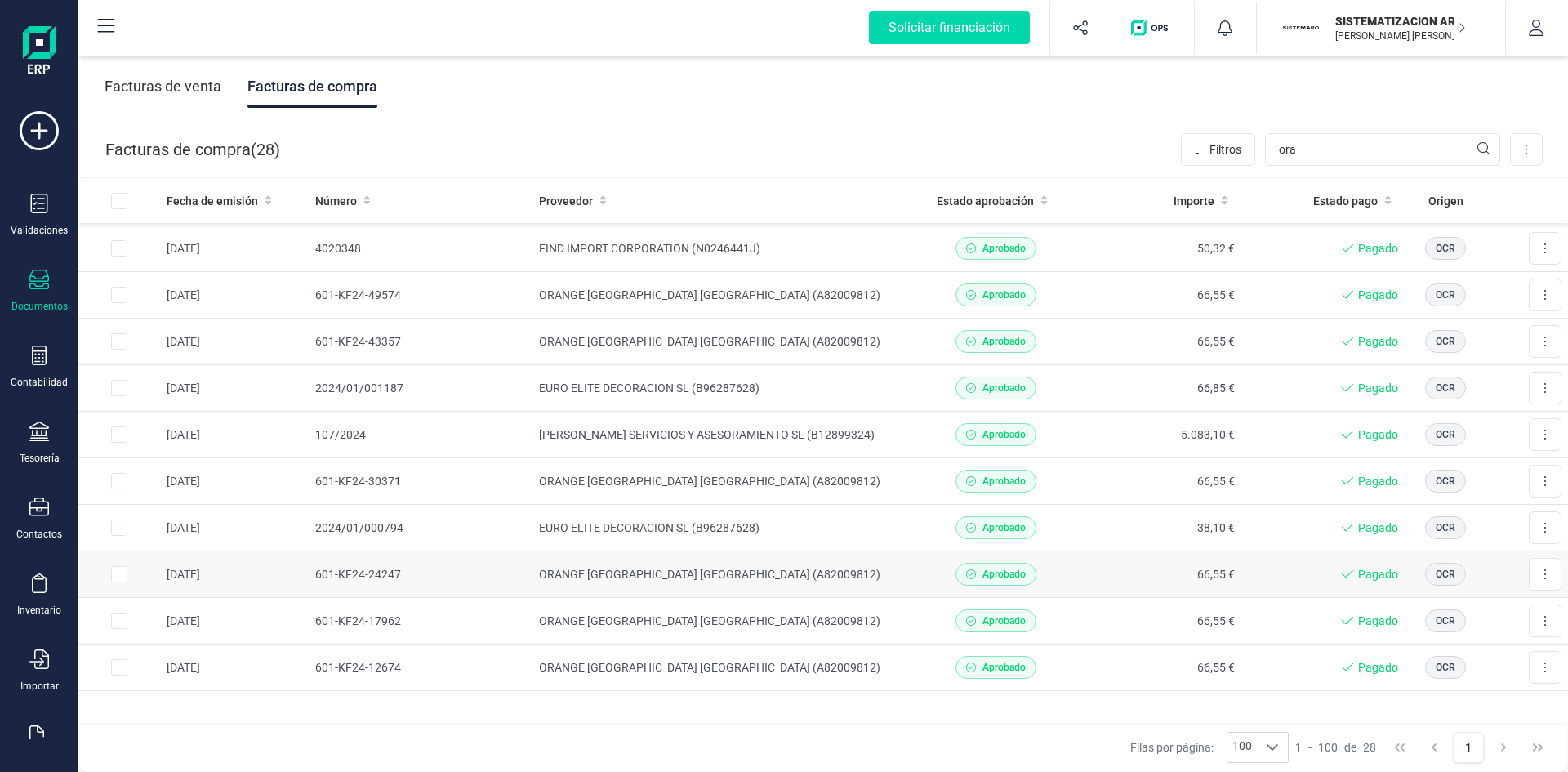 click on "66,55 €" at bounding box center [1159, 574] 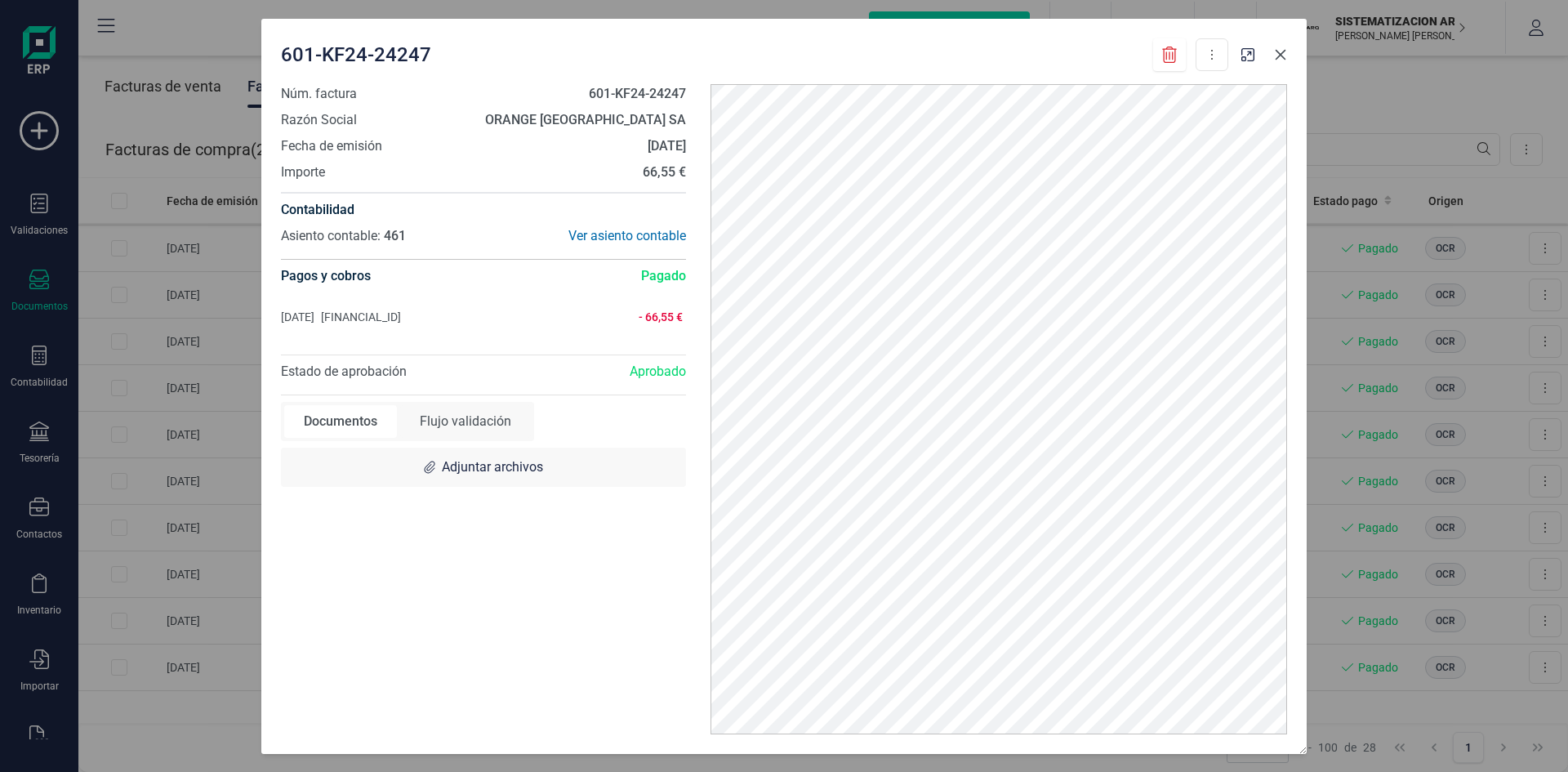 click 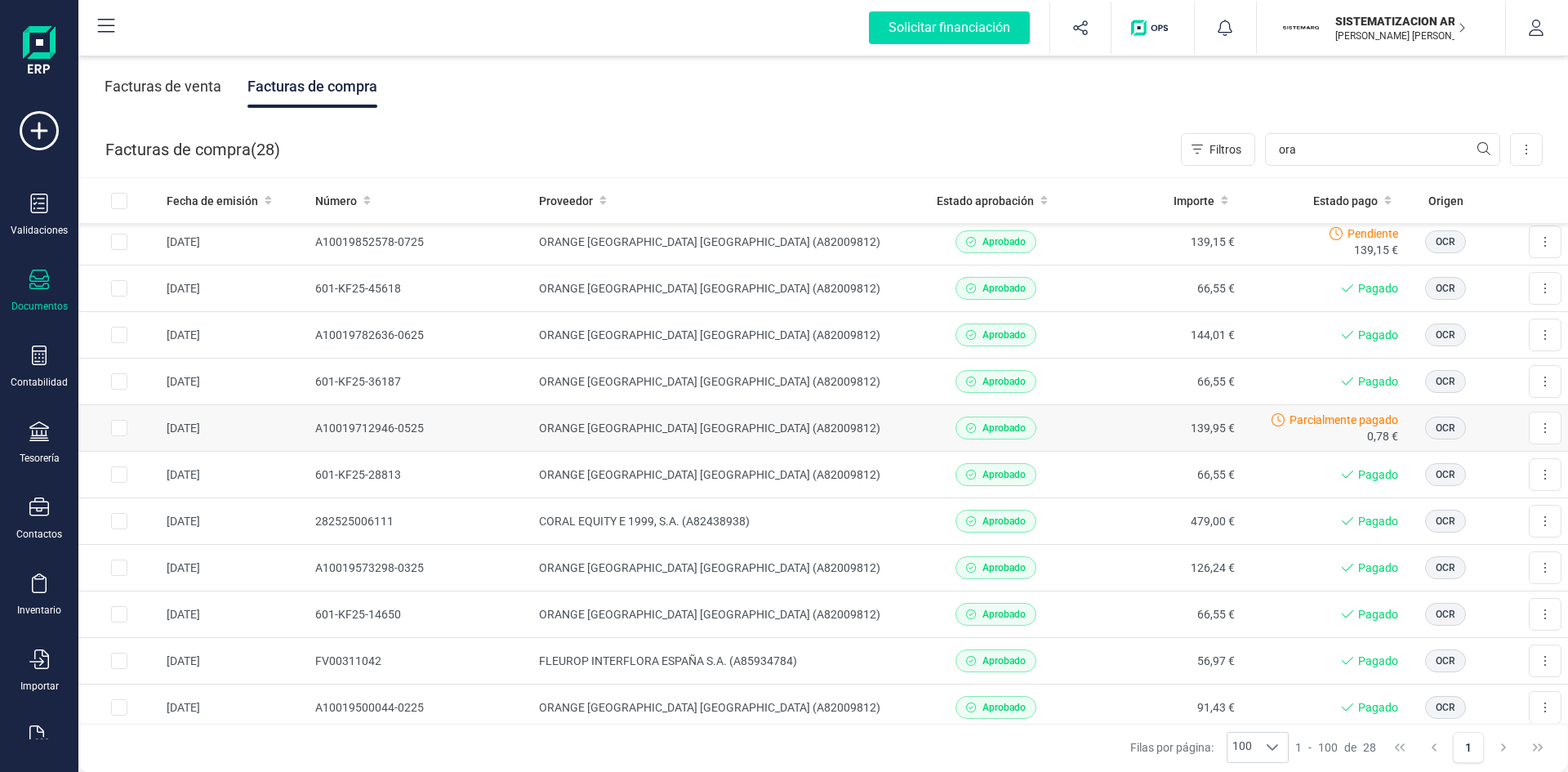scroll, scrollTop: 0, scrollLeft: 0, axis: both 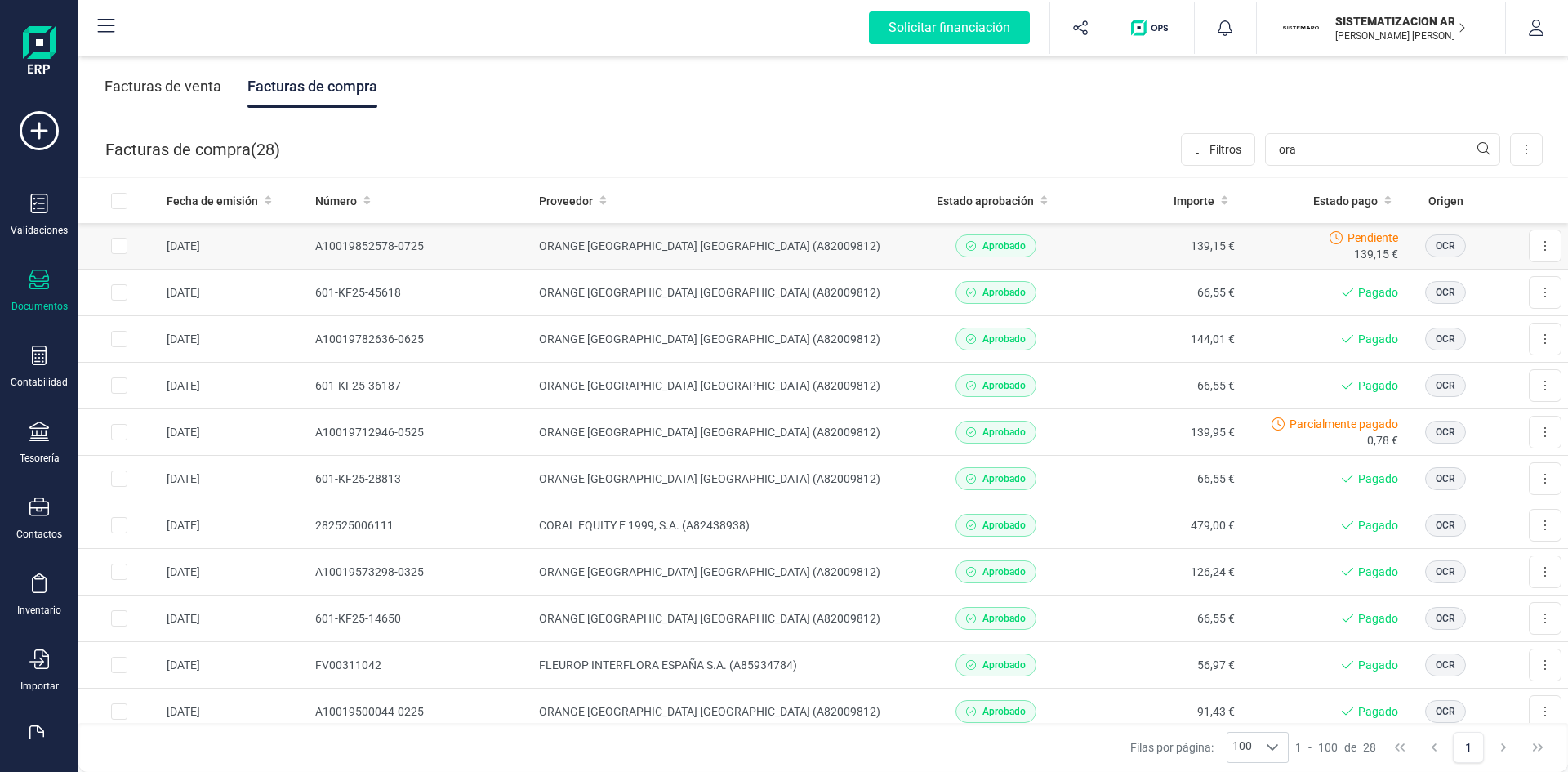 click on "139,15 €" at bounding box center [1159, 246] 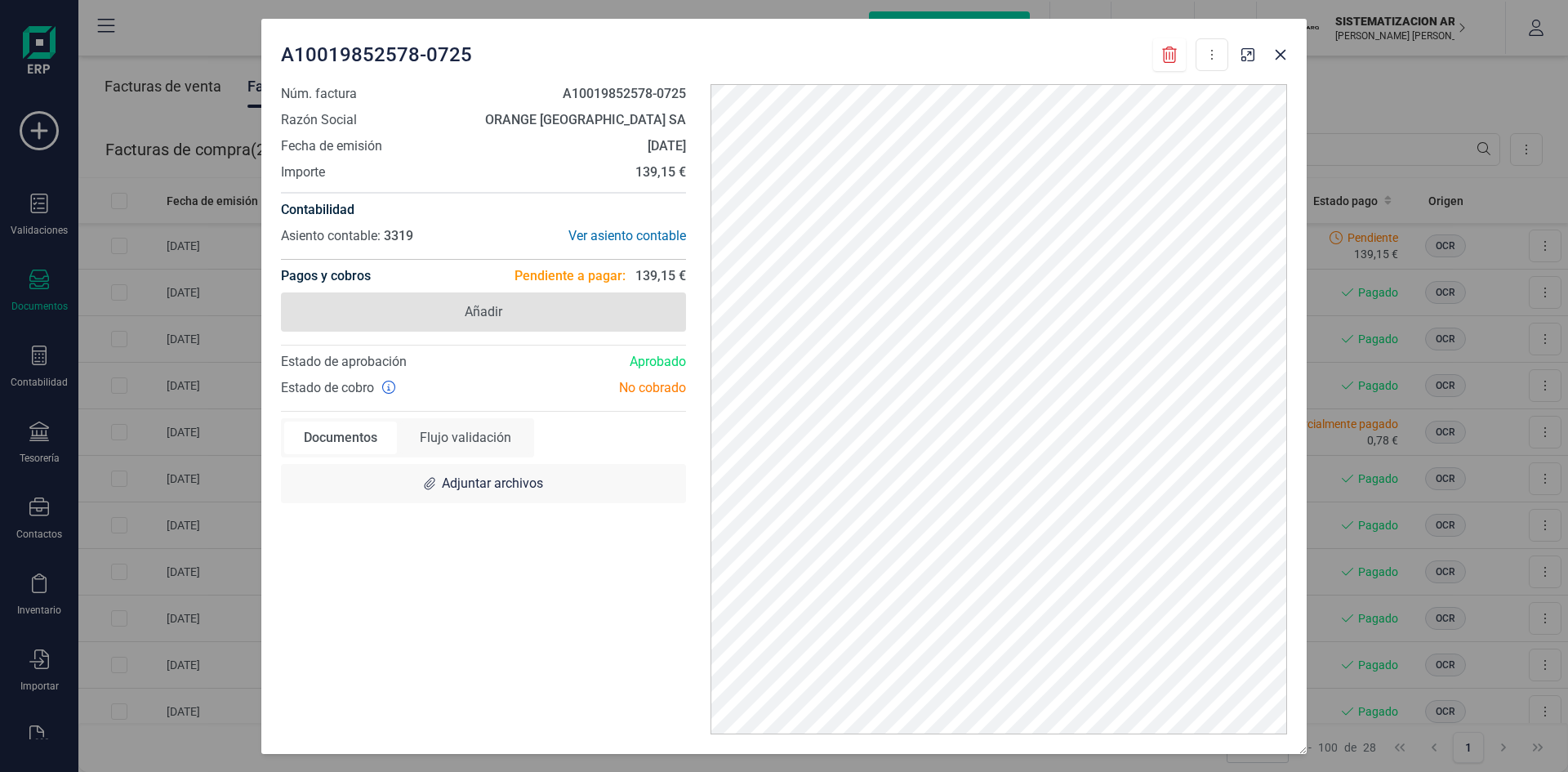 click on "Añadir" at bounding box center [483, 312] 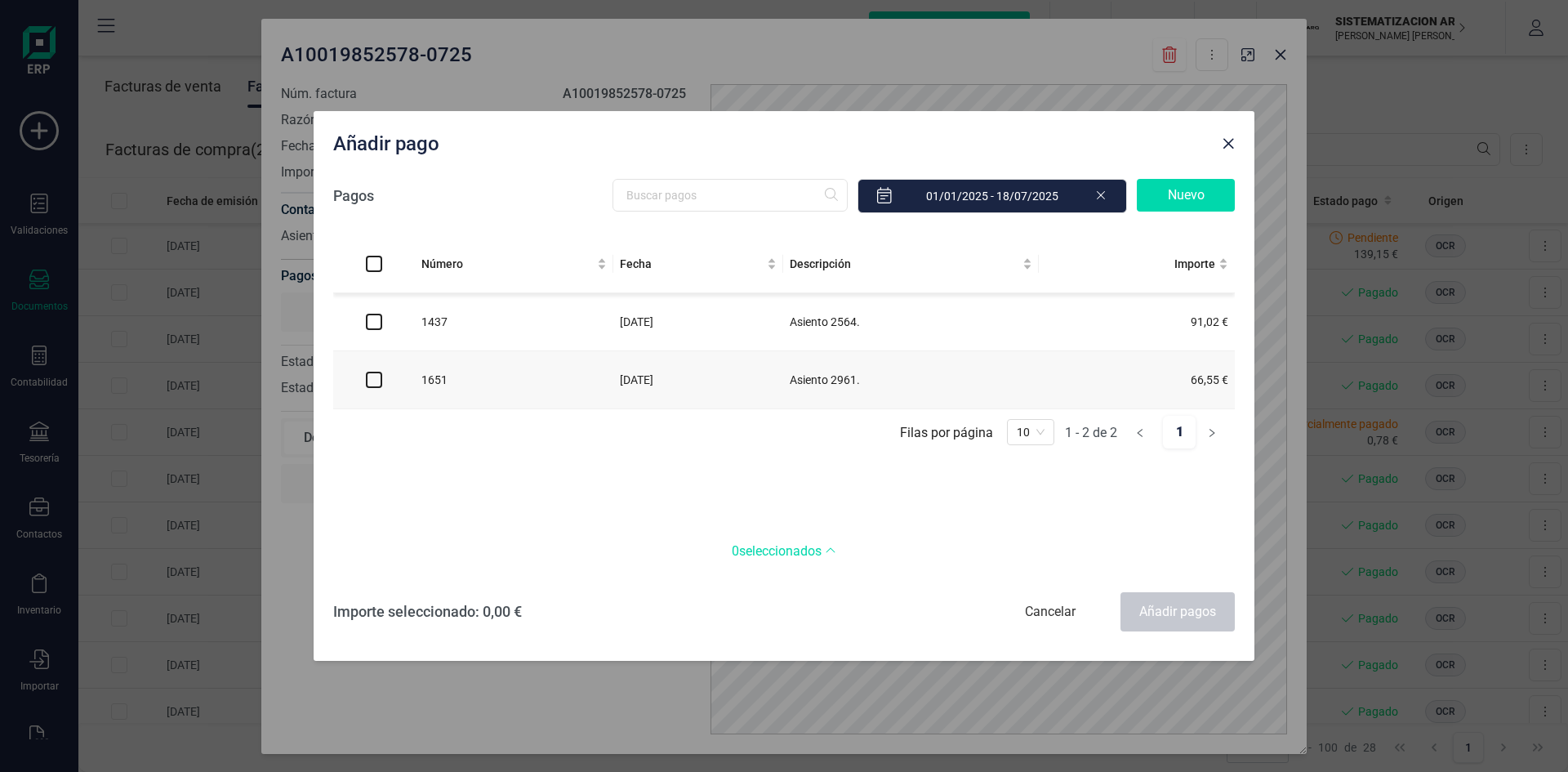 click on "1651" at bounding box center [514, 380] 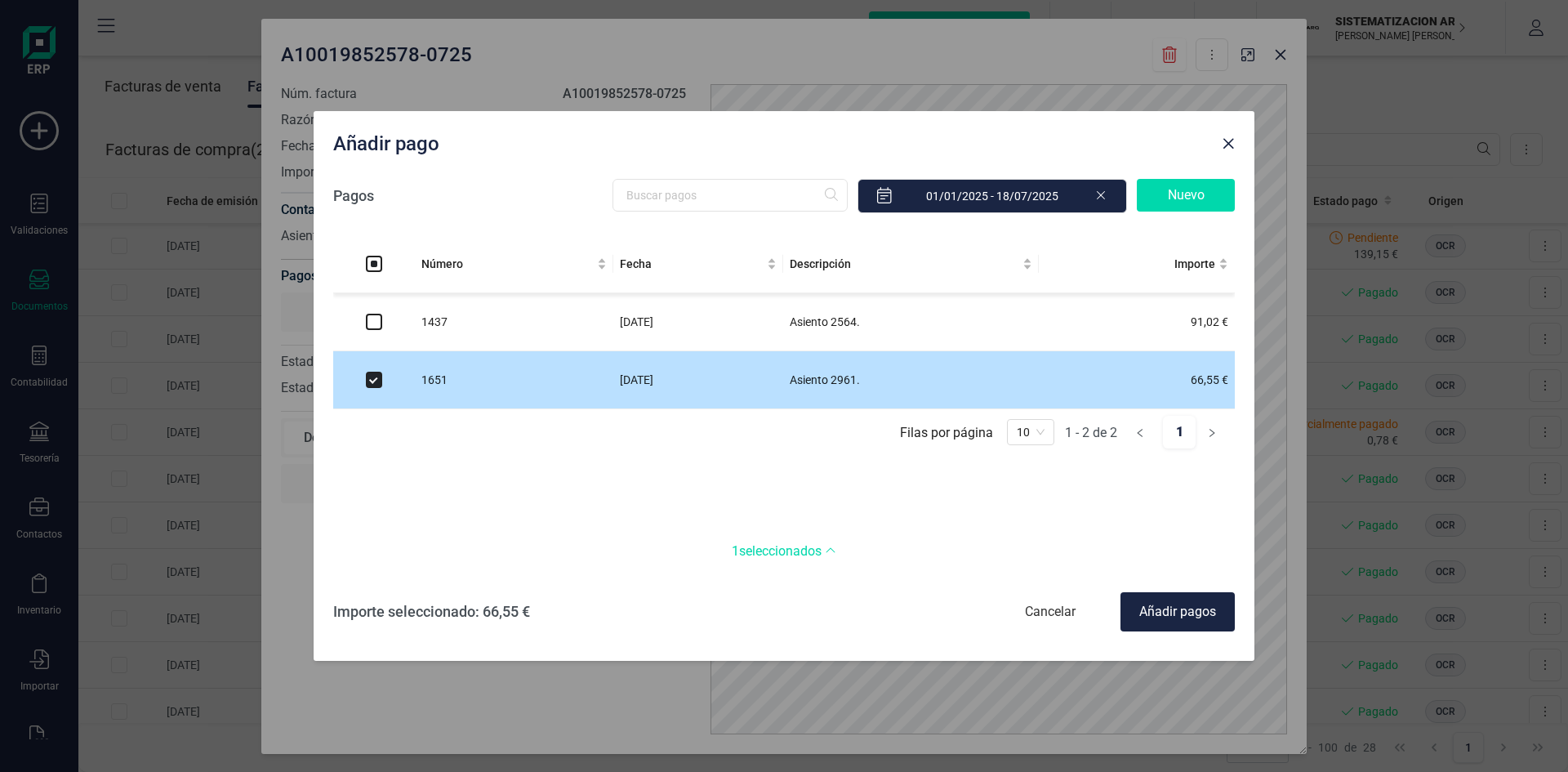 click at bounding box center (374, 380) 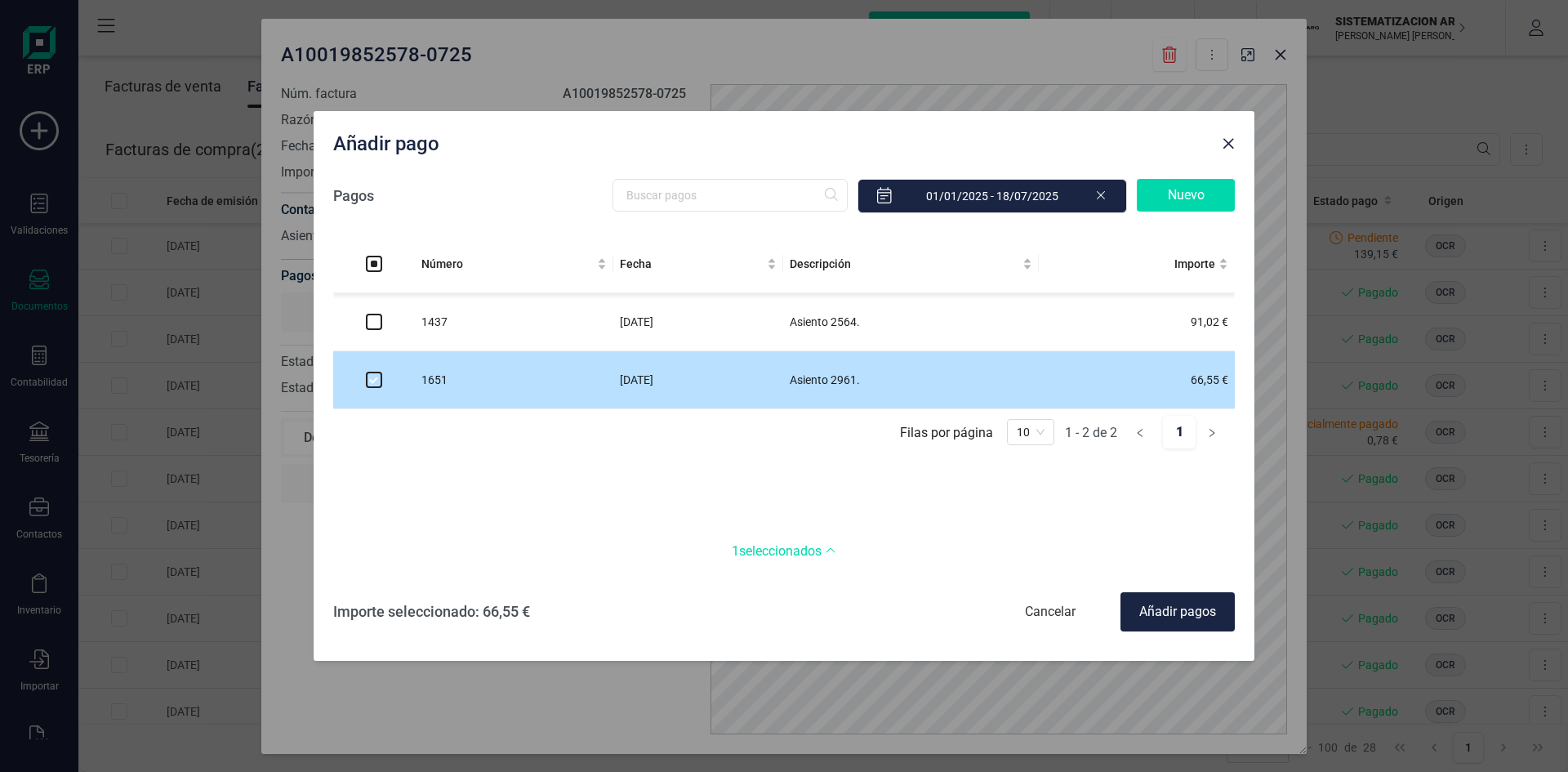 checkbox on "false" 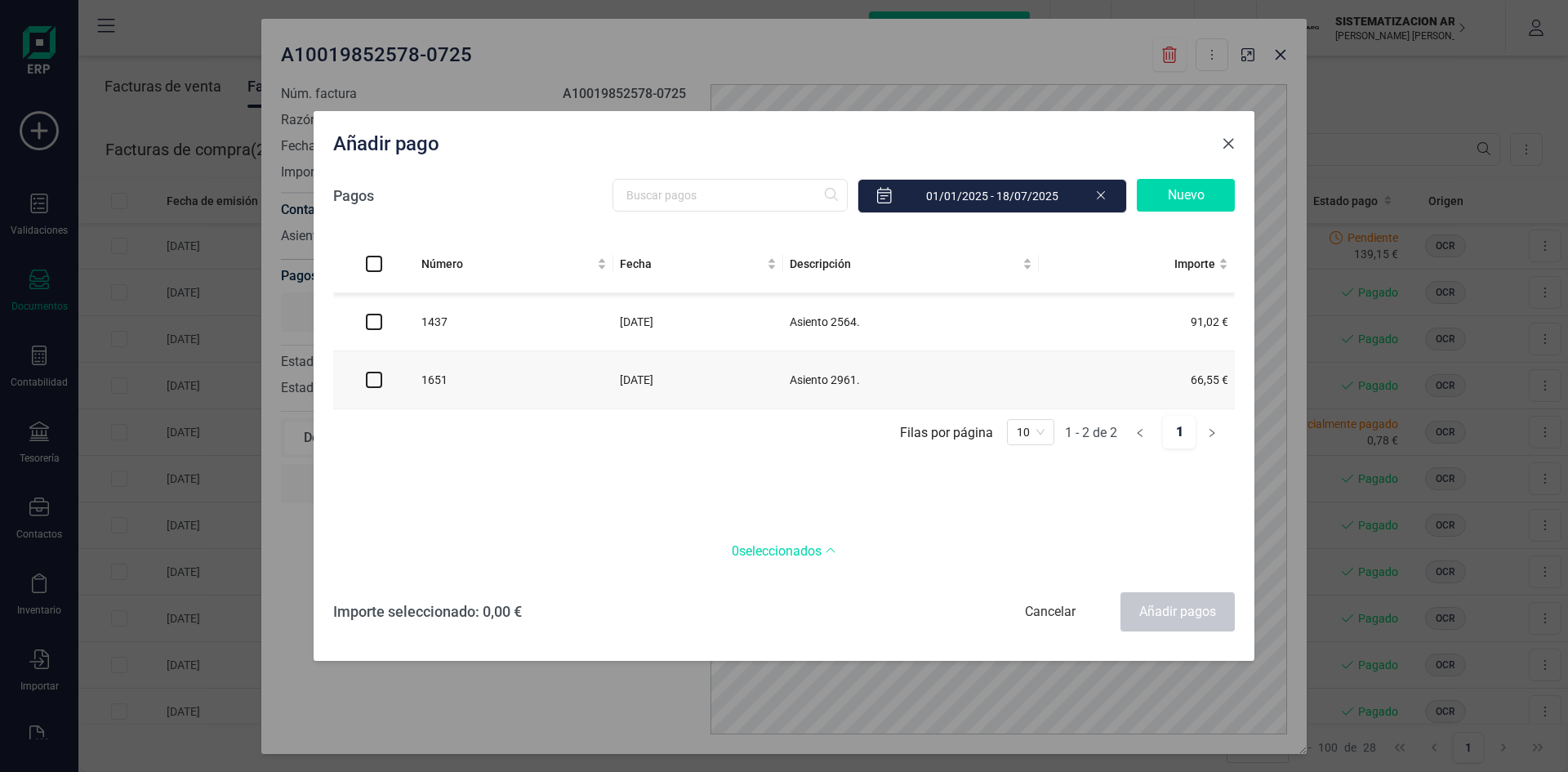 click at bounding box center [1228, 144] 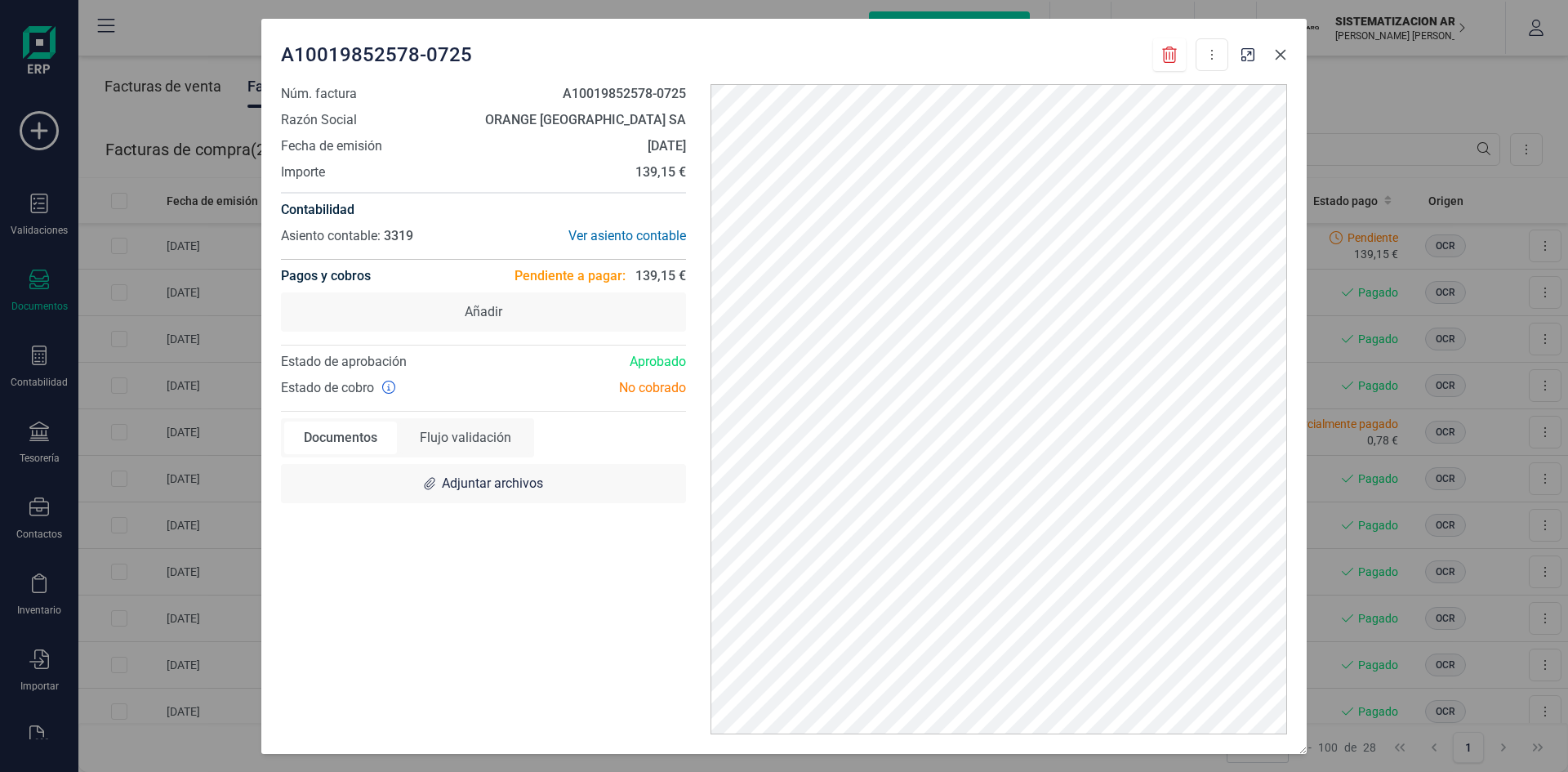click at bounding box center (1281, 55) 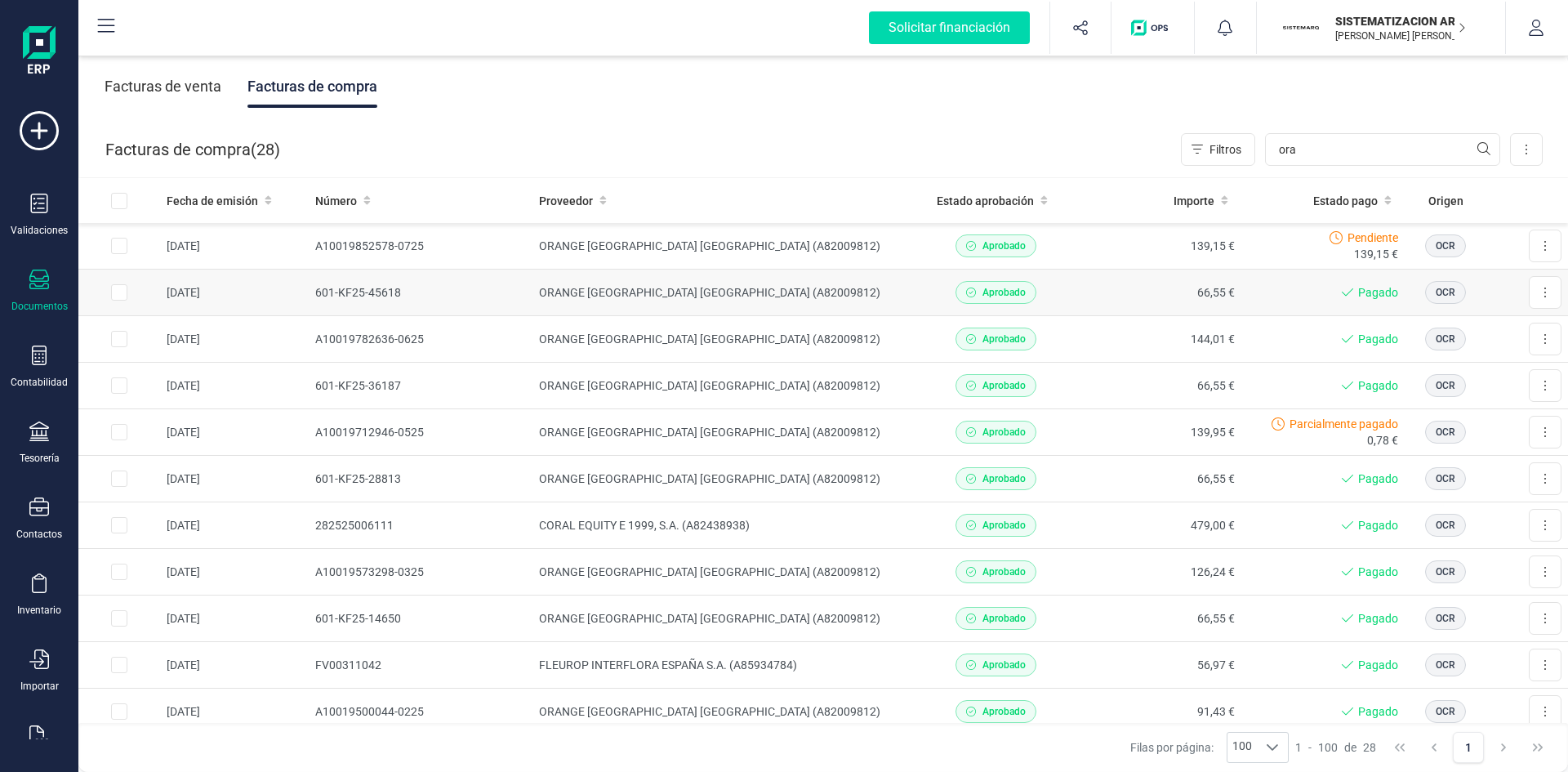 click on "66,55 €" at bounding box center (1159, 292) 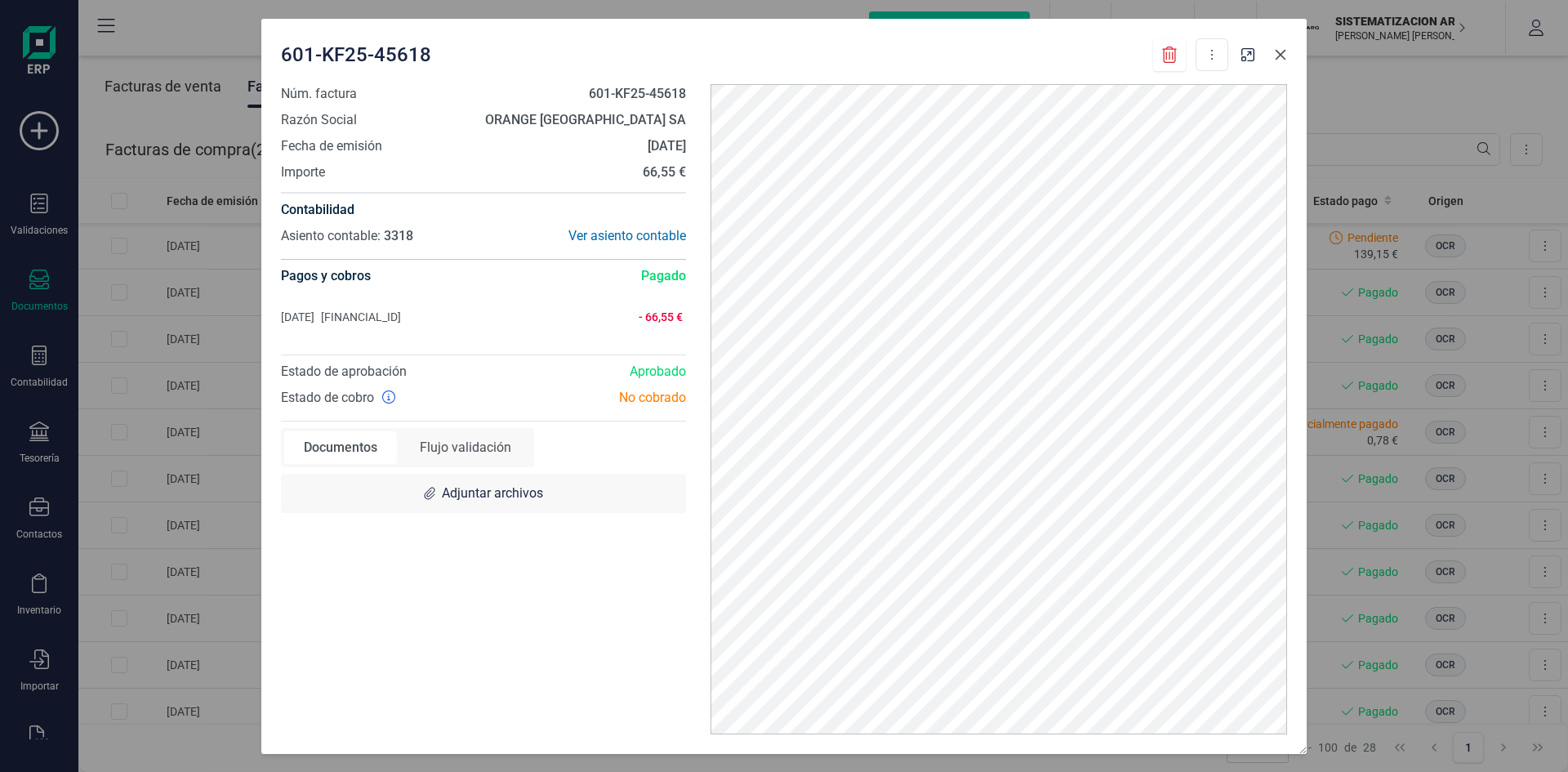 click at bounding box center (1281, 55) 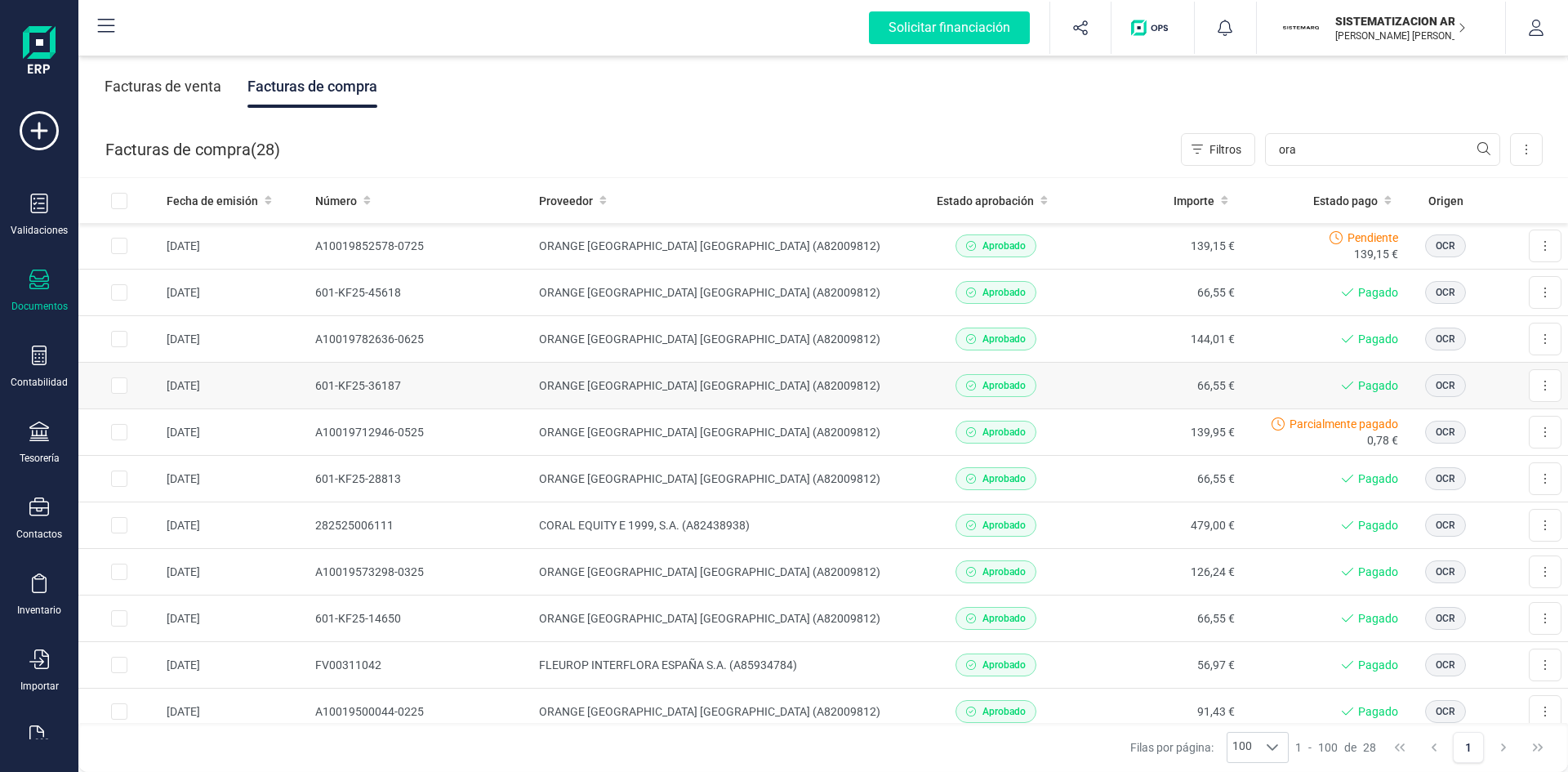 click on "Pagado" at bounding box center (1323, 386) 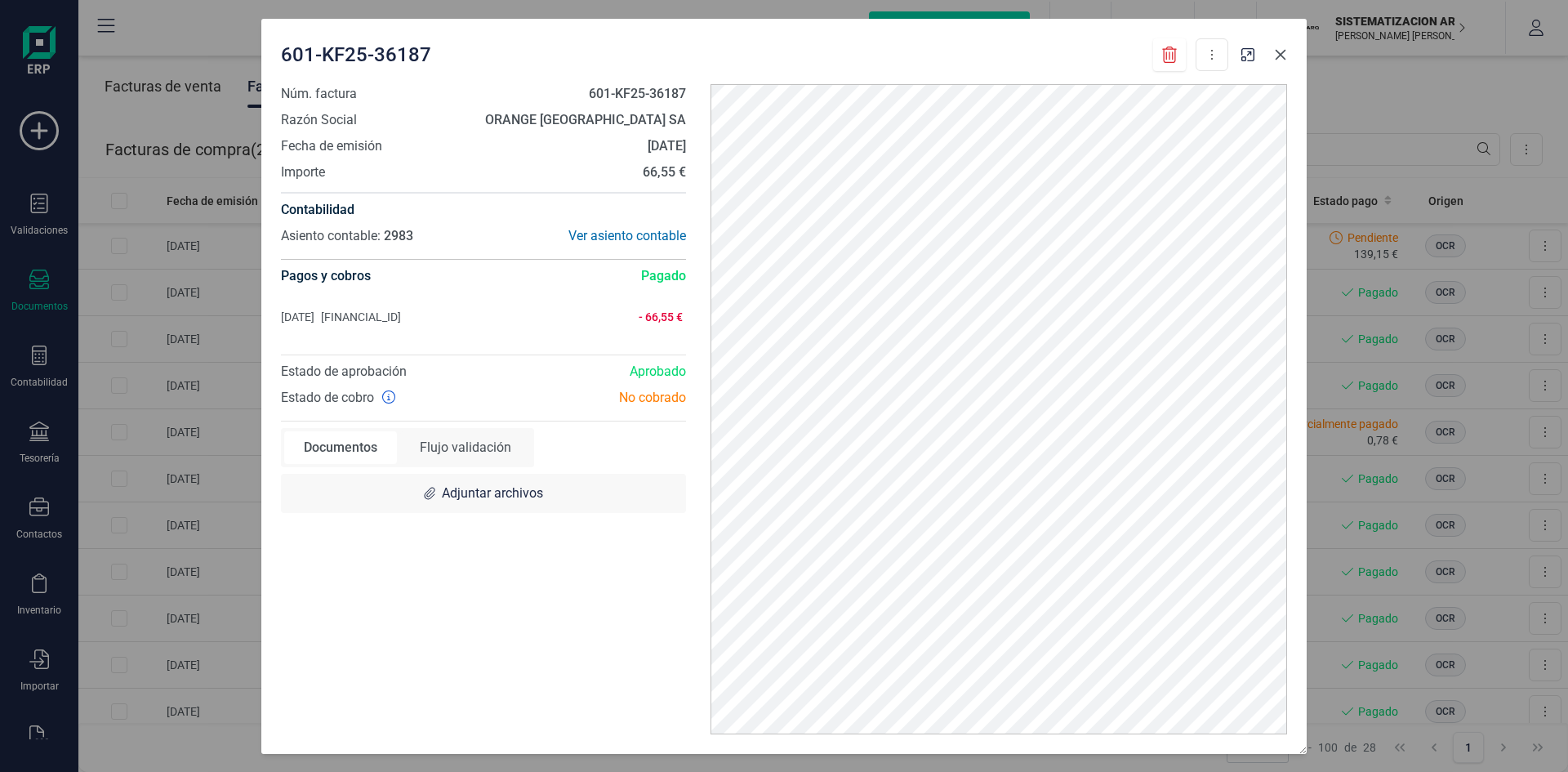 click 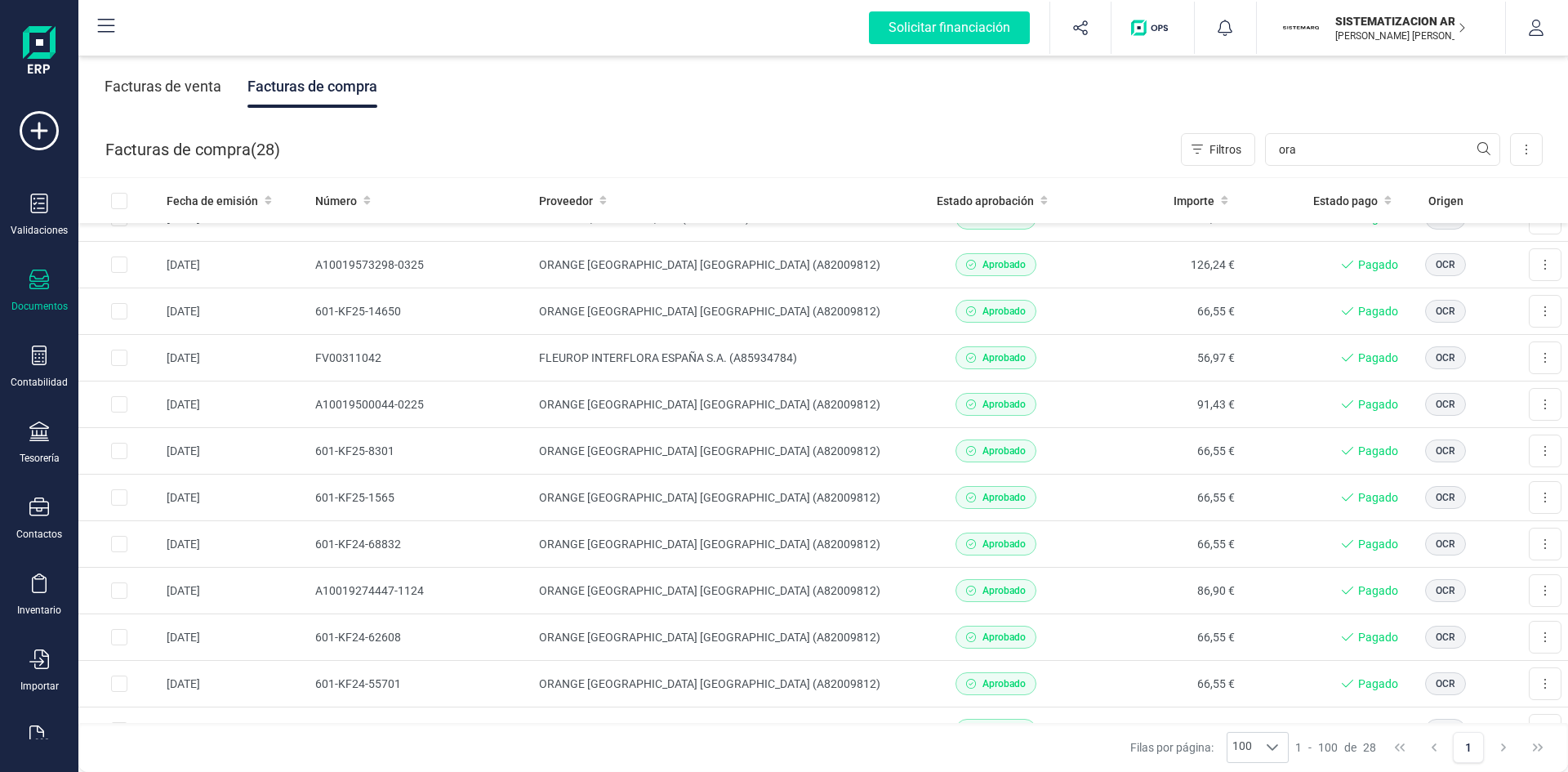 scroll, scrollTop: 490, scrollLeft: 0, axis: vertical 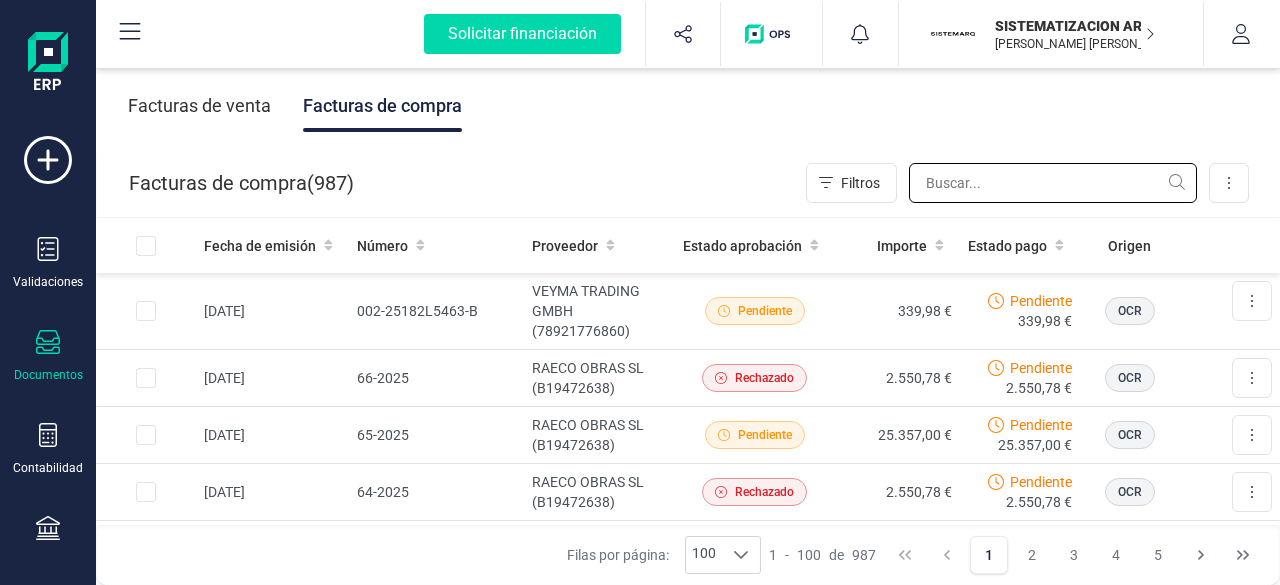 click at bounding box center [1053, 183] 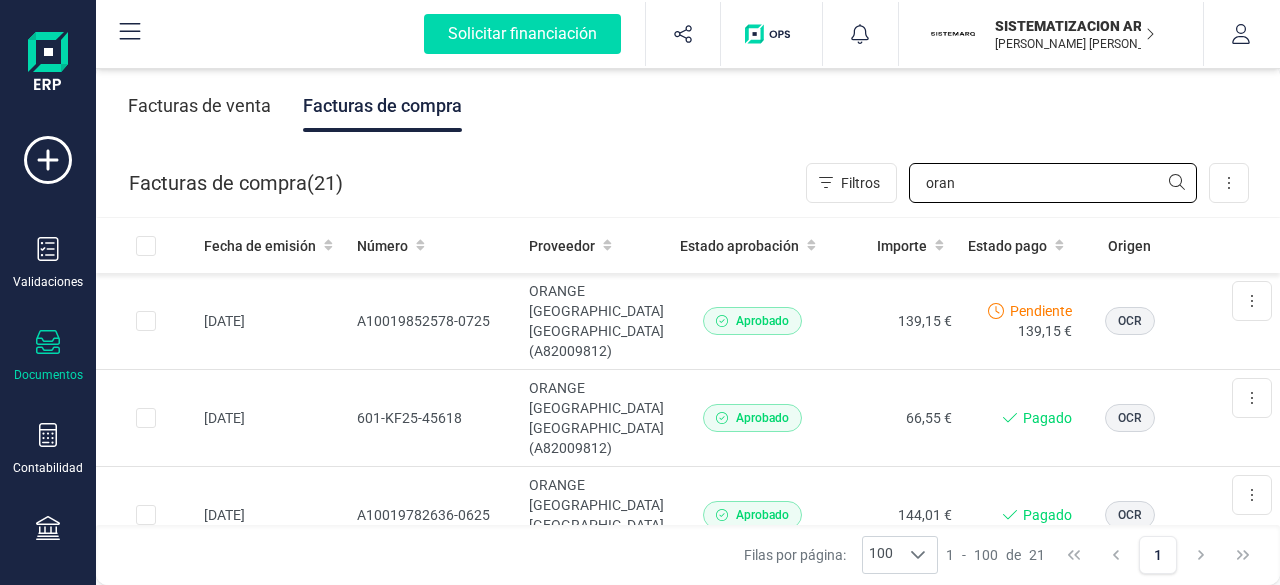 type on "oran" 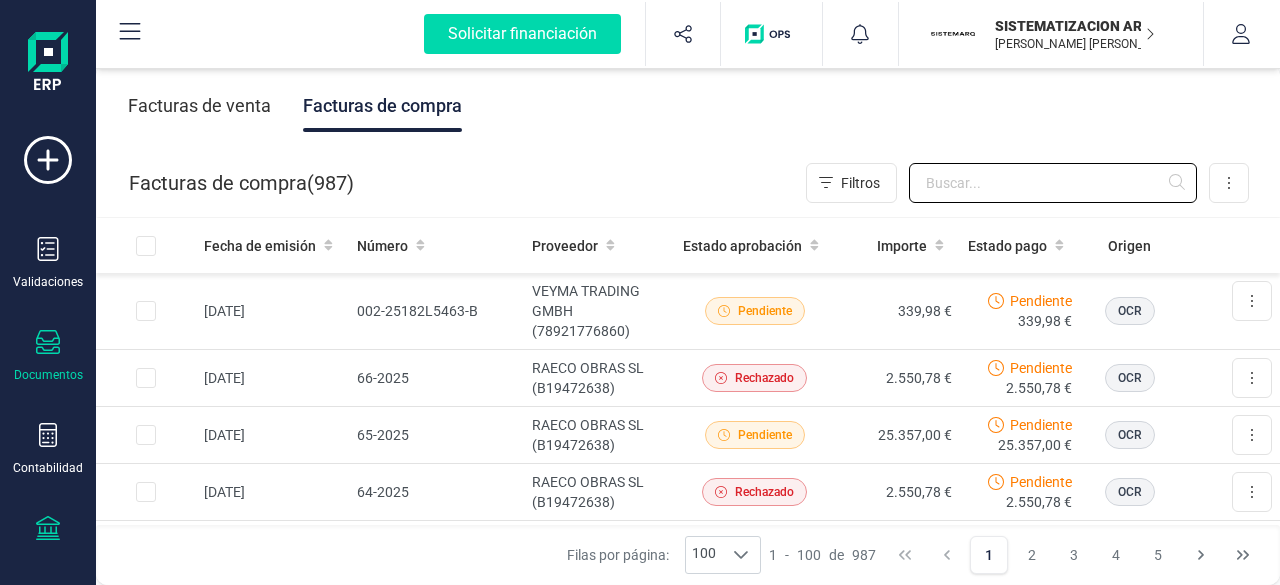 type 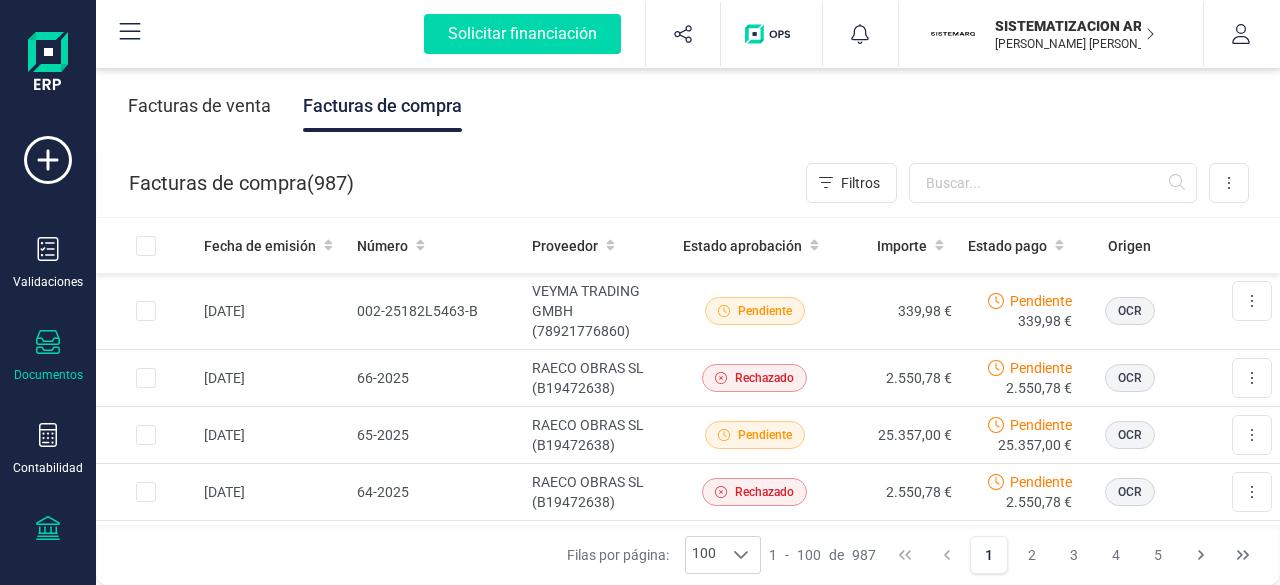 click on "Tesorería" at bounding box center [48, 542] 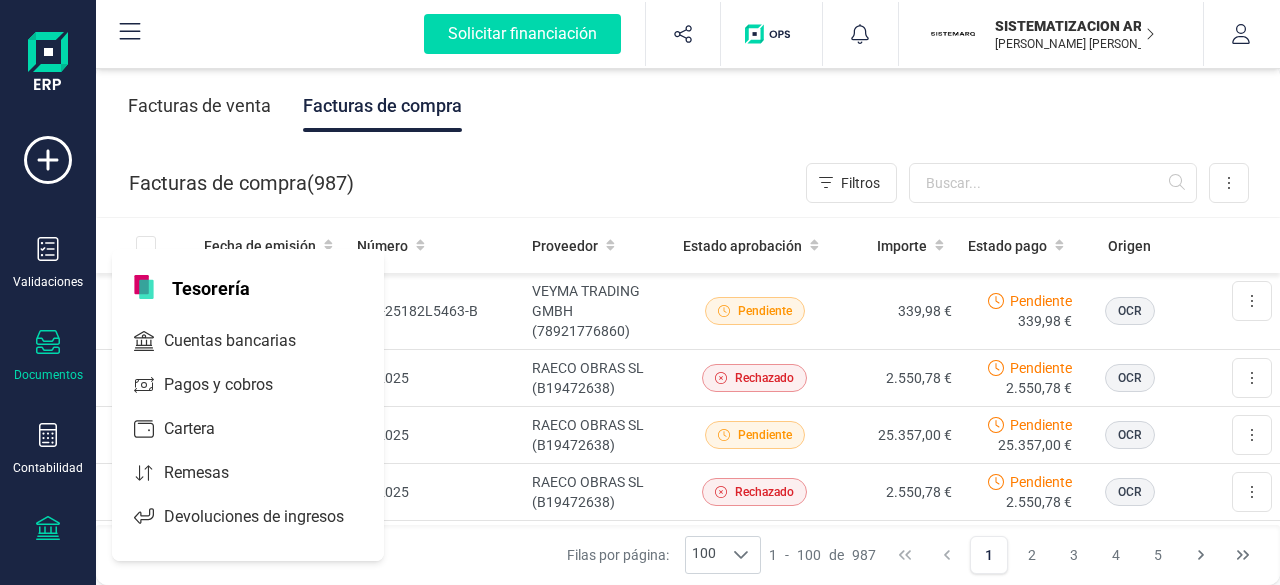 click on "Tesorería" at bounding box center (48, 542) 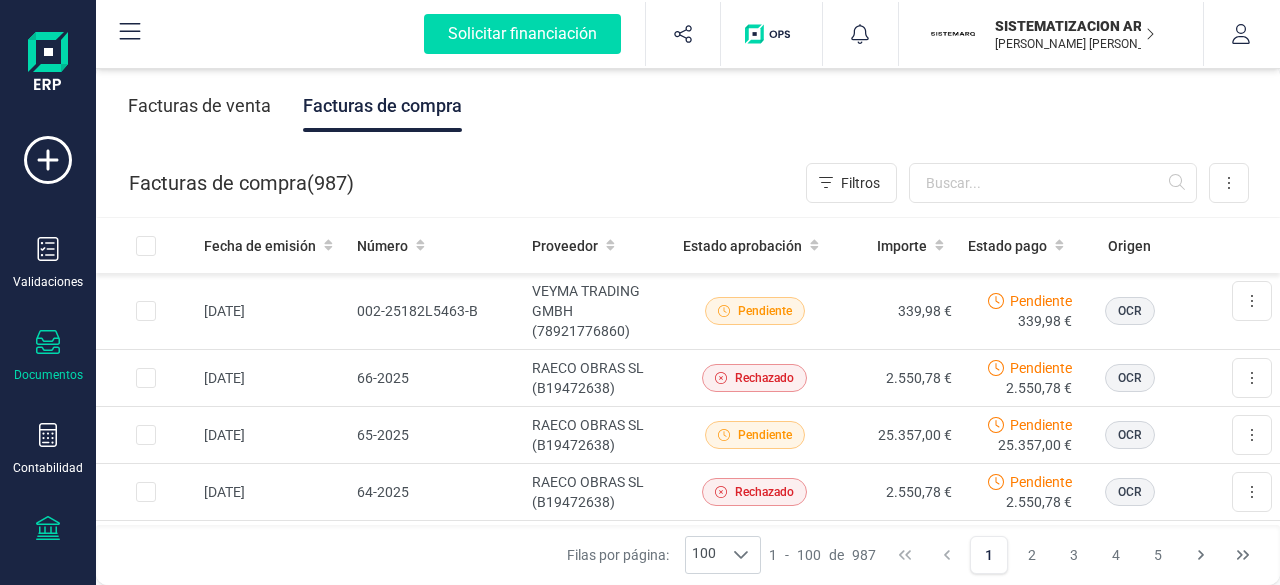 click on "Tesorería" at bounding box center [48, 542] 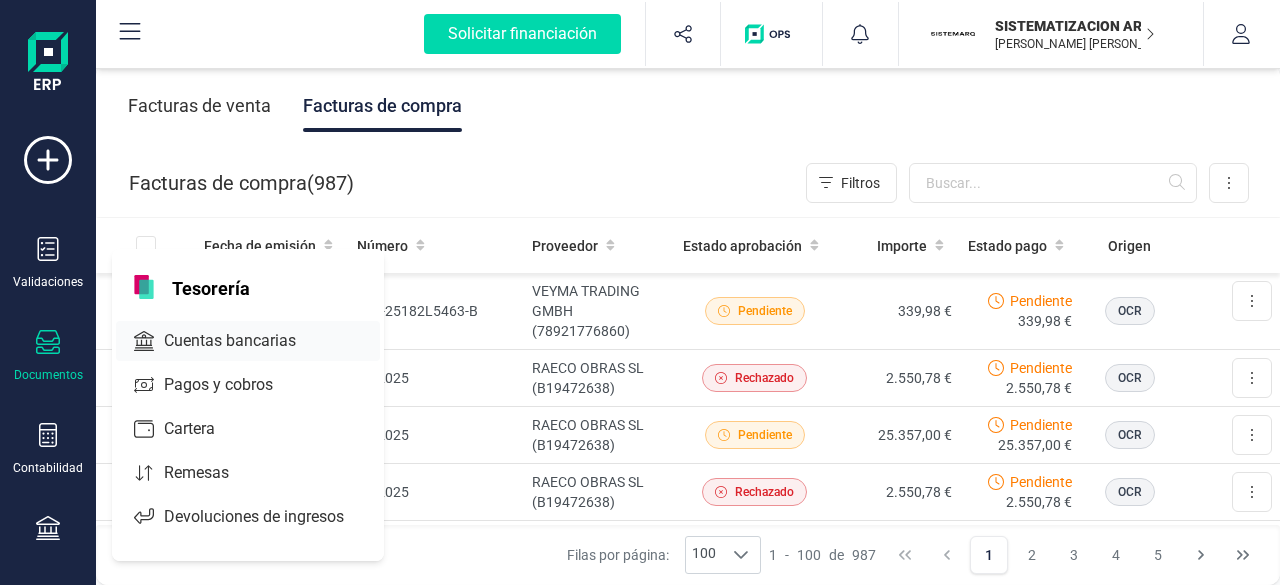 click on "Cuentas bancarias" at bounding box center (244, 341) 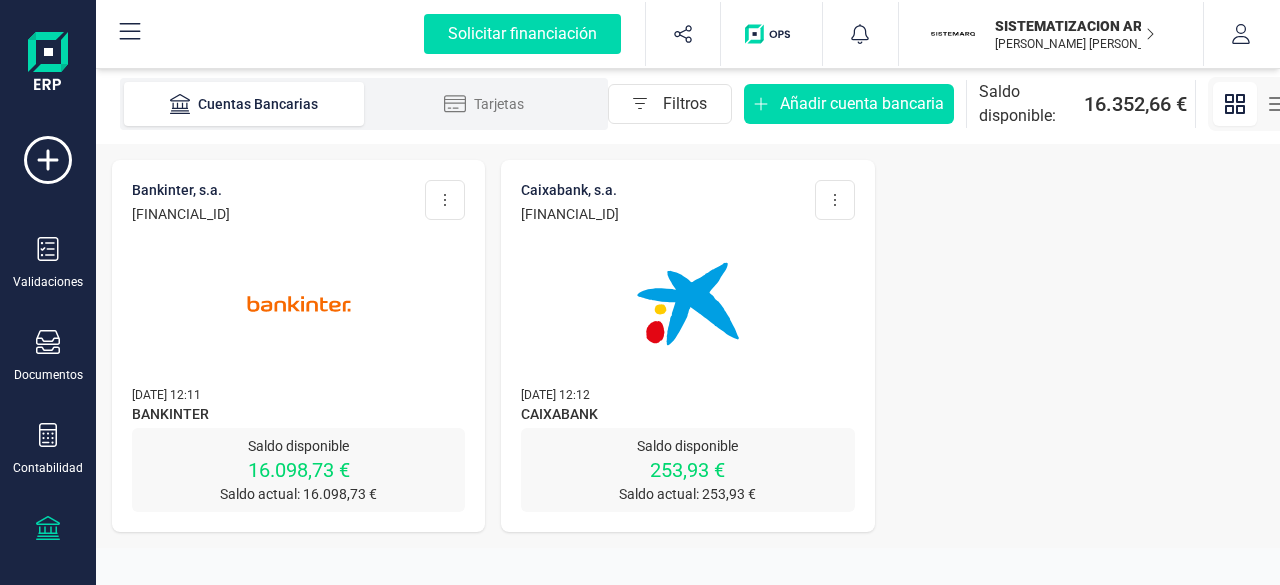 drag, startPoint x: 390, startPoint y: 275, endPoint x: 394, endPoint y: 263, distance: 12.649111 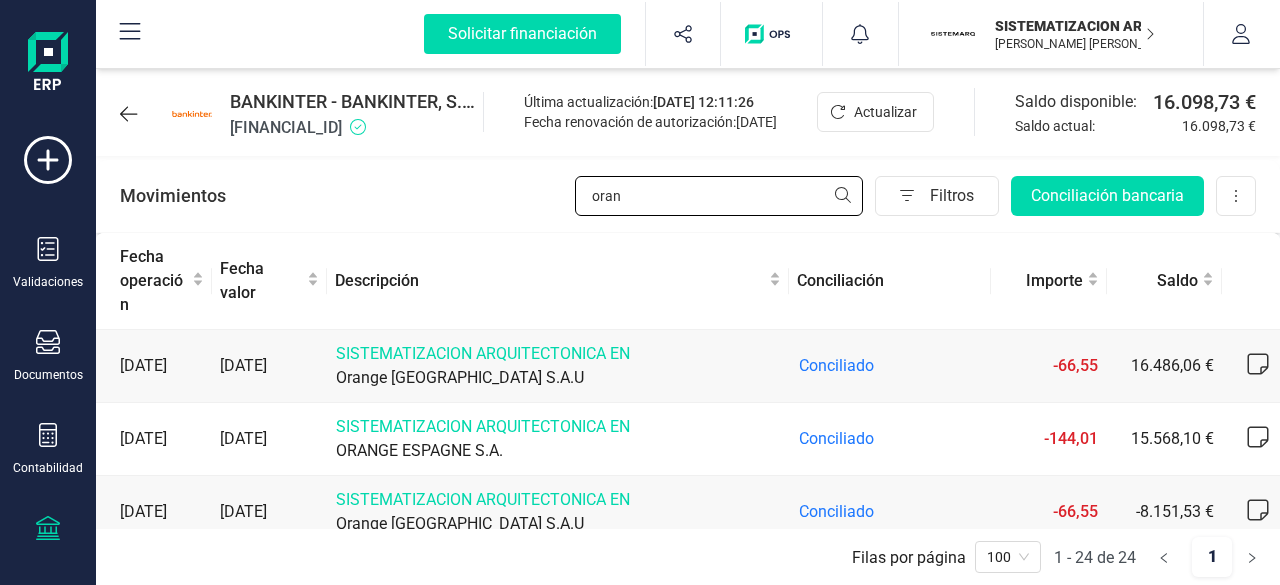 click on "oran" at bounding box center [719, 196] 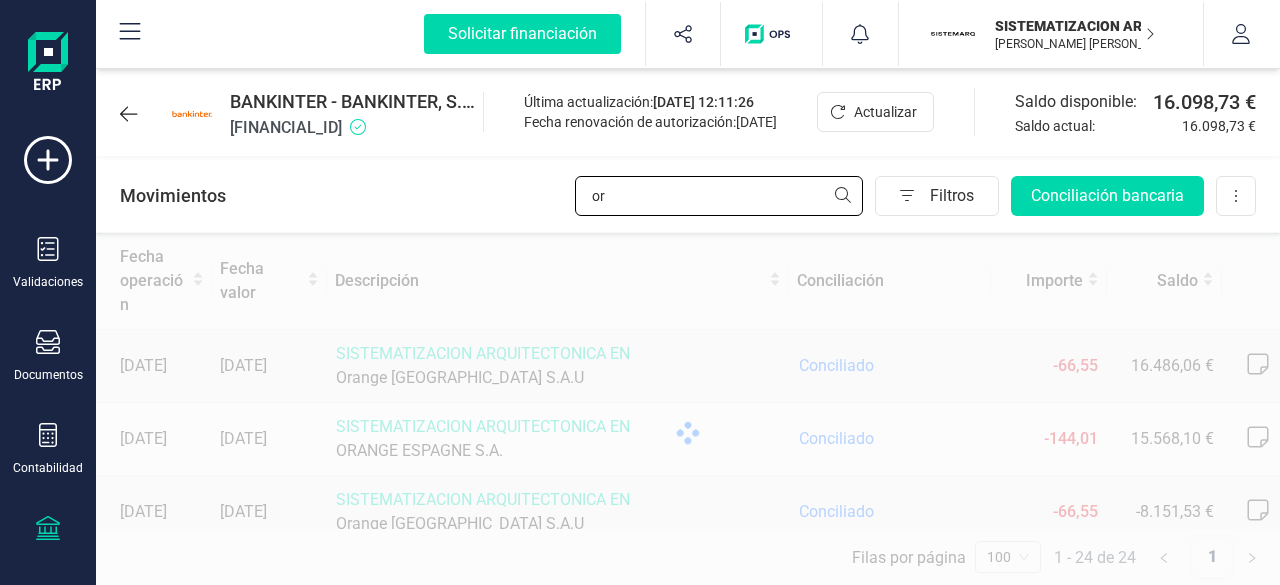 type on "o" 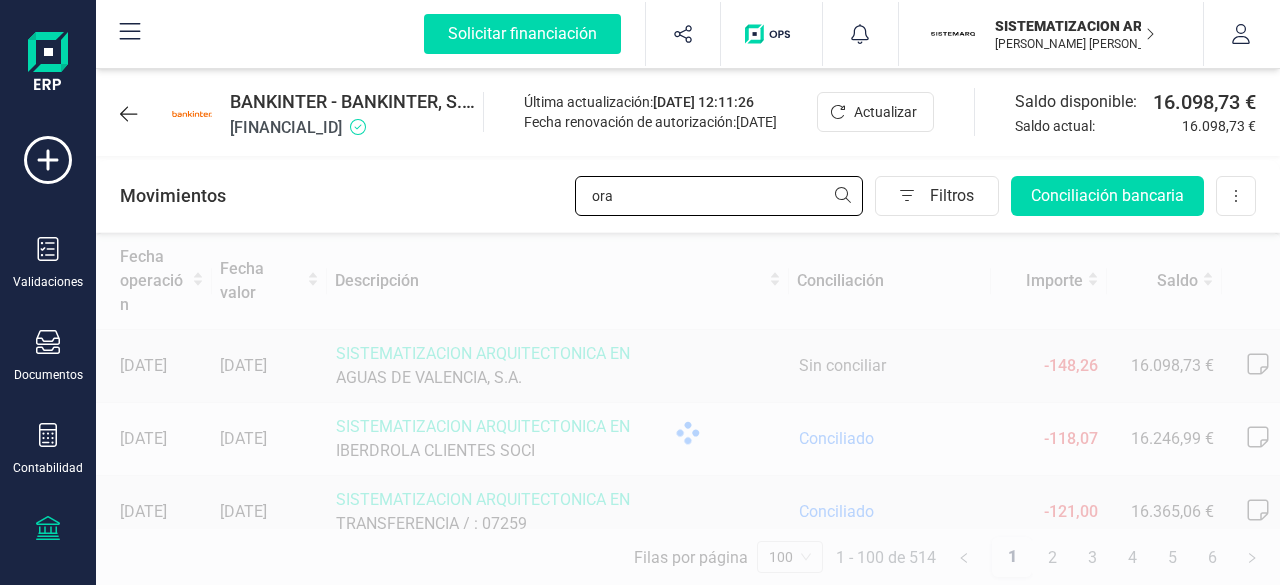 type on "oran" 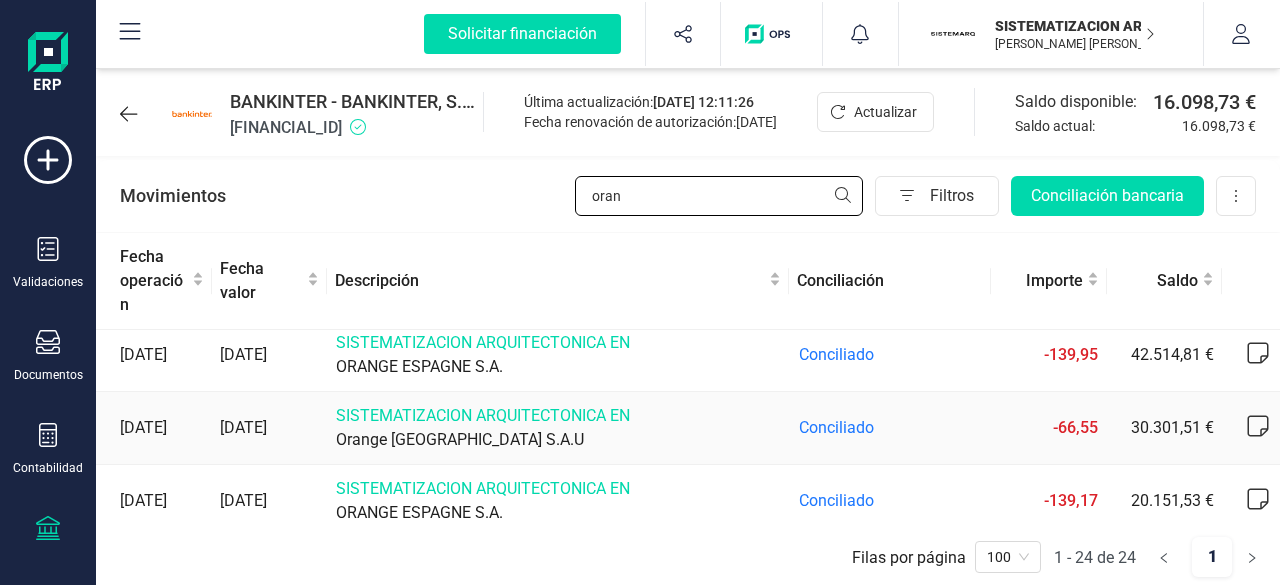 scroll, scrollTop: 200, scrollLeft: 0, axis: vertical 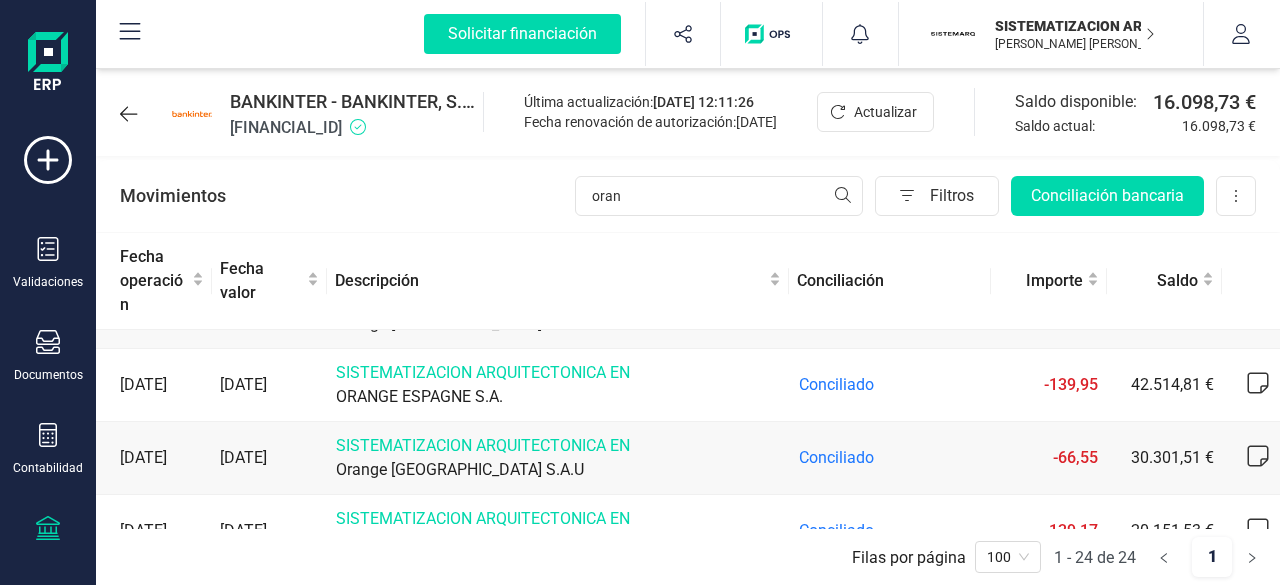 click on "-139,95" at bounding box center (1049, 385) 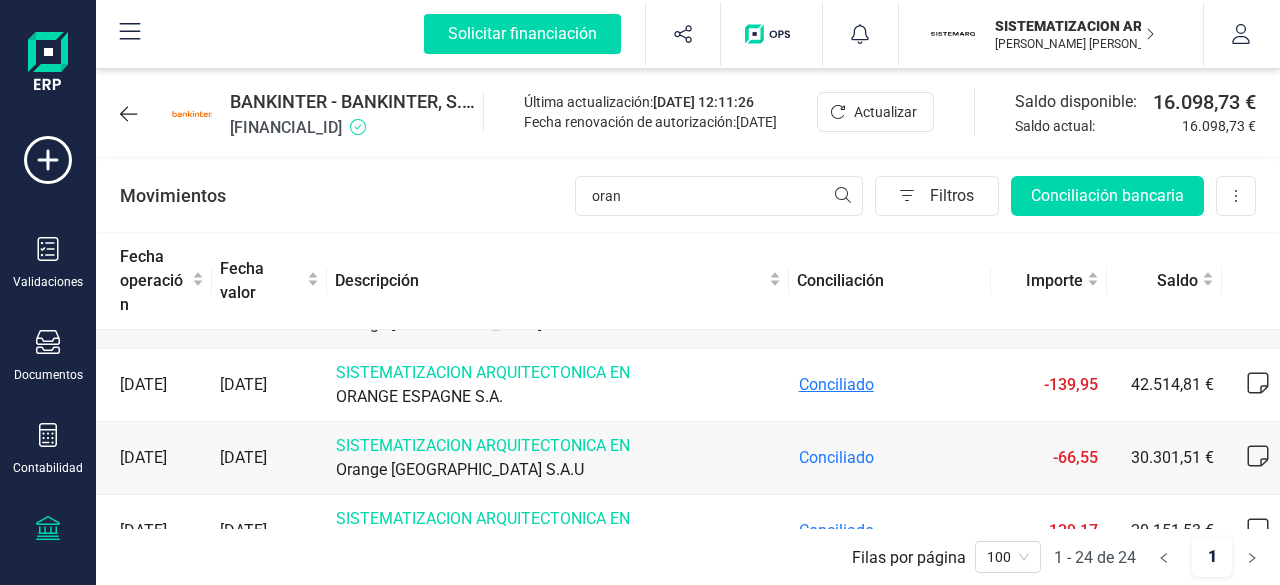 click on "Conciliado" at bounding box center (836, 384) 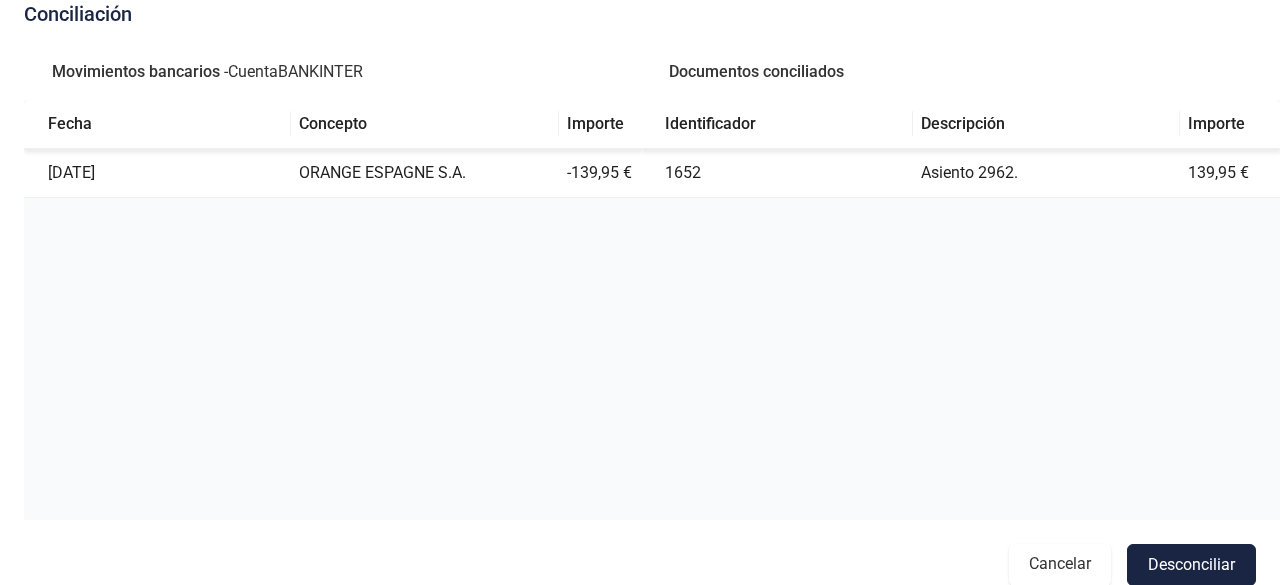 click on "Cancelar" at bounding box center [1060, 565] 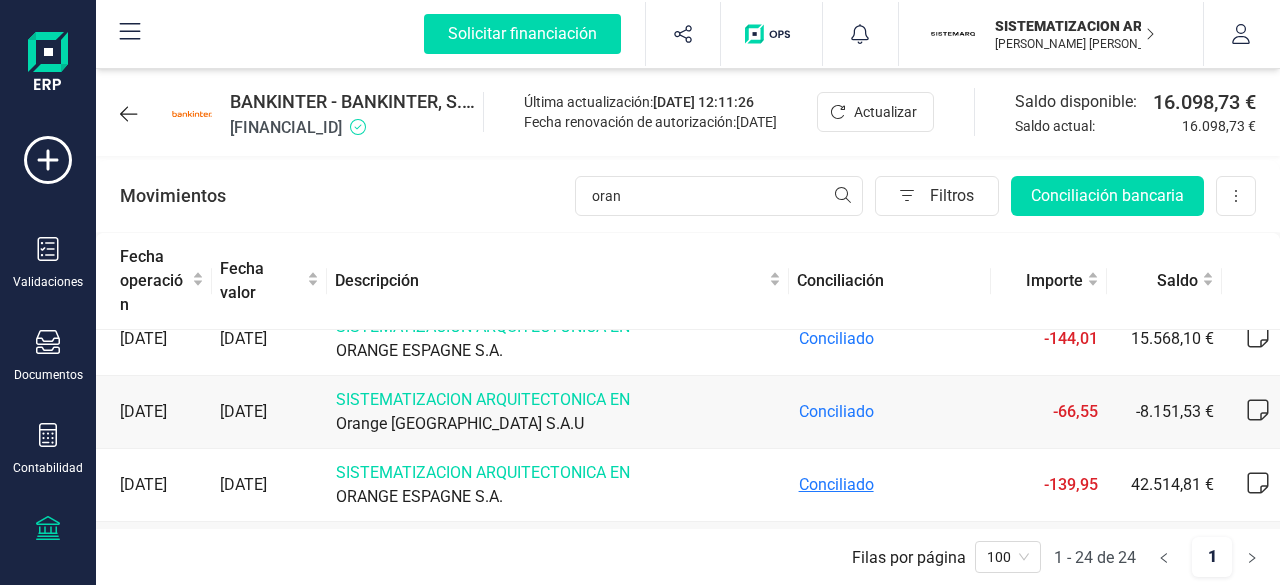 scroll, scrollTop: 0, scrollLeft: 0, axis: both 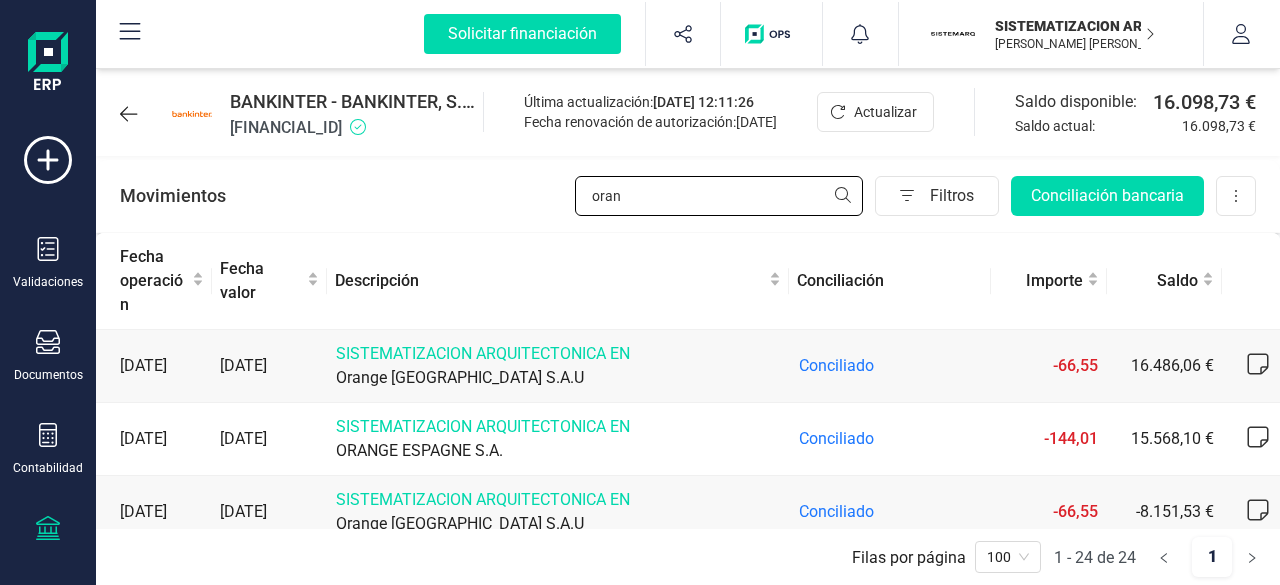 click on "oran" at bounding box center [719, 196] 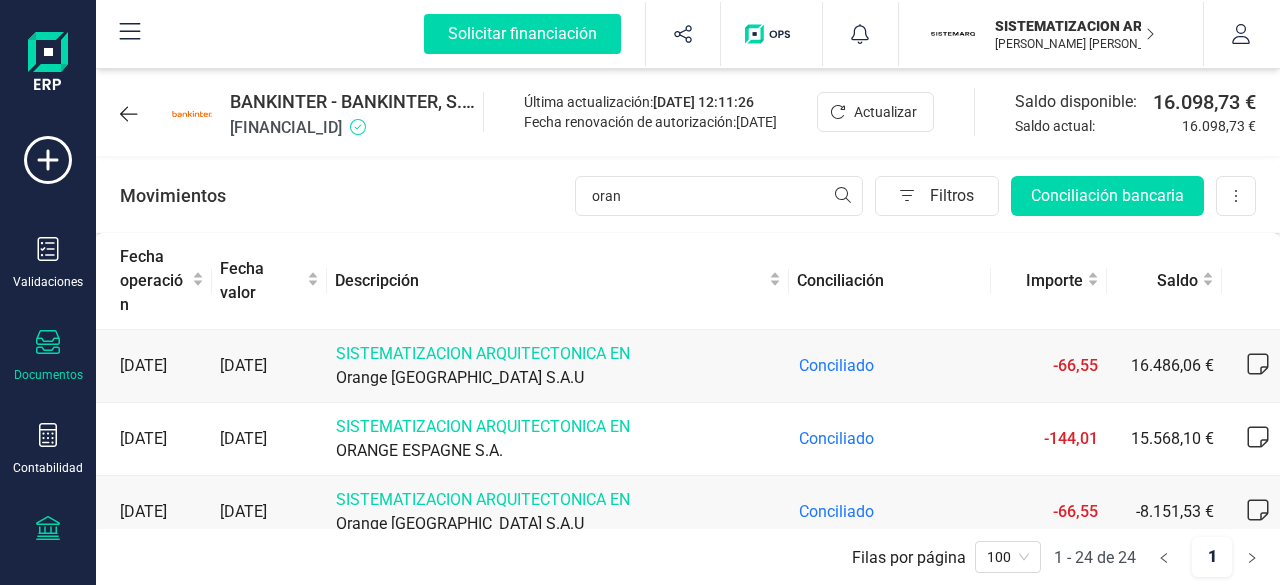 click at bounding box center [48, 344] 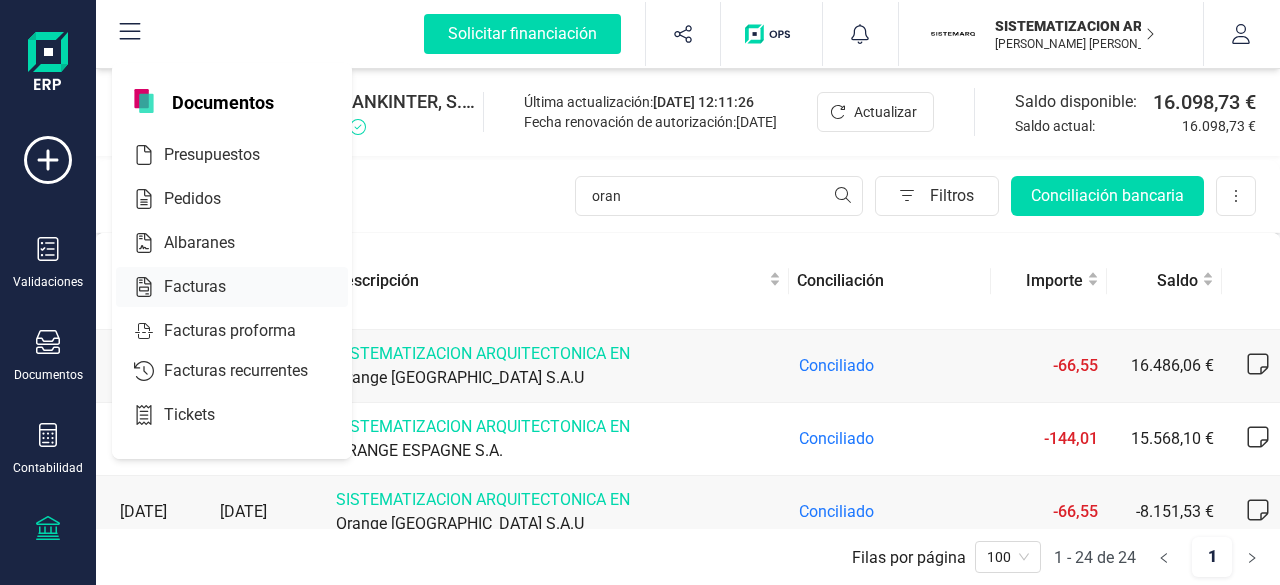 click on "Facturas" at bounding box center (209, 287) 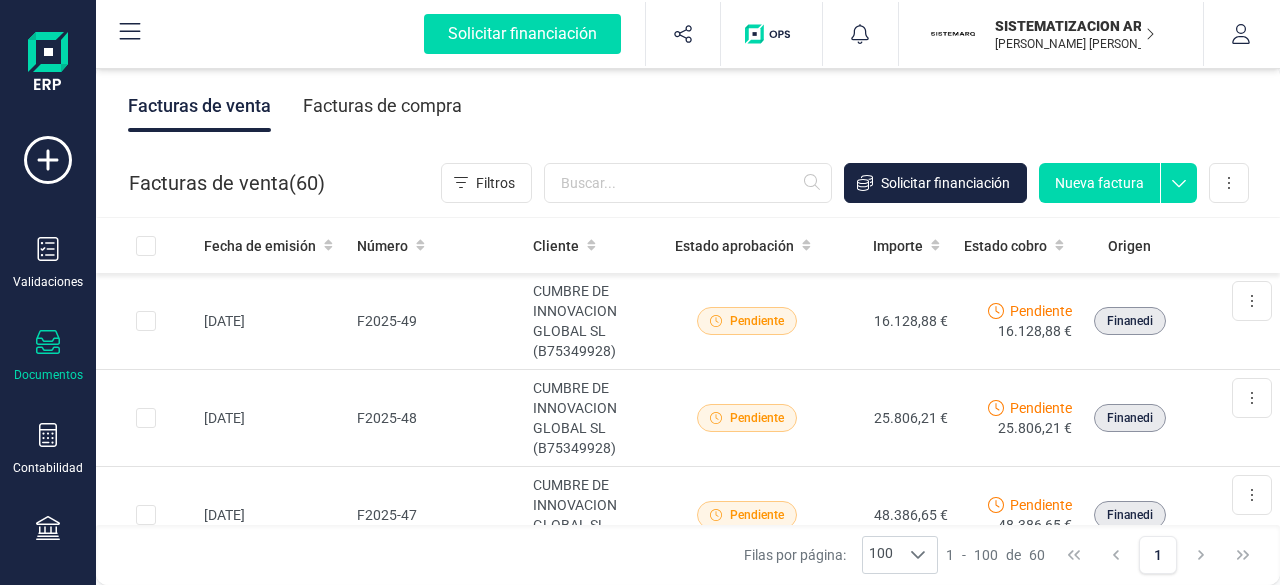 click on "Facturas de compra" at bounding box center [382, 106] 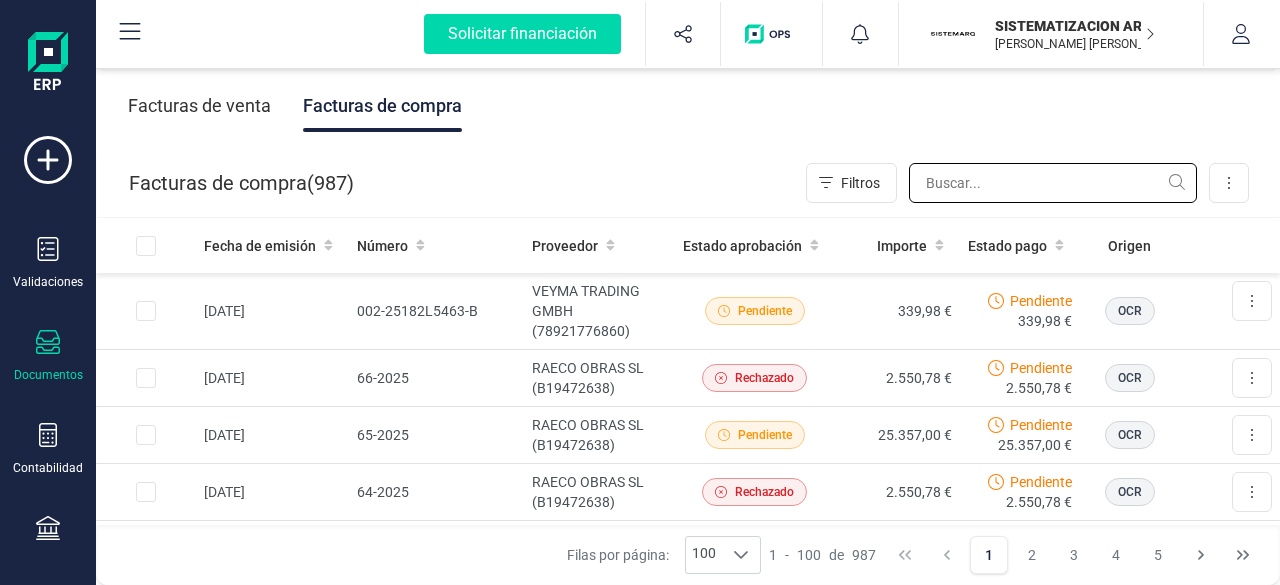 click at bounding box center [1053, 183] 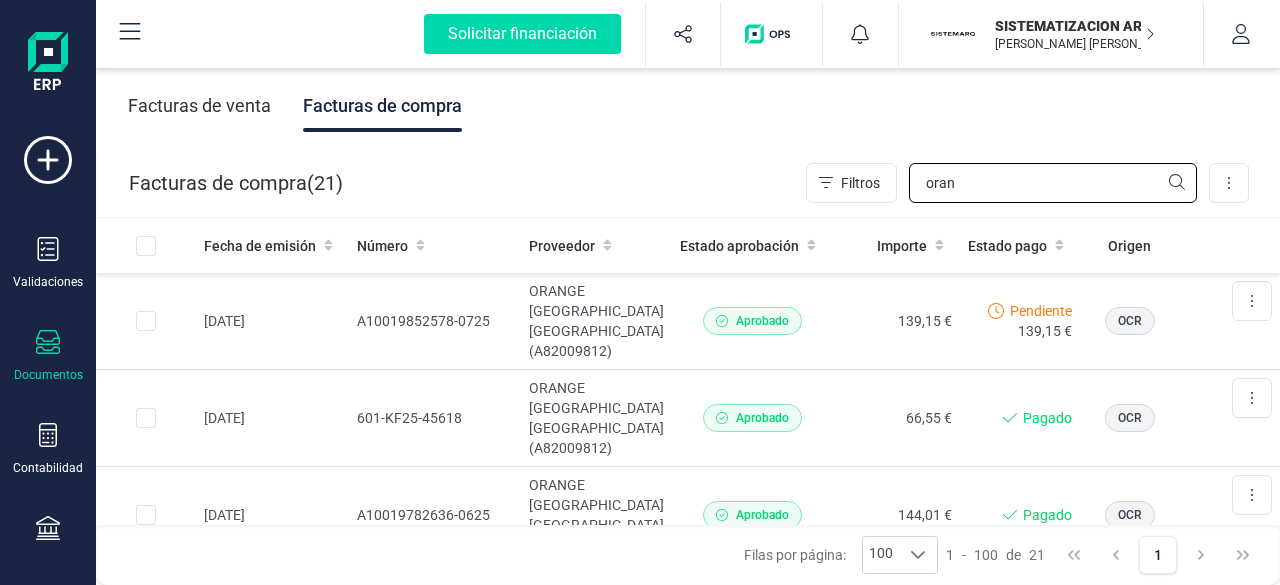 type on "oran" 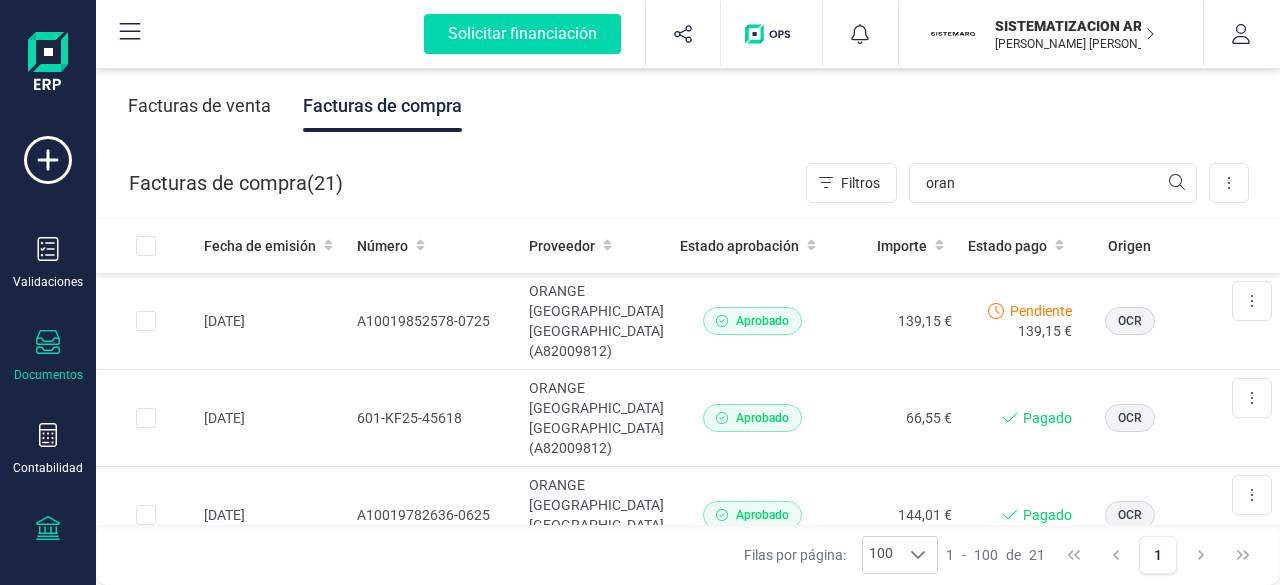 click 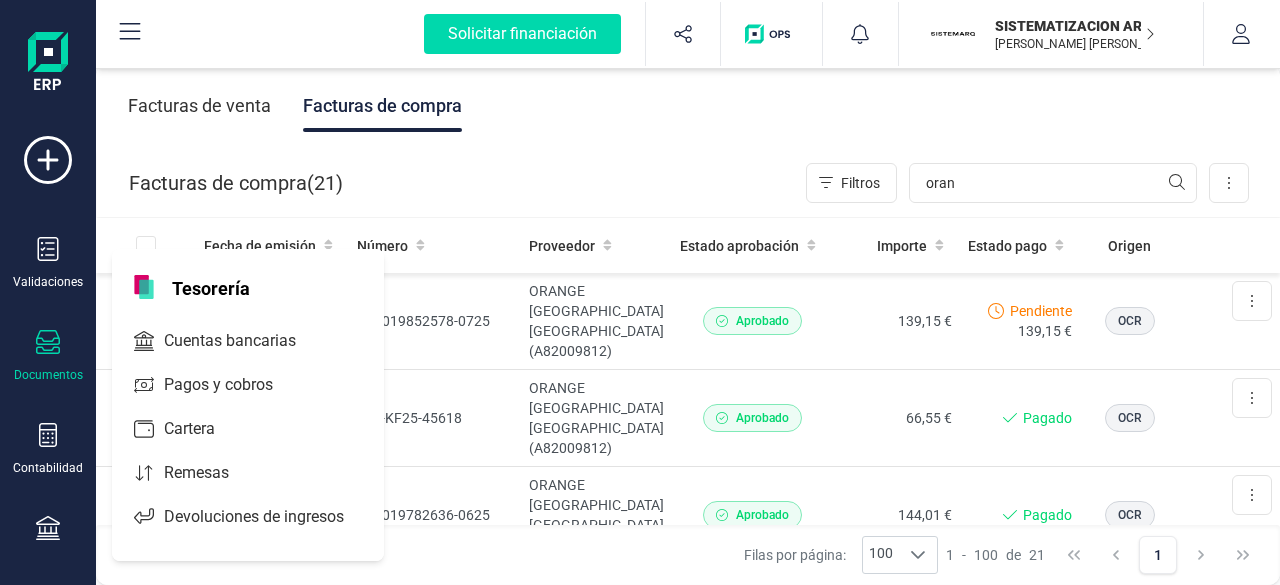 click on "Cuentas bancarias" at bounding box center (244, 341) 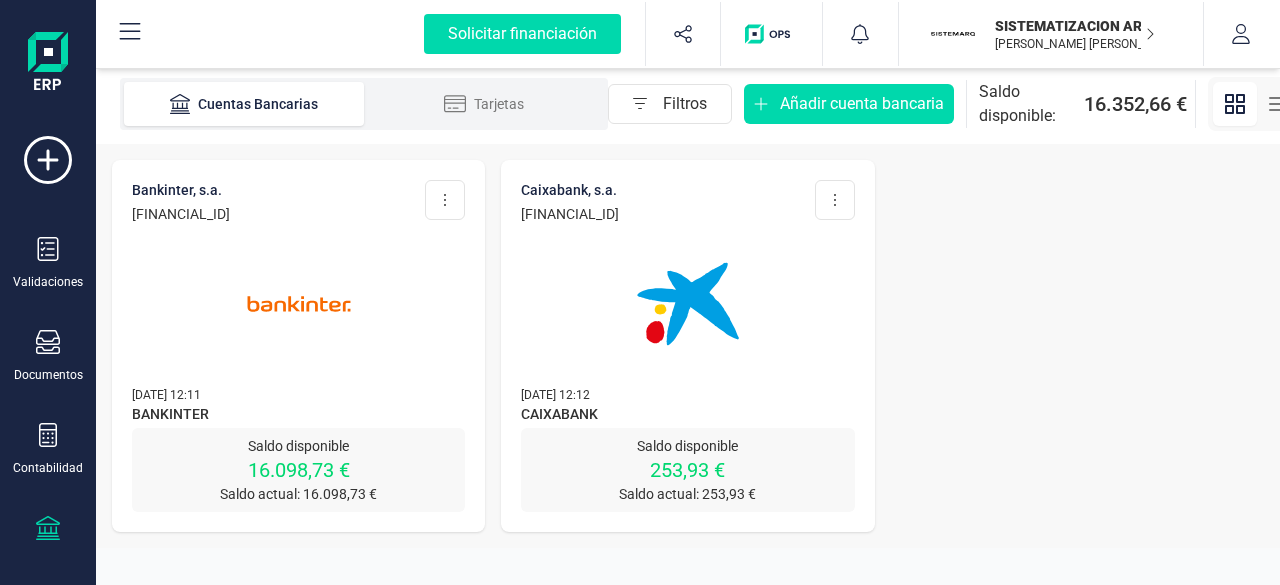 click at bounding box center [299, 304] 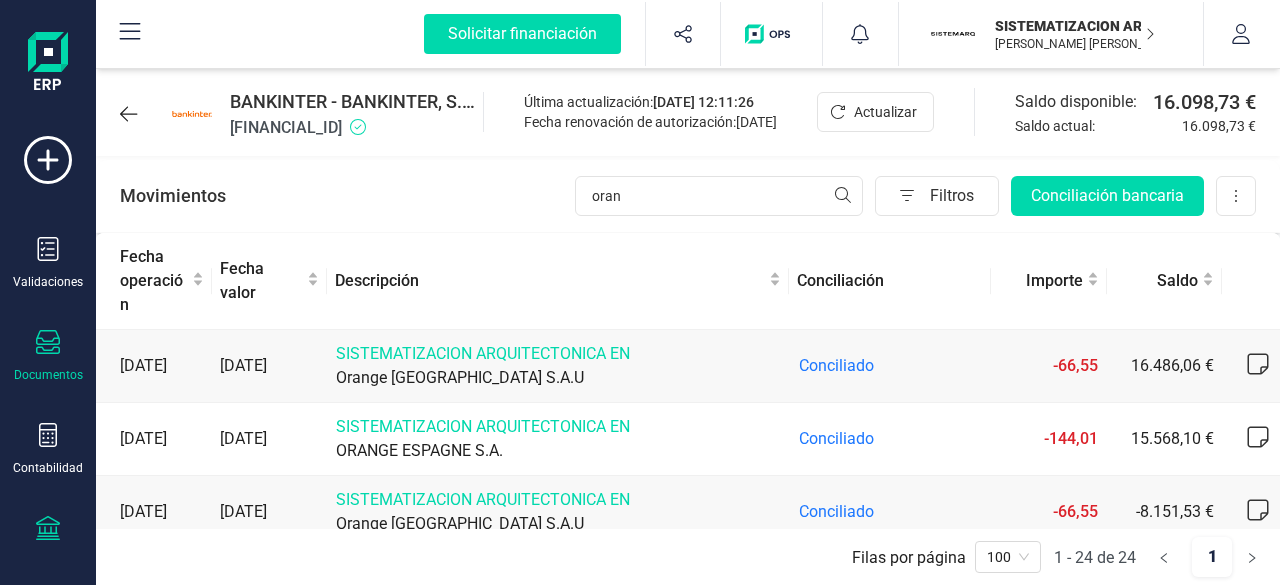 click on "Documentos" at bounding box center [48, 356] 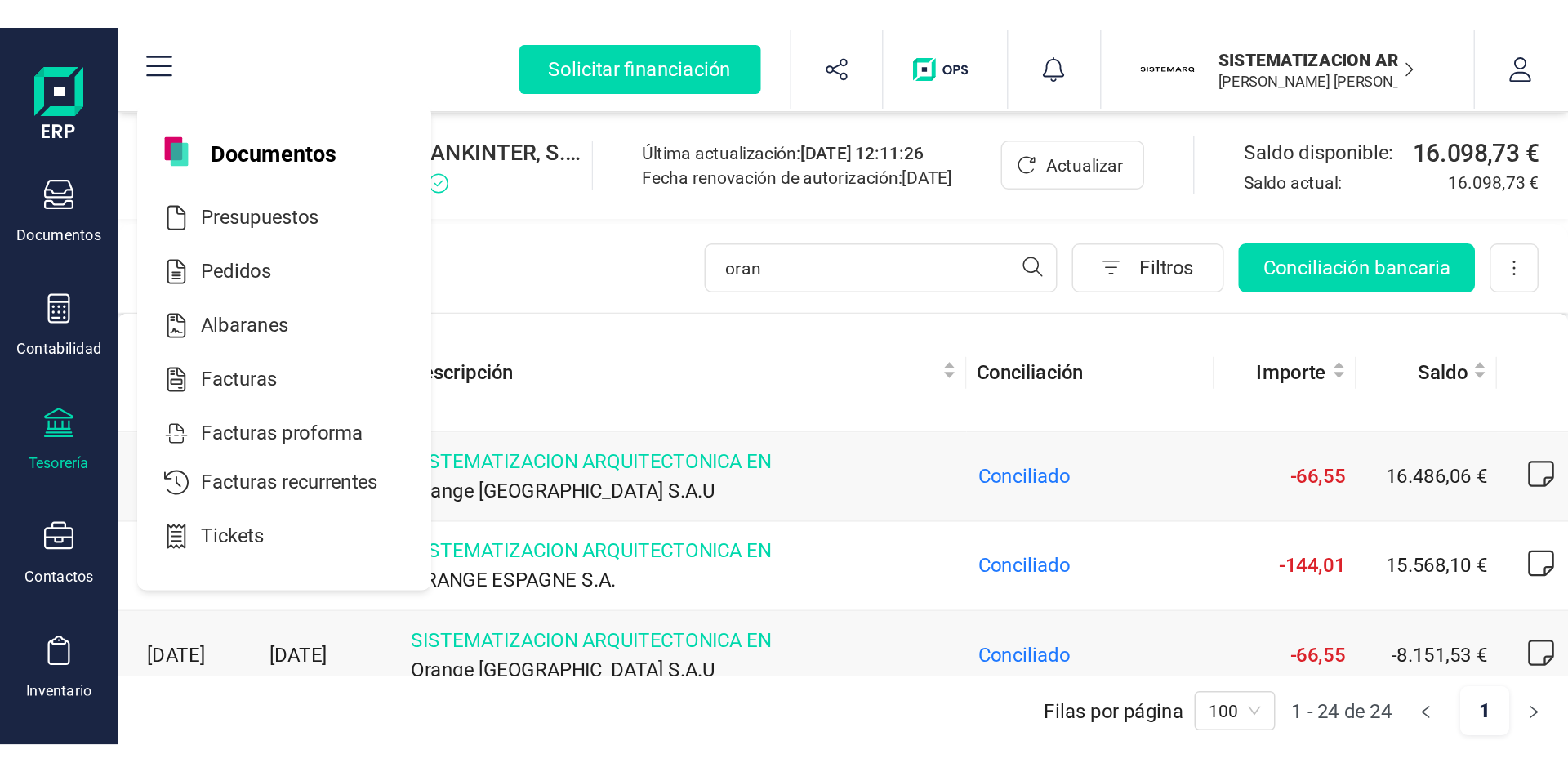 scroll, scrollTop: 163, scrollLeft: 0, axis: vertical 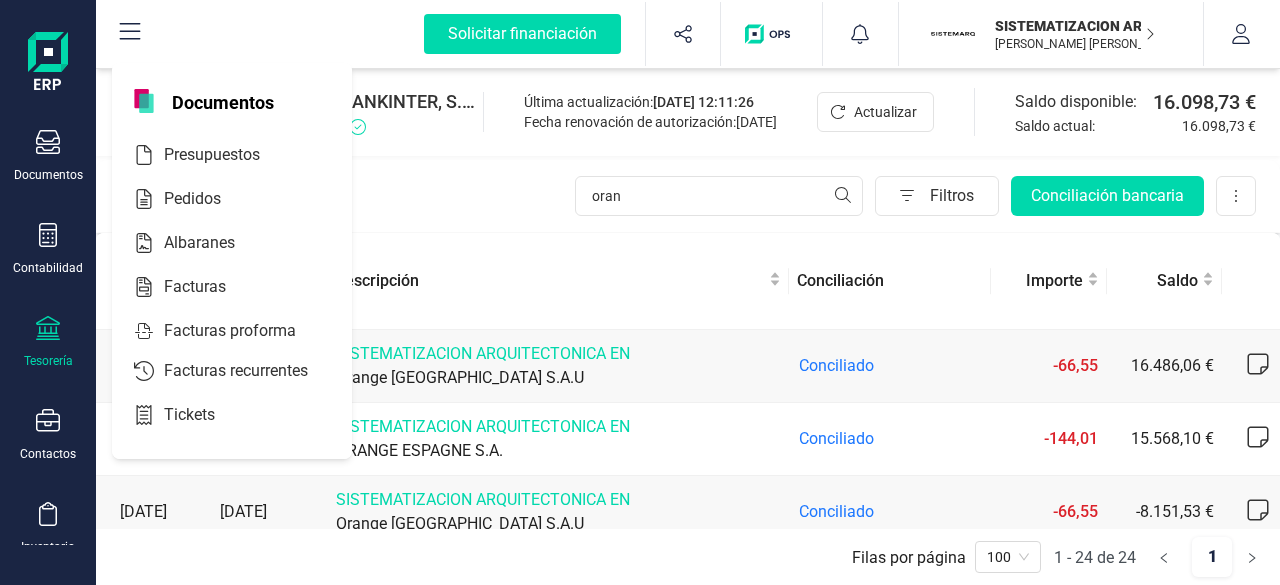 click at bounding box center (48, 330) 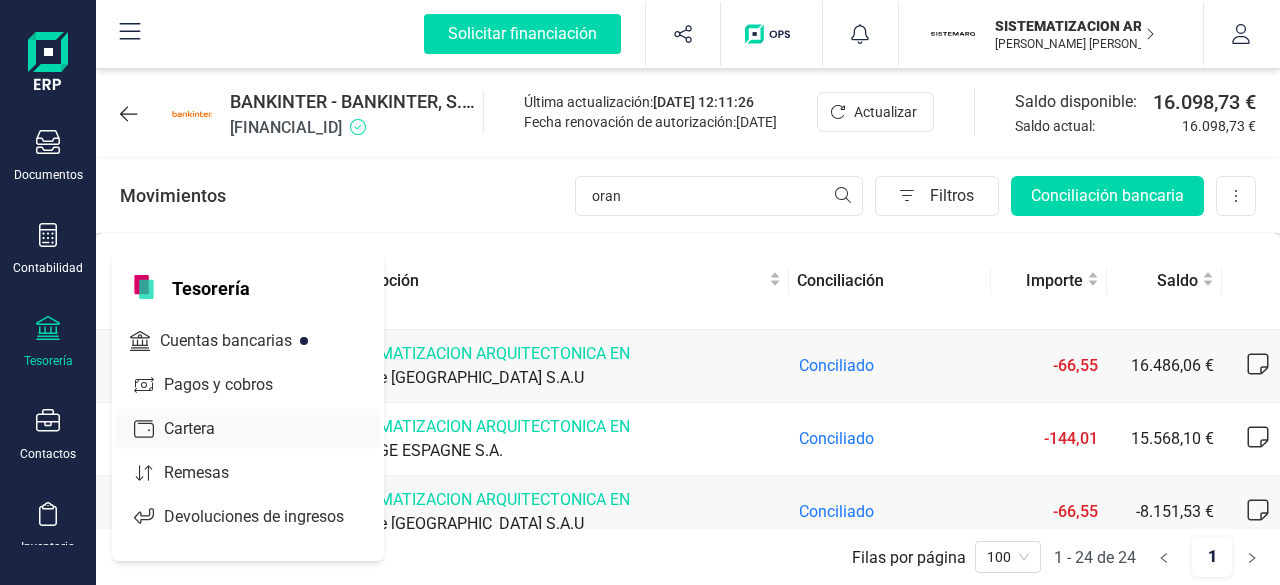 drag, startPoint x: 216, startPoint y: 381, endPoint x: 226, endPoint y: 375, distance: 11.661903 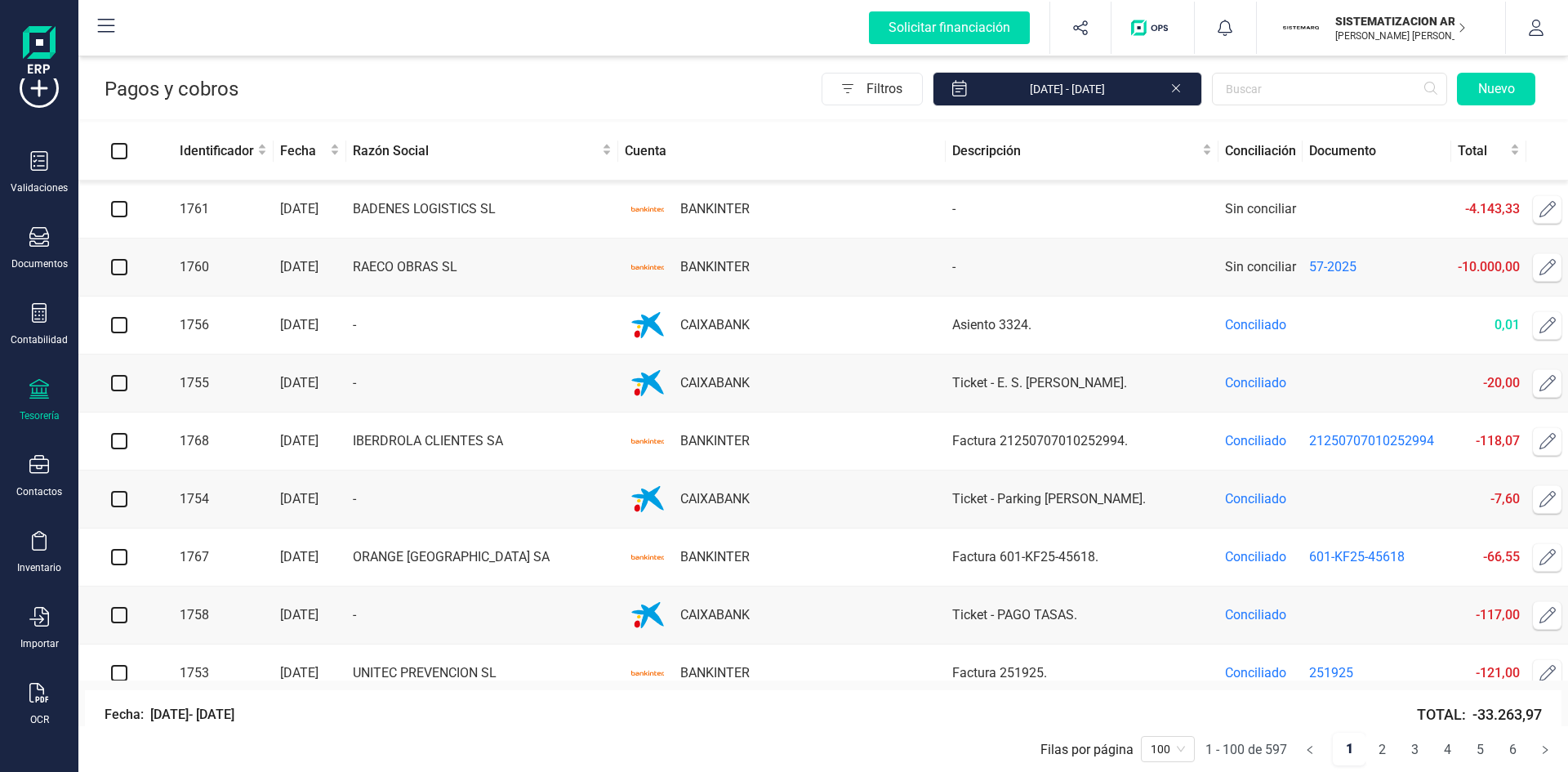 scroll, scrollTop: 0, scrollLeft: 0, axis: both 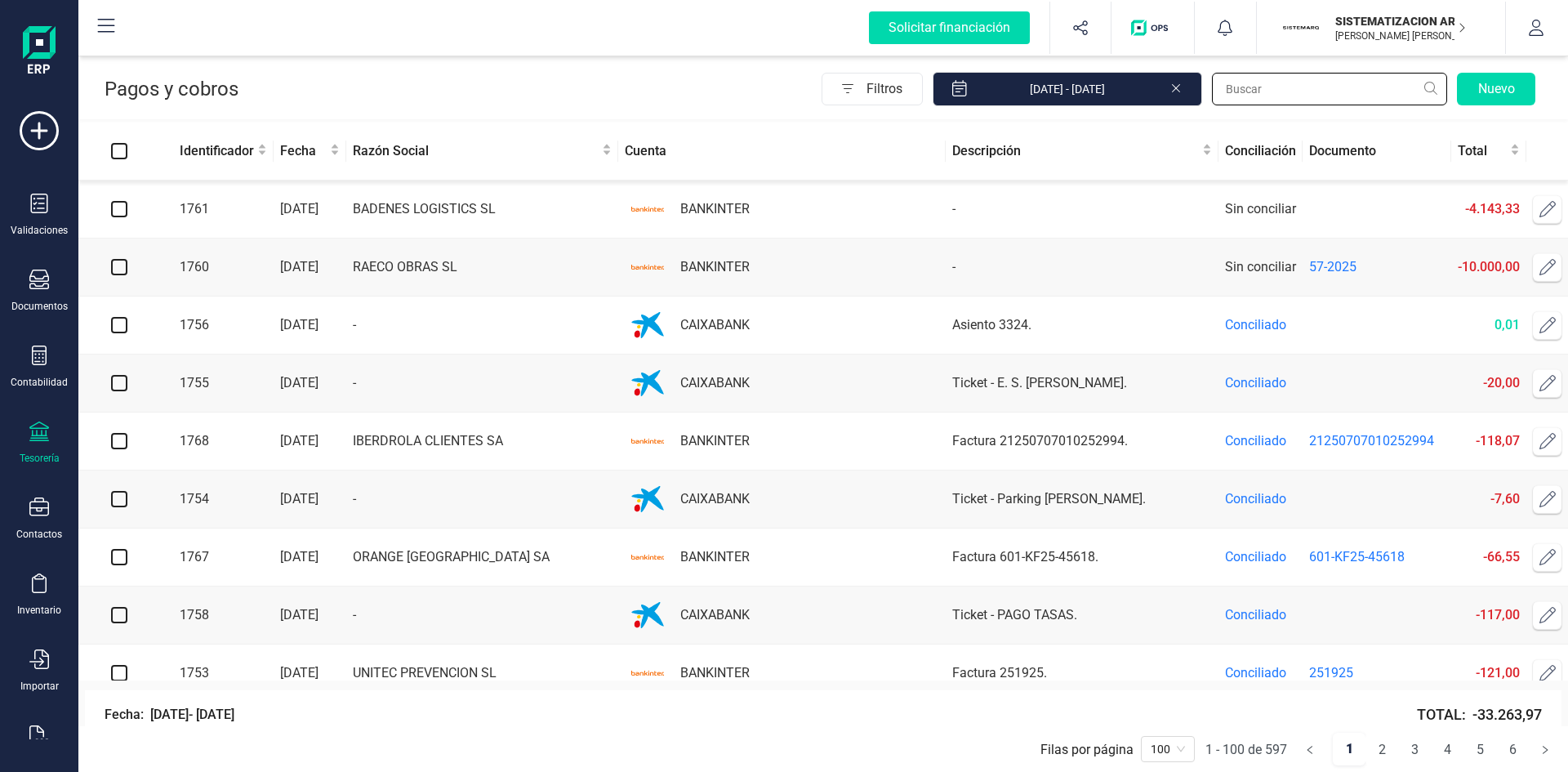 click at bounding box center (1330, 89) 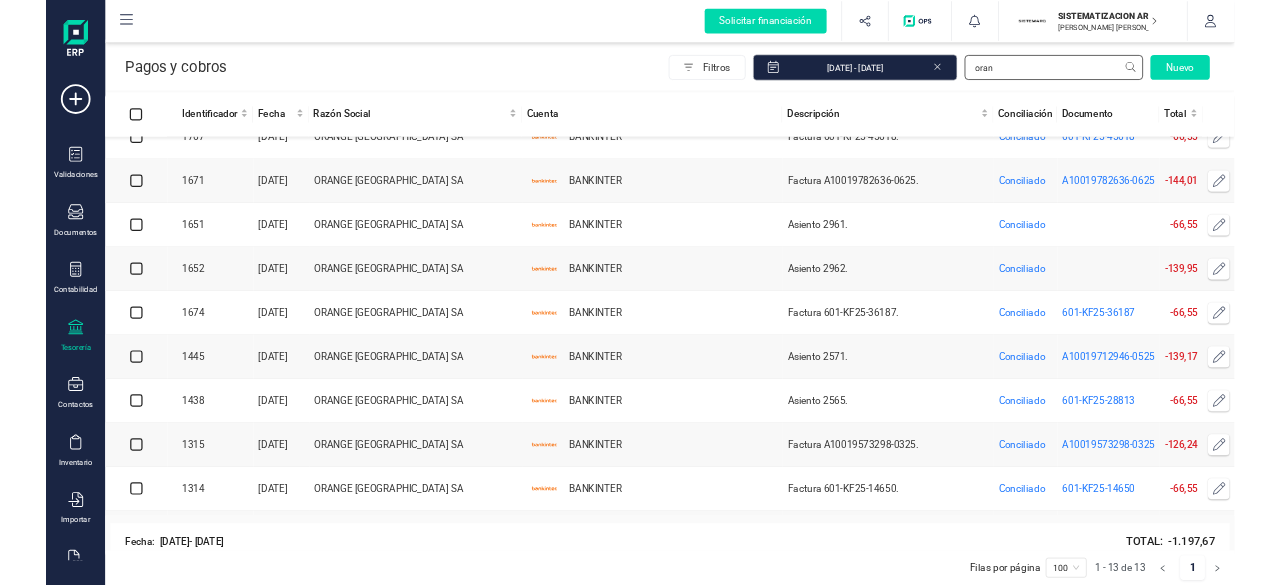 scroll, scrollTop: 0, scrollLeft: 0, axis: both 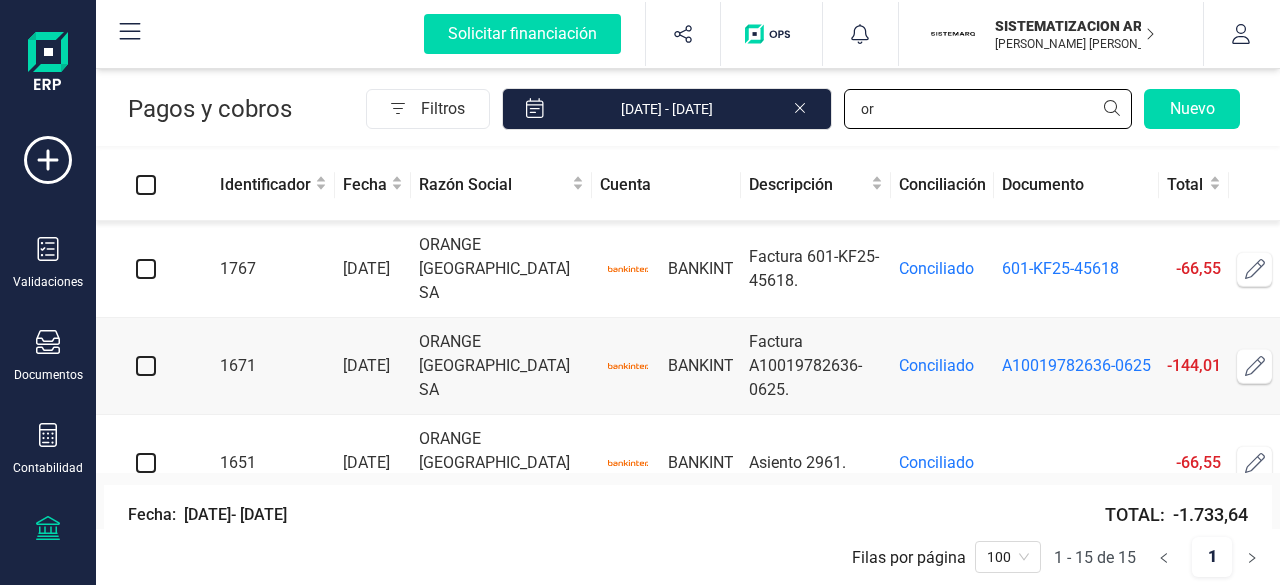type on "o" 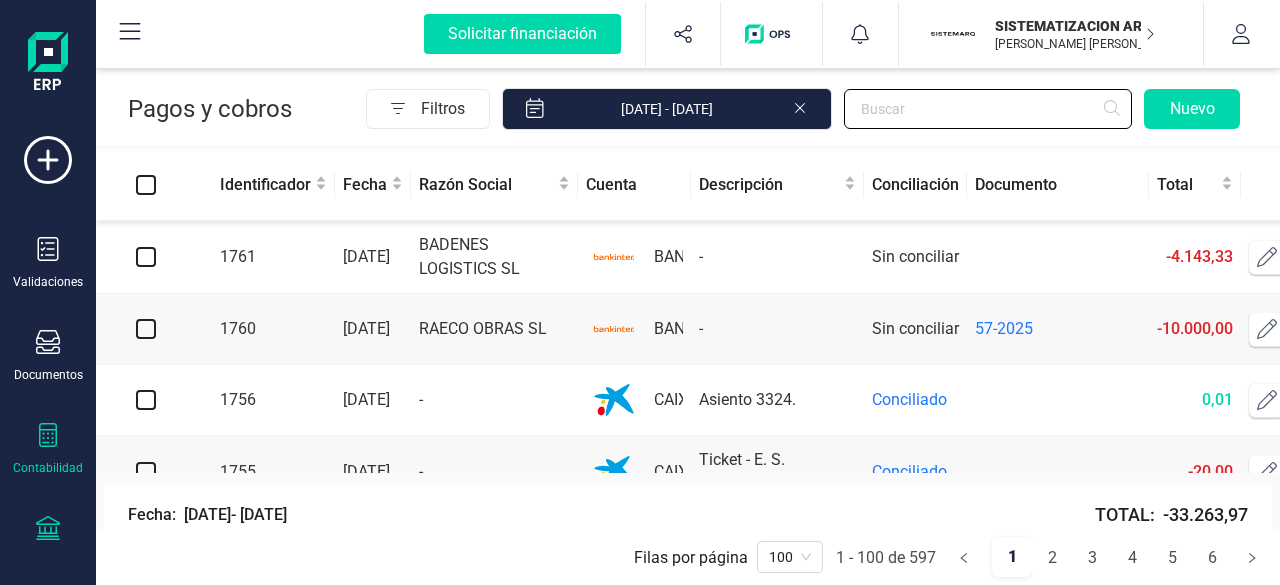 scroll, scrollTop: 200, scrollLeft: 0, axis: vertical 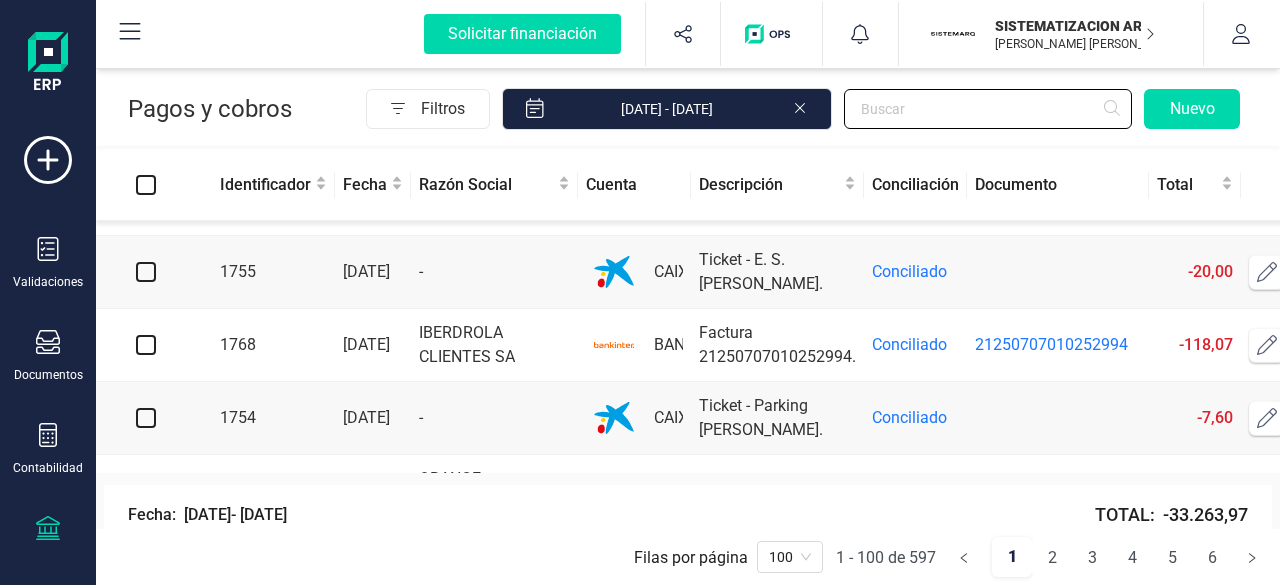 type 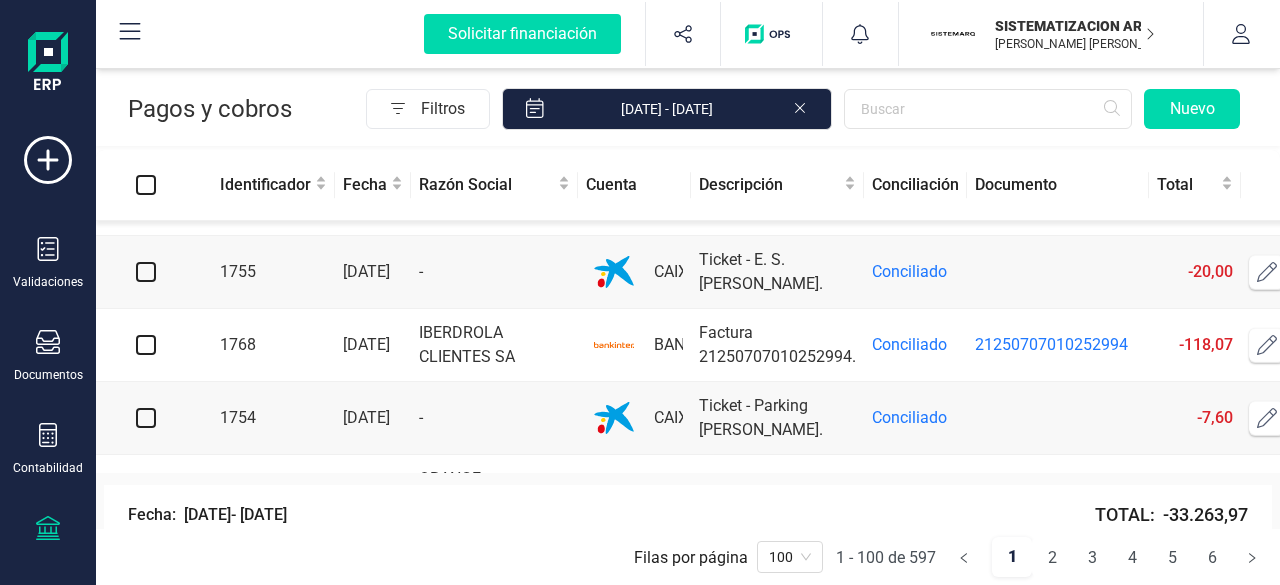 click on "Tesorería" at bounding box center [48, 542] 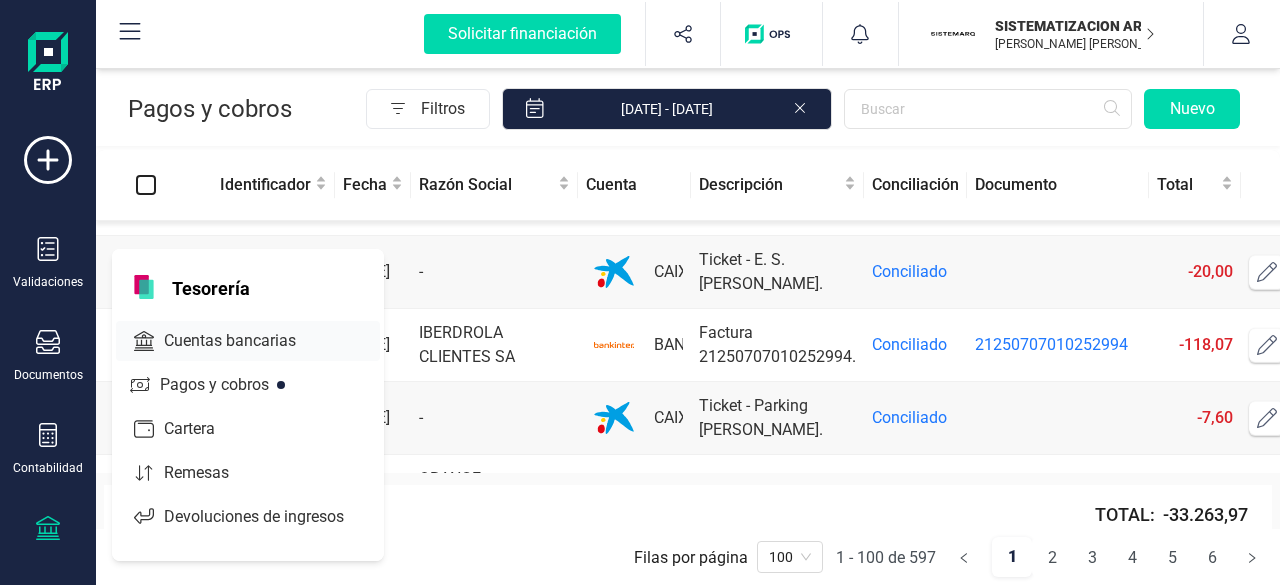 click on "Cuentas bancarias" at bounding box center (244, 341) 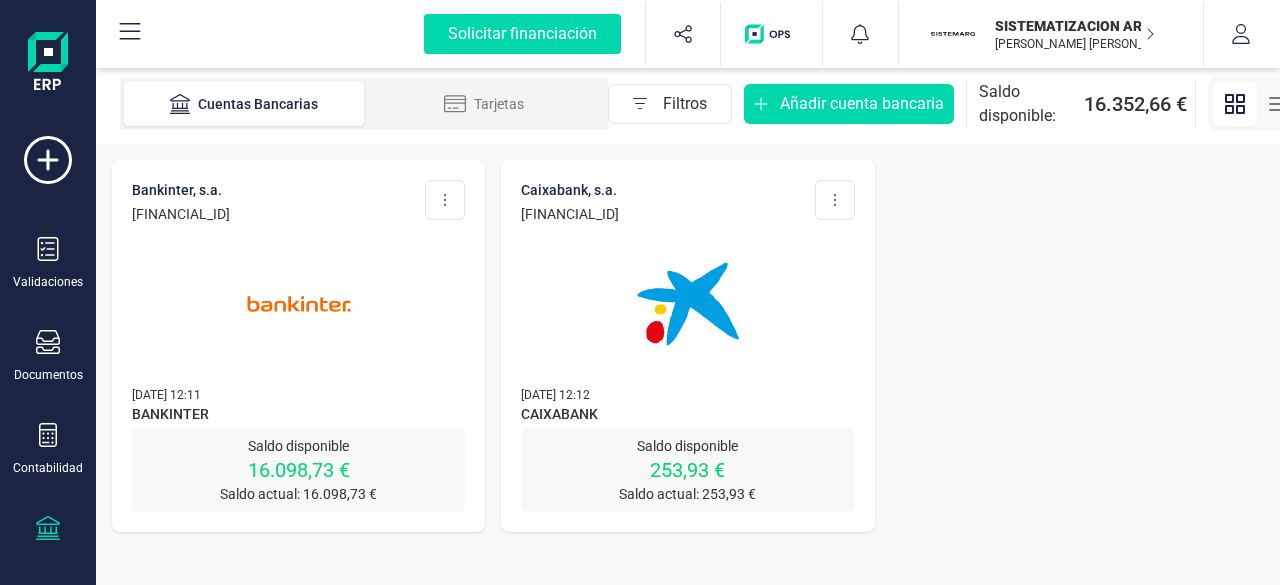 click at bounding box center (299, 304) 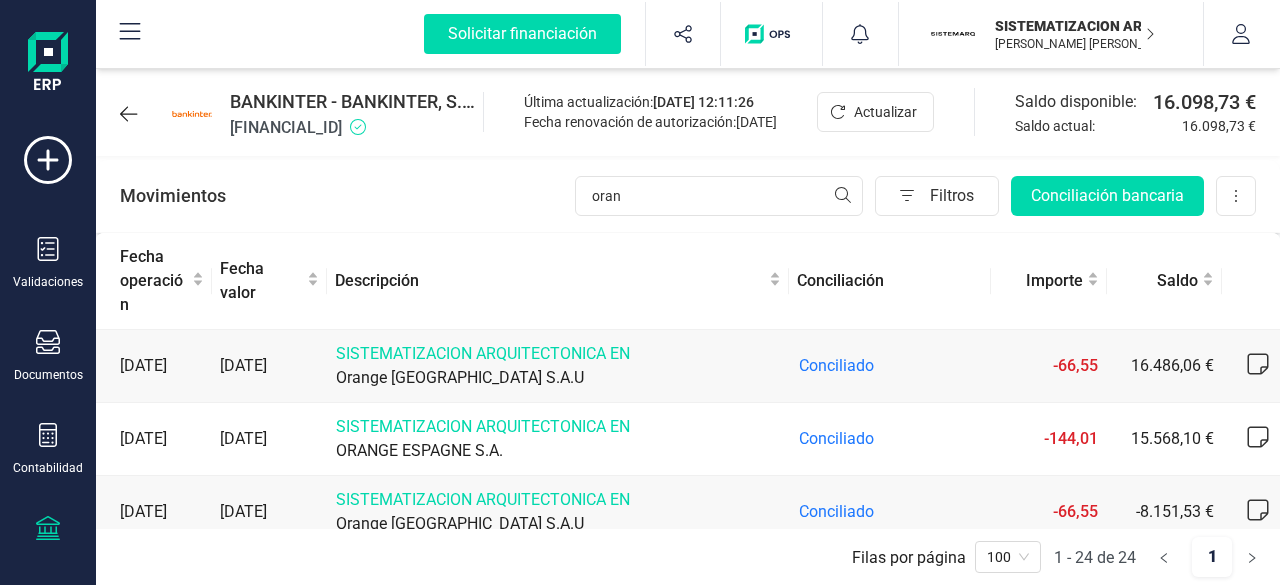 scroll, scrollTop: 200, scrollLeft: 0, axis: vertical 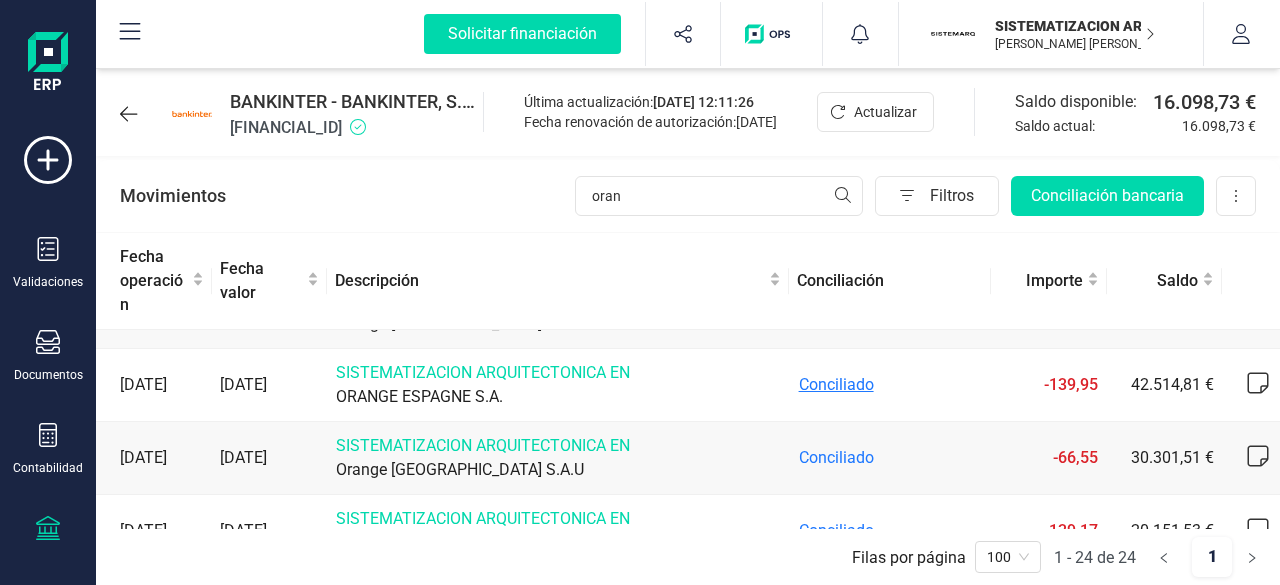 click on "Conciliado" at bounding box center [836, 384] 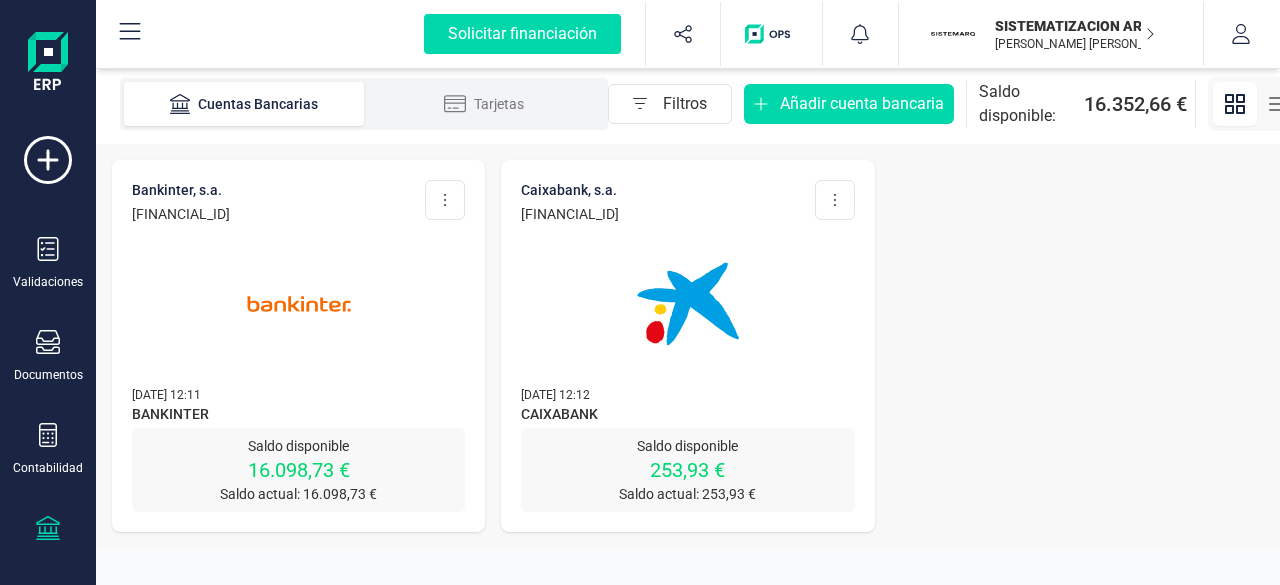 click at bounding box center (299, 304) 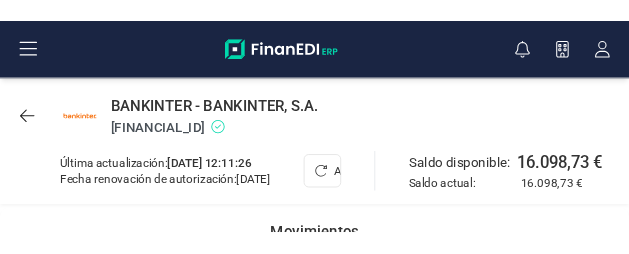 scroll, scrollTop: 300, scrollLeft: 0, axis: vertical 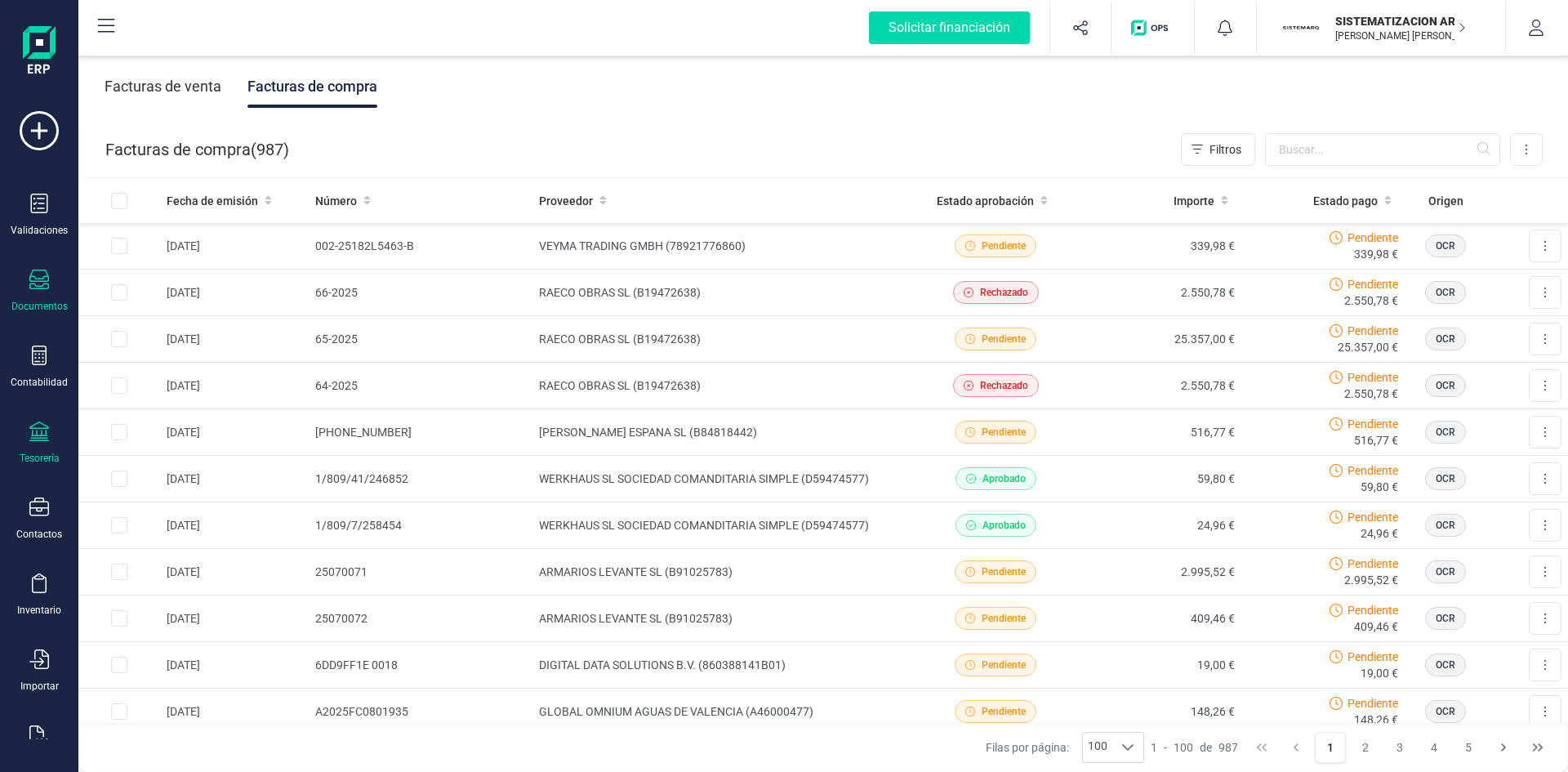 click on "Tesorería" at bounding box center (39, 443) 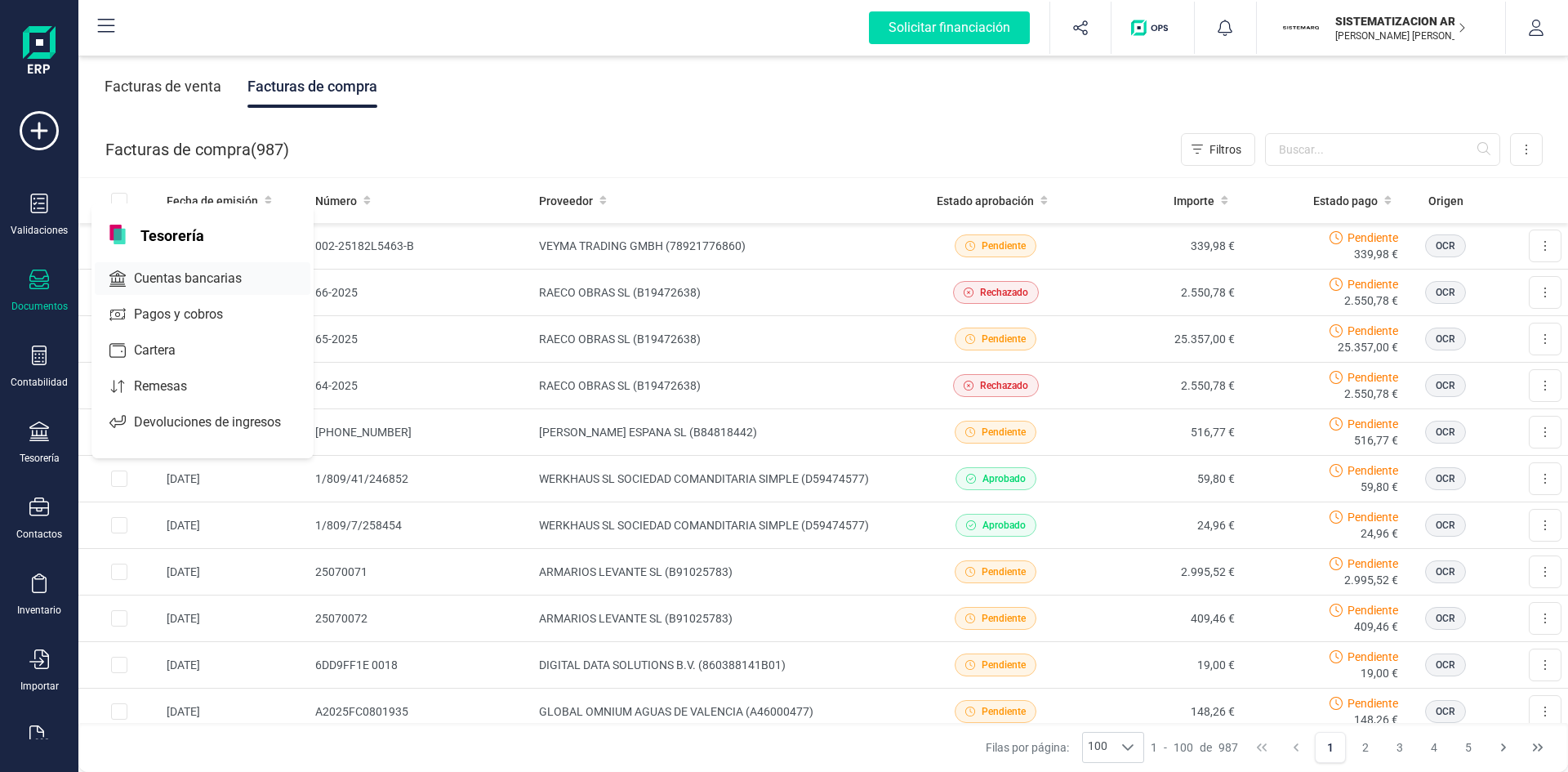 click on "Cuentas bancarias" at bounding box center [199, 279] 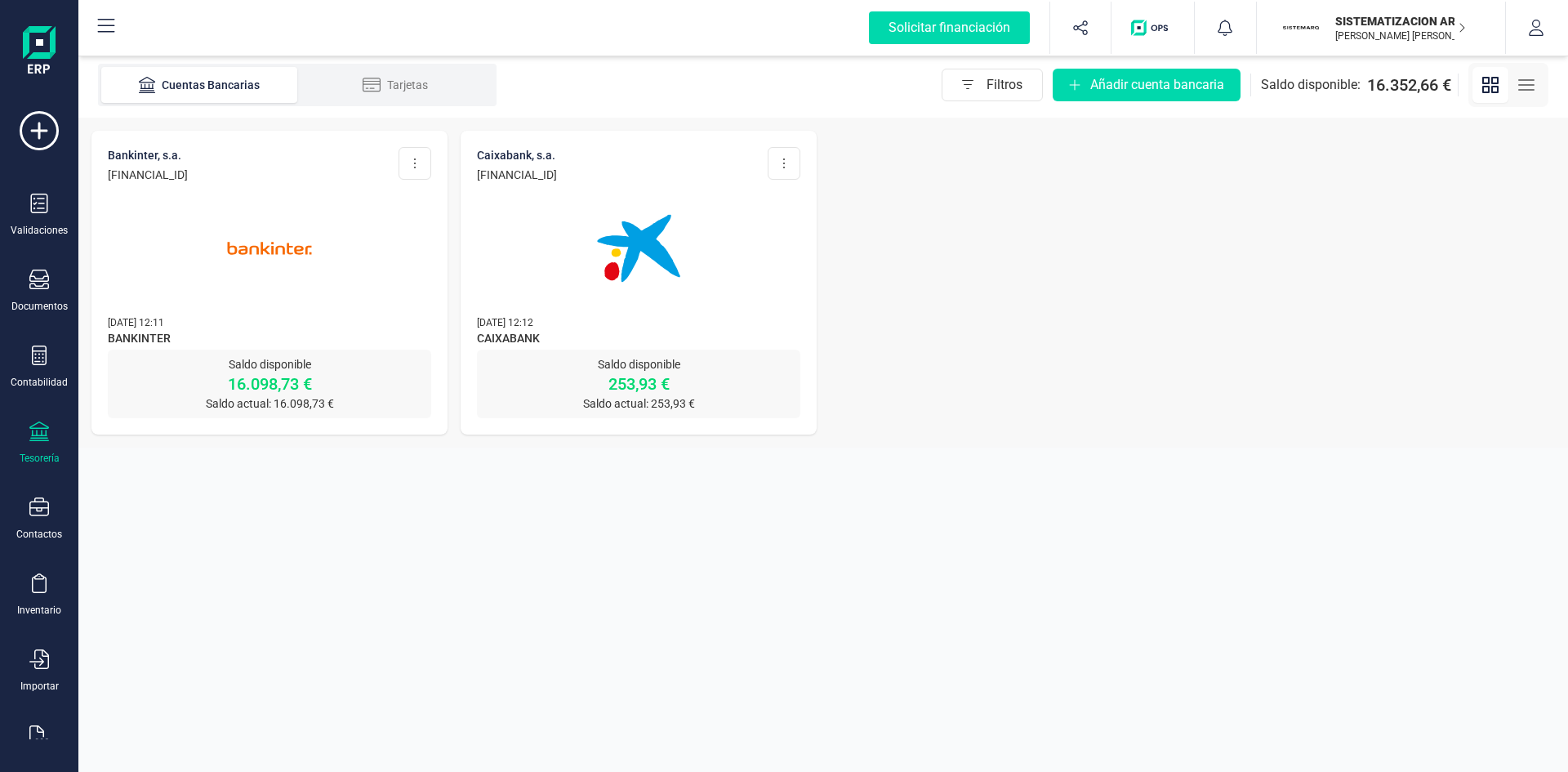 click at bounding box center [270, 248] 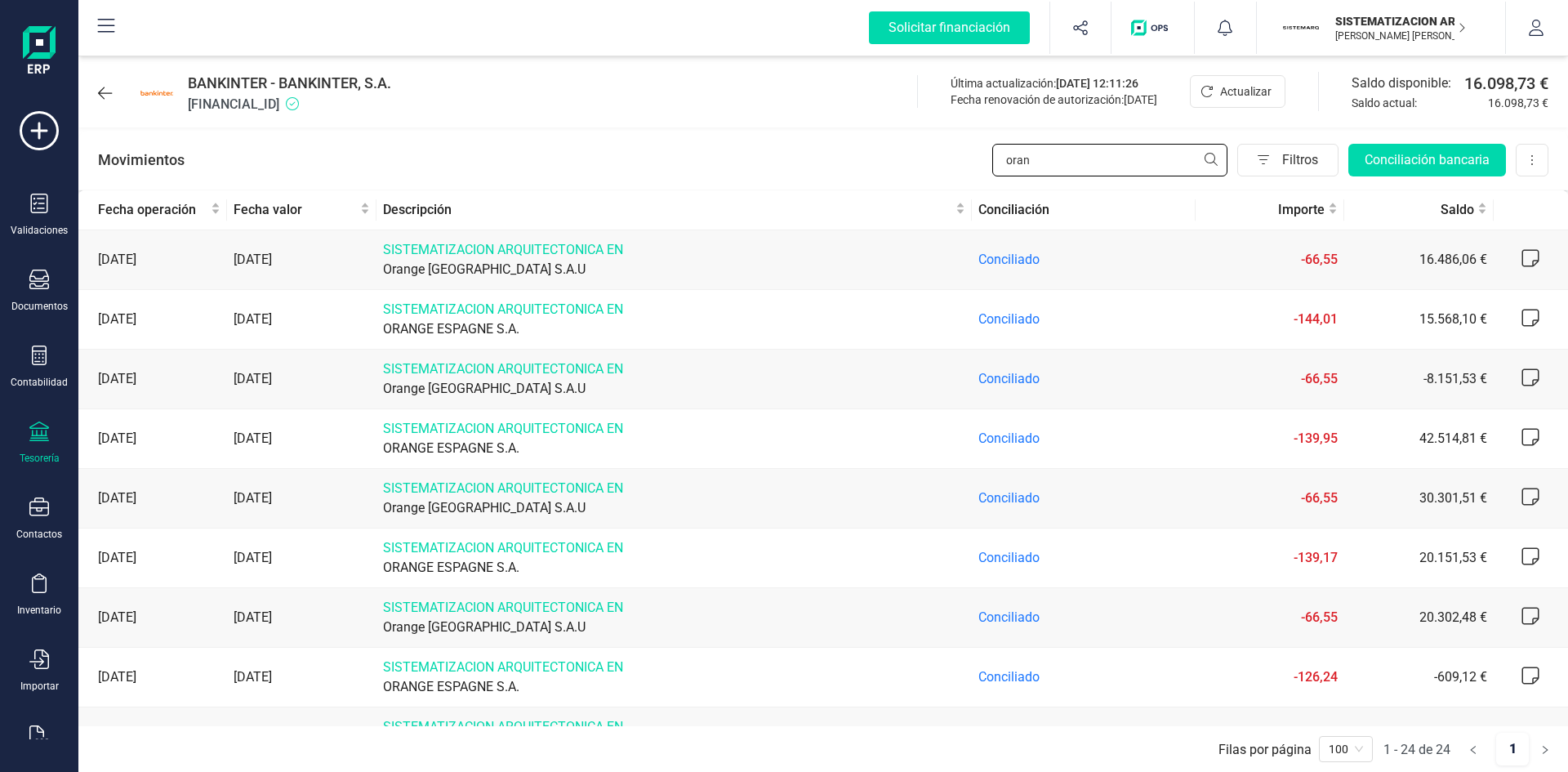 click on "oran" at bounding box center (1110, 160) 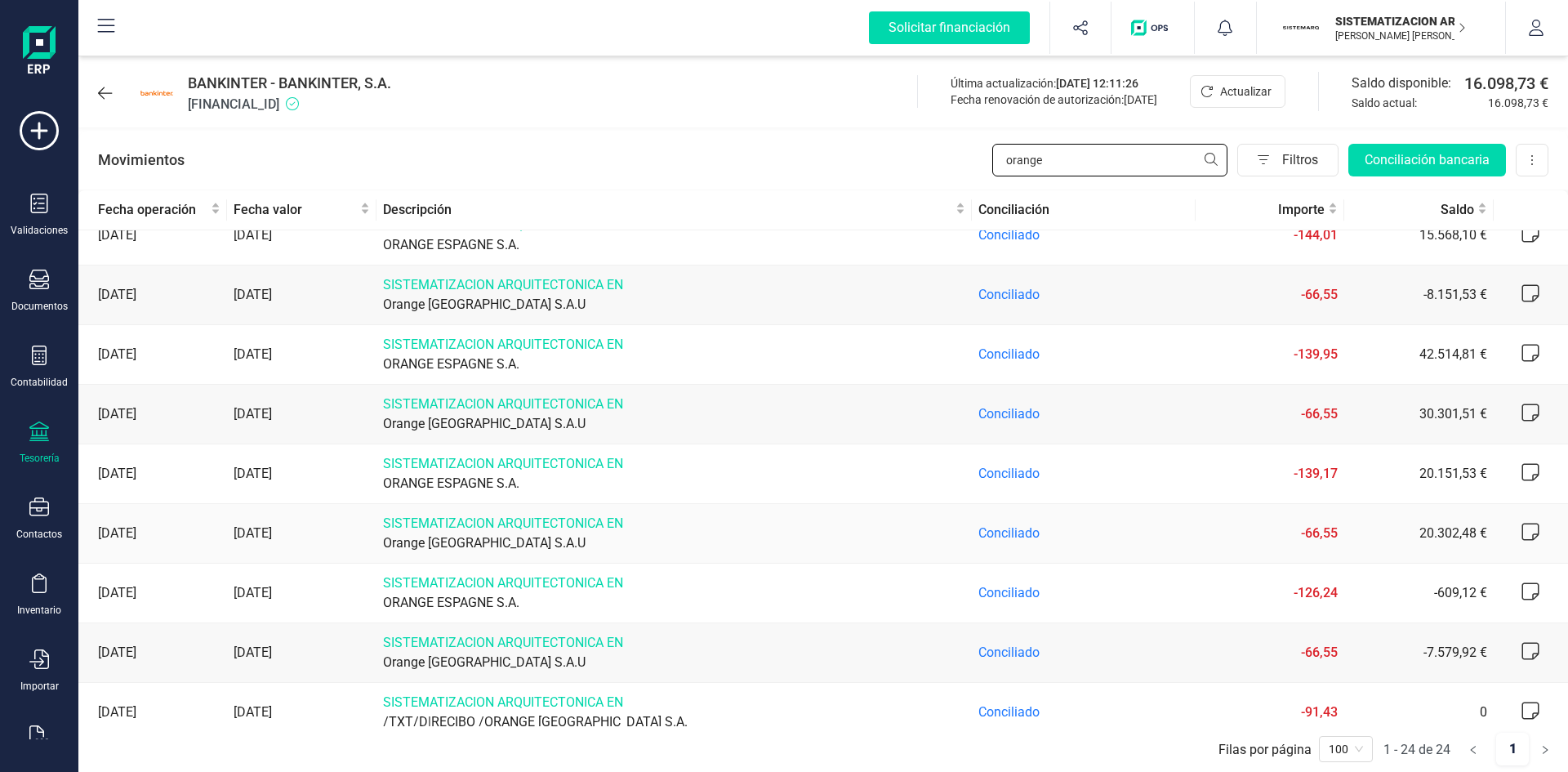 scroll, scrollTop: 0, scrollLeft: 0, axis: both 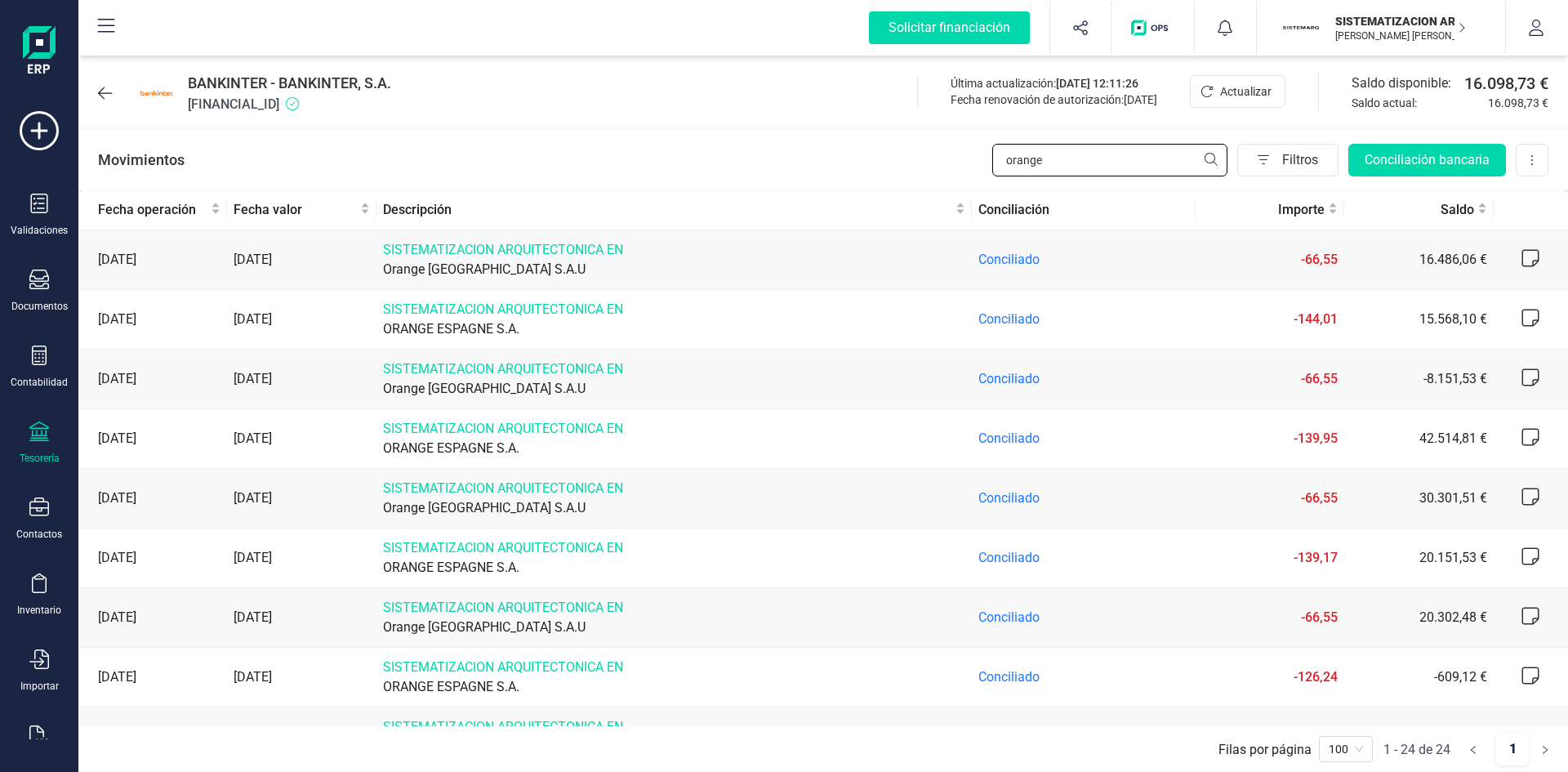 type on "orange" 